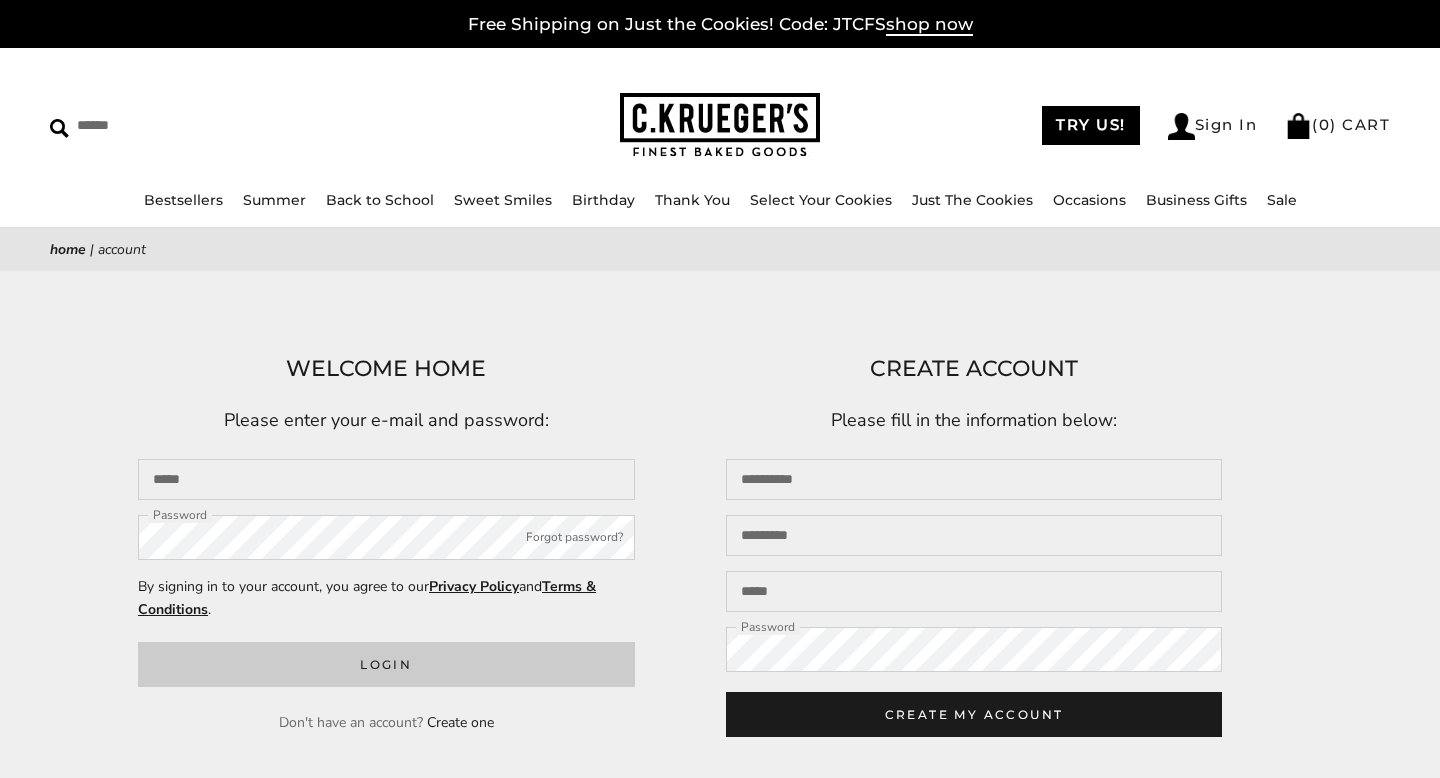 scroll, scrollTop: 0, scrollLeft: 0, axis: both 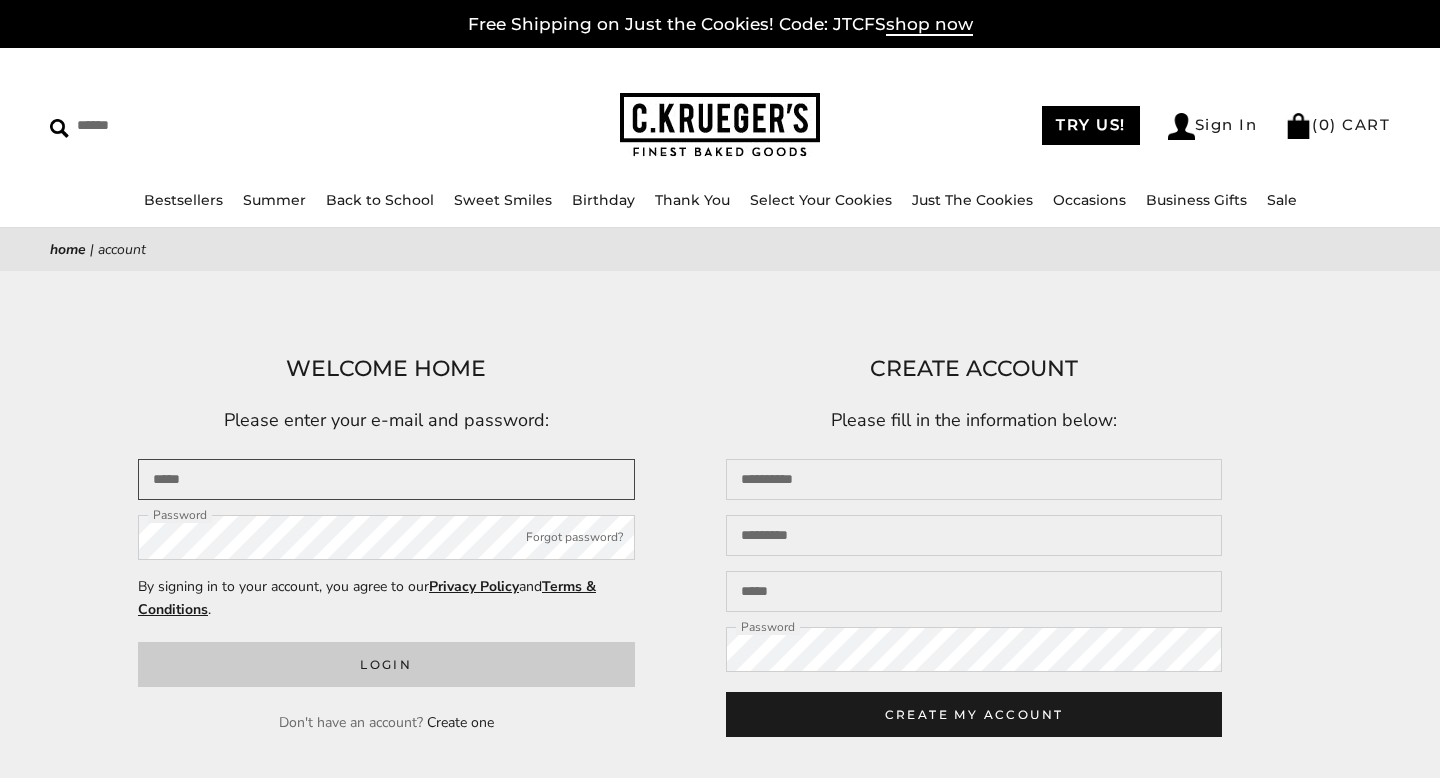 type on "**********" 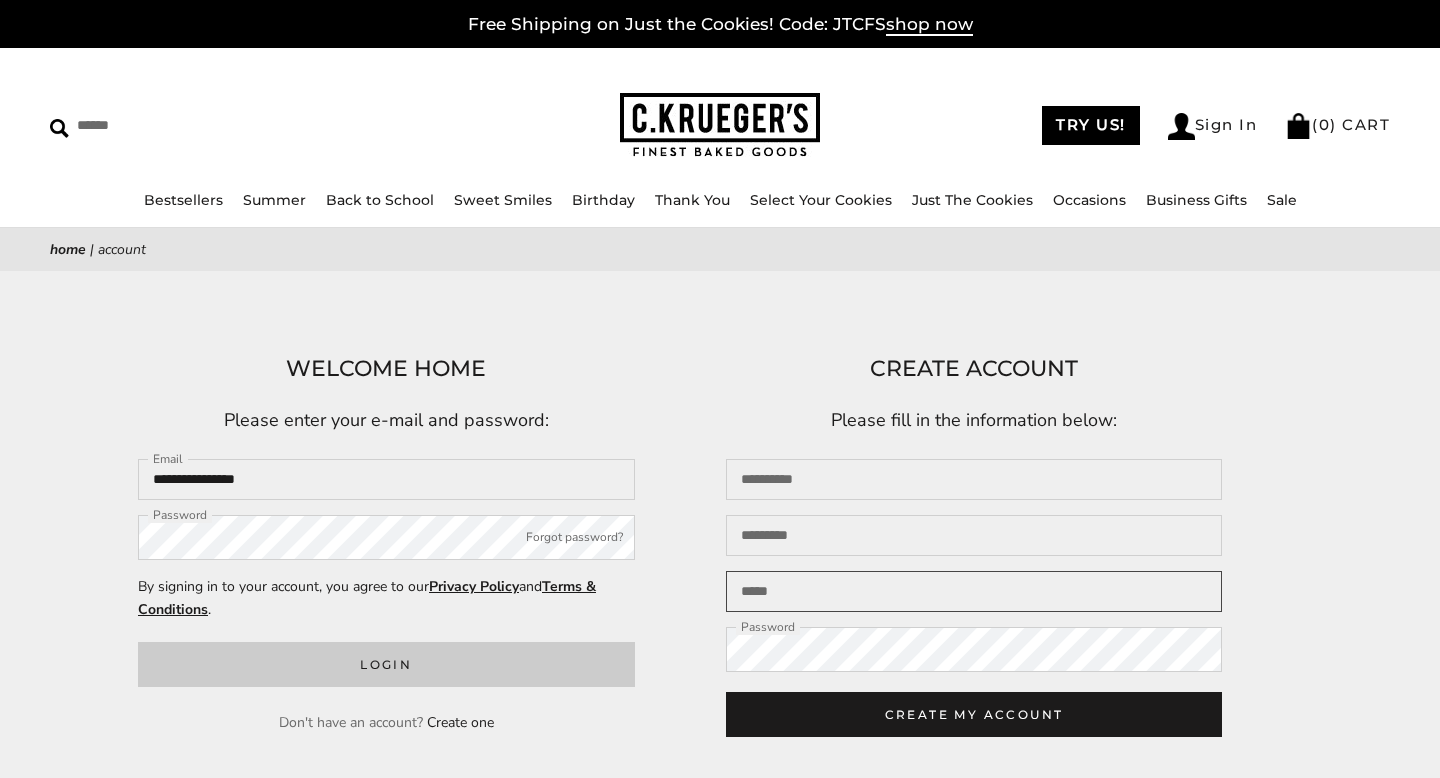 type on "**********" 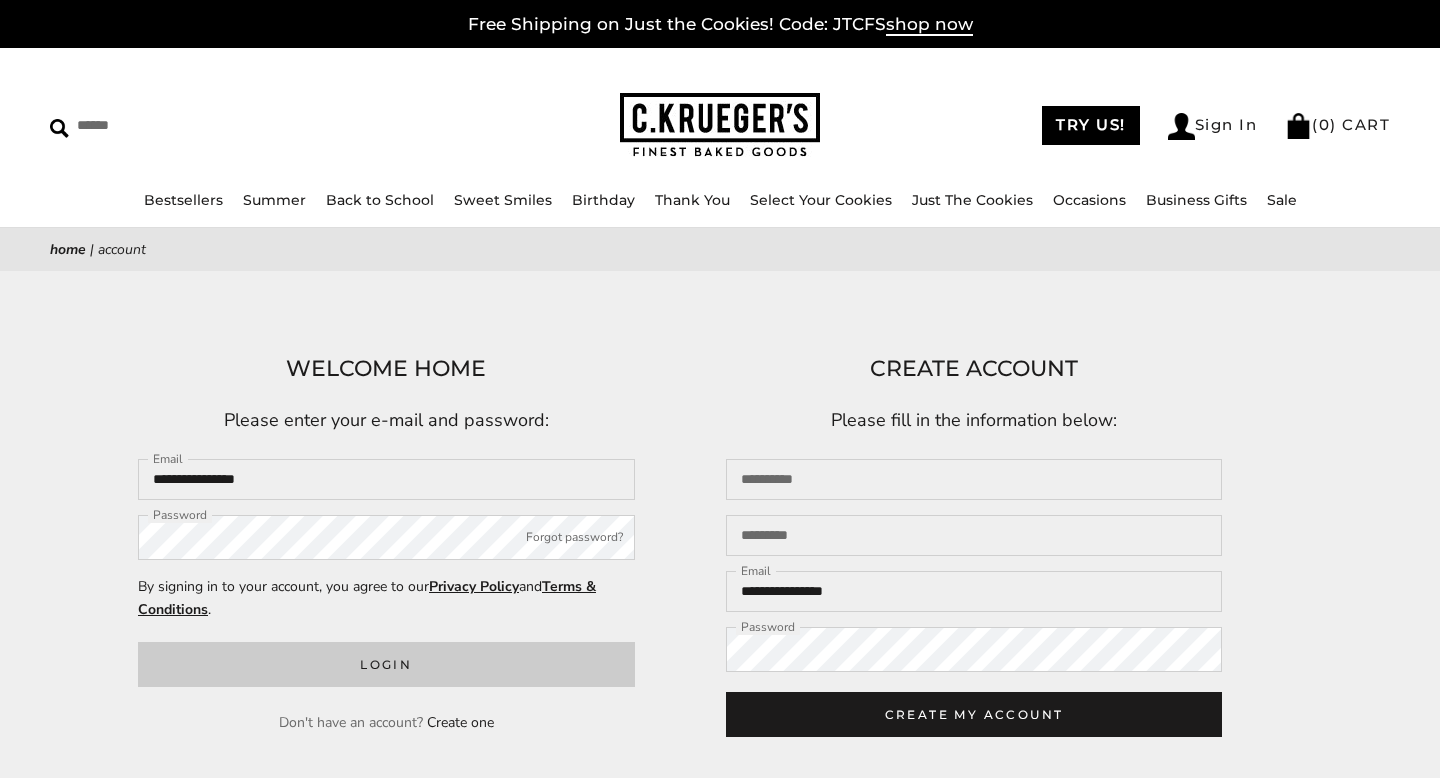 click on "Login" at bounding box center (386, 664) 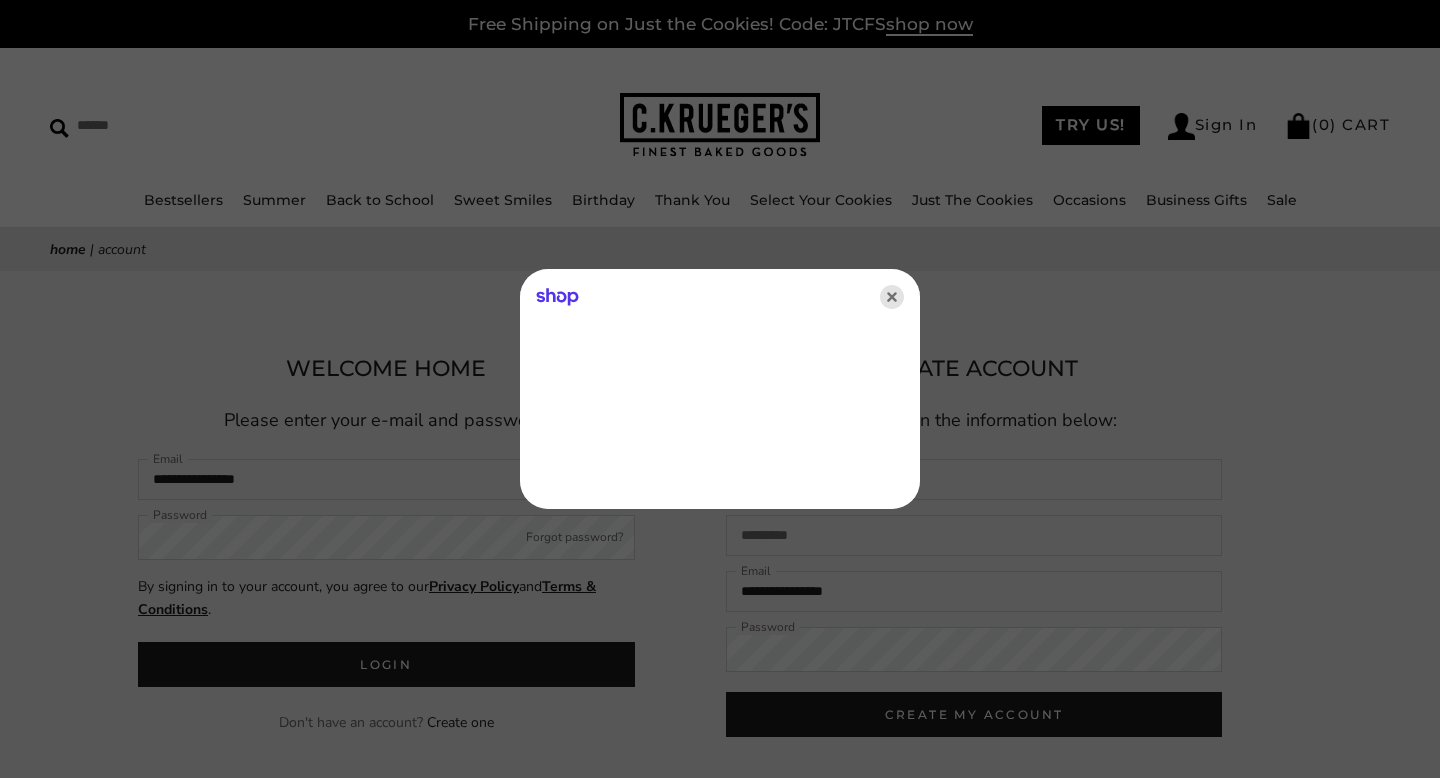 click 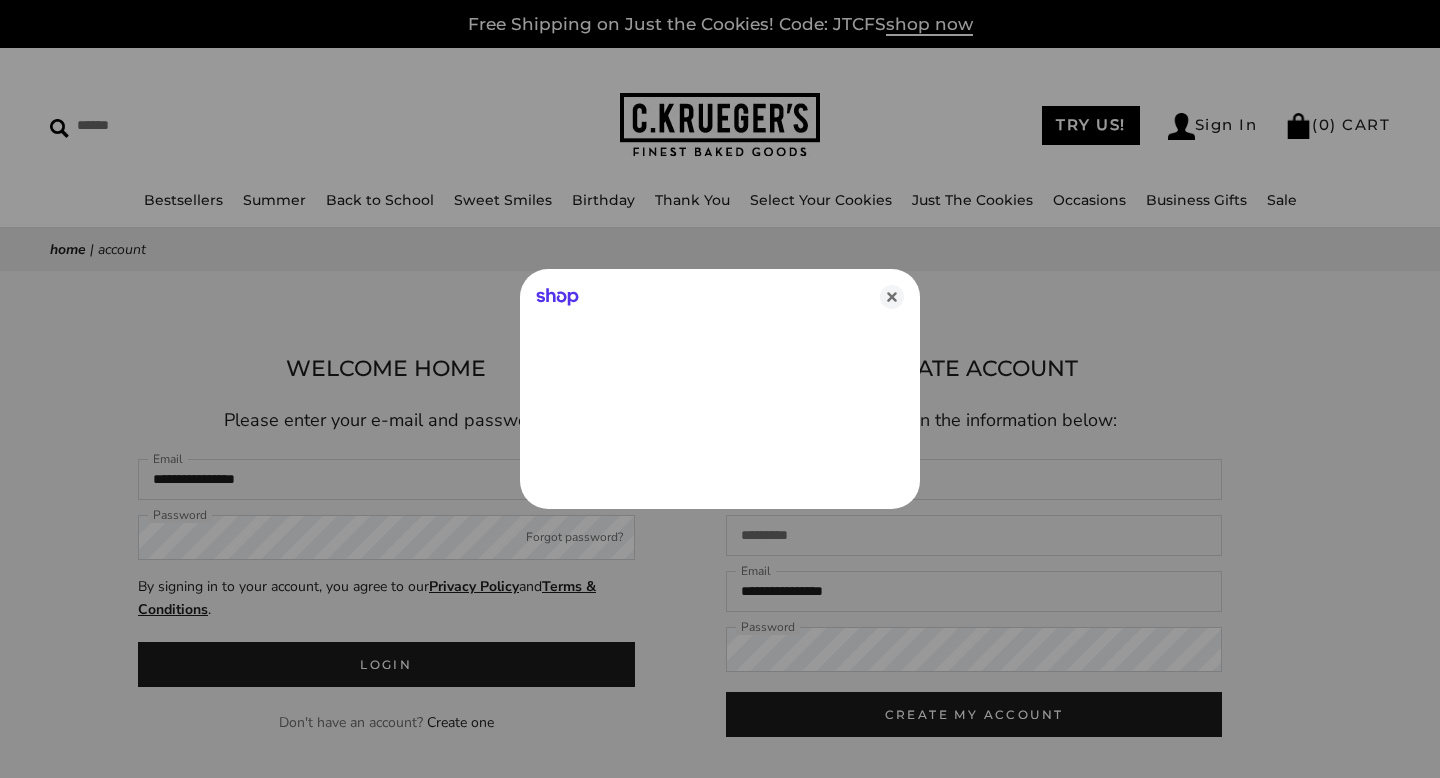 click 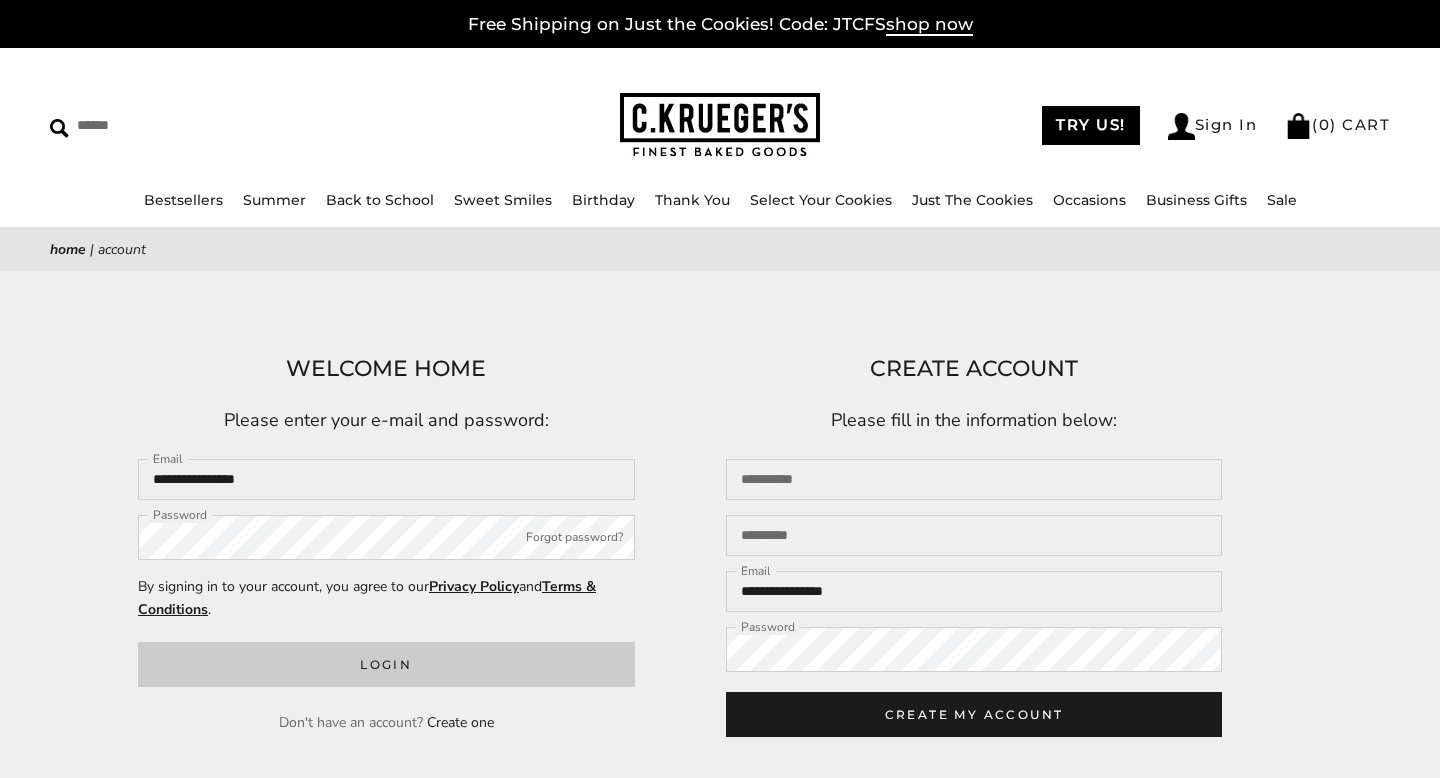click on "Login" at bounding box center [386, 664] 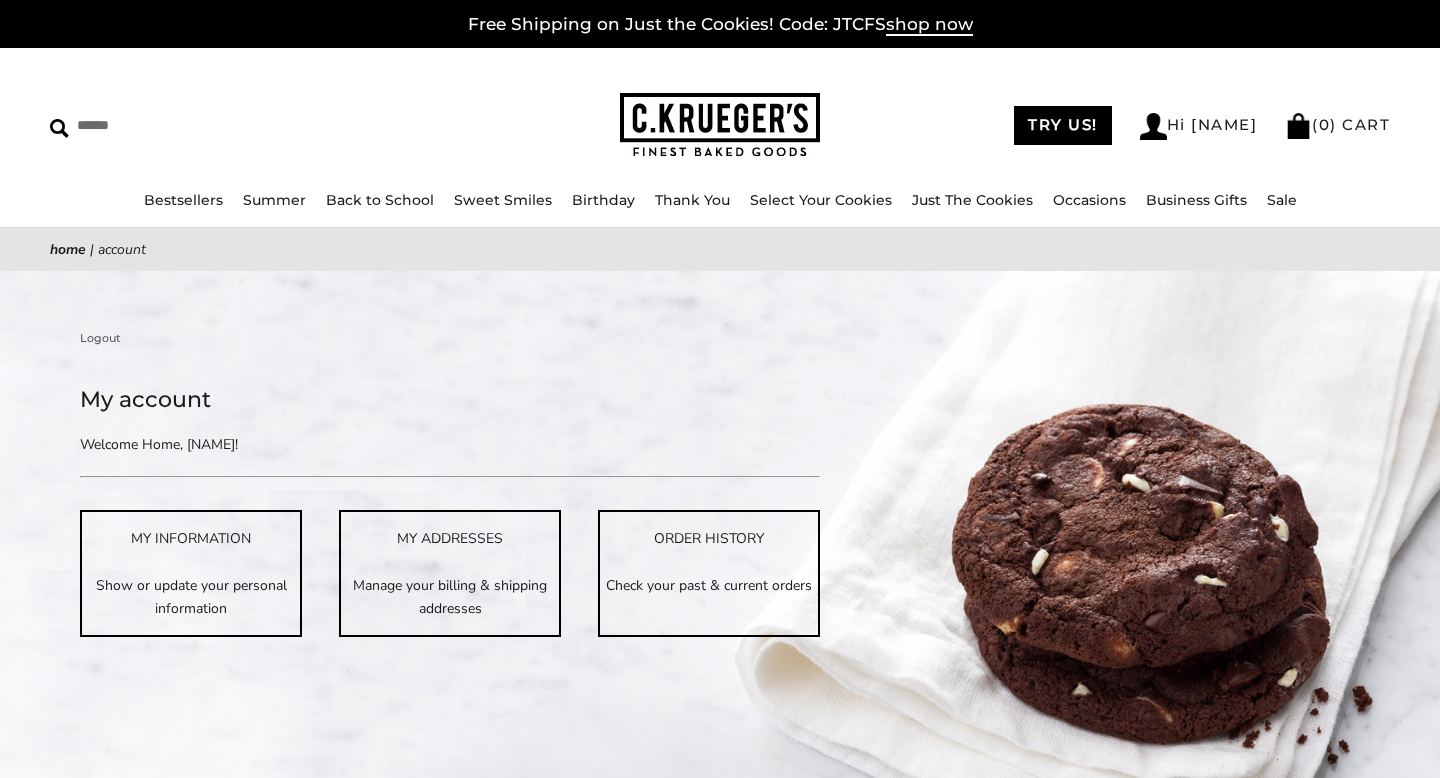 scroll, scrollTop: 0, scrollLeft: 0, axis: both 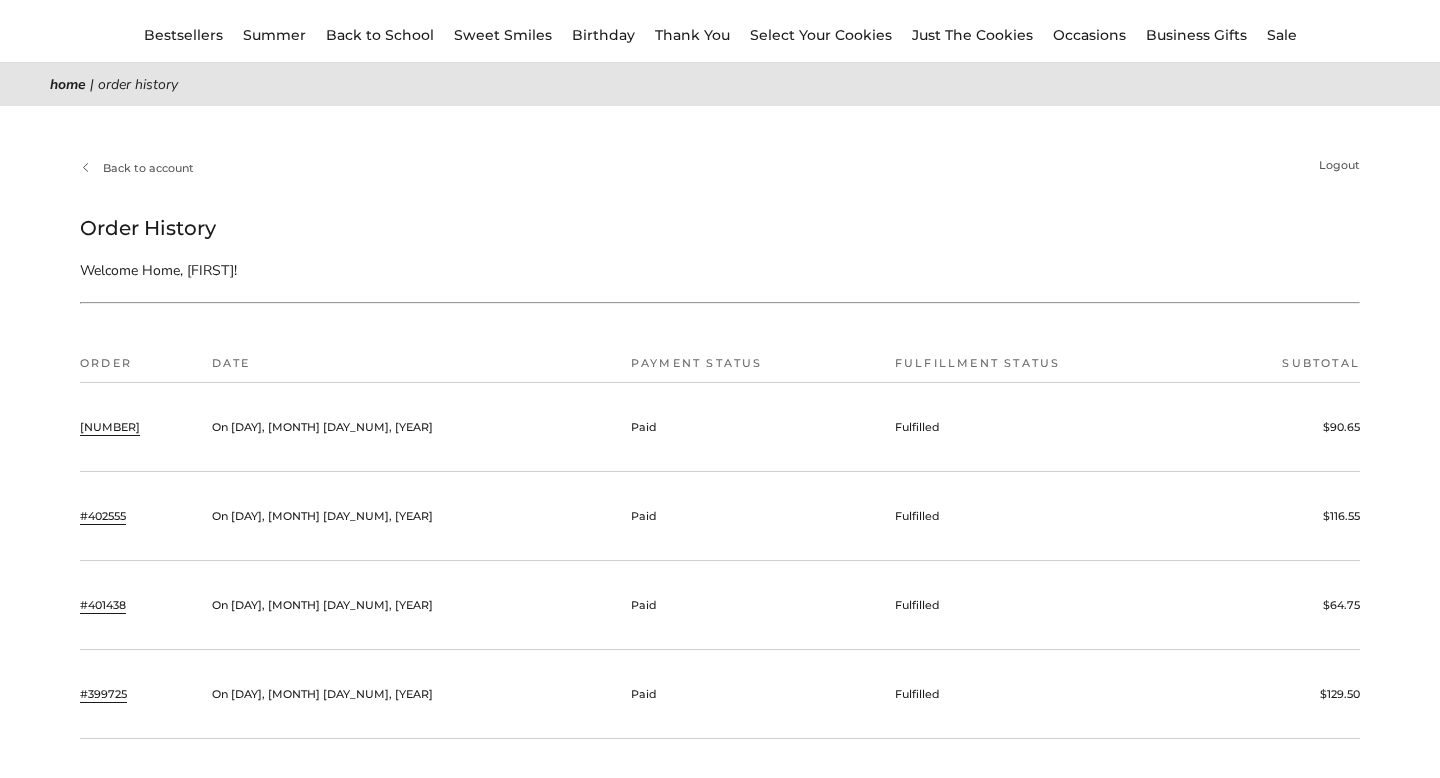 click on "#403828" at bounding box center (110, 427) 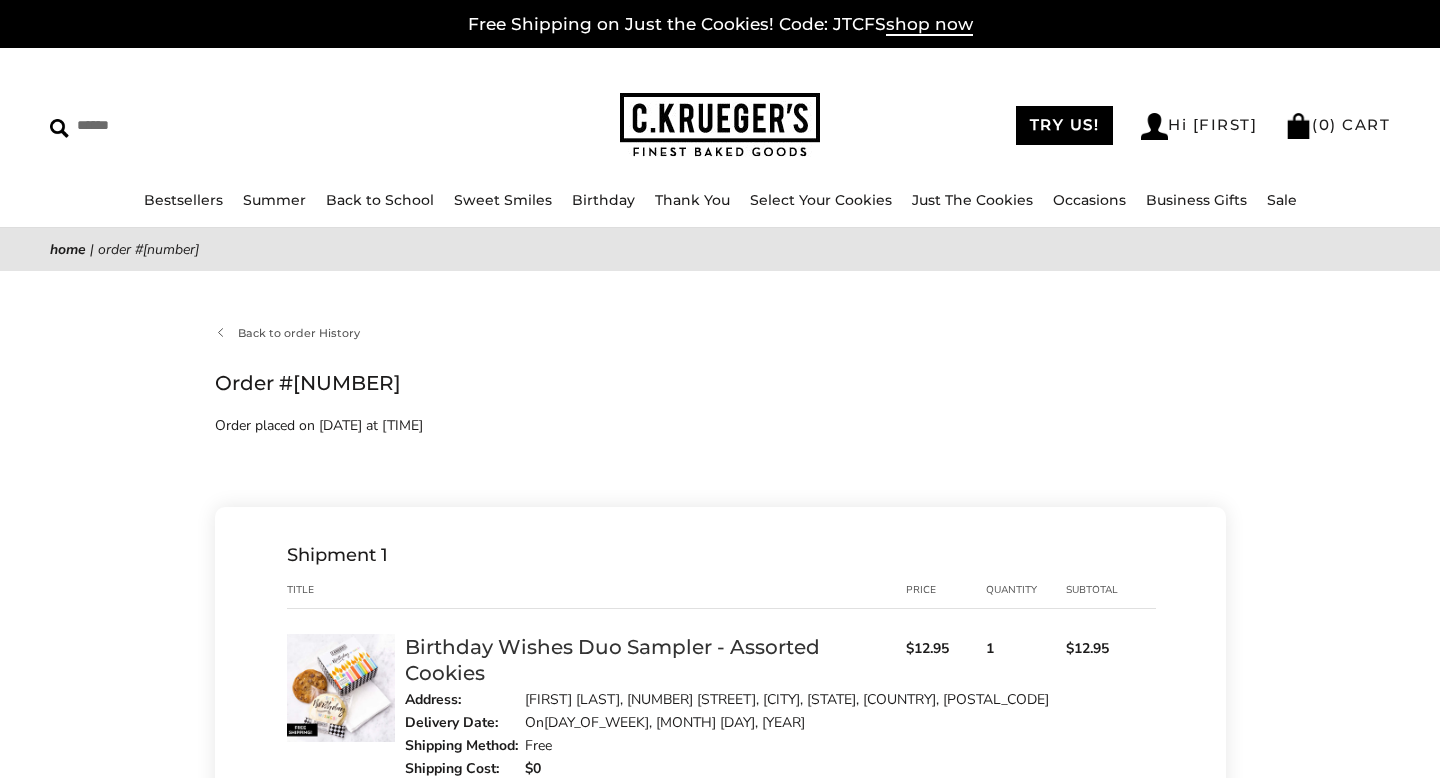 scroll, scrollTop: 176, scrollLeft: 0, axis: vertical 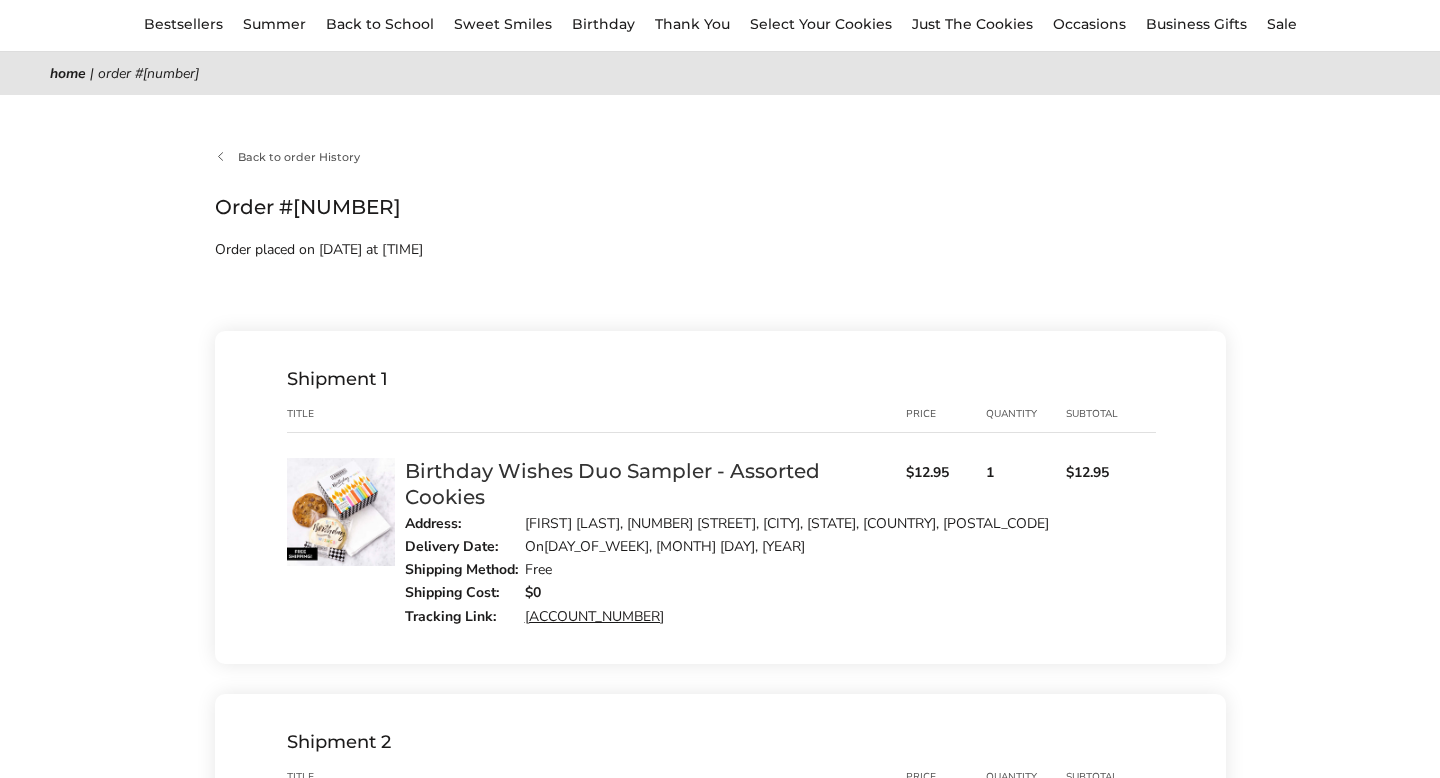 click at bounding box center (341, 512) 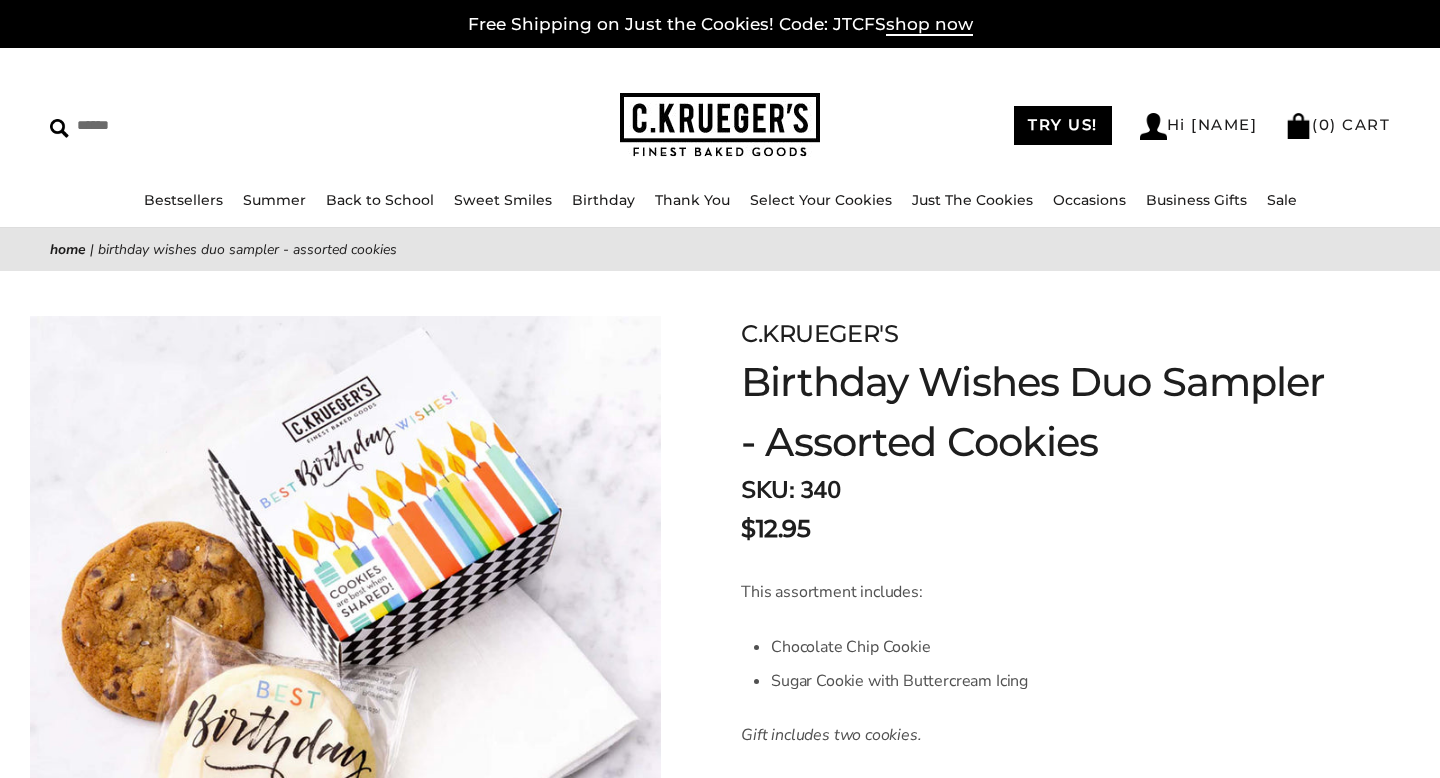 scroll, scrollTop: 0, scrollLeft: 0, axis: both 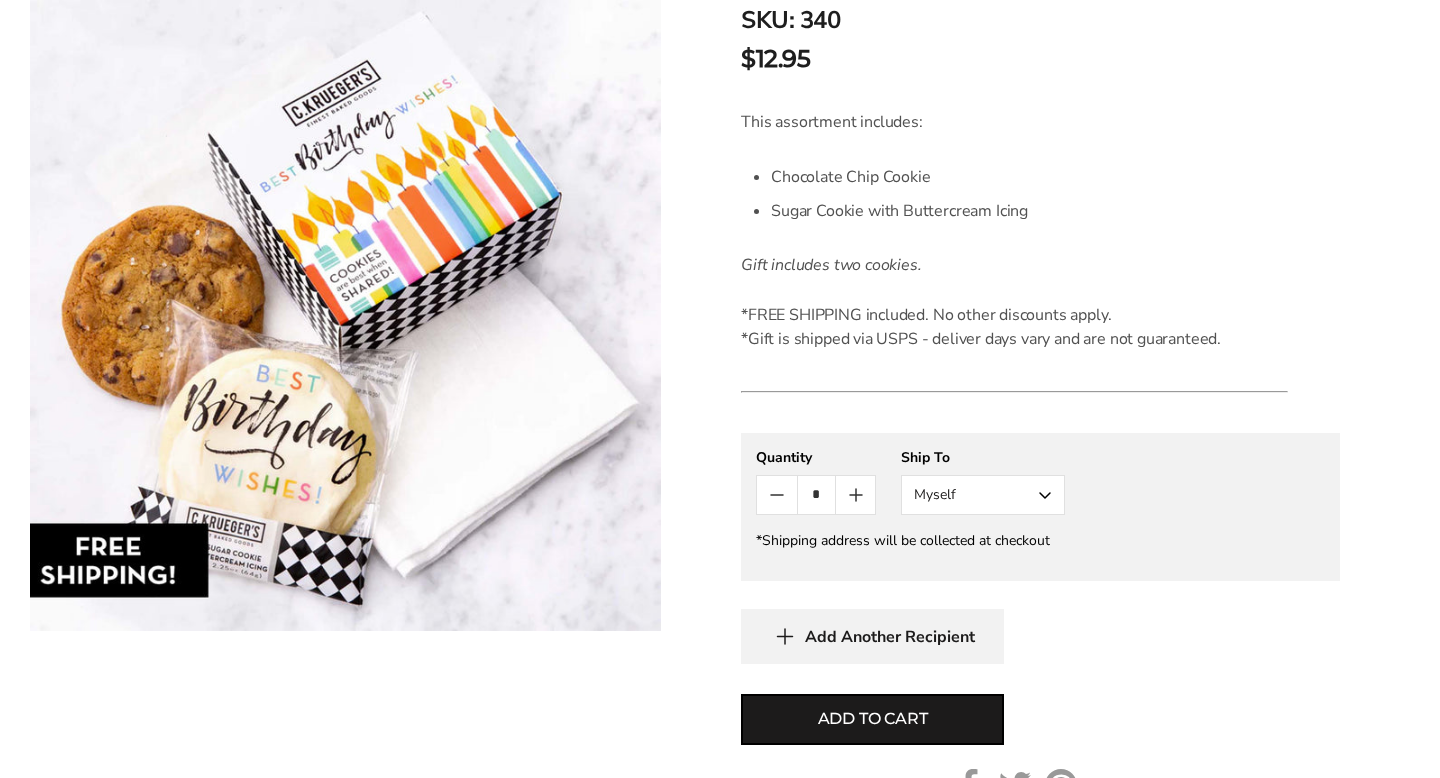click on "Myself" at bounding box center [983, 495] 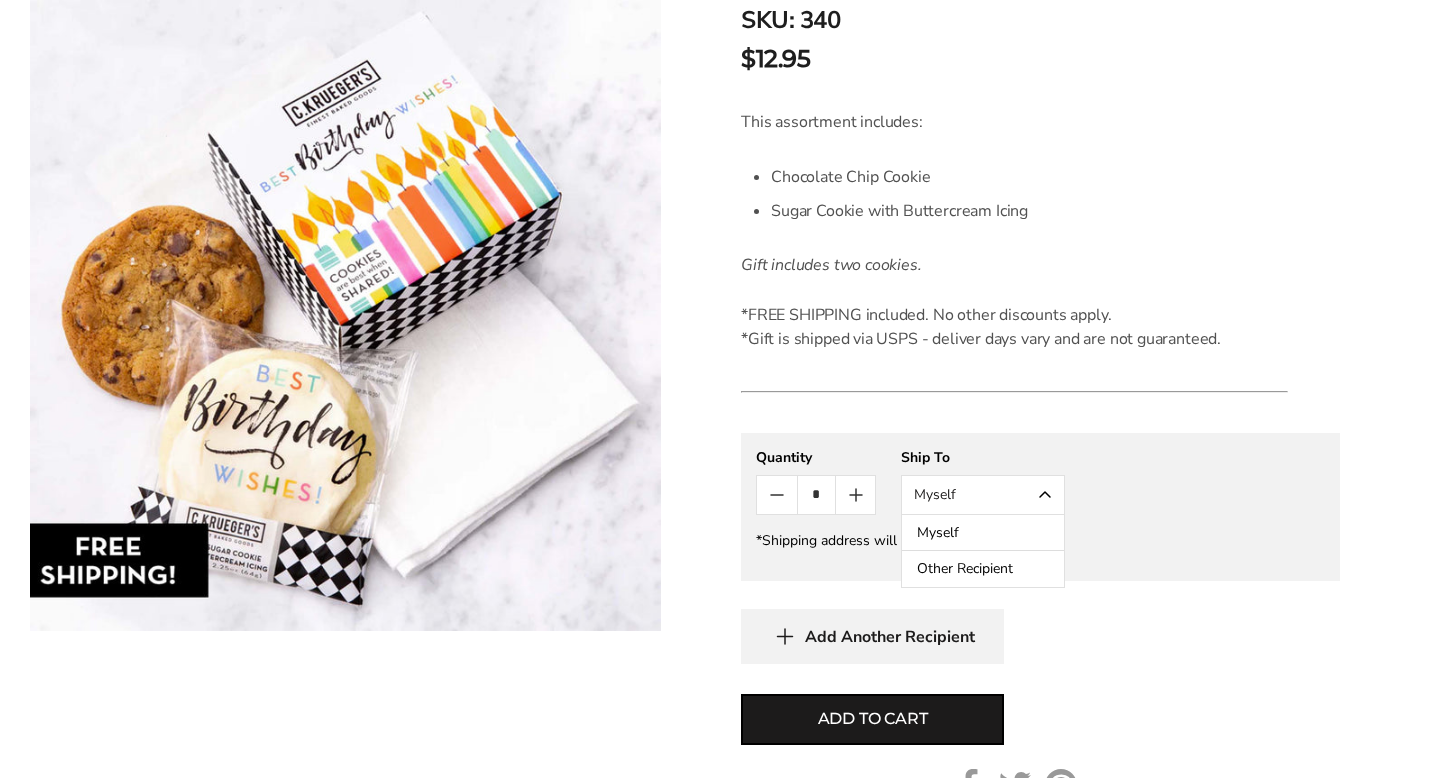 click on "Other Recipient" at bounding box center [983, 569] 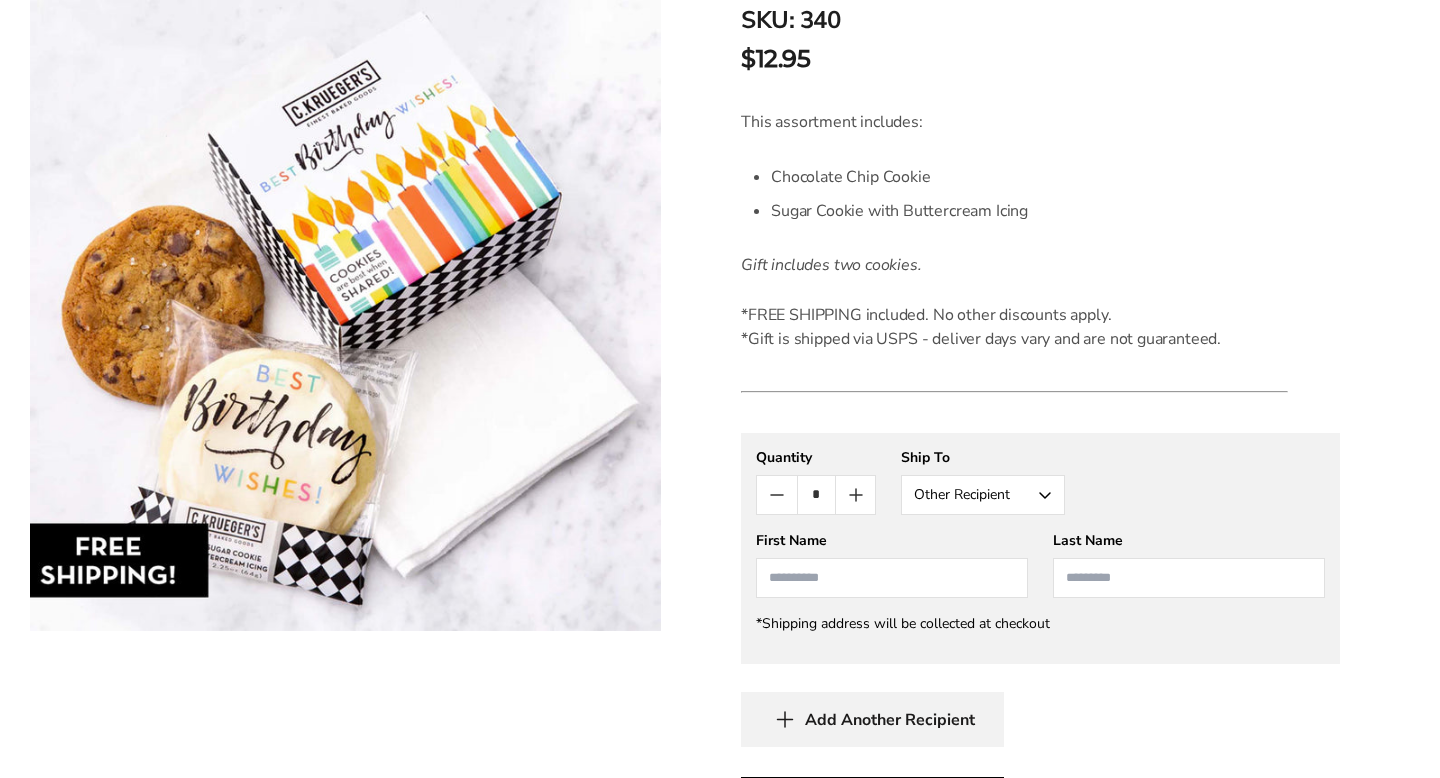 click at bounding box center (855, 495) 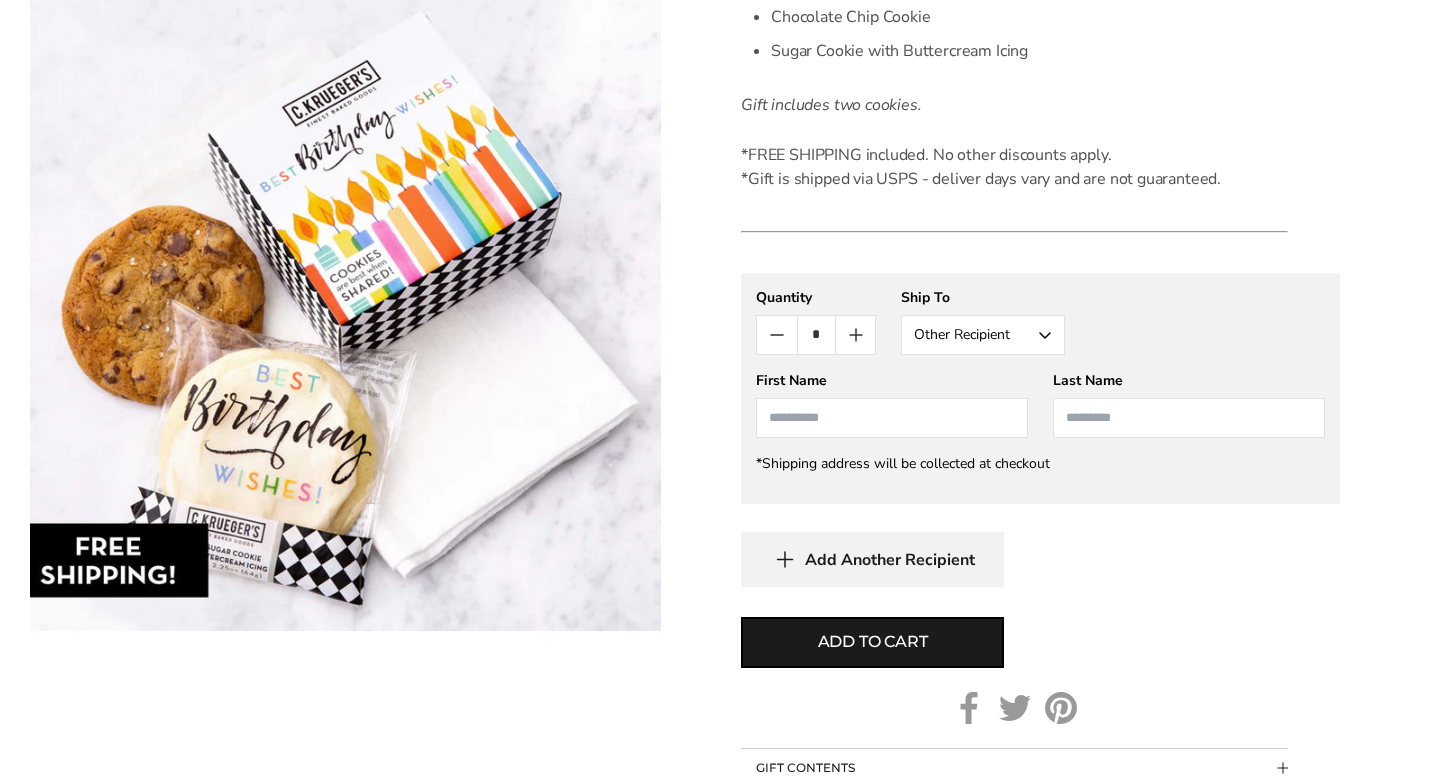 scroll, scrollTop: 631, scrollLeft: 0, axis: vertical 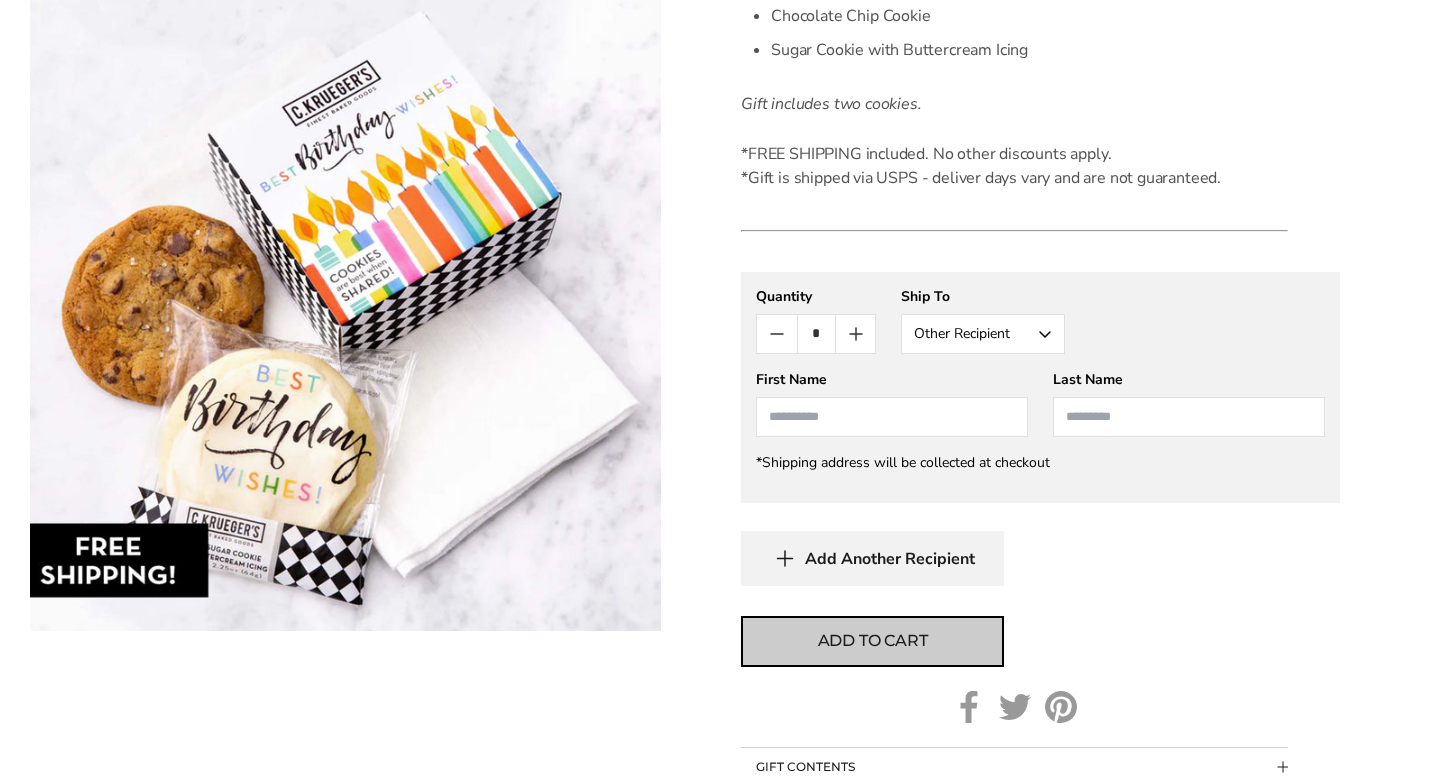 click on "Add to cart" at bounding box center (873, 641) 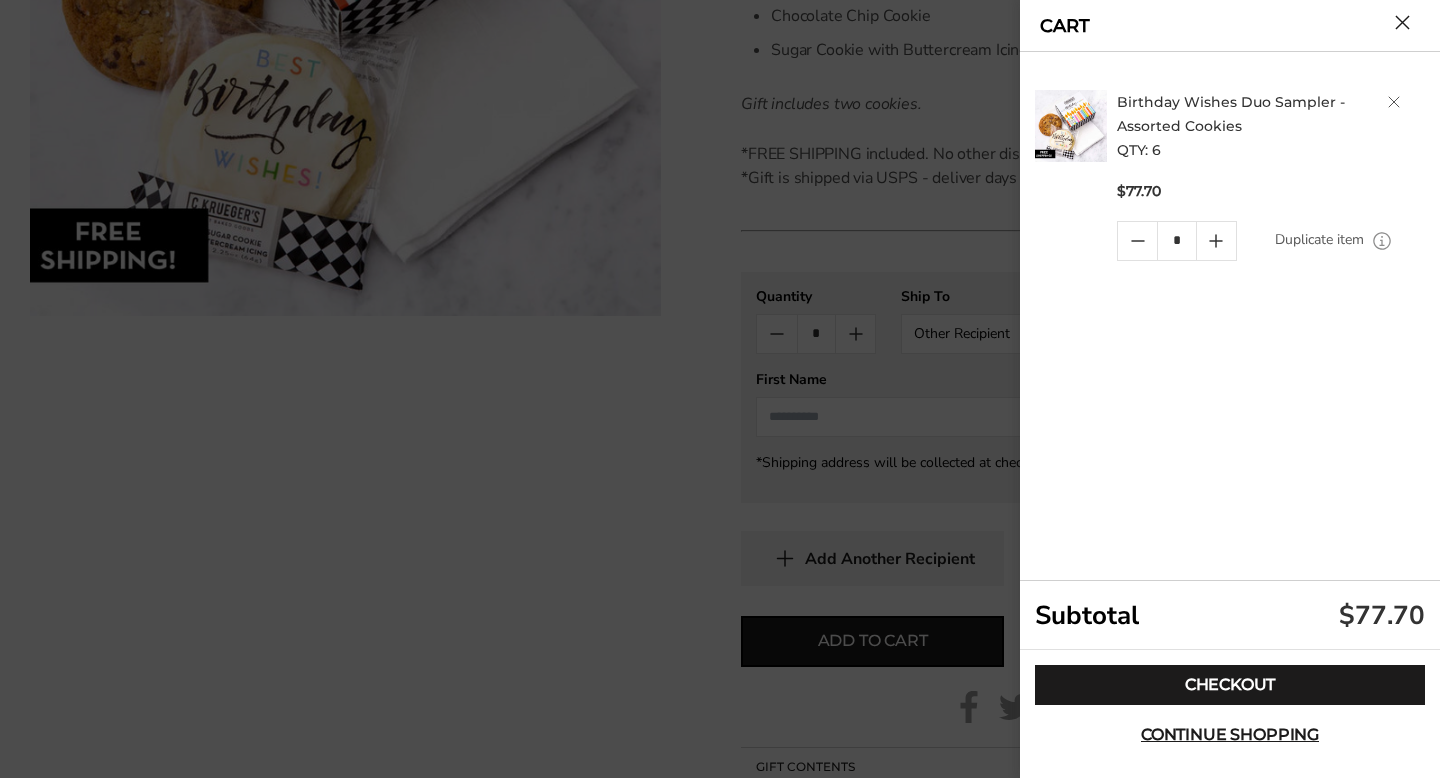 click at bounding box center (1137, 241) 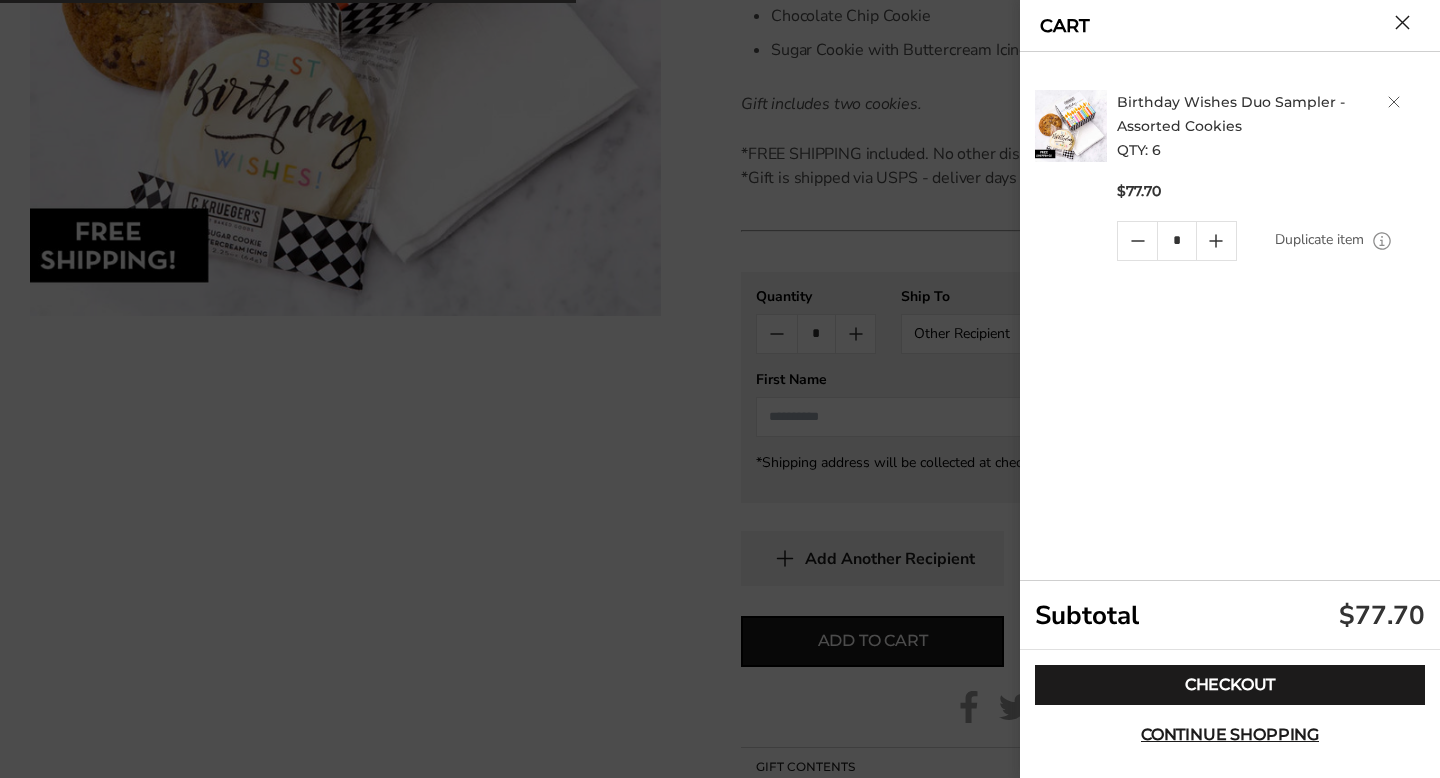 click at bounding box center [1137, 241] 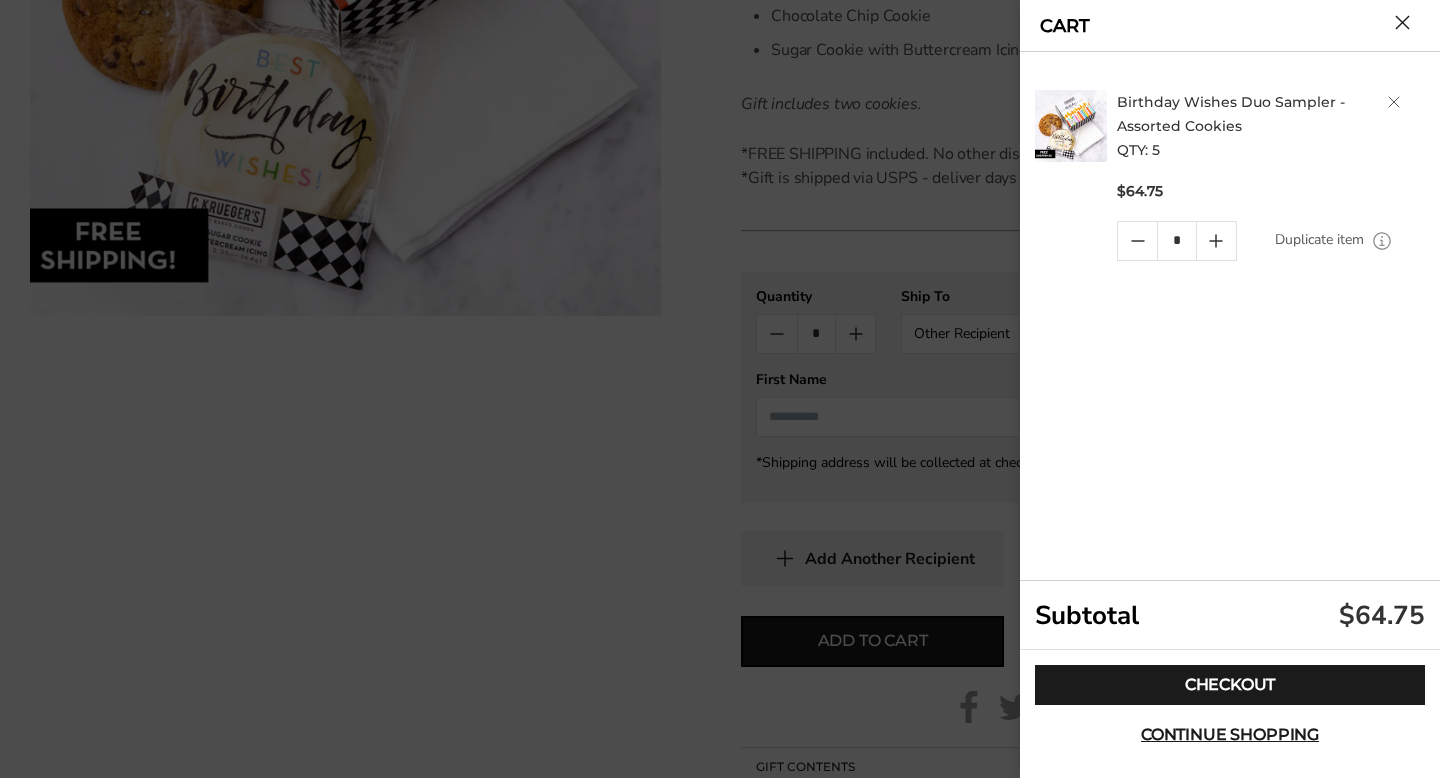 click 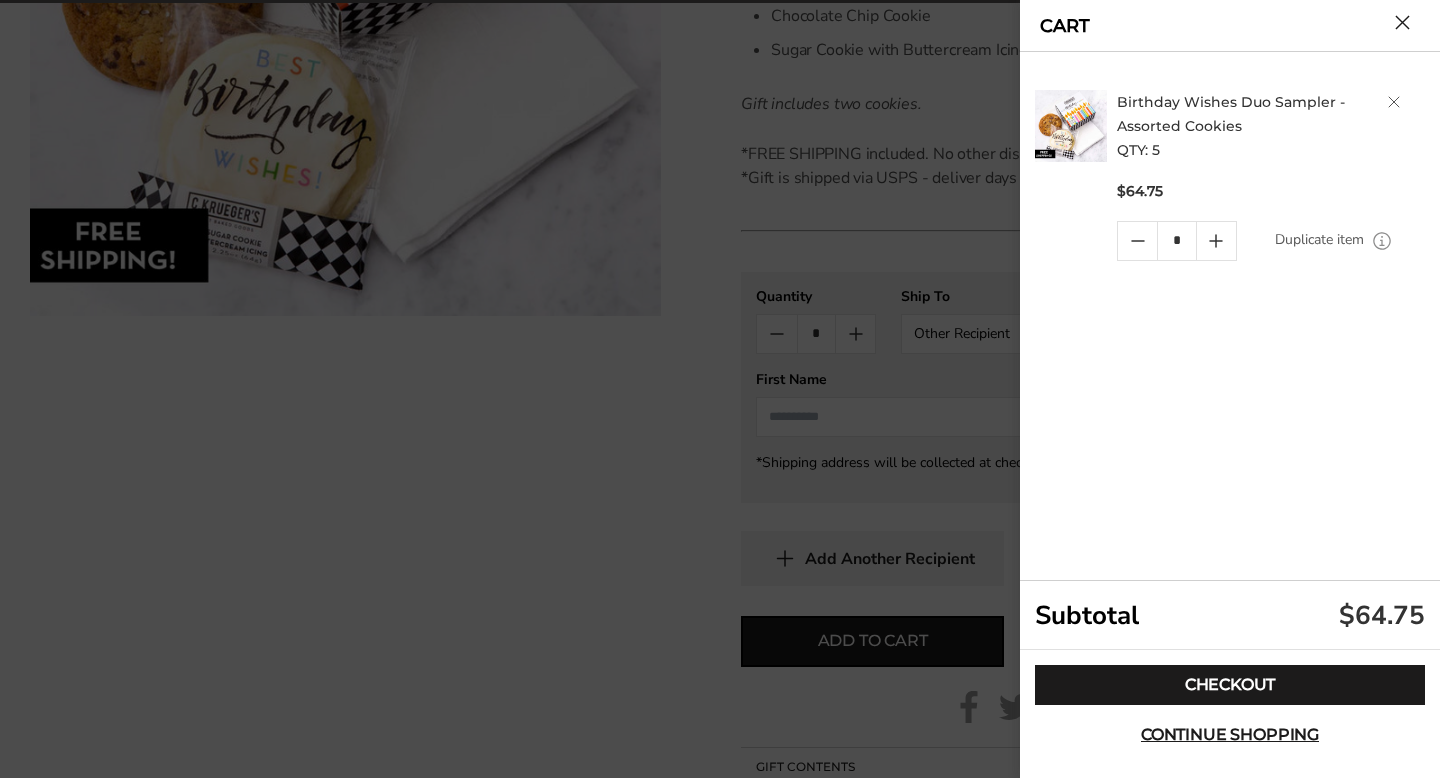 click 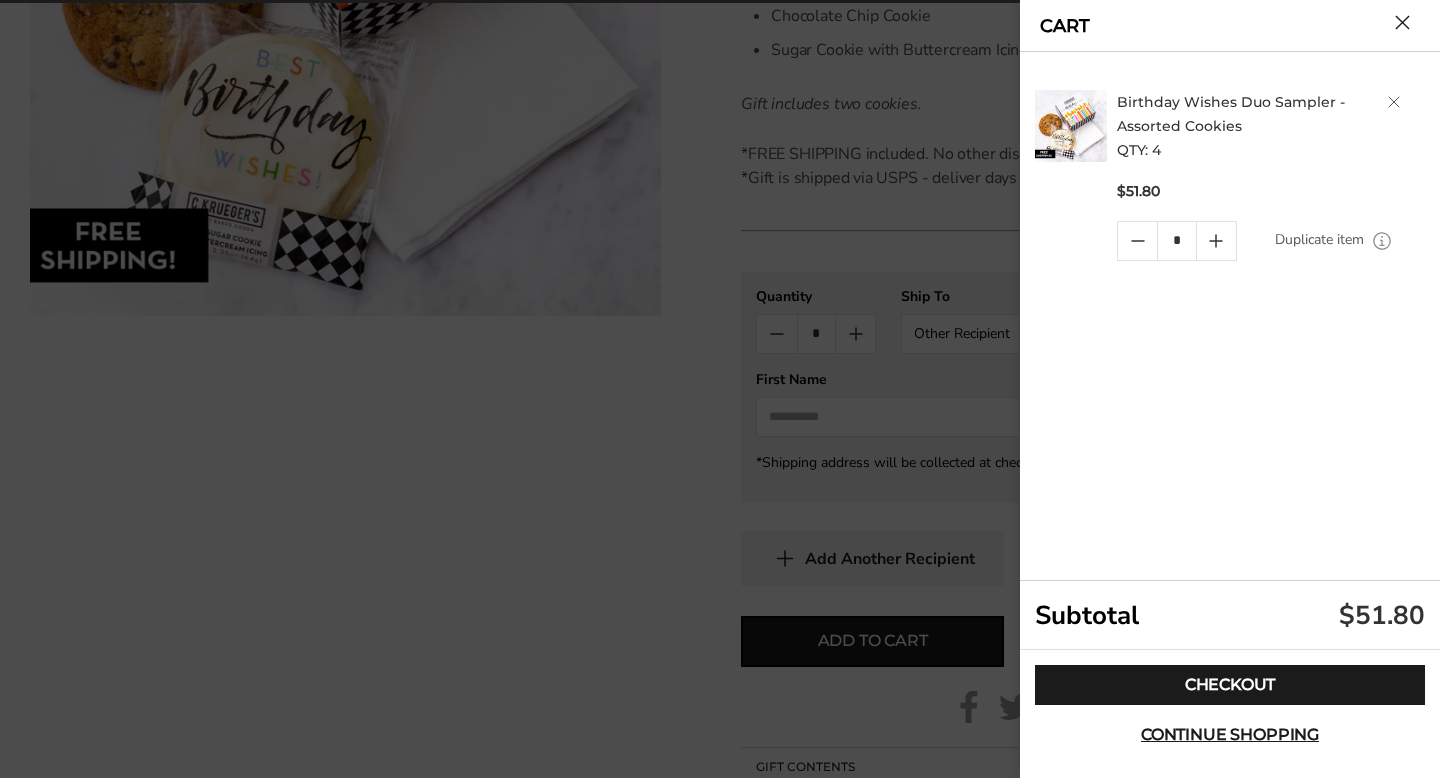 click 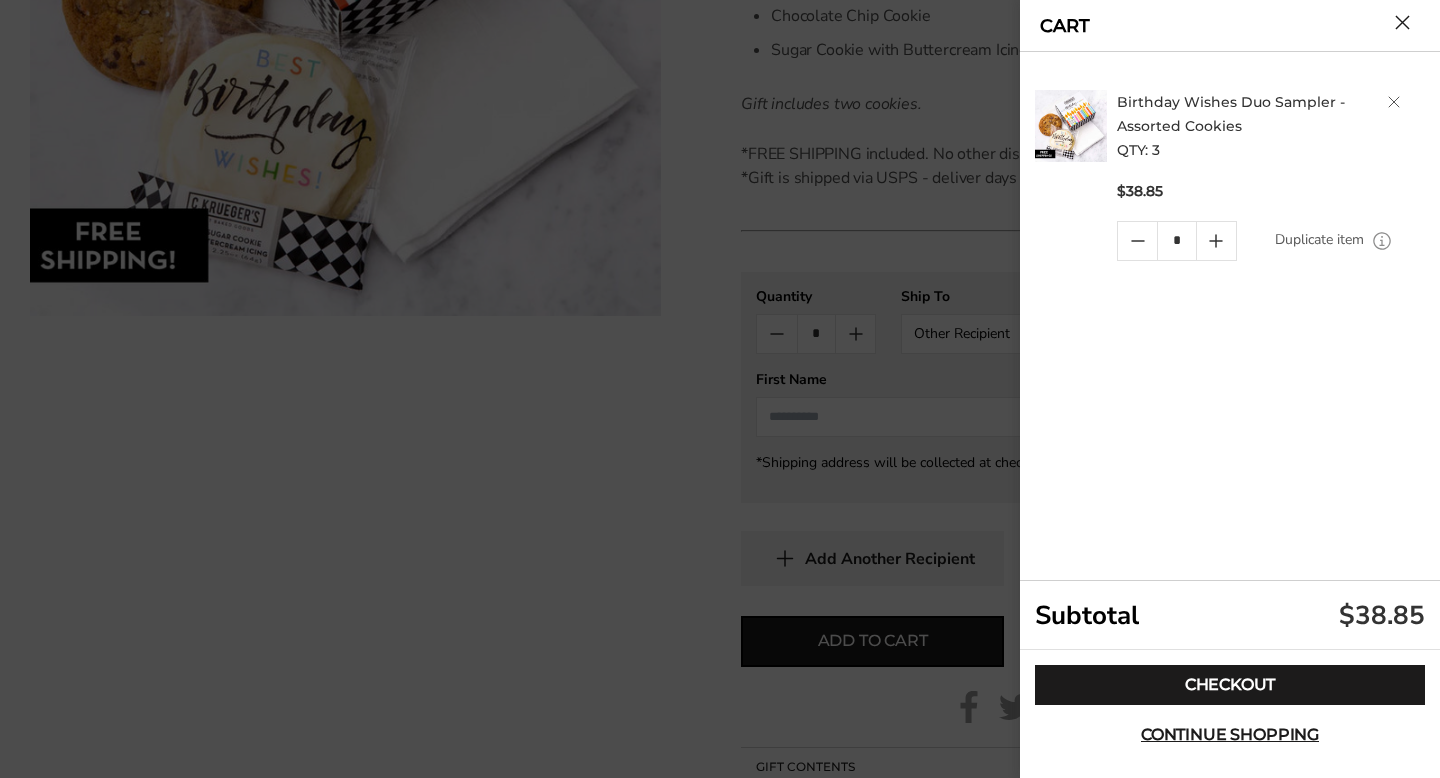 click 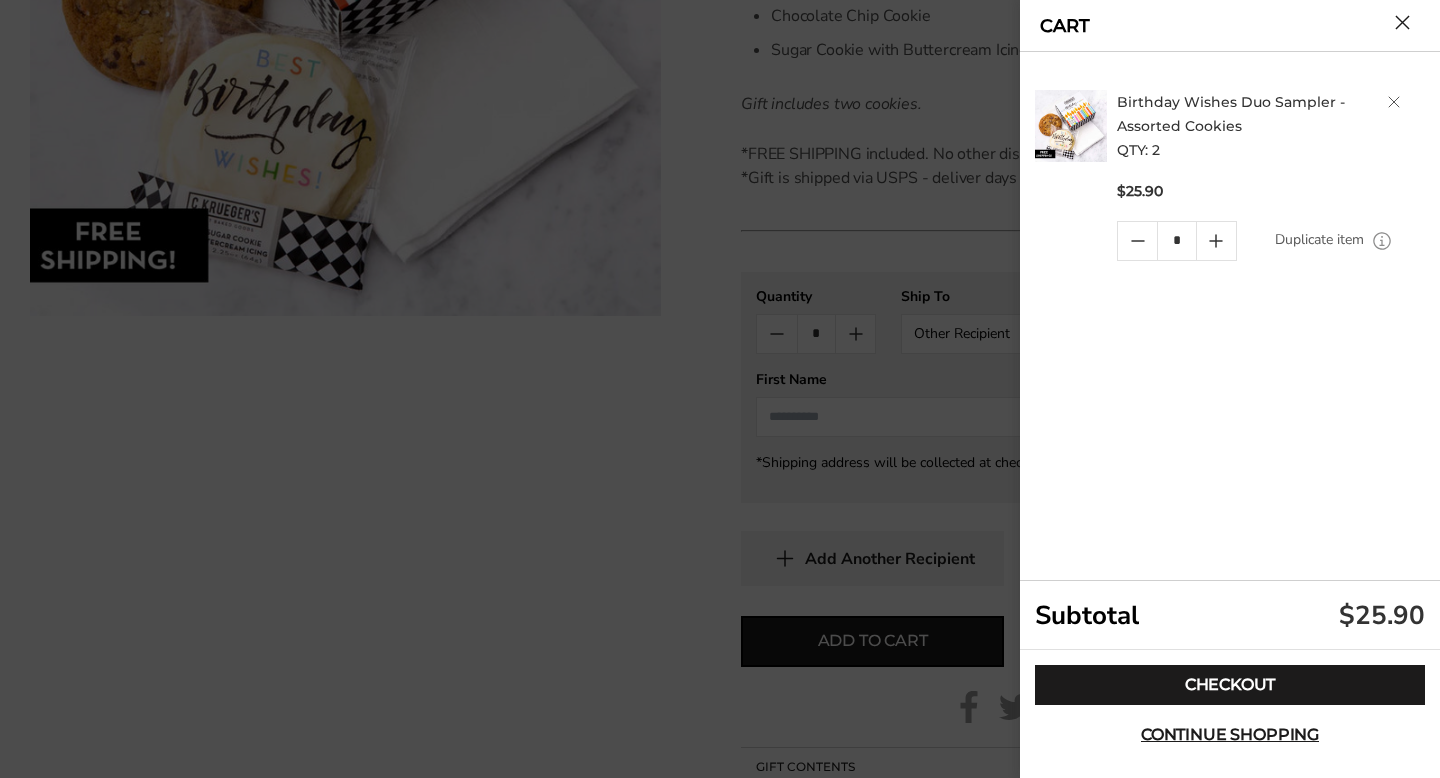click 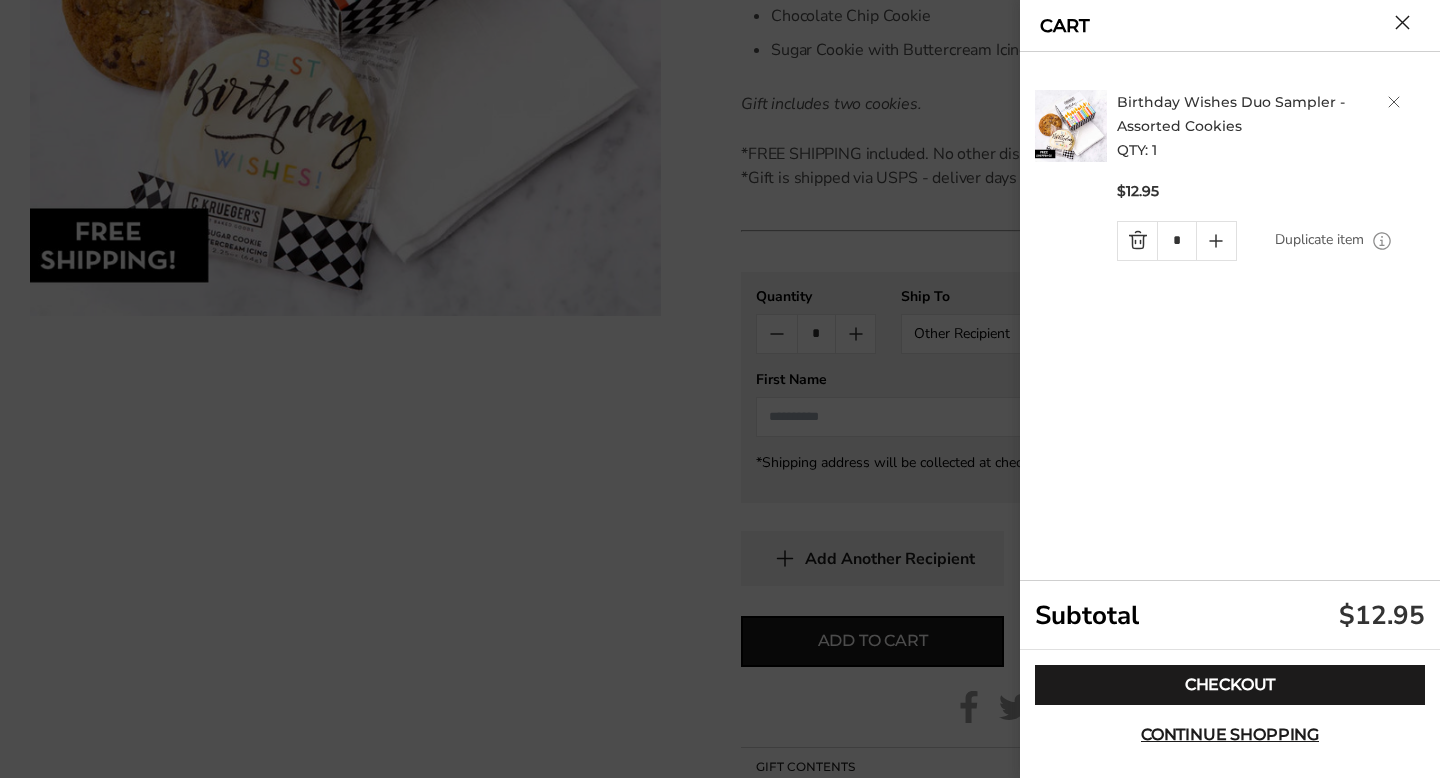 click on "Duplicate item" at bounding box center [1319, 240] 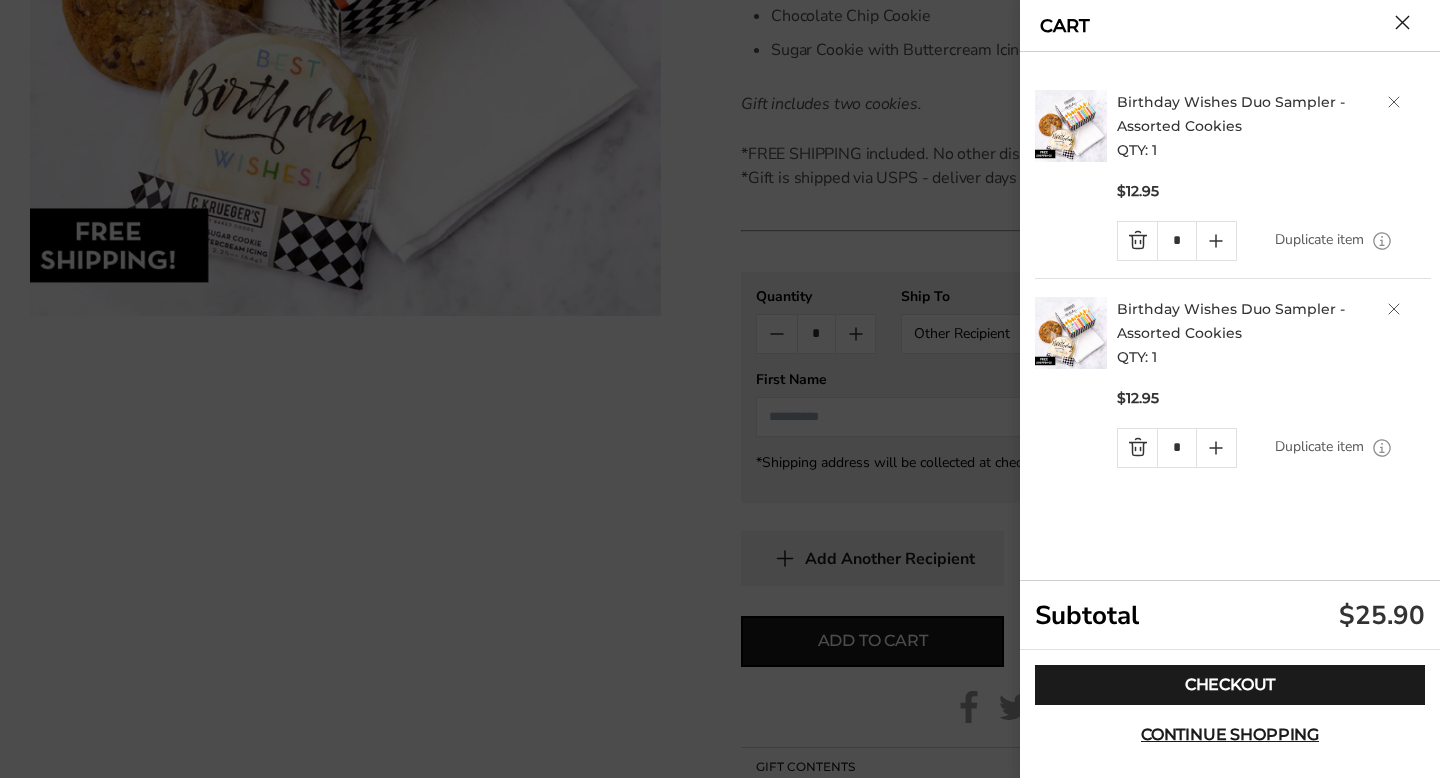 click on "Duplicate item" at bounding box center [1319, 240] 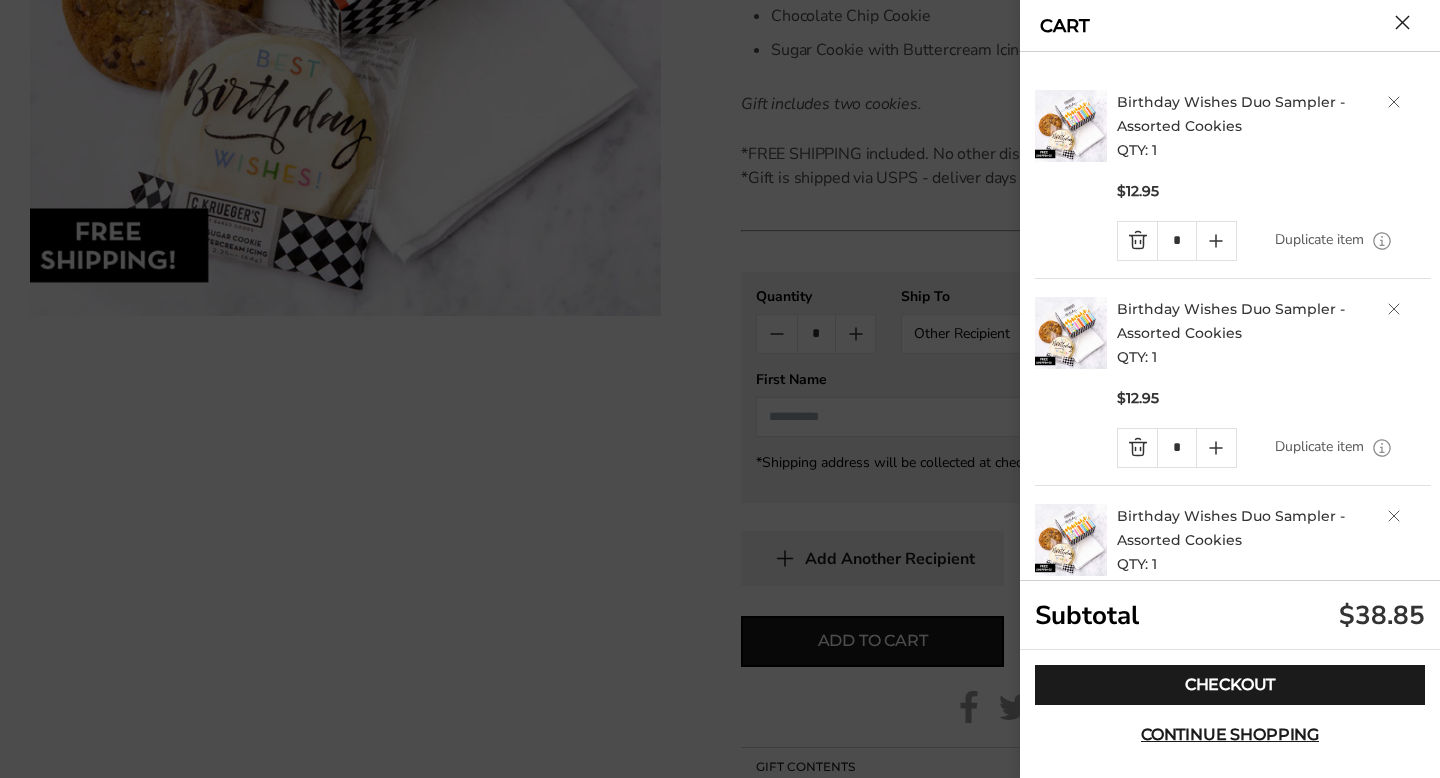 click on "Duplicate item" at bounding box center [1319, 240] 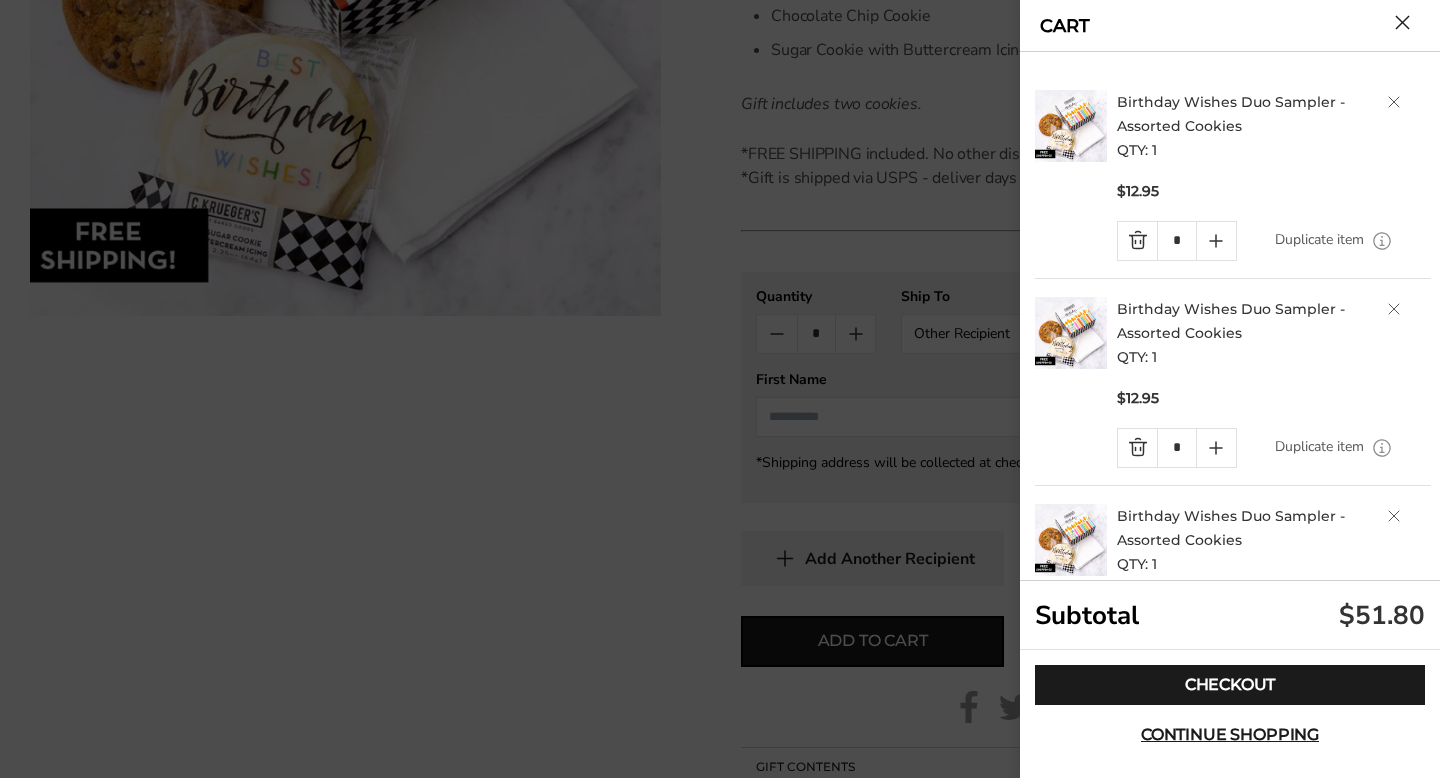 click on "Duplicate item" at bounding box center (1319, 240) 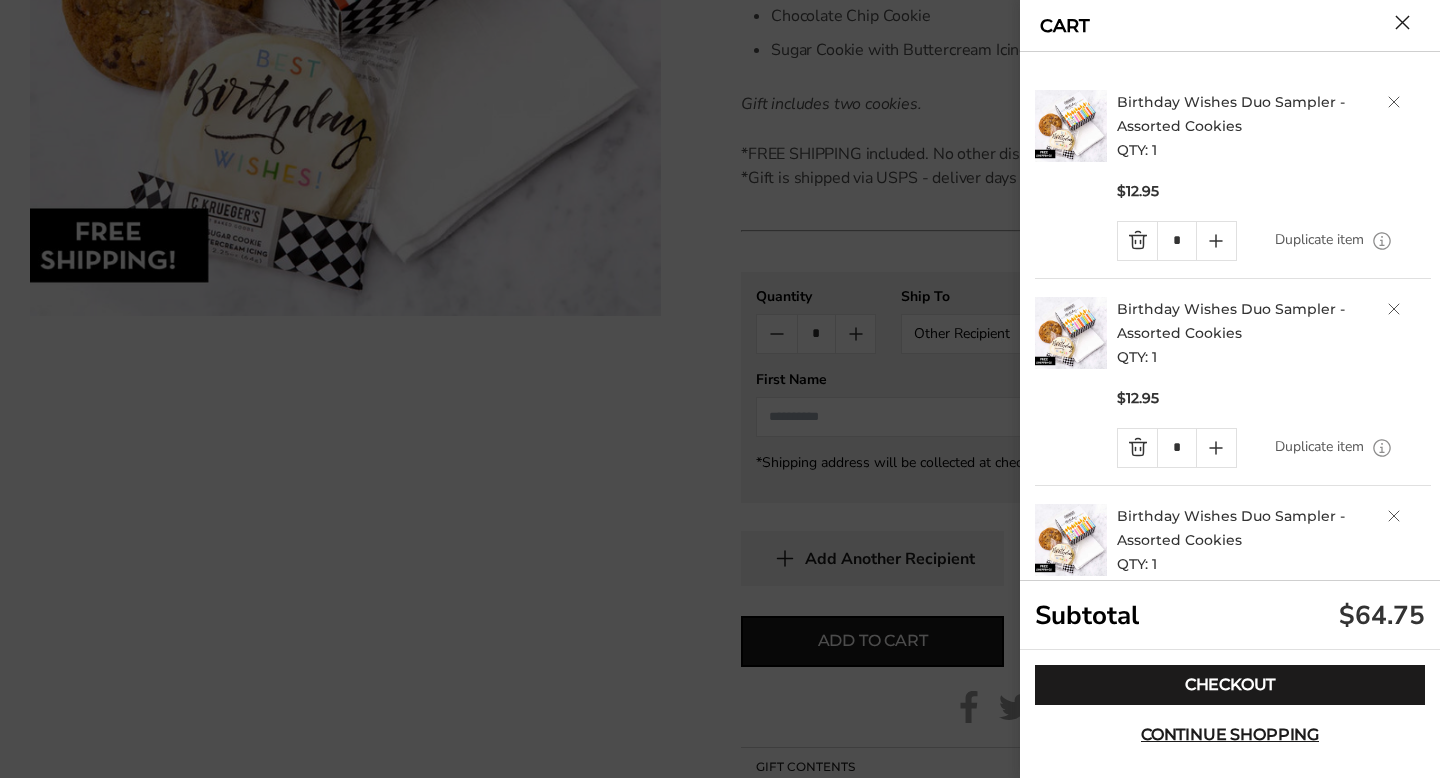 click on "Duplicate item" at bounding box center (1319, 240) 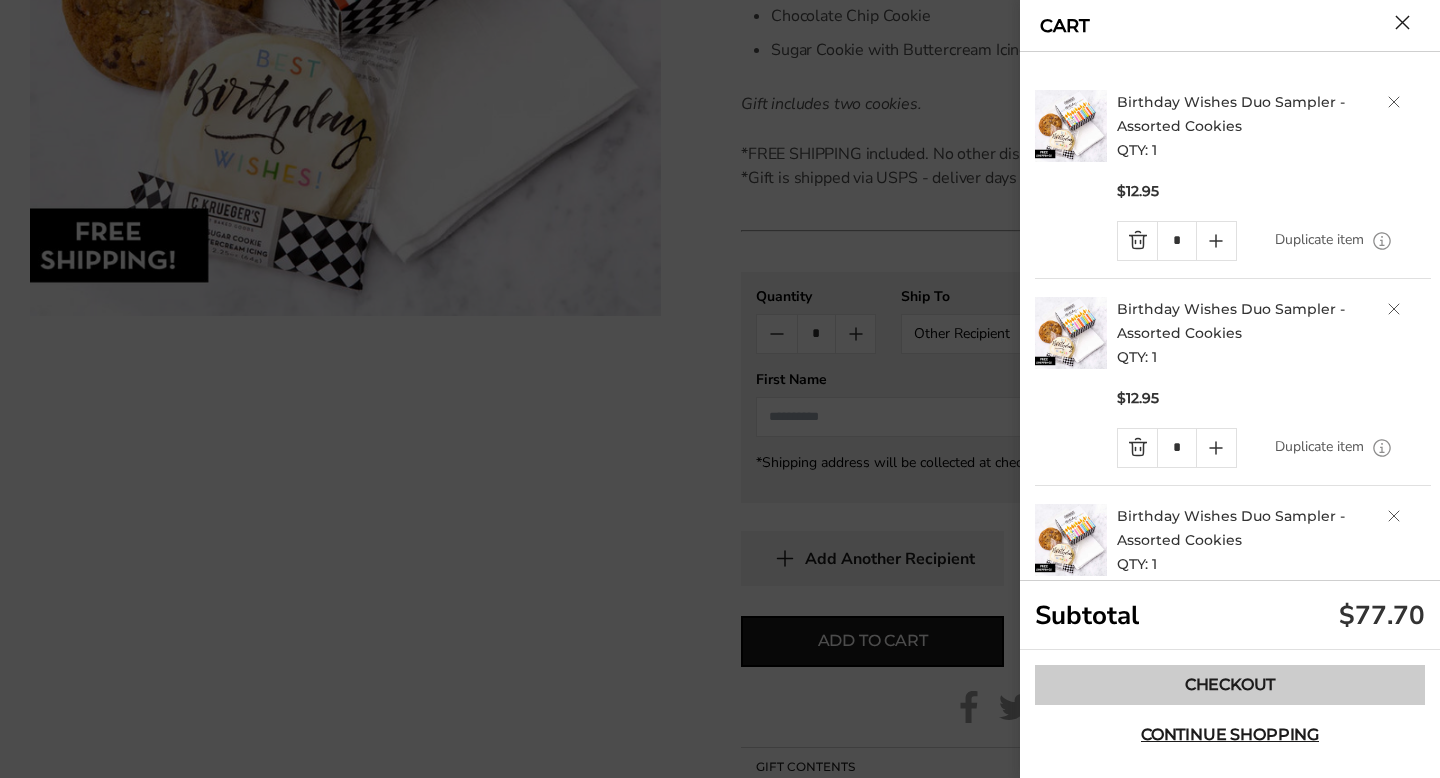 click on "Checkout" at bounding box center [1230, 685] 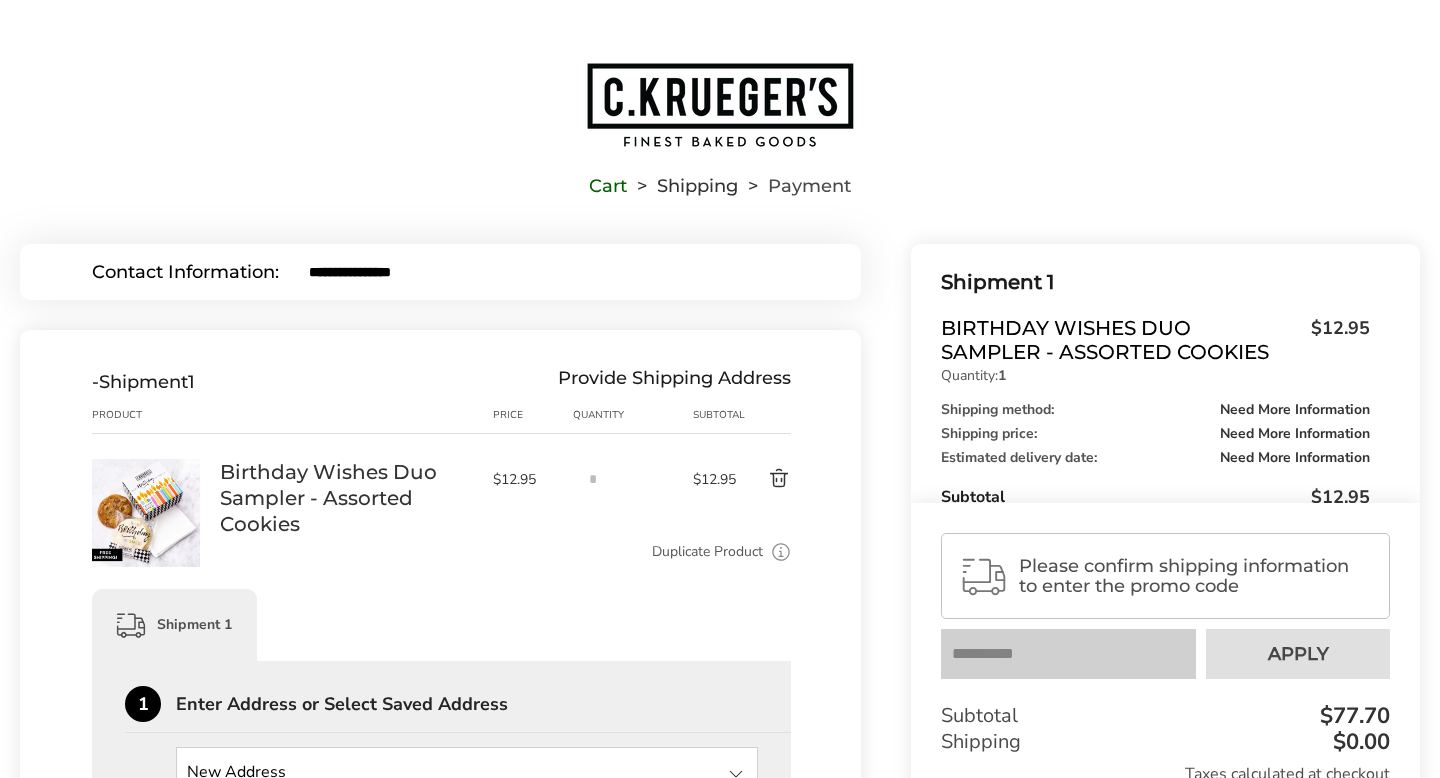 scroll, scrollTop: 0, scrollLeft: 0, axis: both 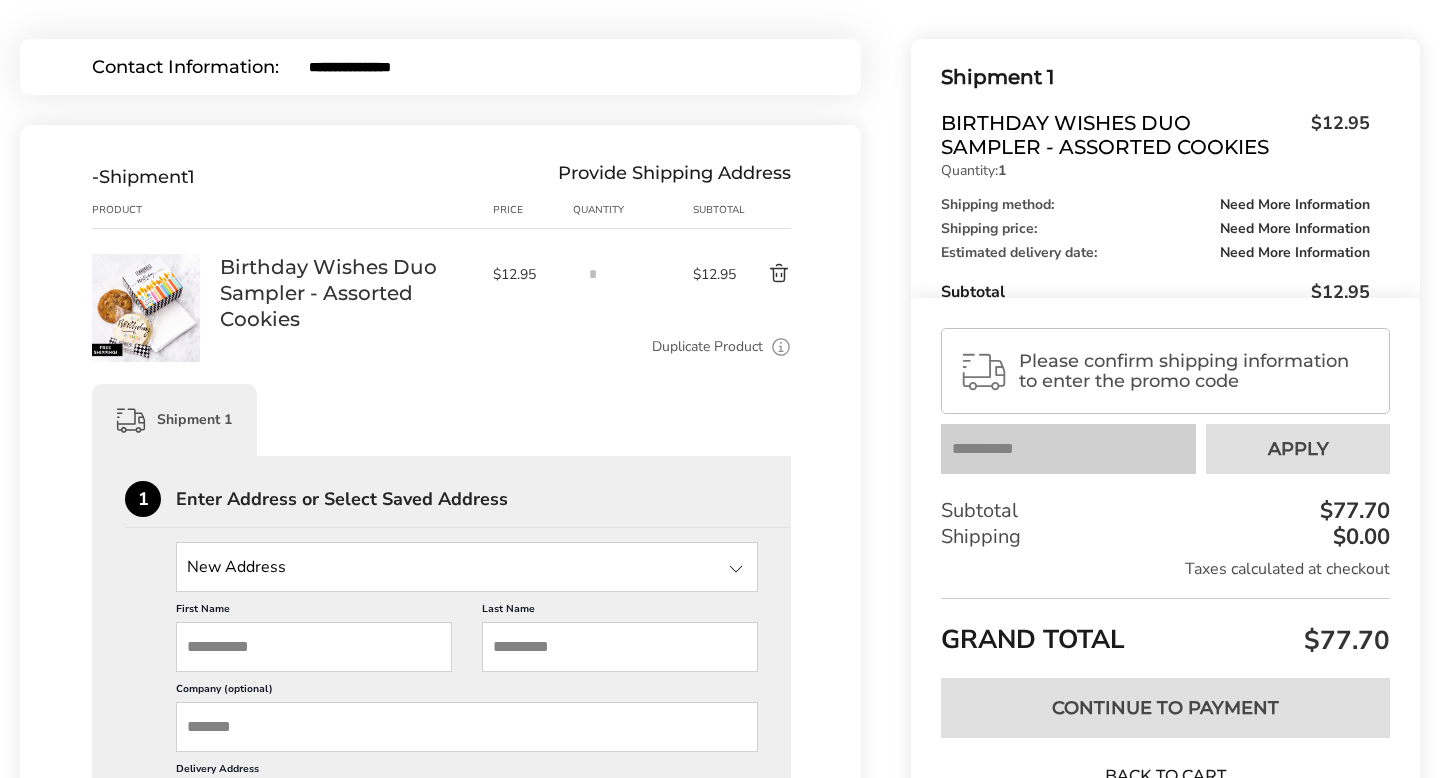 click at bounding box center (467, 567) 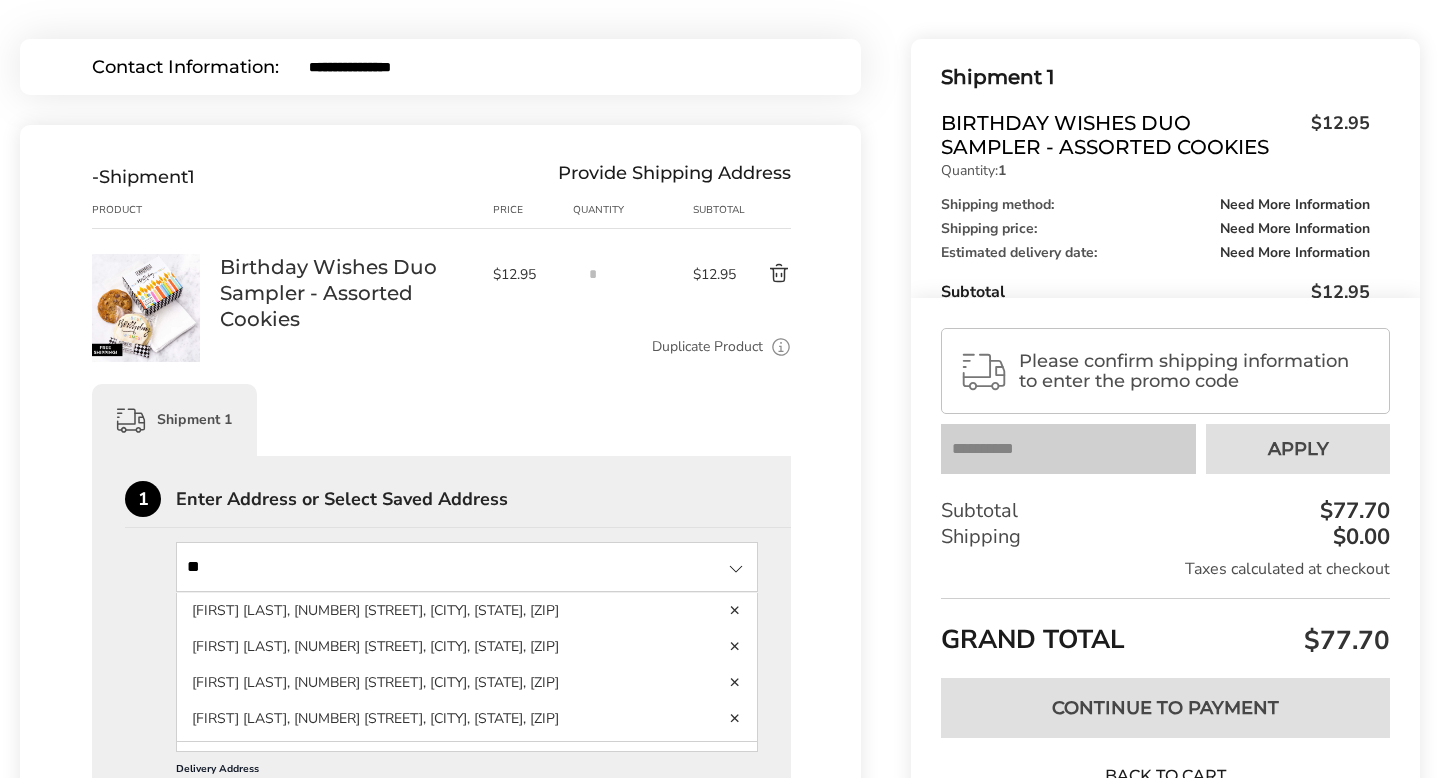 type on "*" 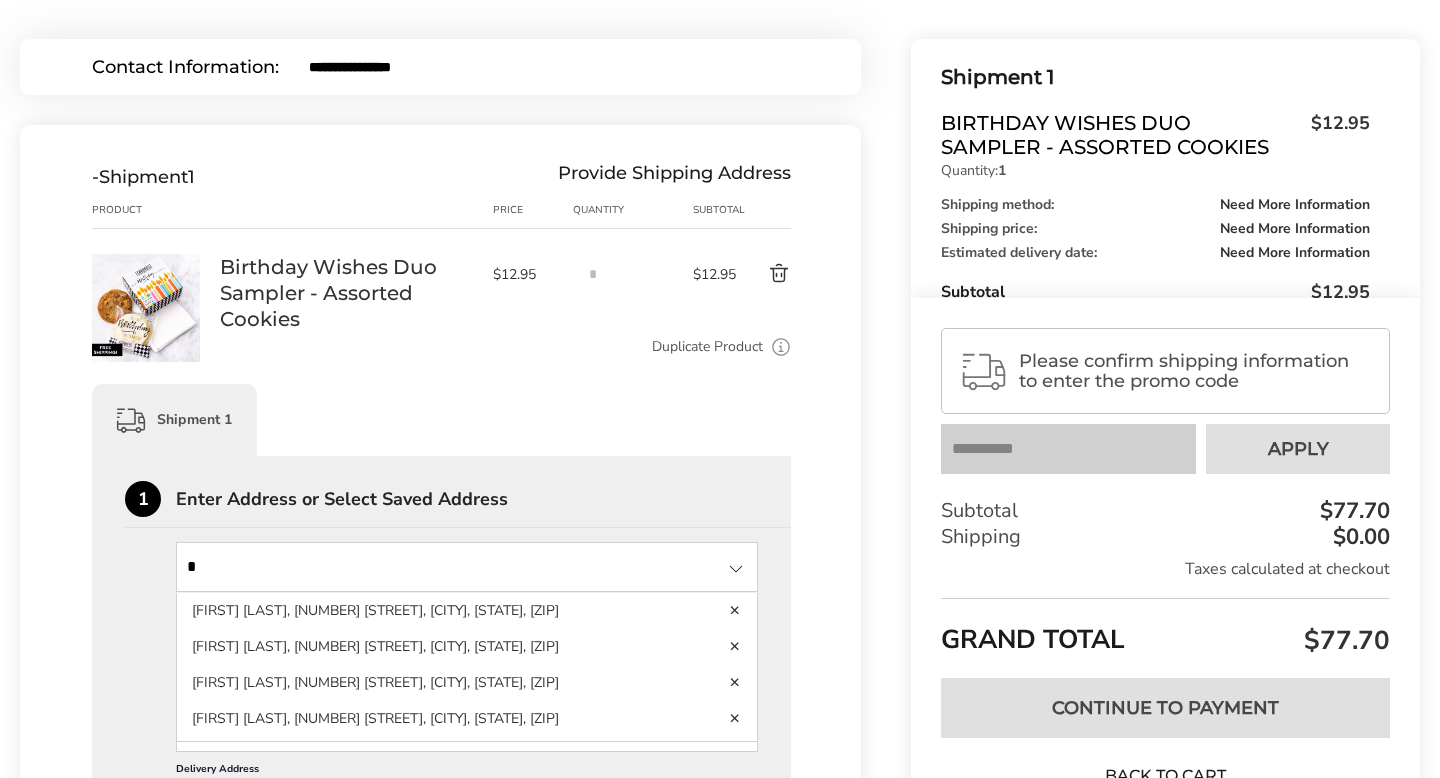 type 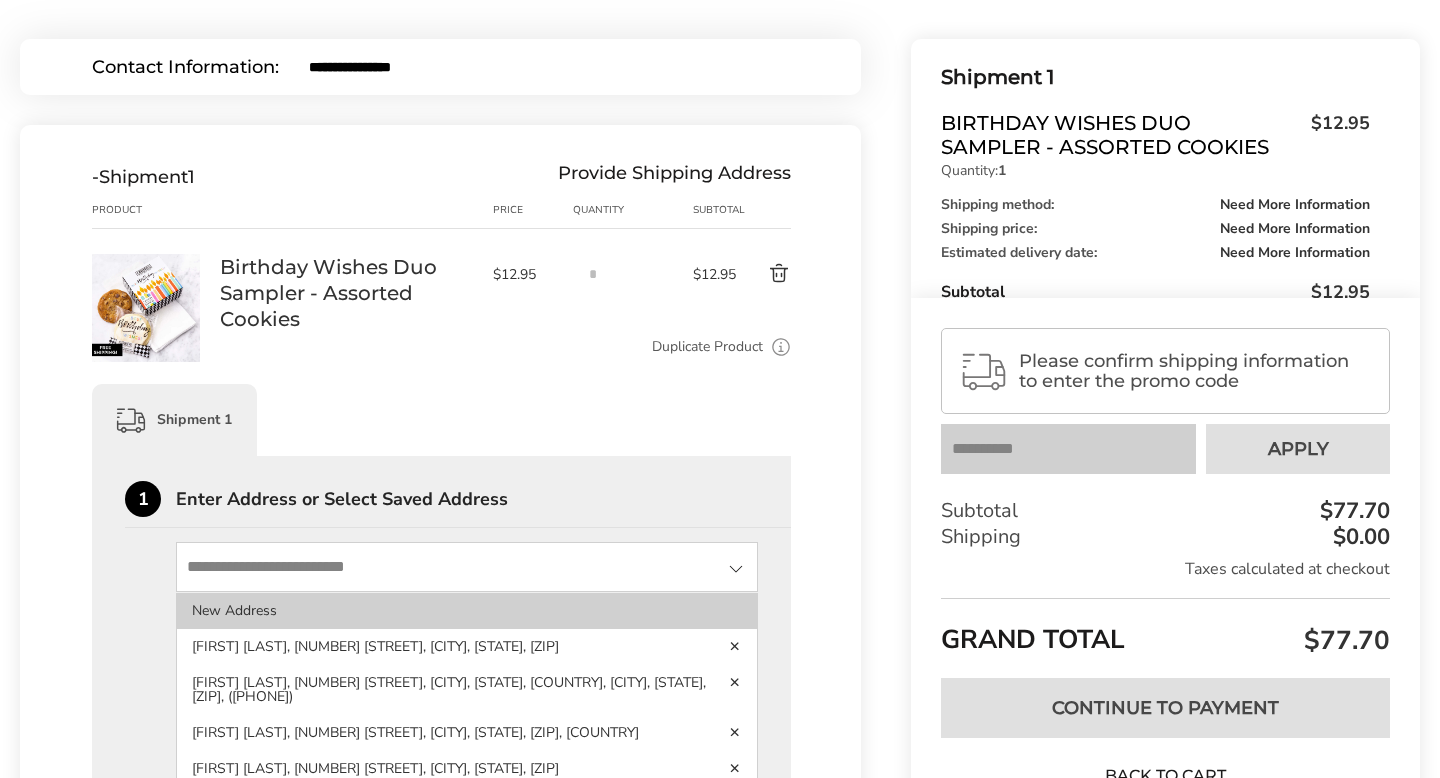 click on "New Address" 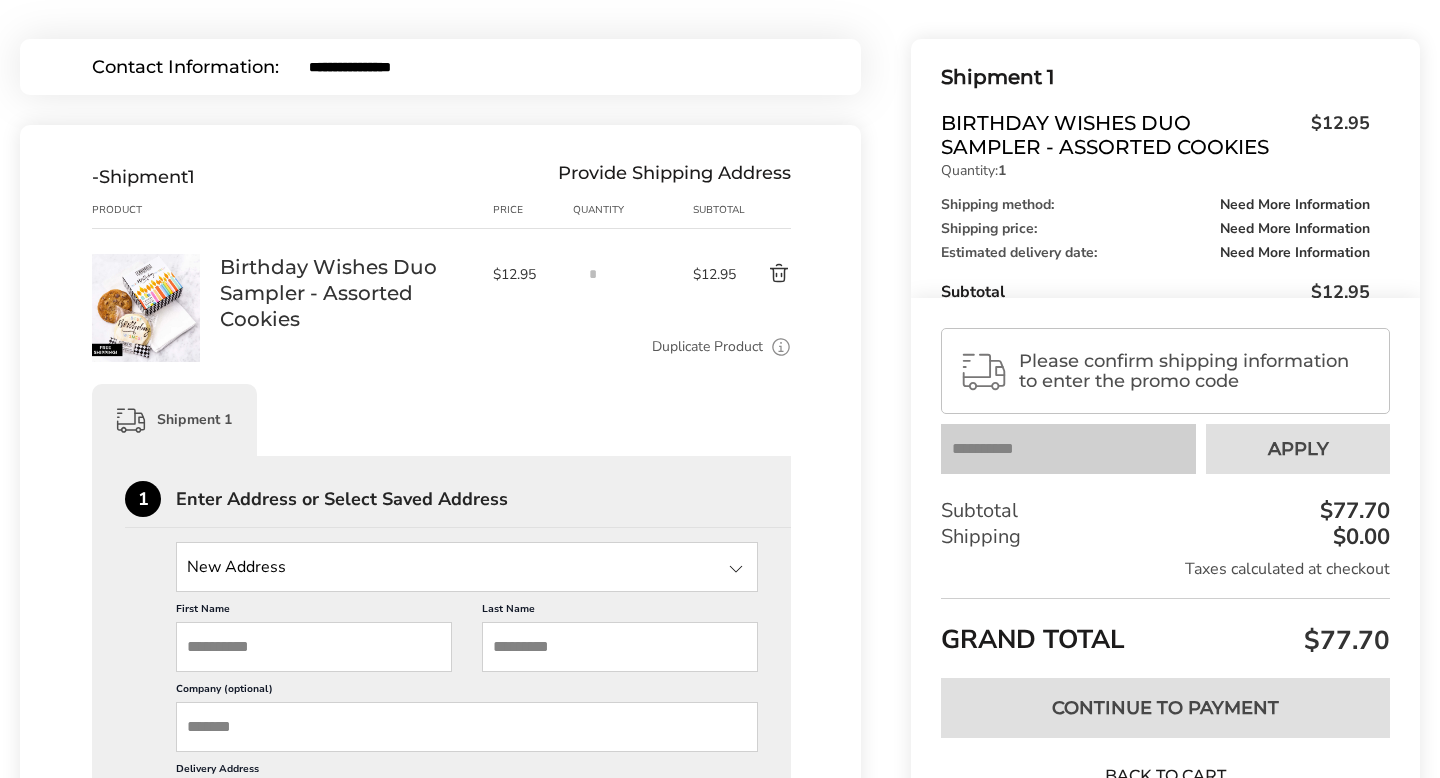 click on "First Name" at bounding box center [314, 647] 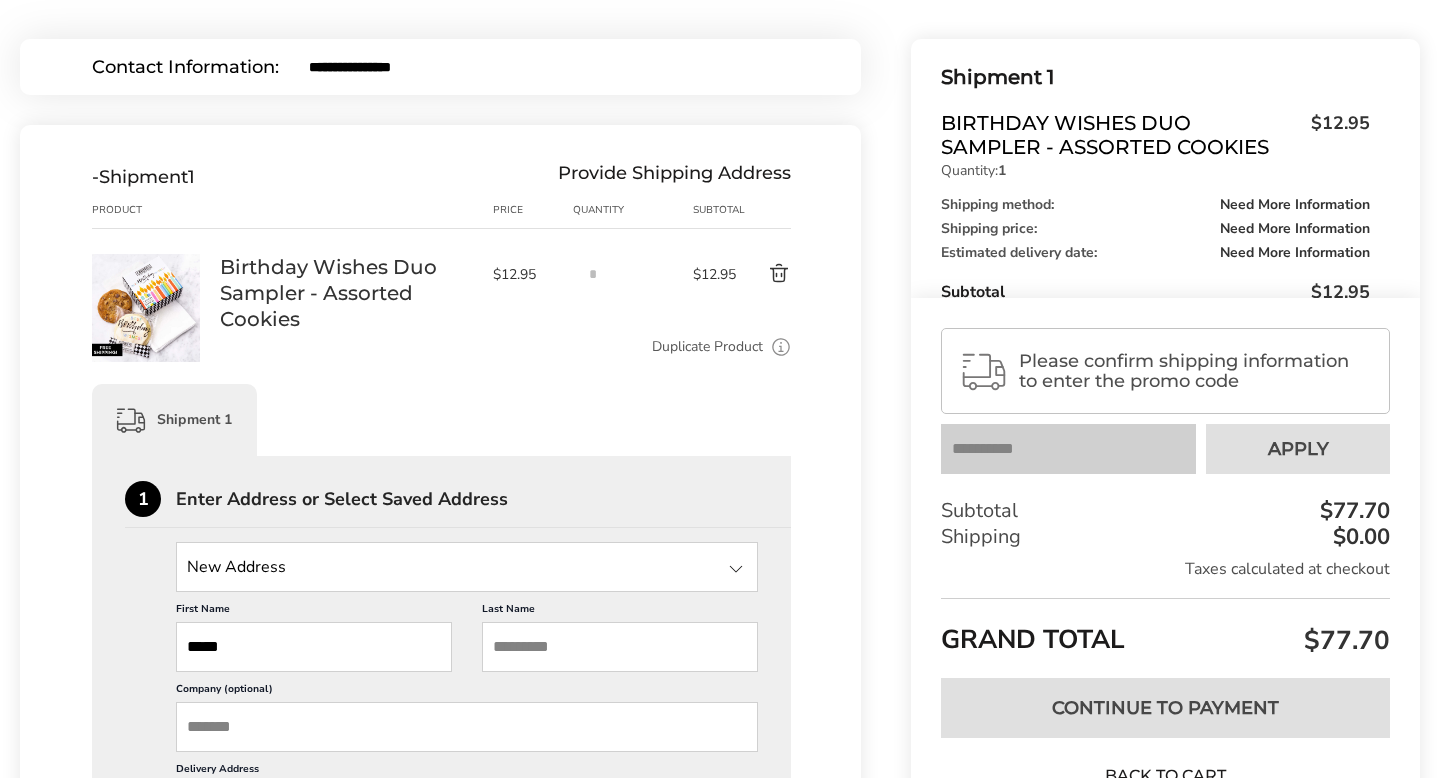 type on "*****" 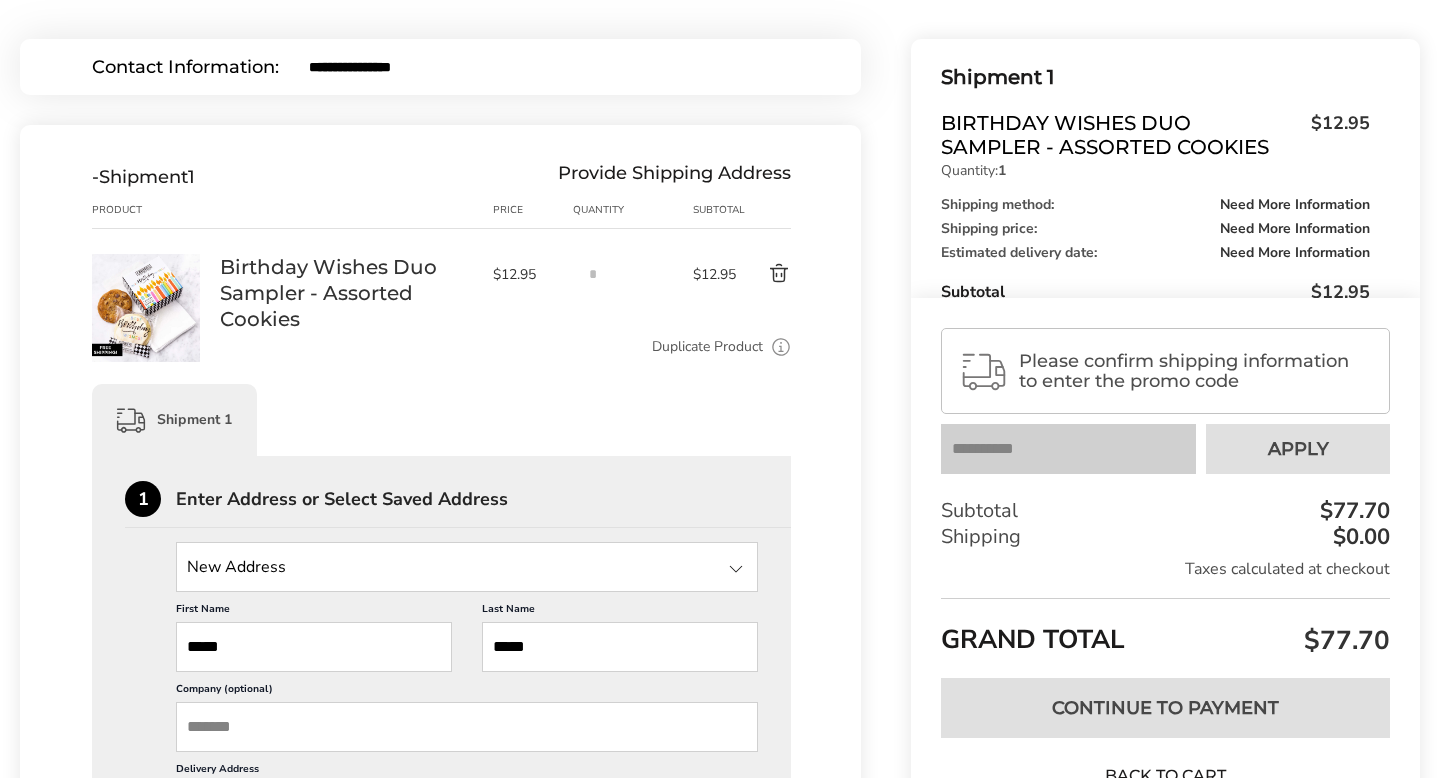 type on "*****" 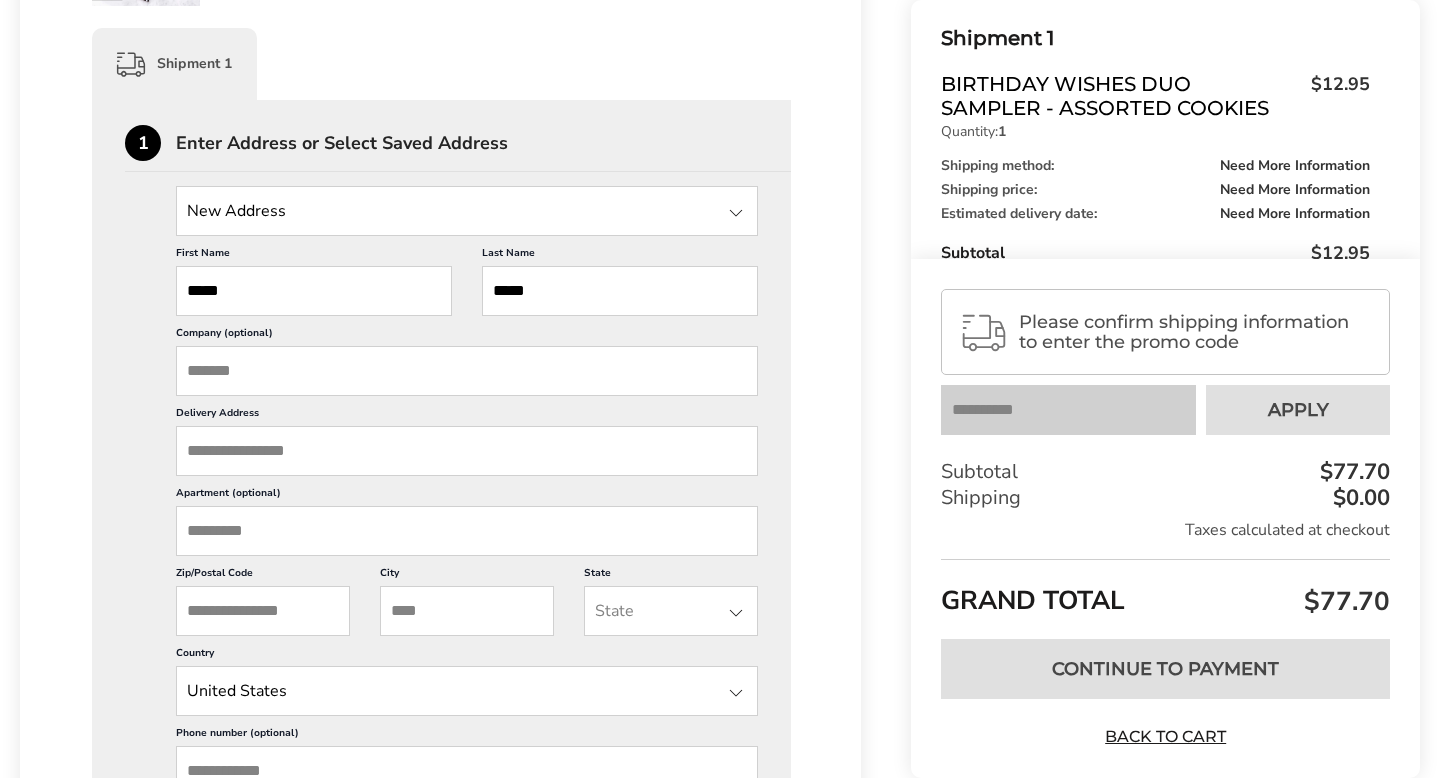 scroll, scrollTop: 633, scrollLeft: 0, axis: vertical 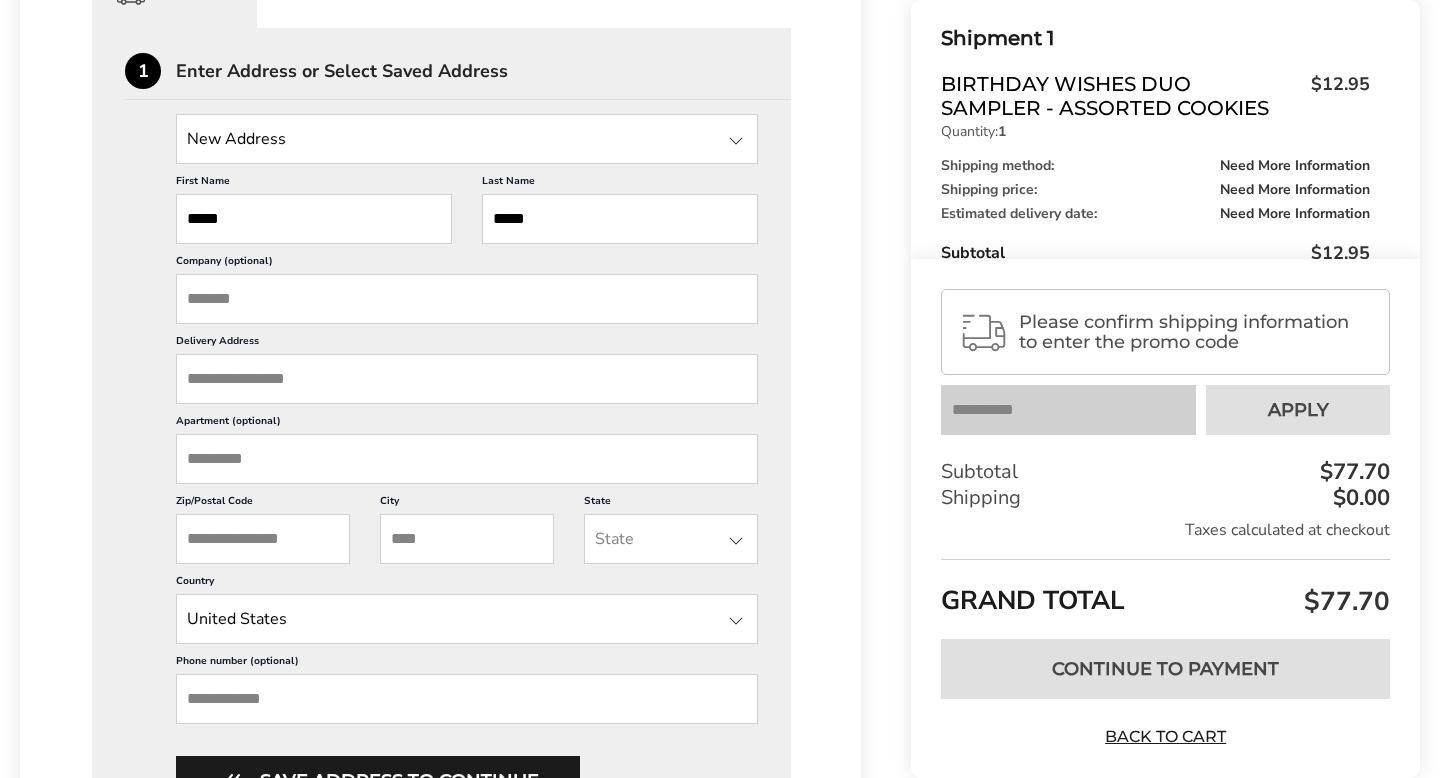click on "Delivery Address" at bounding box center (467, 379) 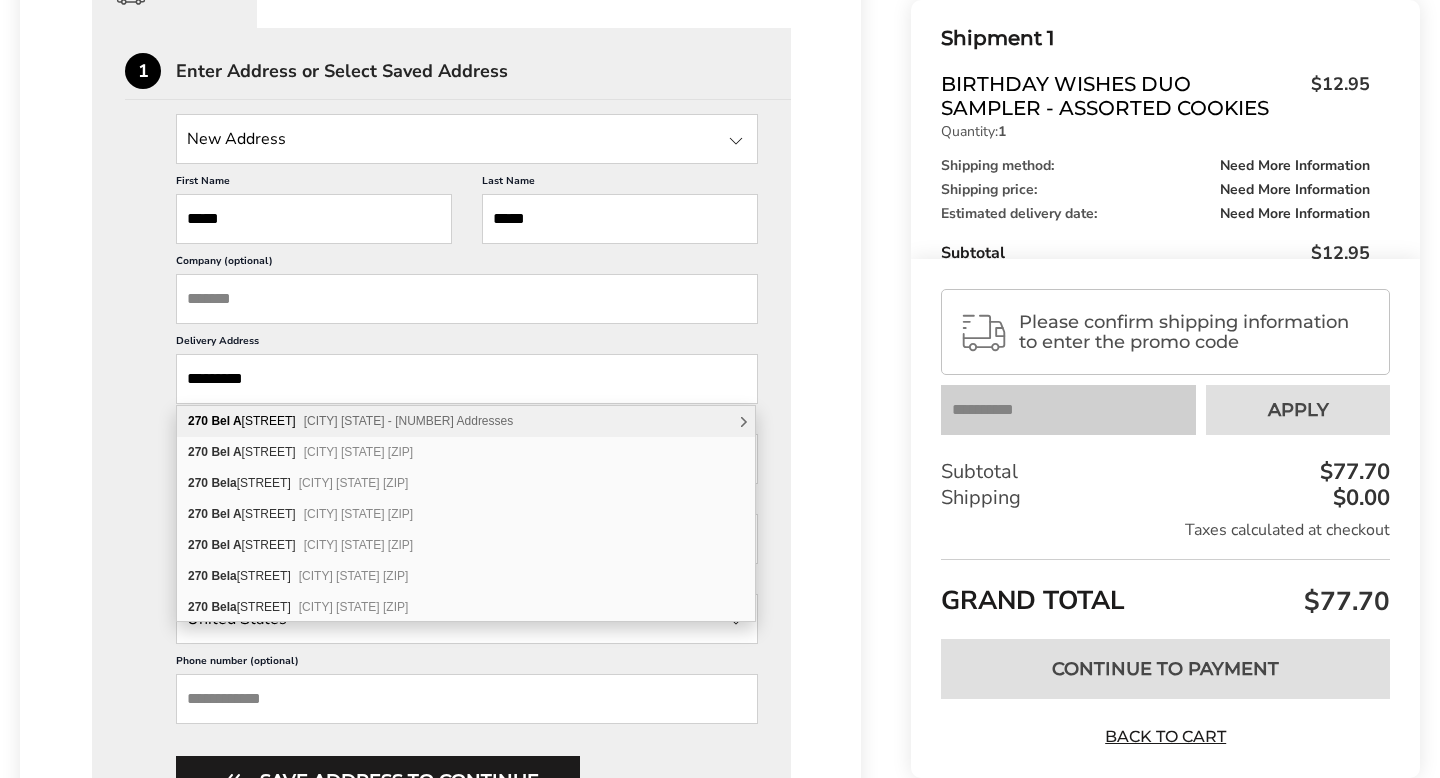 type on "*********" 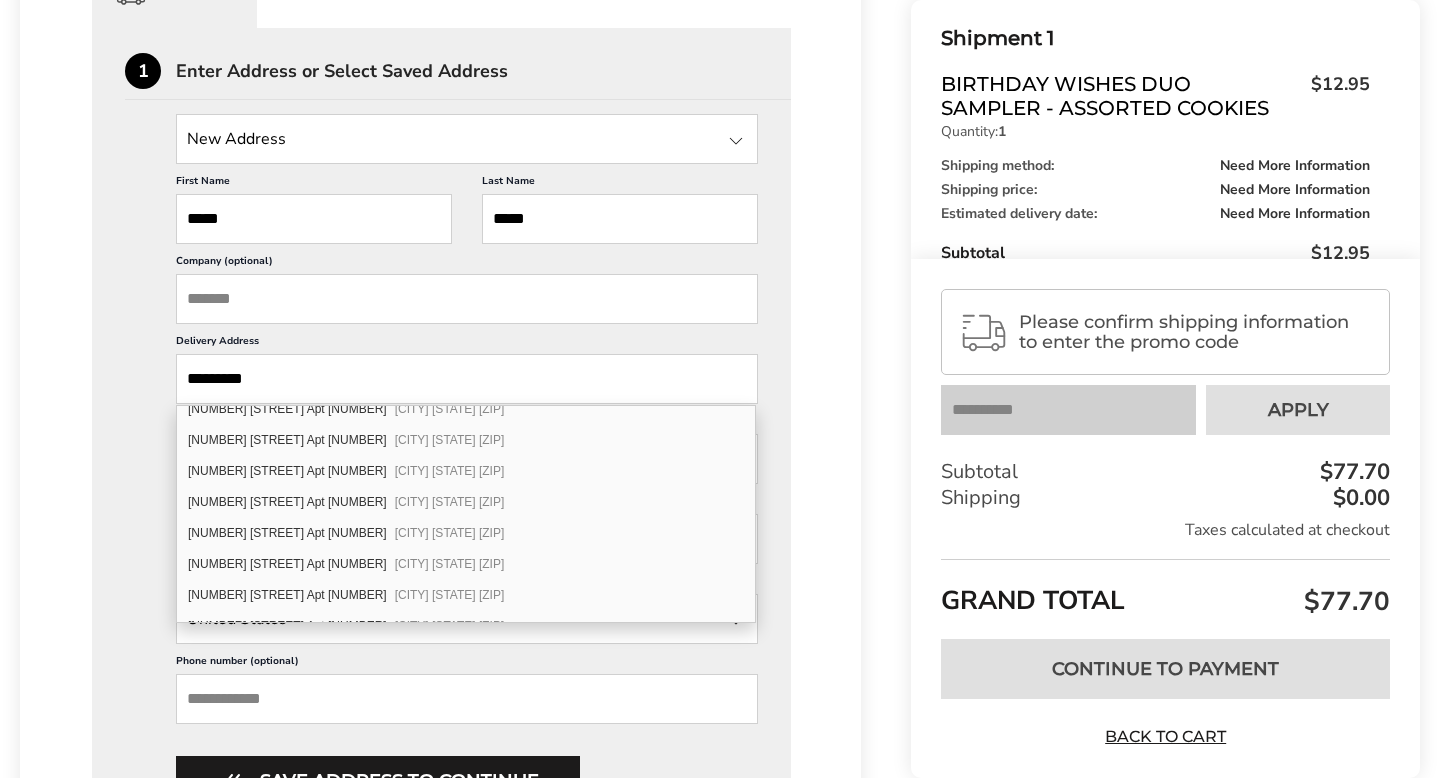 scroll, scrollTop: 665, scrollLeft: 0, axis: vertical 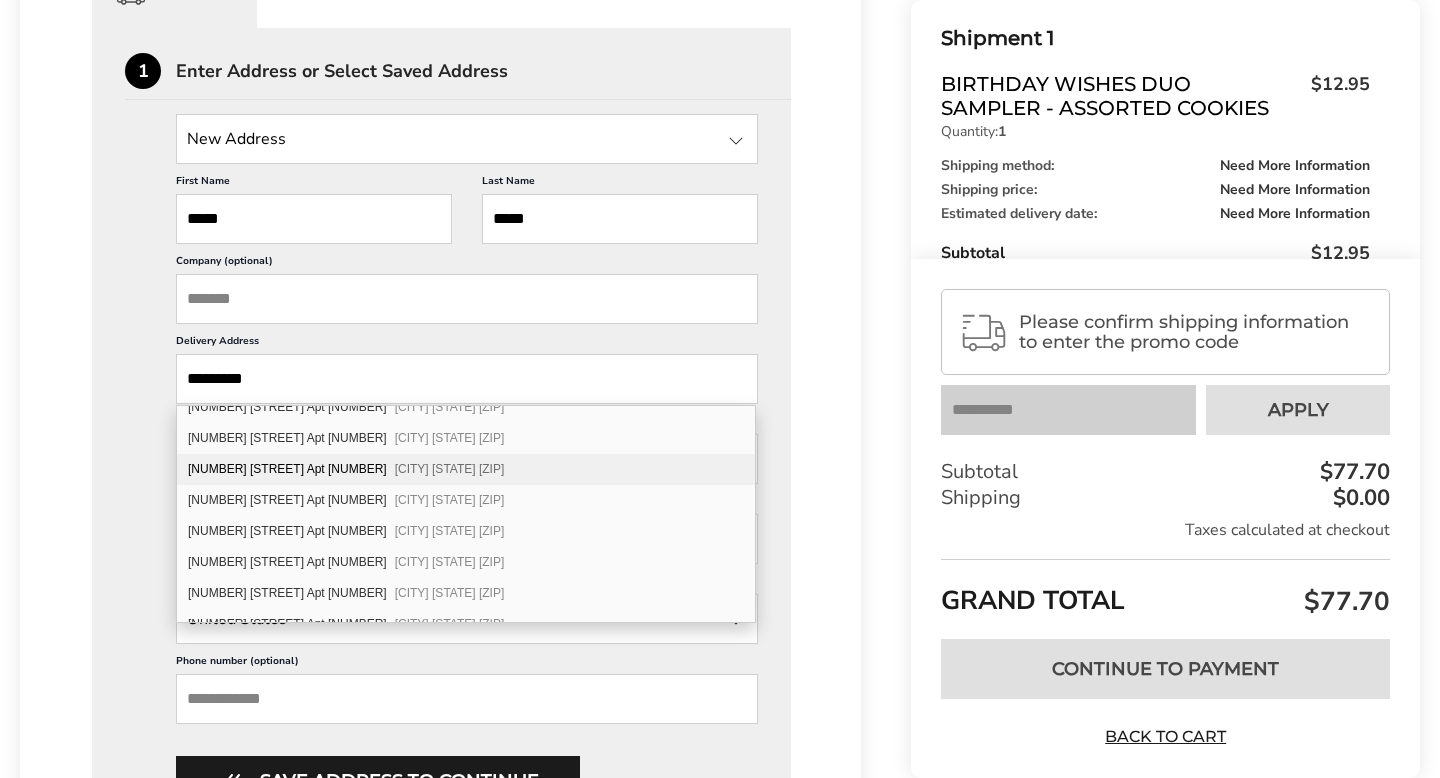 click on "[CITY] [STATE] [ZIP]" at bounding box center [450, 469] 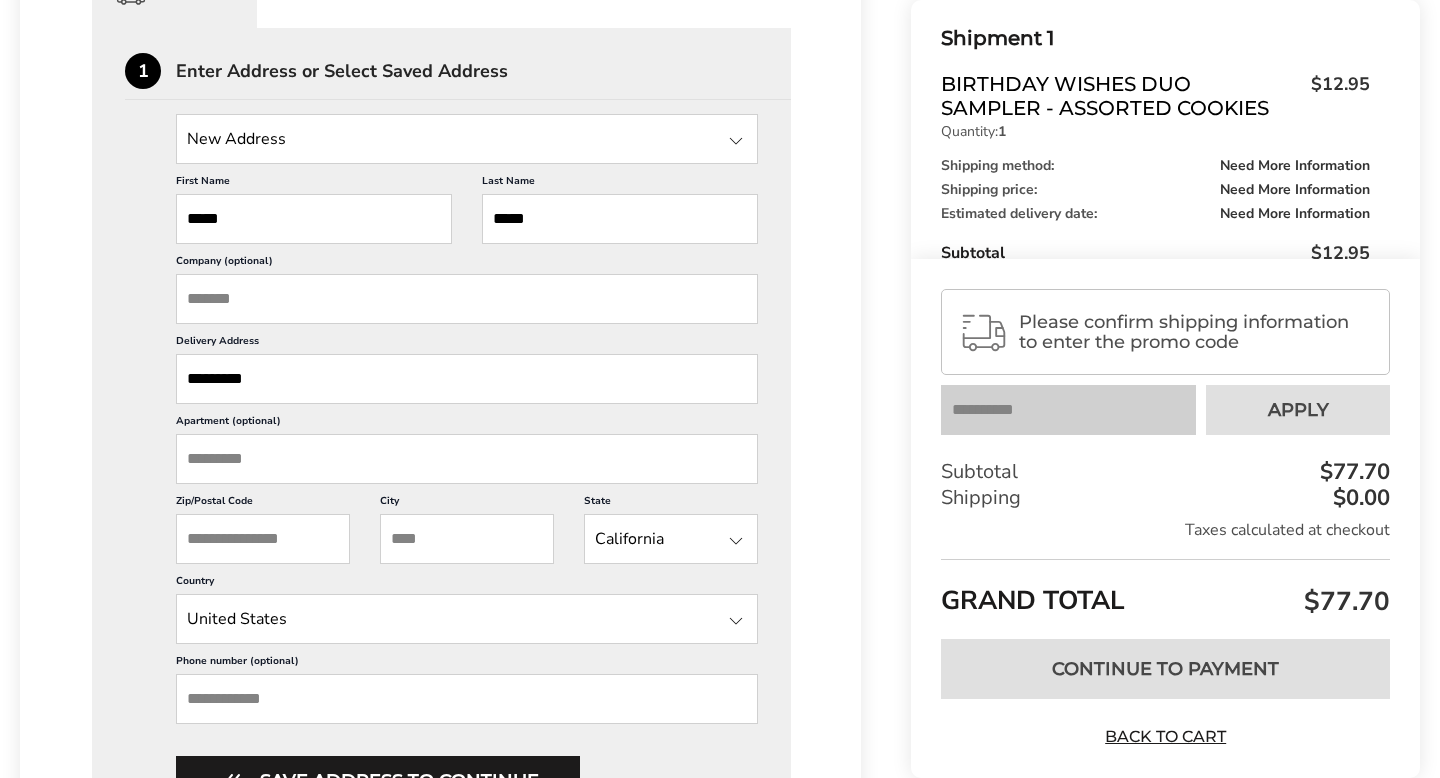 click on "Apartment (optional)" at bounding box center (467, 459) 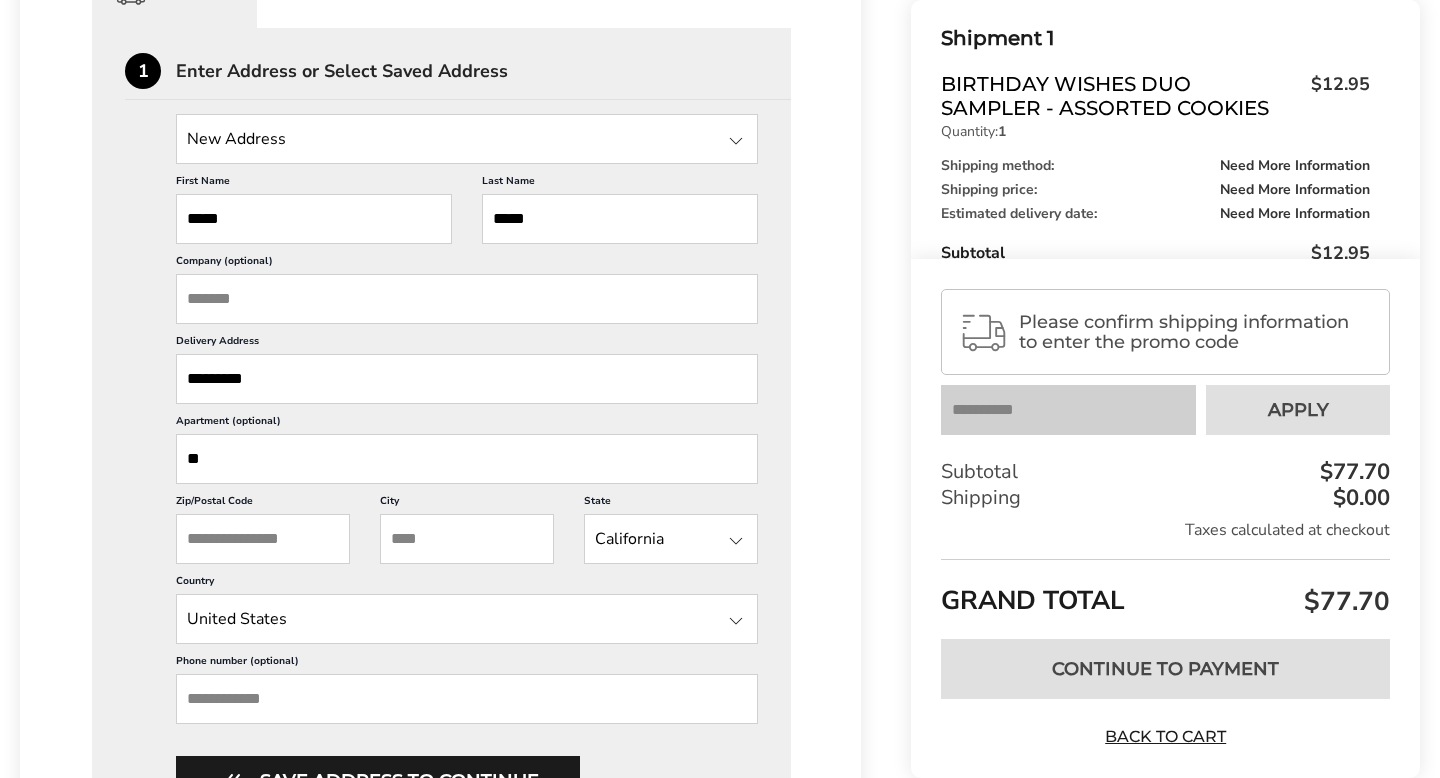 type on "**" 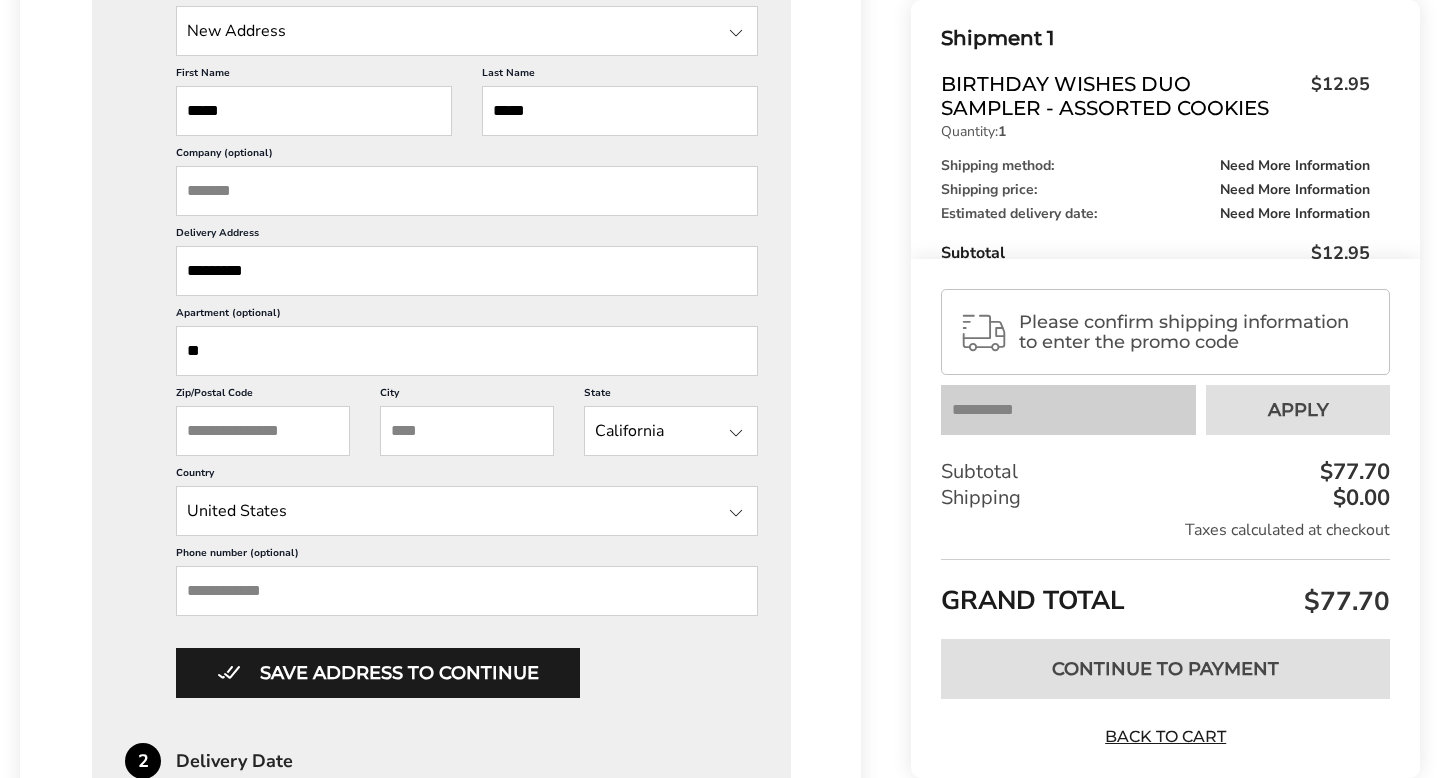 scroll, scrollTop: 742, scrollLeft: 0, axis: vertical 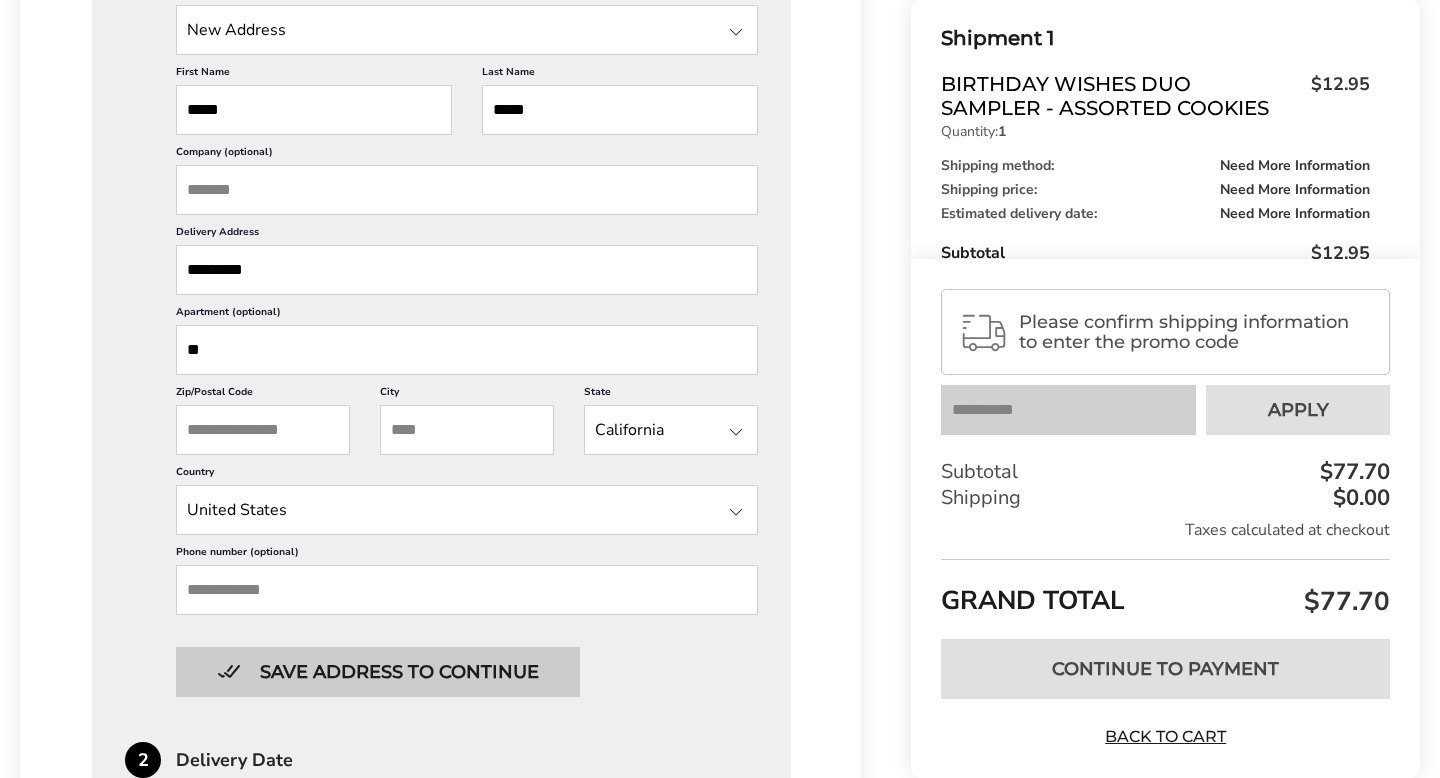 click on "Save address to continue" at bounding box center [378, 672] 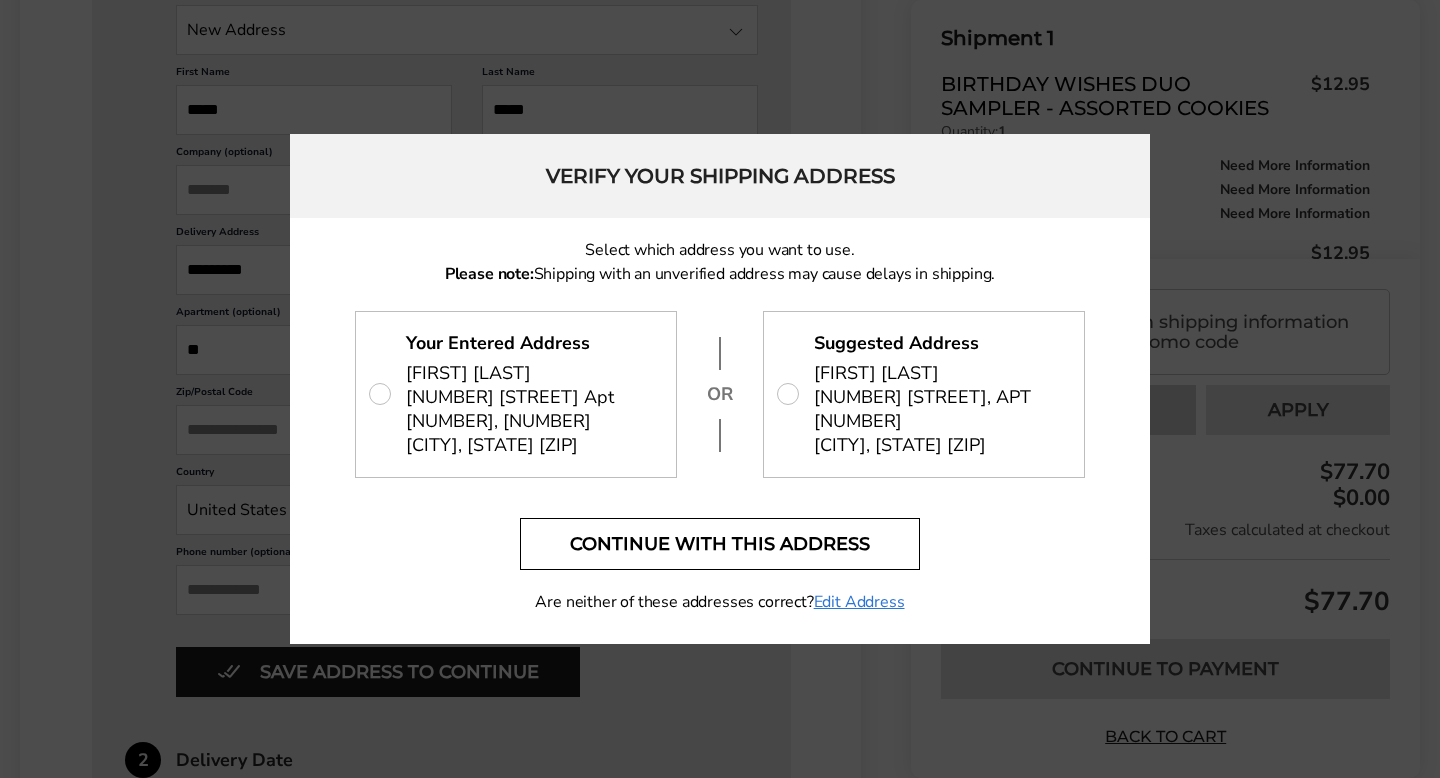 click on "Continue with this address" at bounding box center [720, 544] 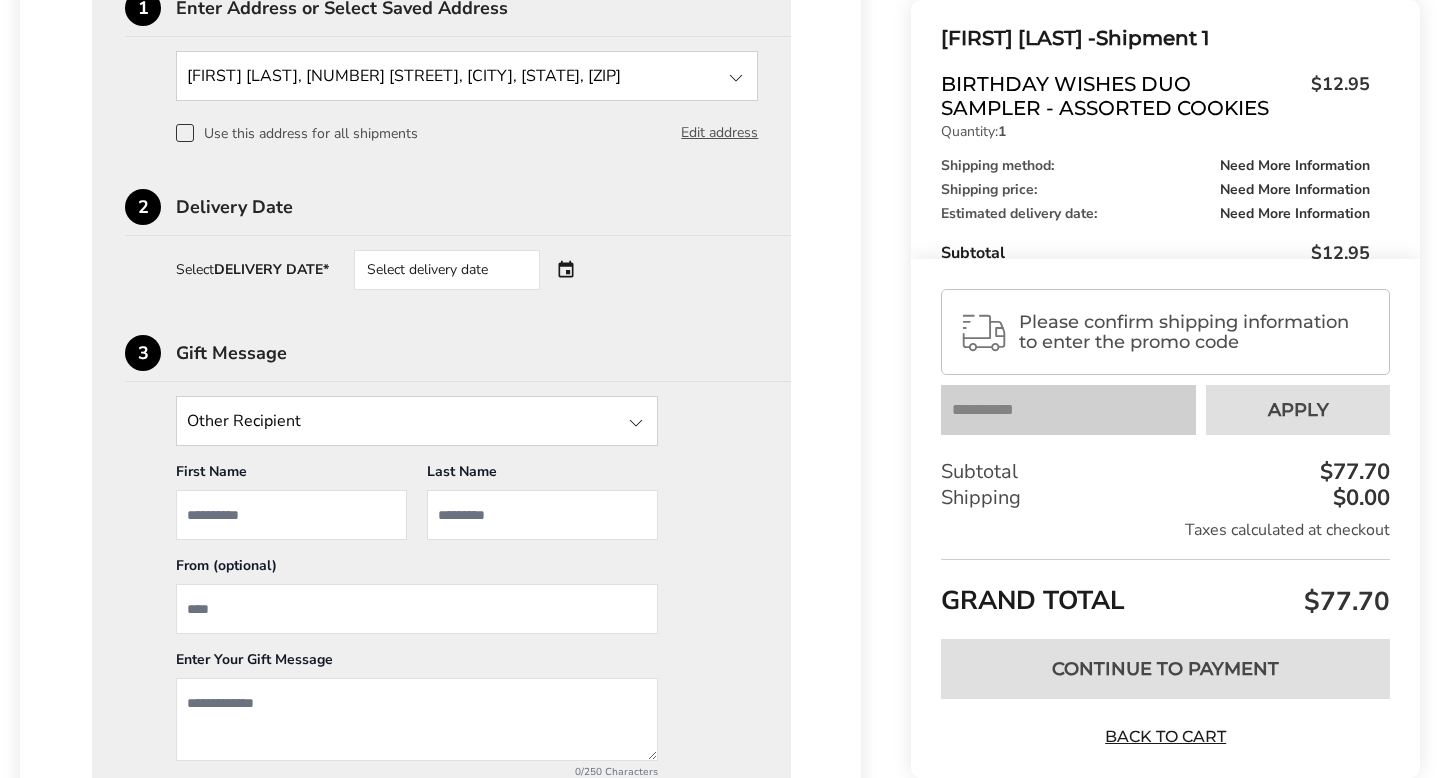 scroll, scrollTop: 693, scrollLeft: 0, axis: vertical 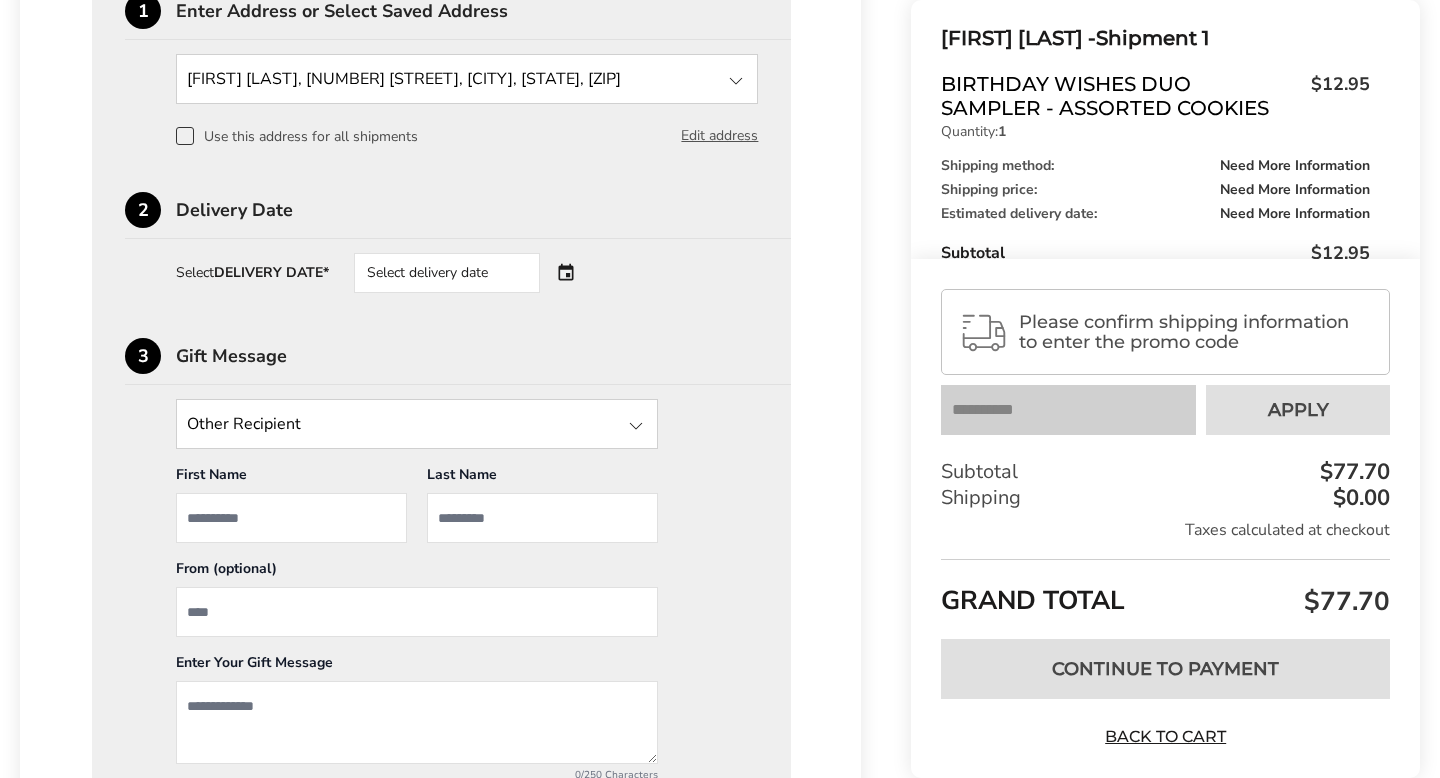 click at bounding box center (417, 612) 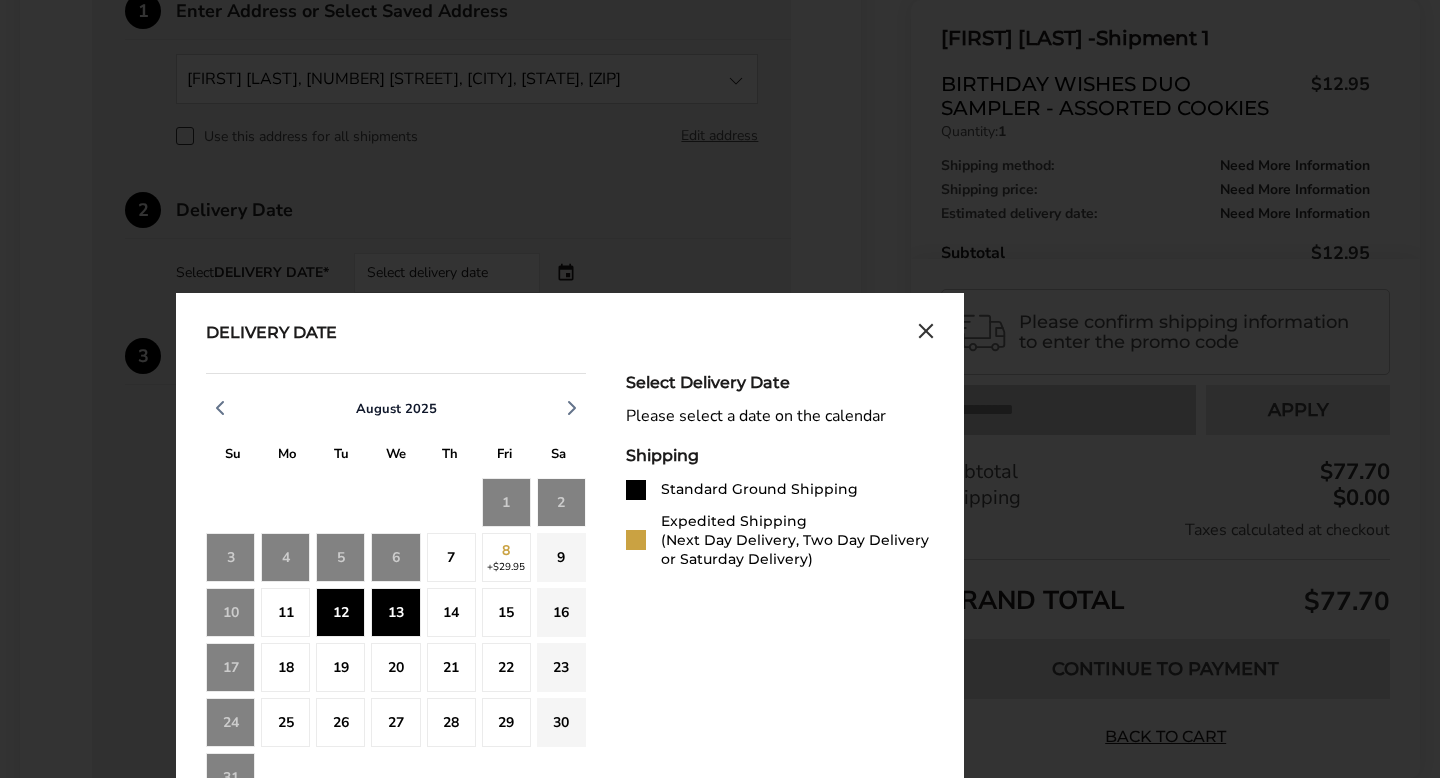 click on "7" 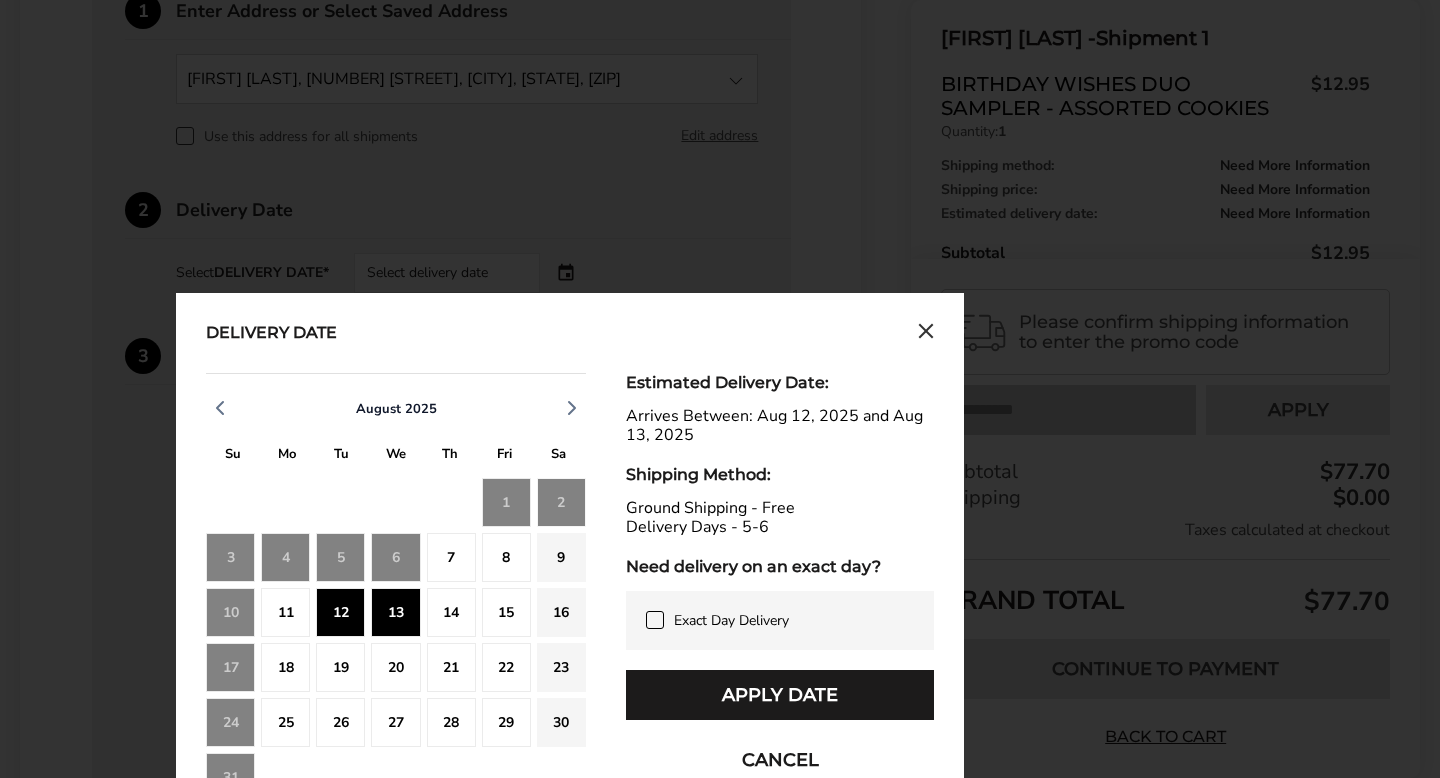 click on "6" 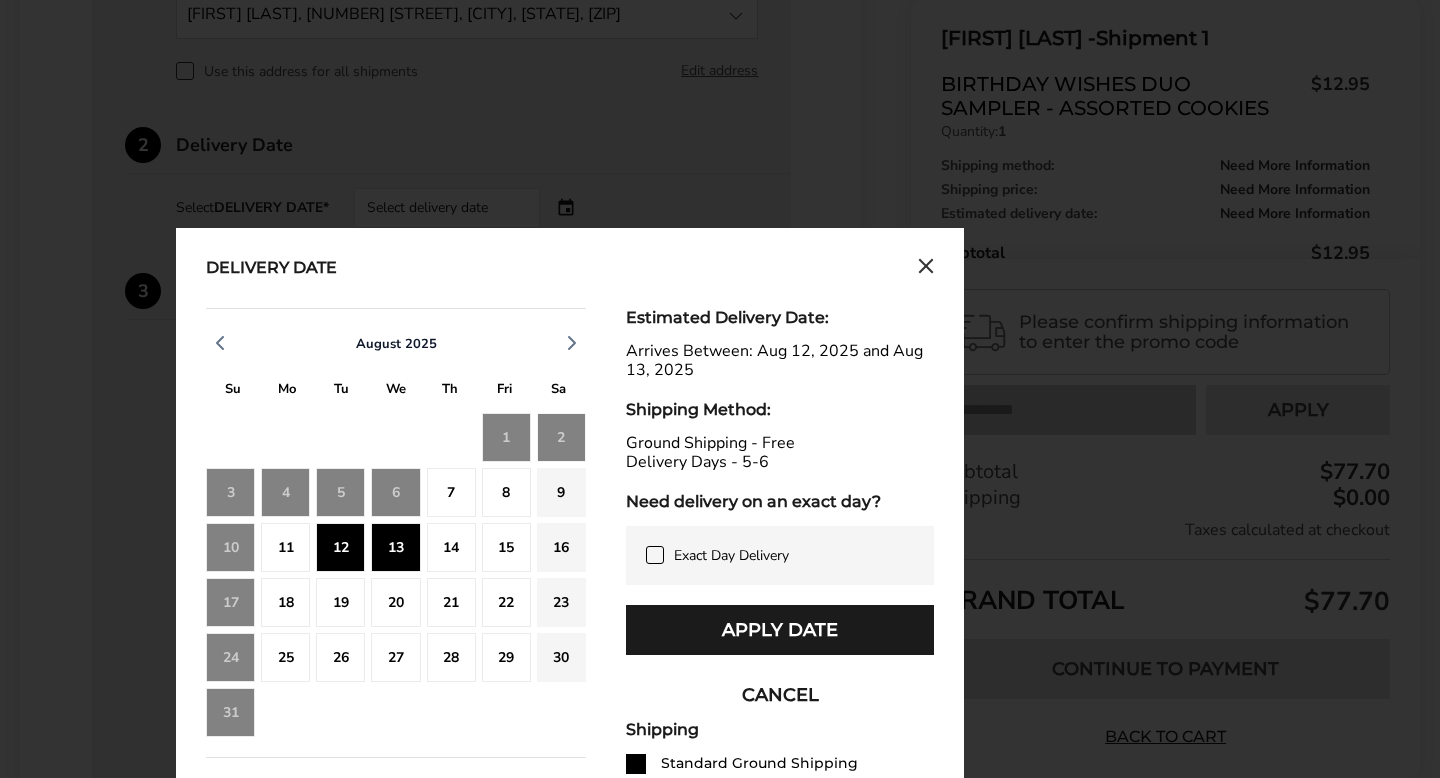 scroll, scrollTop: 776, scrollLeft: 0, axis: vertical 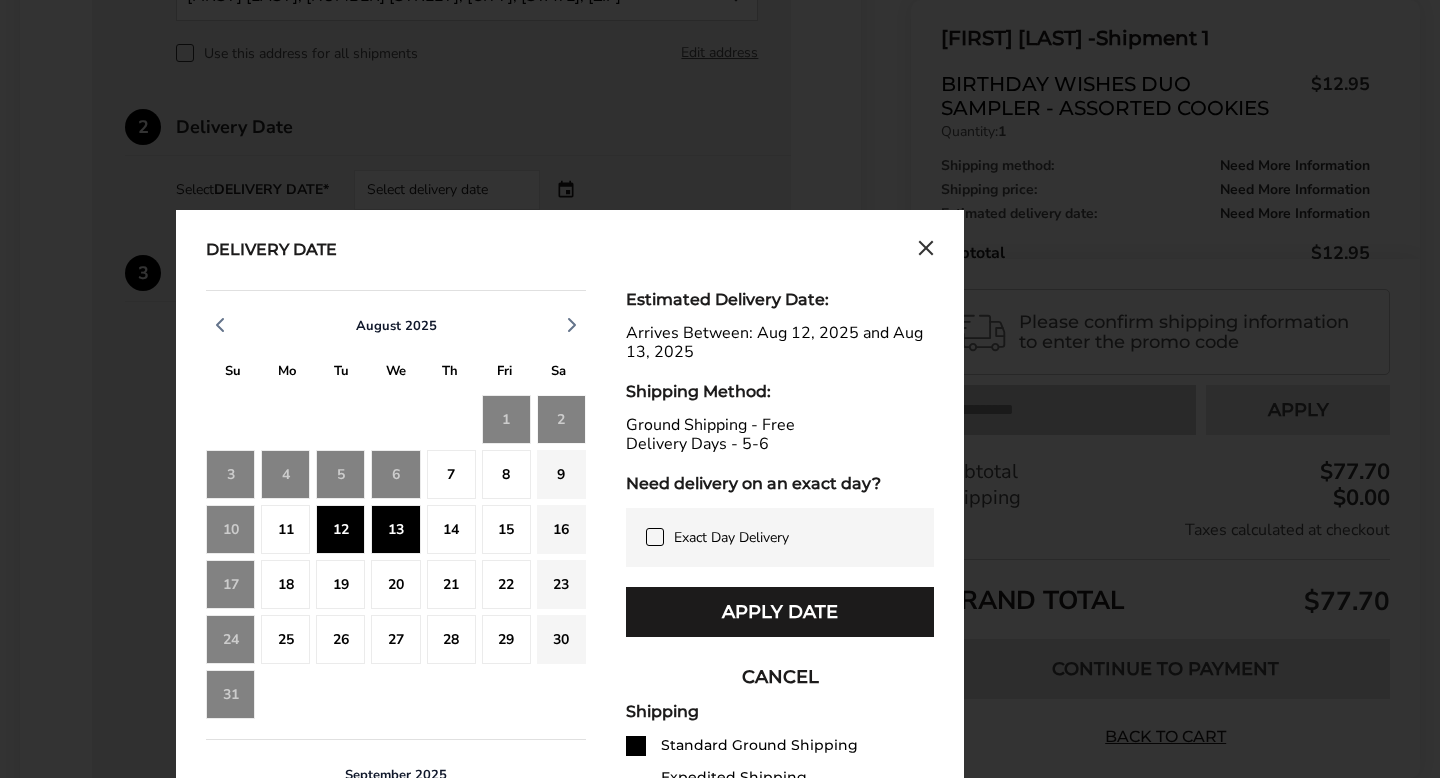 click on "CANCEL" at bounding box center [780, 677] 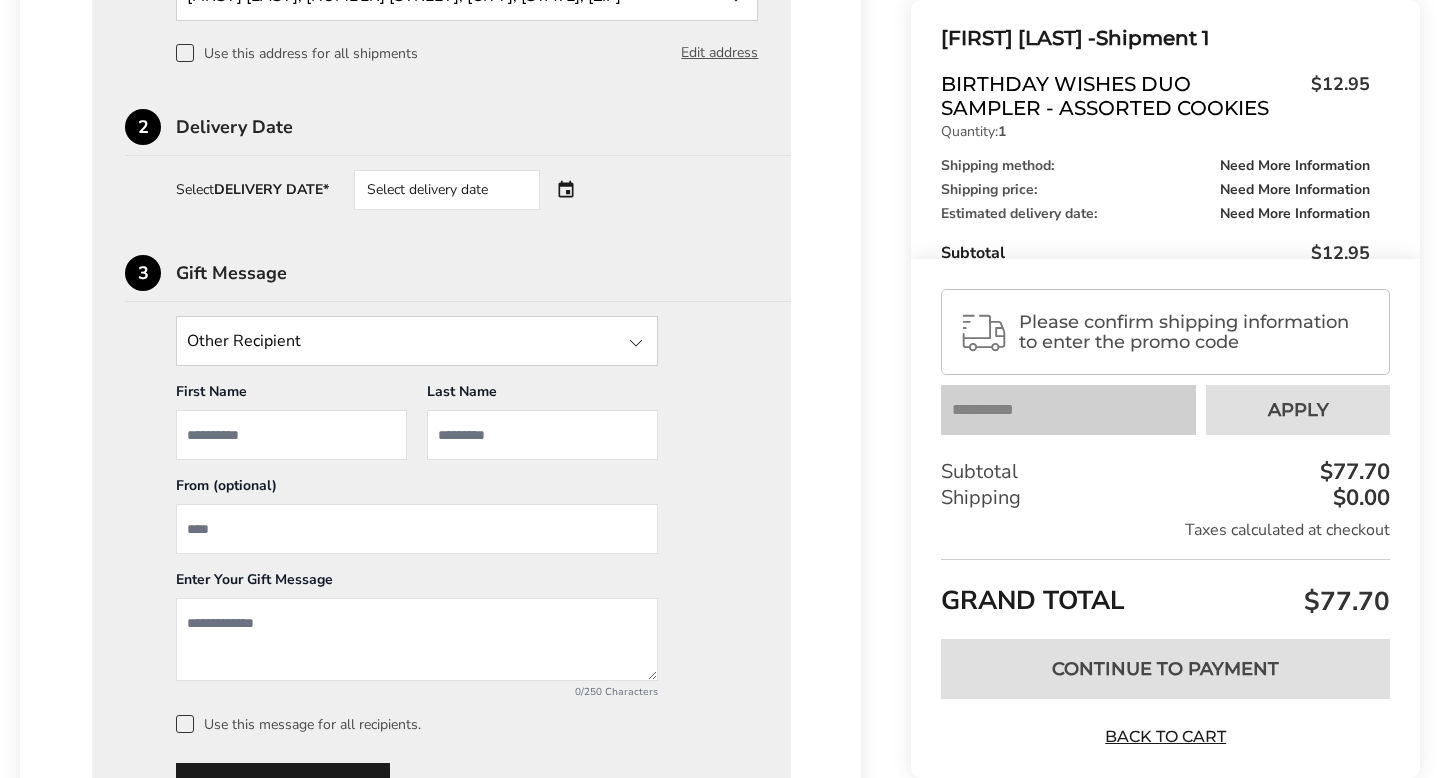 click on "Select delivery date" at bounding box center [475, 190] 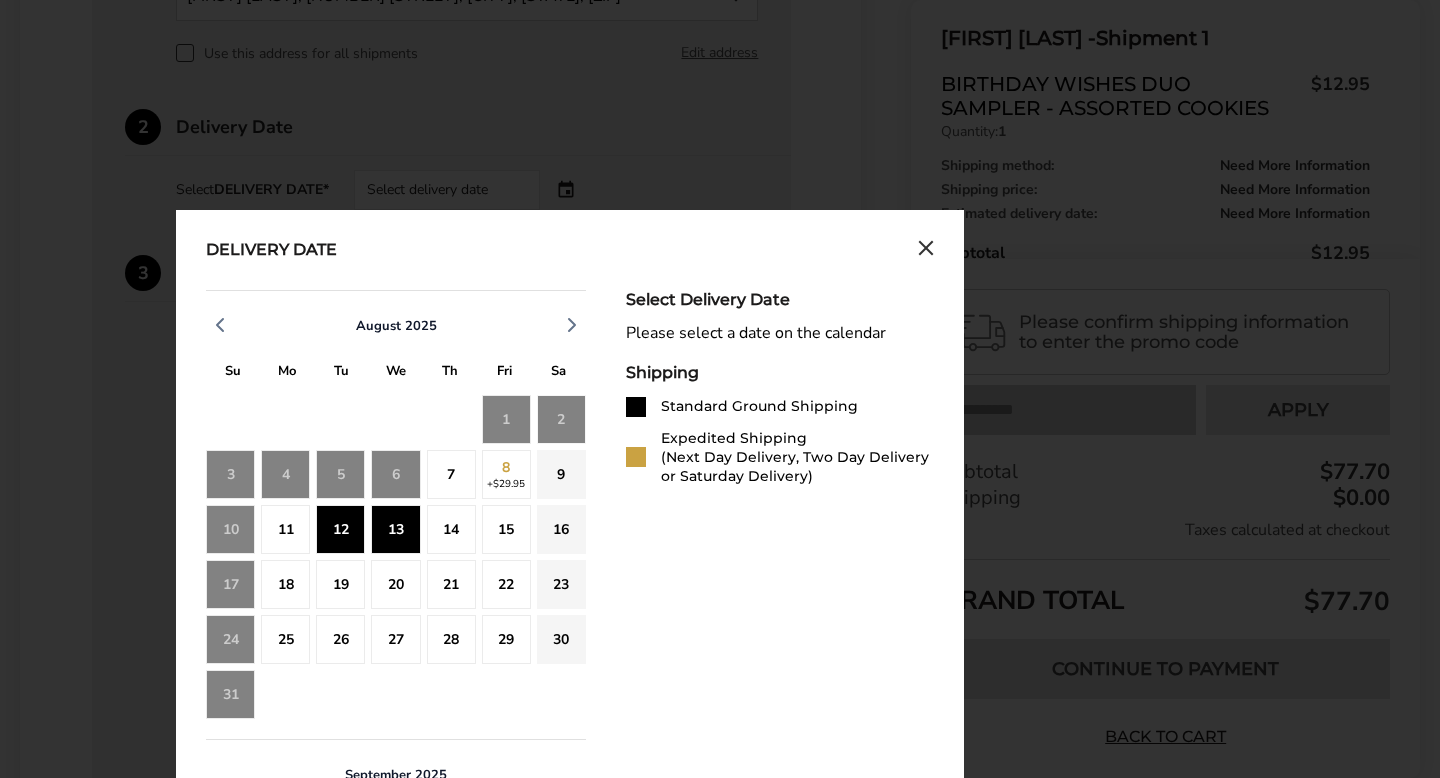 click on "7" 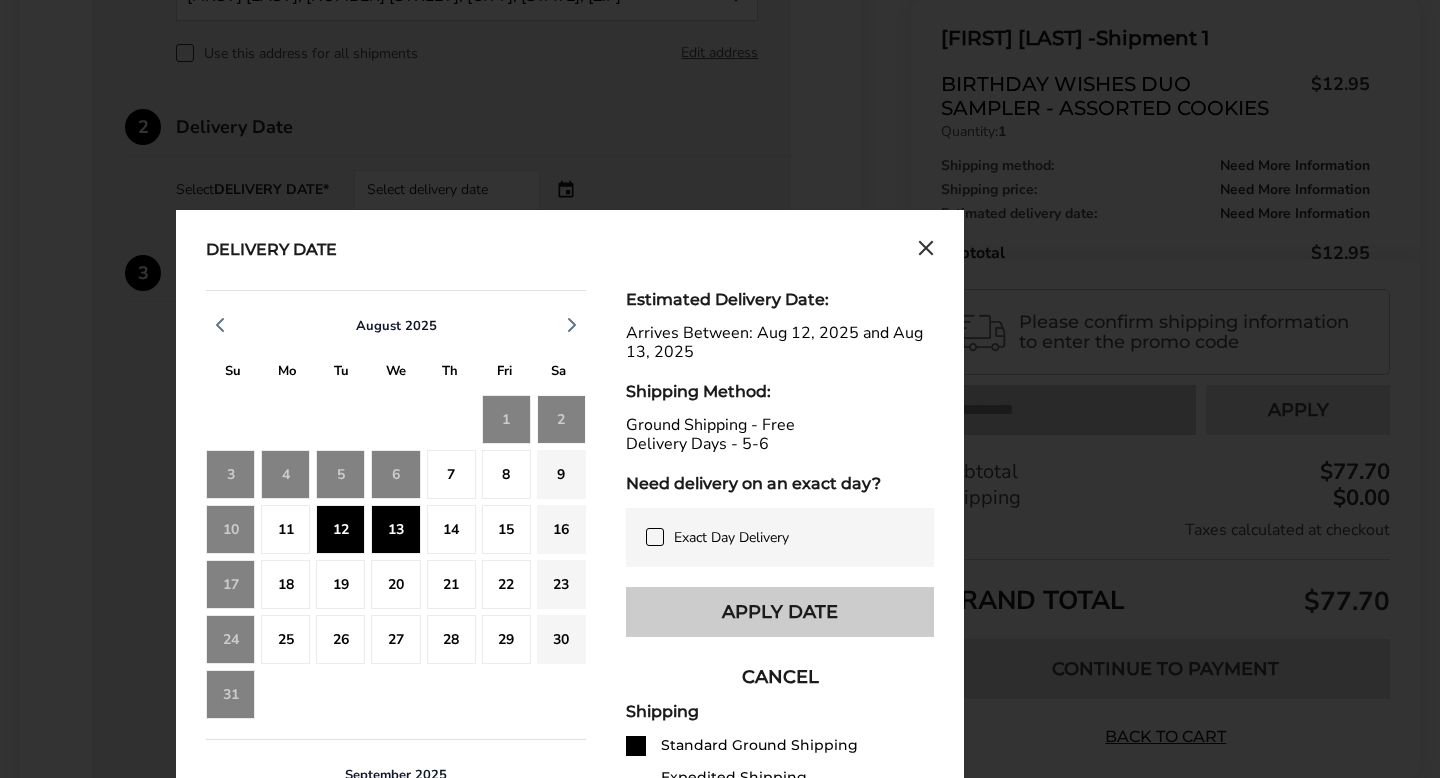 click on "Apply Date" at bounding box center (780, 612) 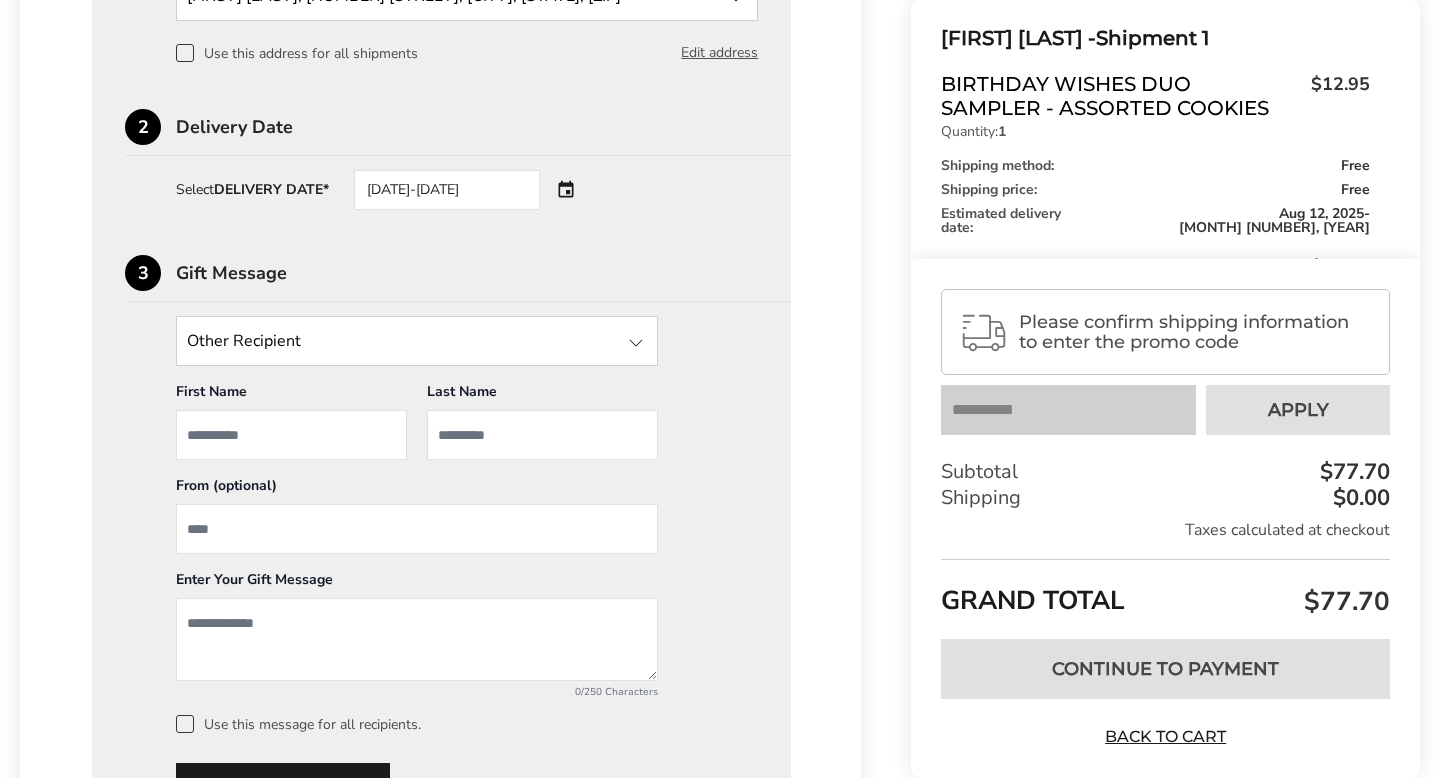 click at bounding box center (417, 529) 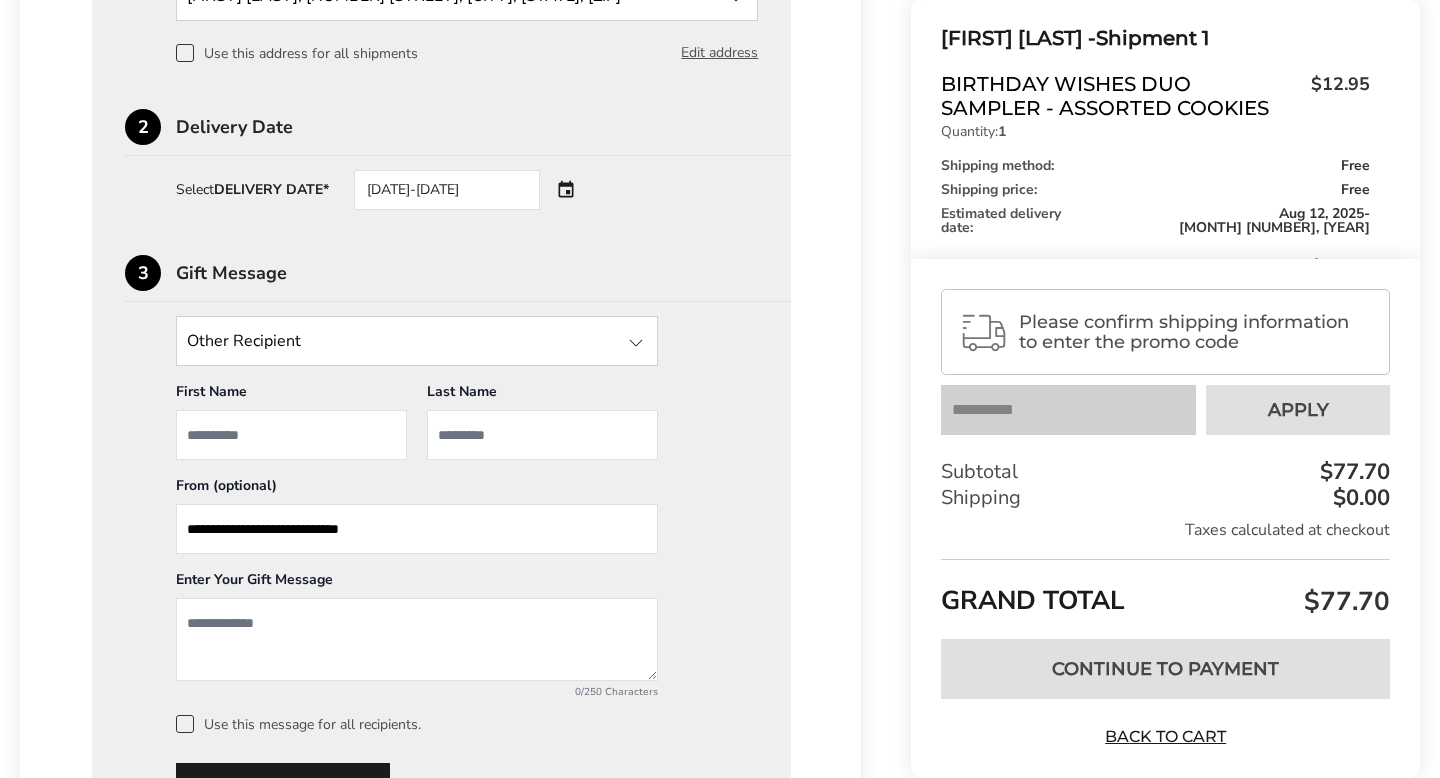 type on "**********" 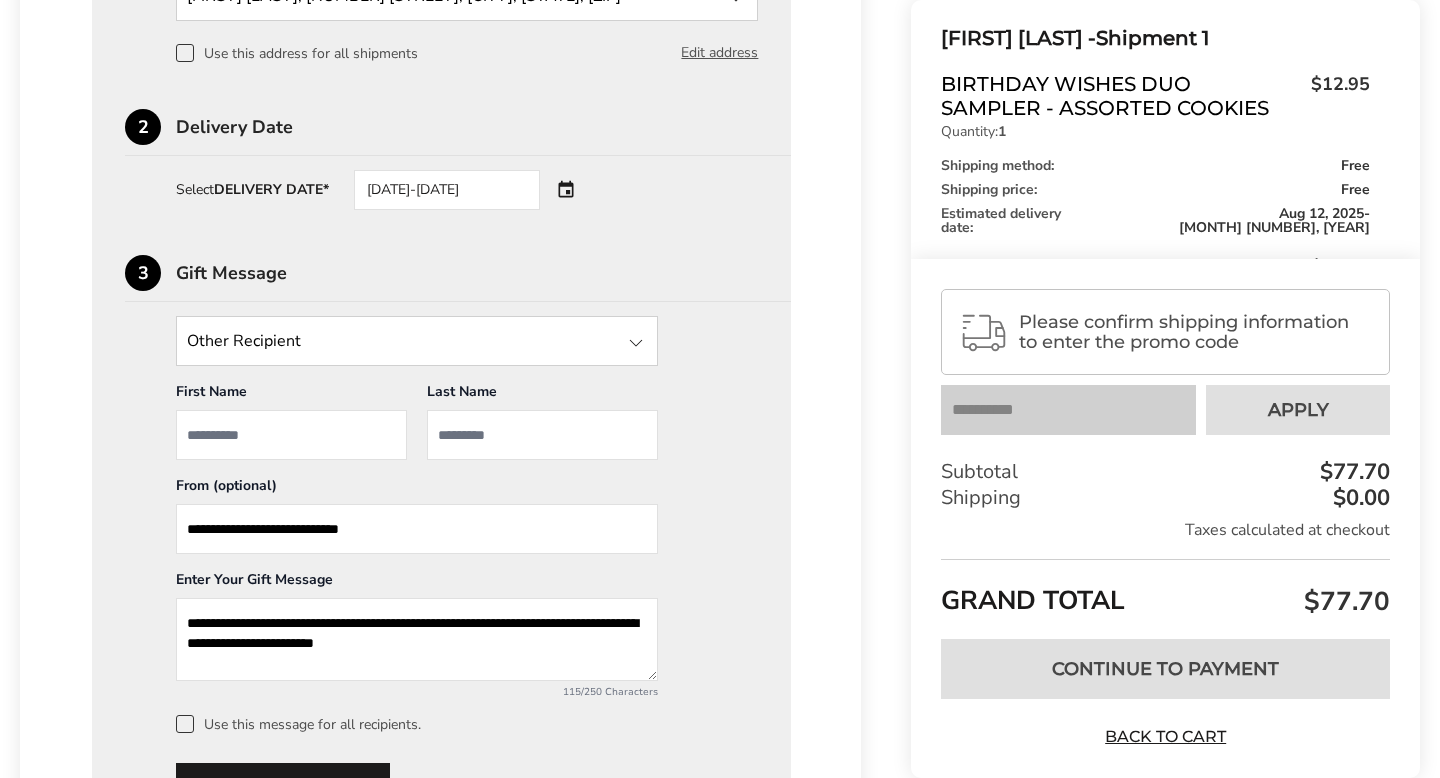 click on "**********" at bounding box center [417, 639] 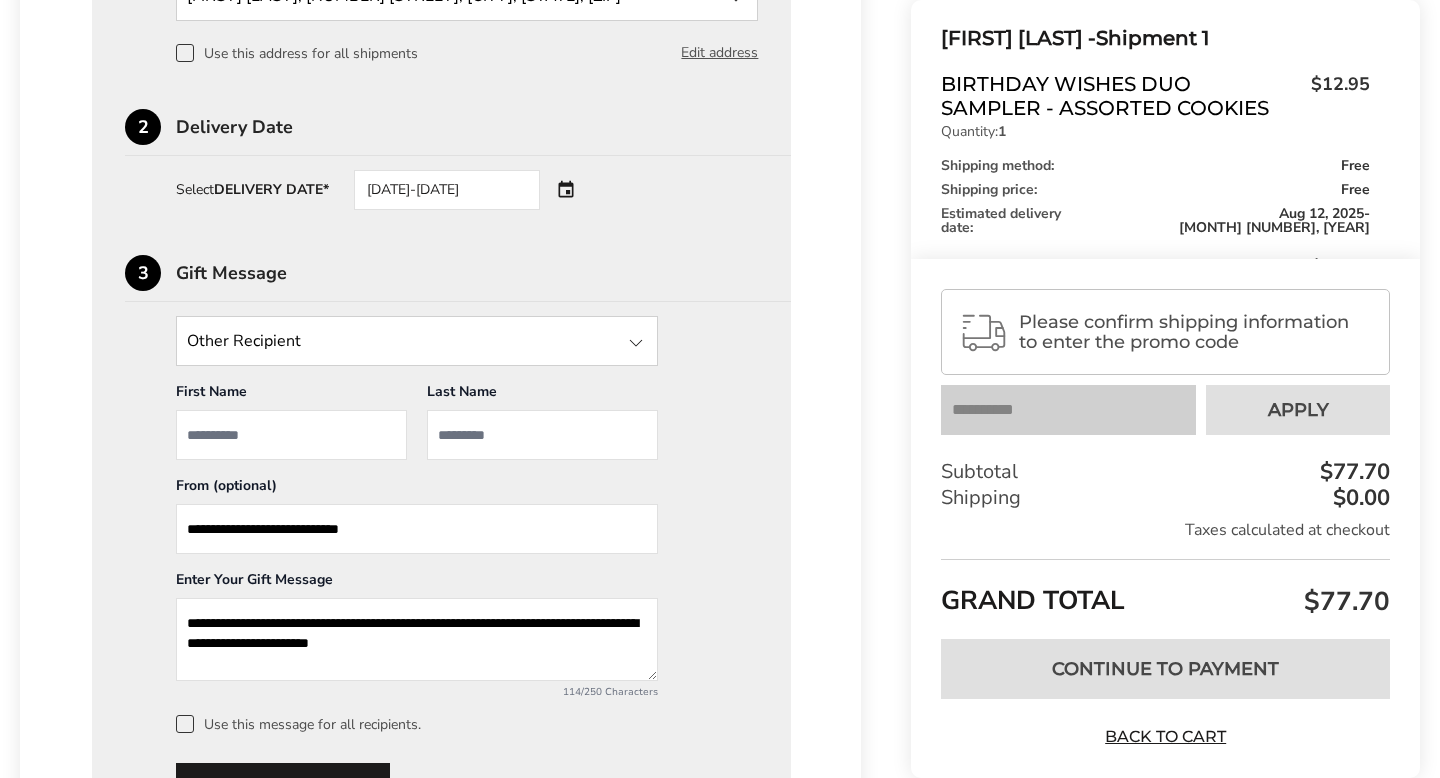 click on "**********" at bounding box center [417, 639] 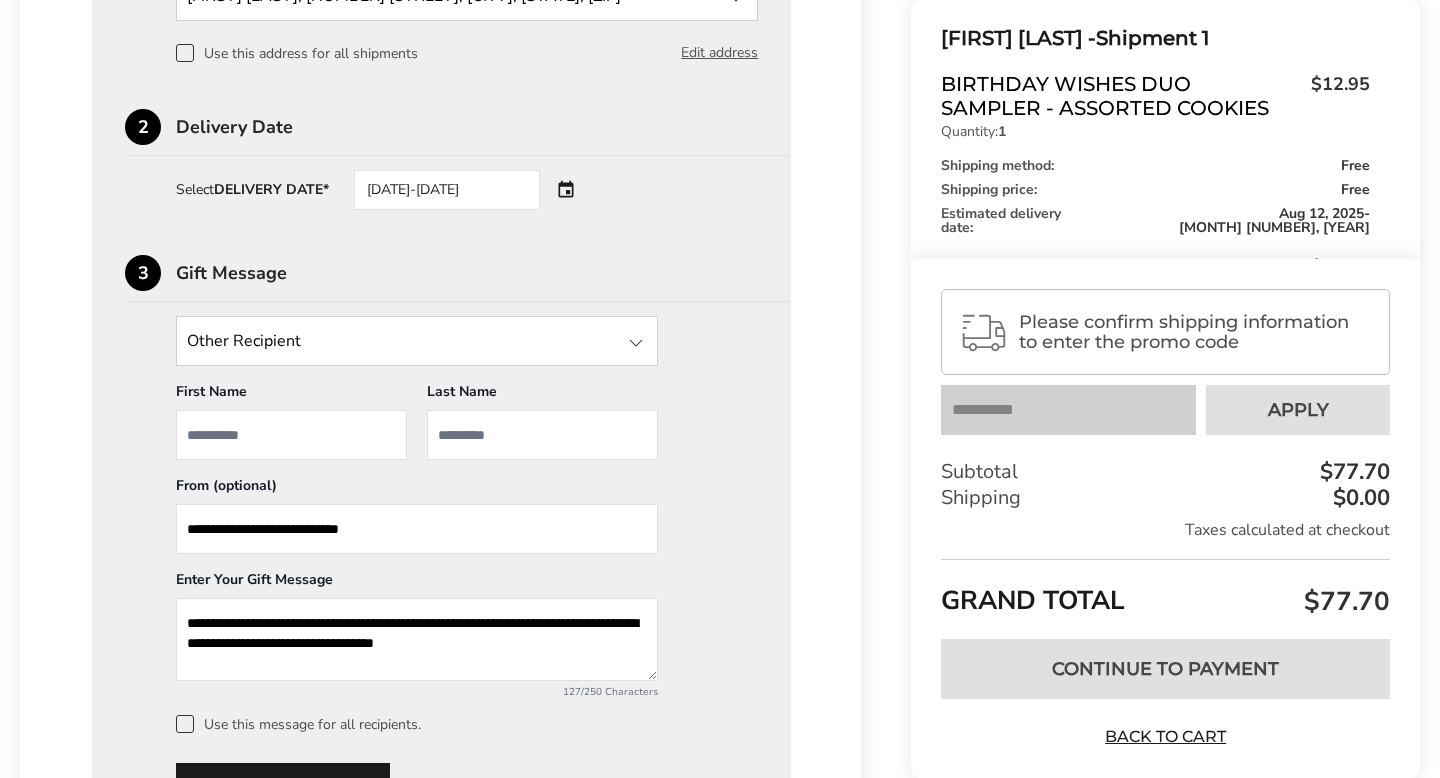 scroll, scrollTop: 872, scrollLeft: 0, axis: vertical 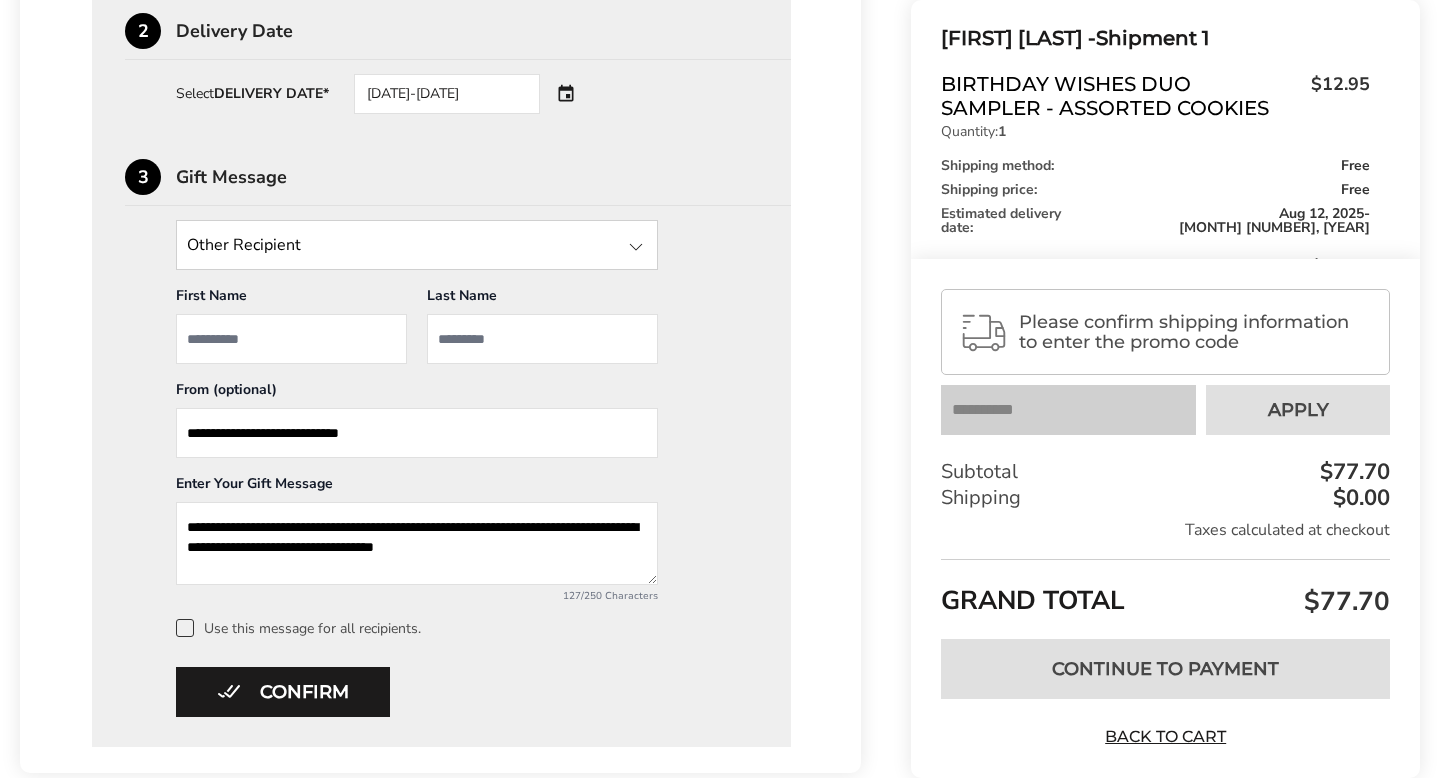 type on "**********" 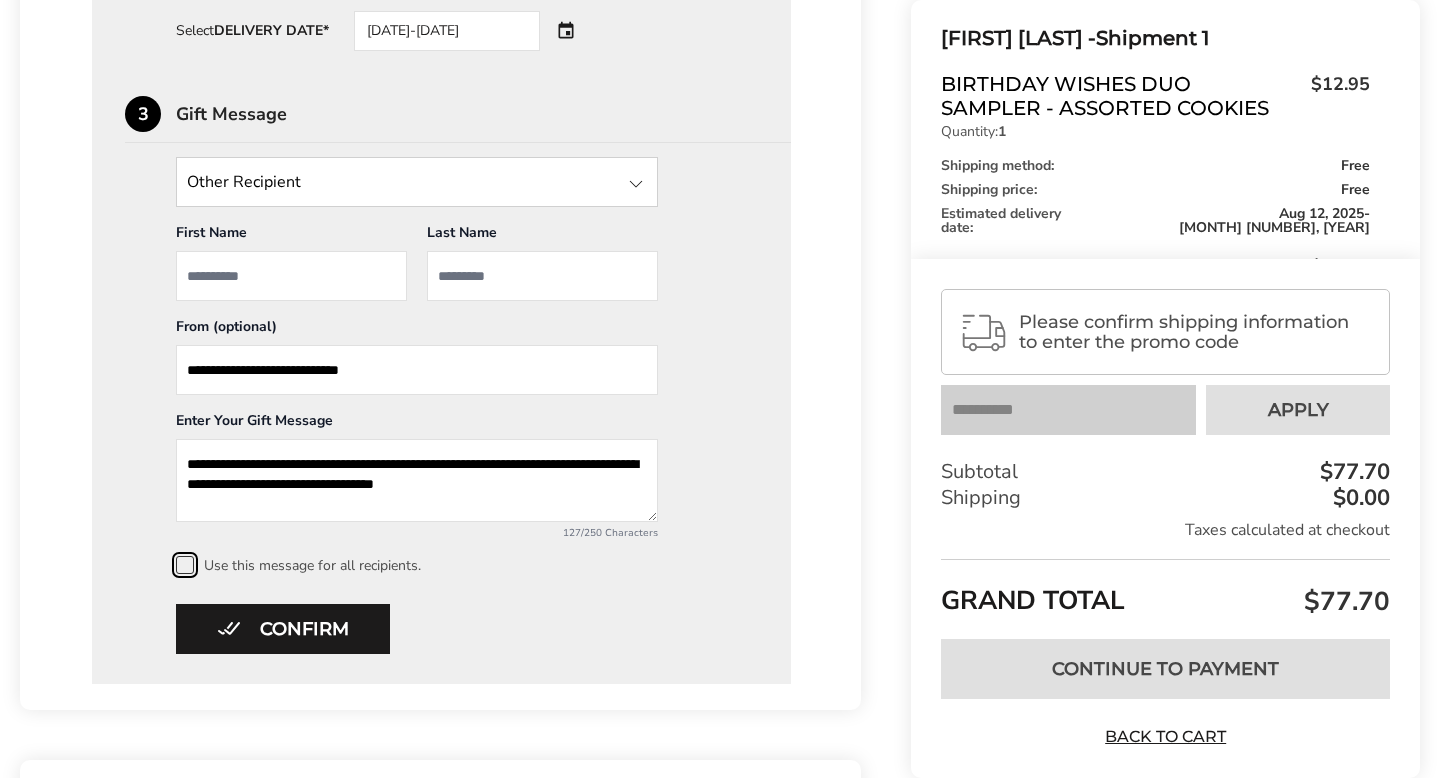 scroll, scrollTop: 963, scrollLeft: 0, axis: vertical 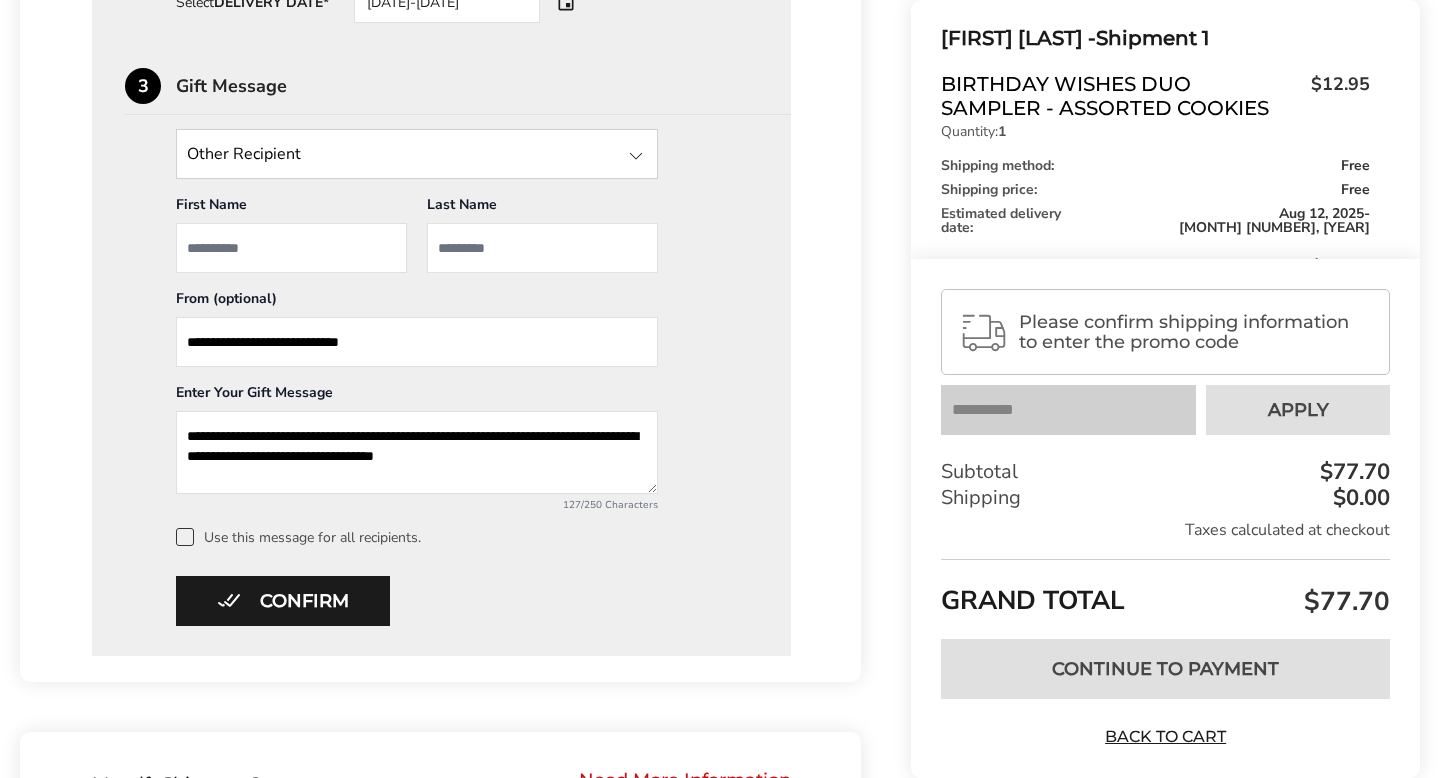 click on "Confirm  * Please fill in all required fields to confirm" at bounding box center (441, 601) 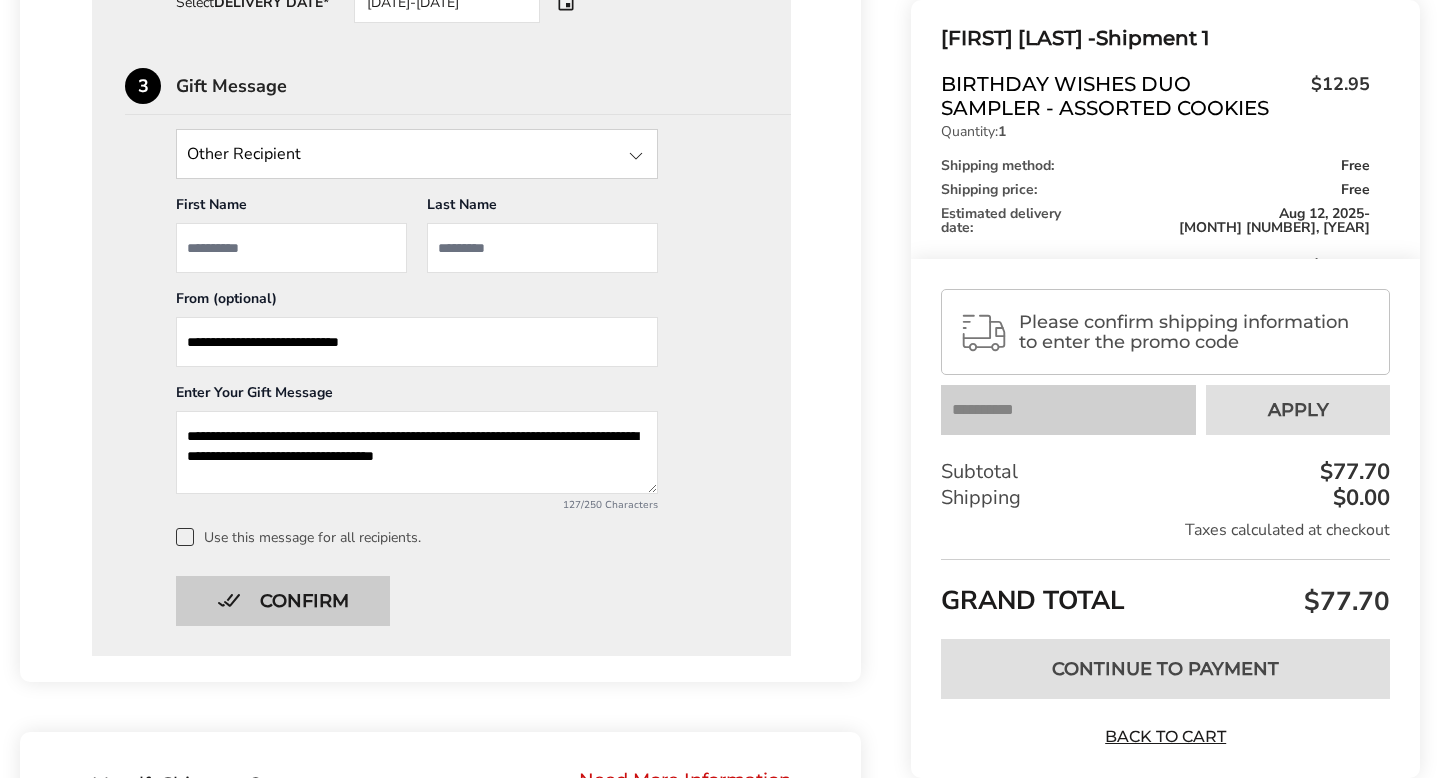 click on "Confirm" at bounding box center (283, 601) 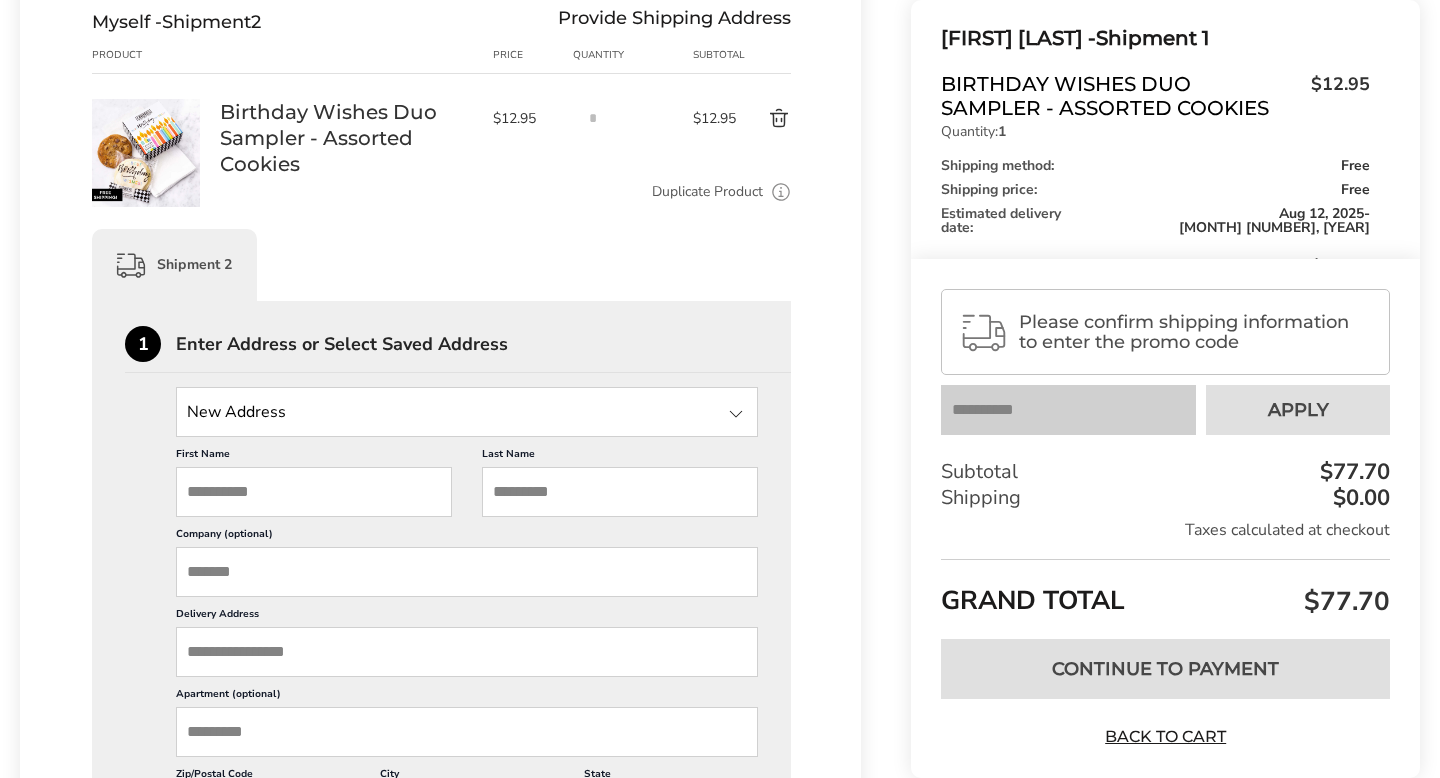 scroll, scrollTop: 830, scrollLeft: 0, axis: vertical 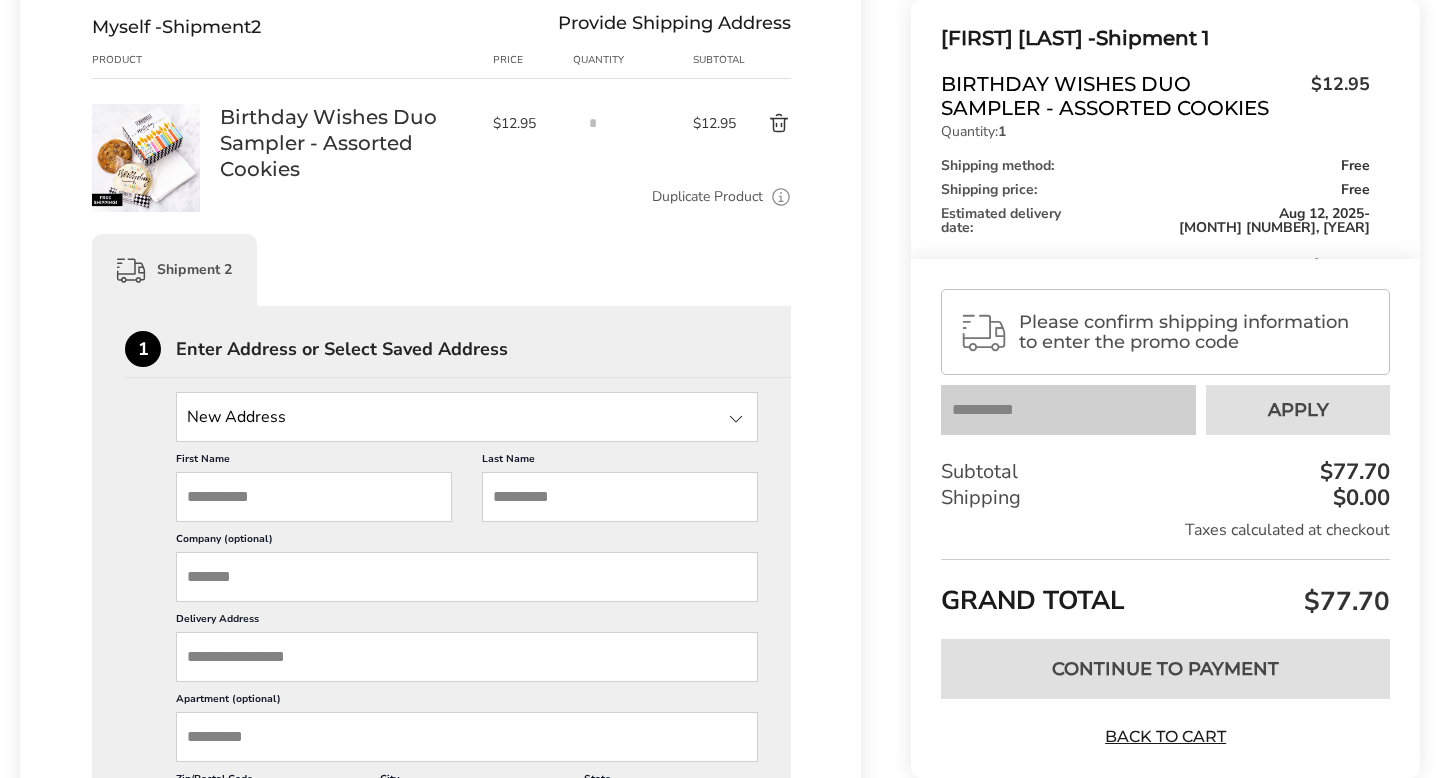 click at bounding box center (467, 417) 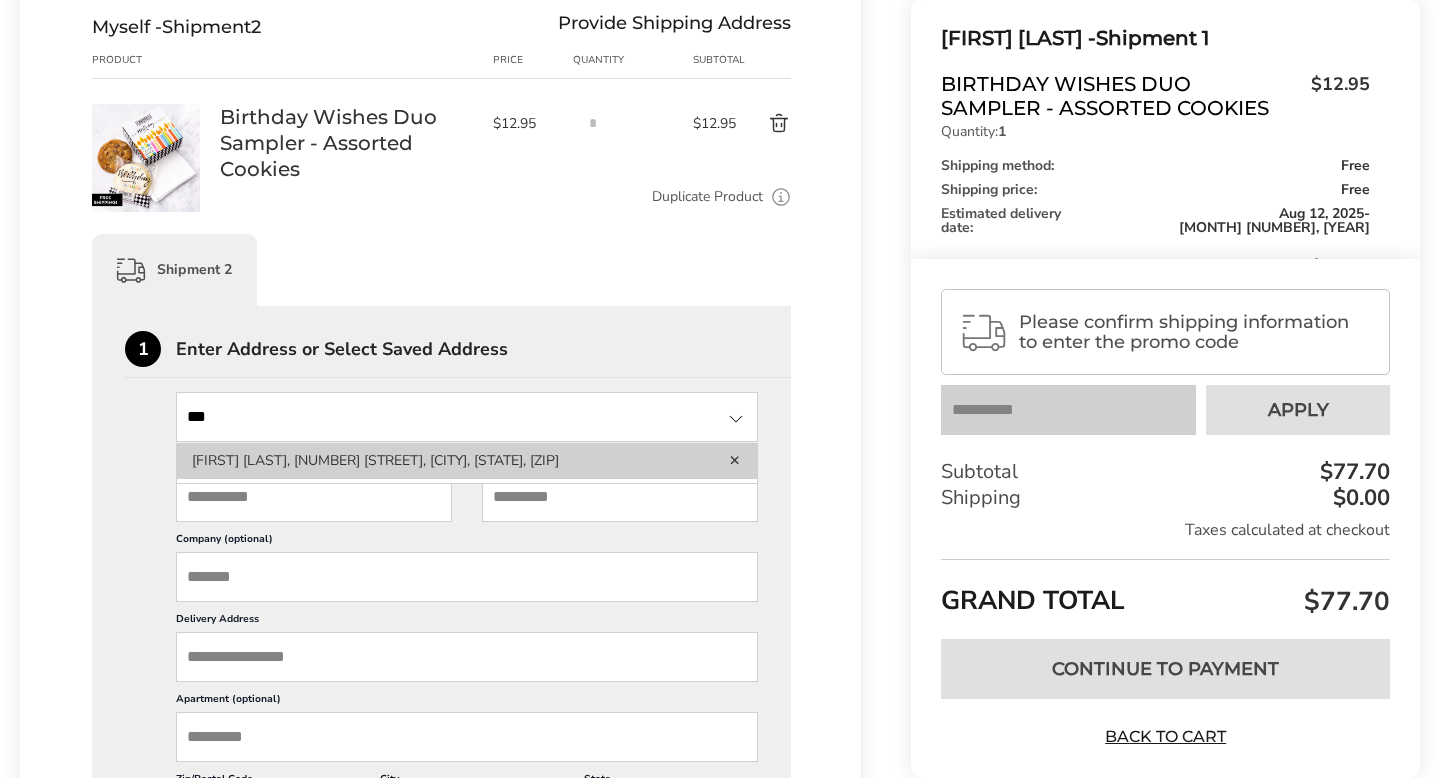 type on "***" 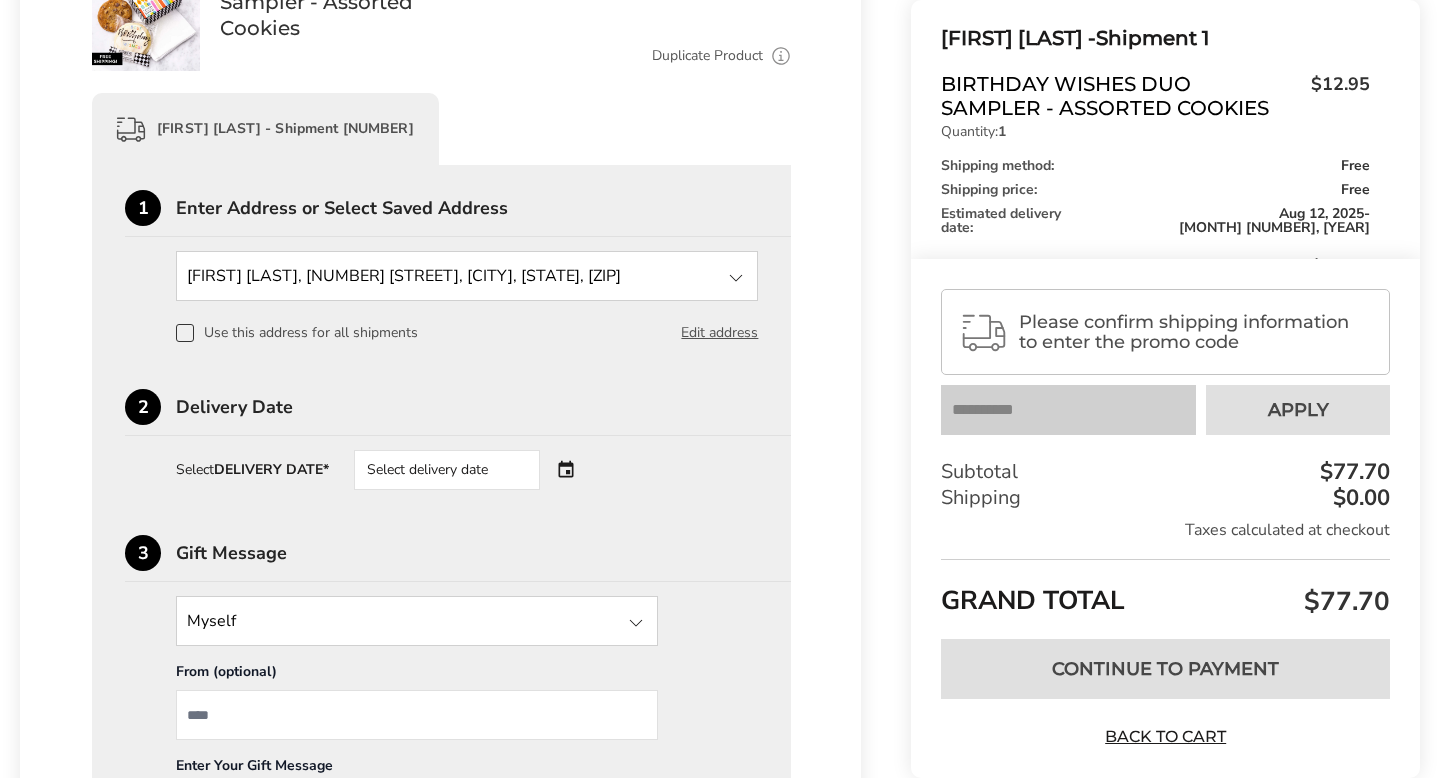 scroll, scrollTop: 974, scrollLeft: 0, axis: vertical 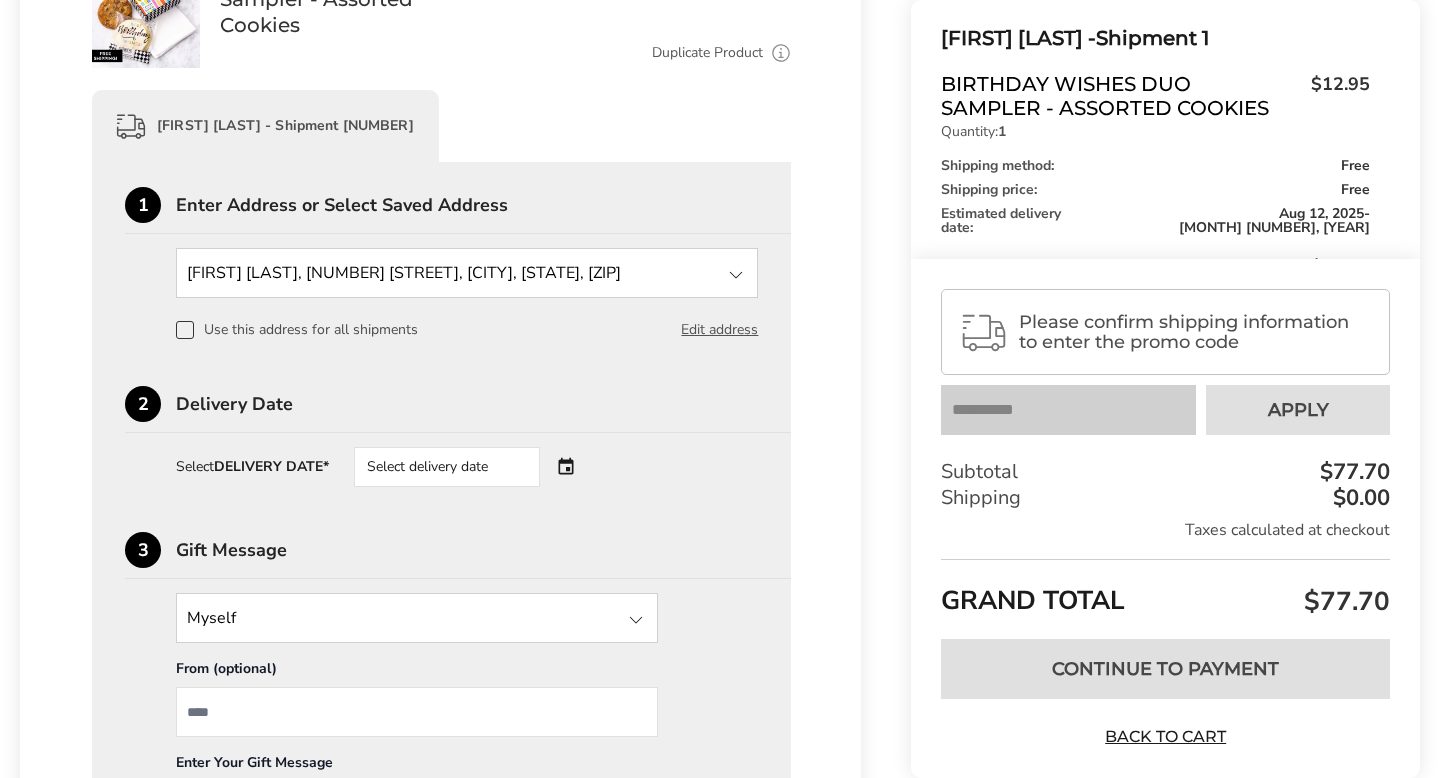 click on "Select delivery date" at bounding box center [447, 467] 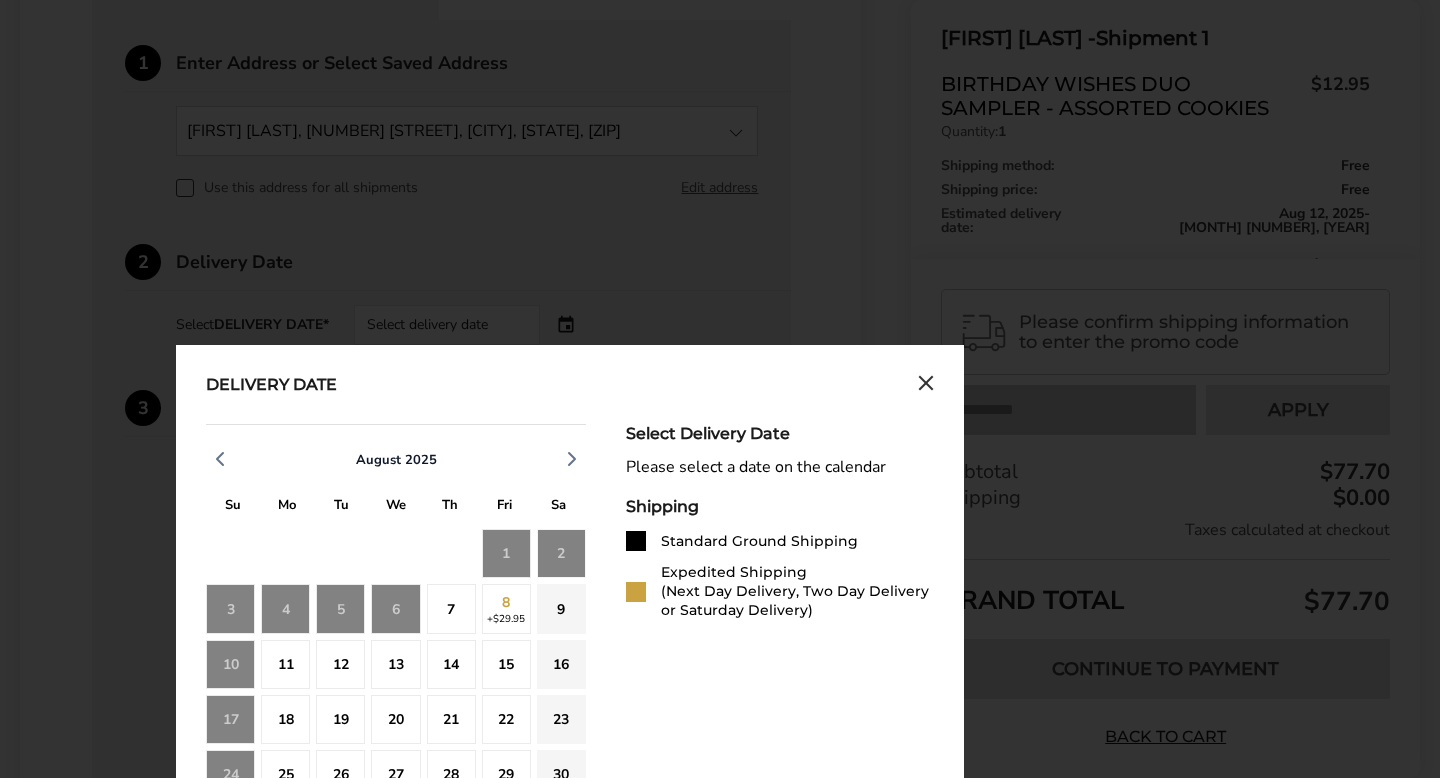 scroll, scrollTop: 1118, scrollLeft: 0, axis: vertical 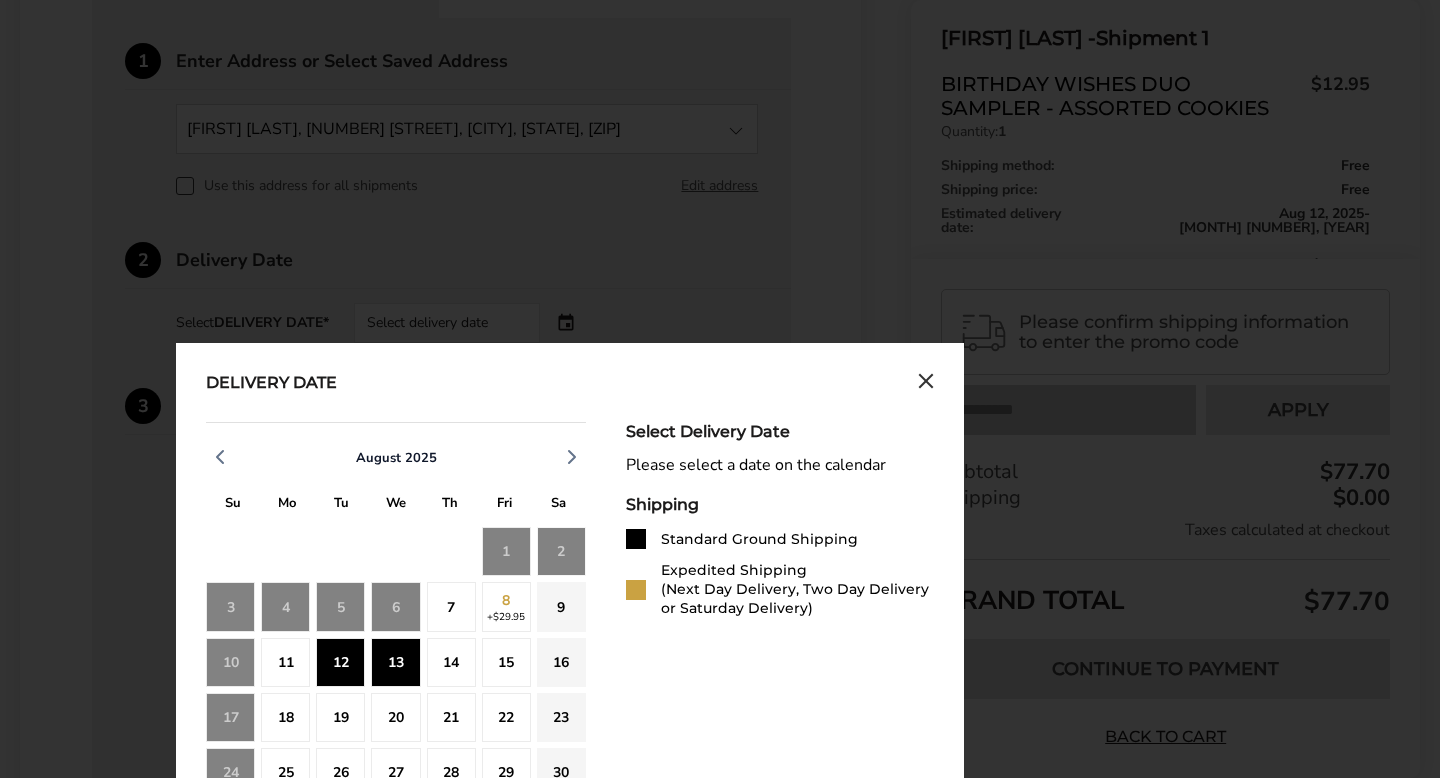 click on "7" 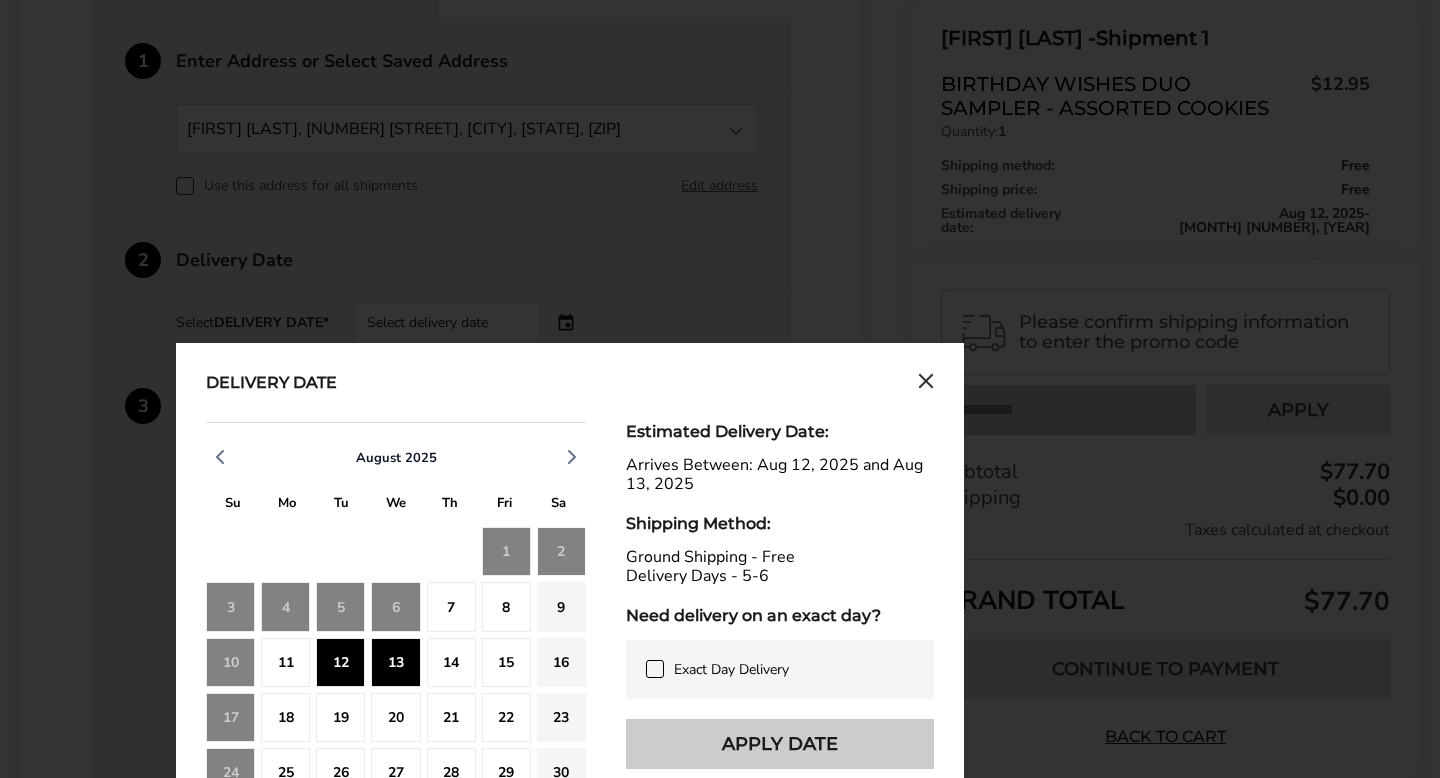click on "Apply Date" at bounding box center [780, 744] 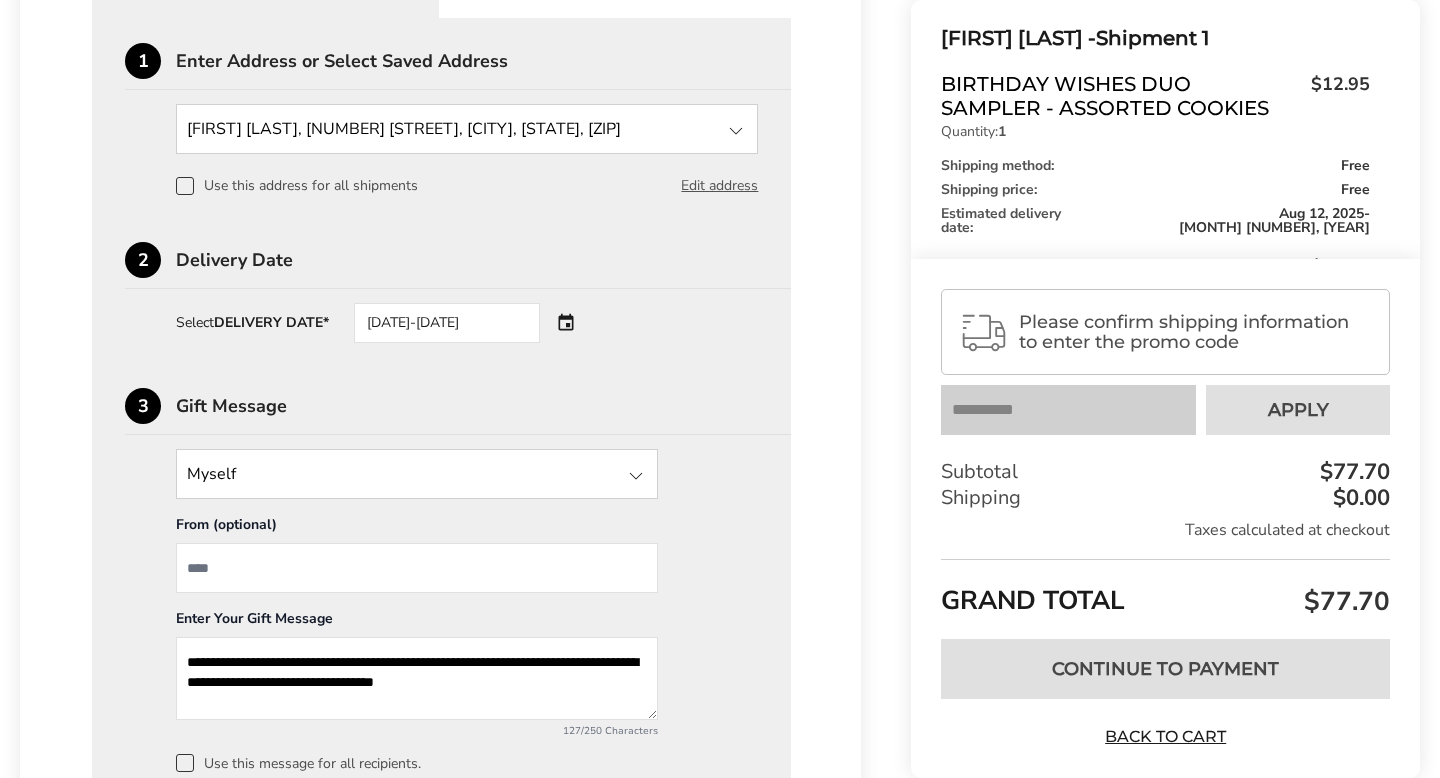 click at bounding box center (417, 474) 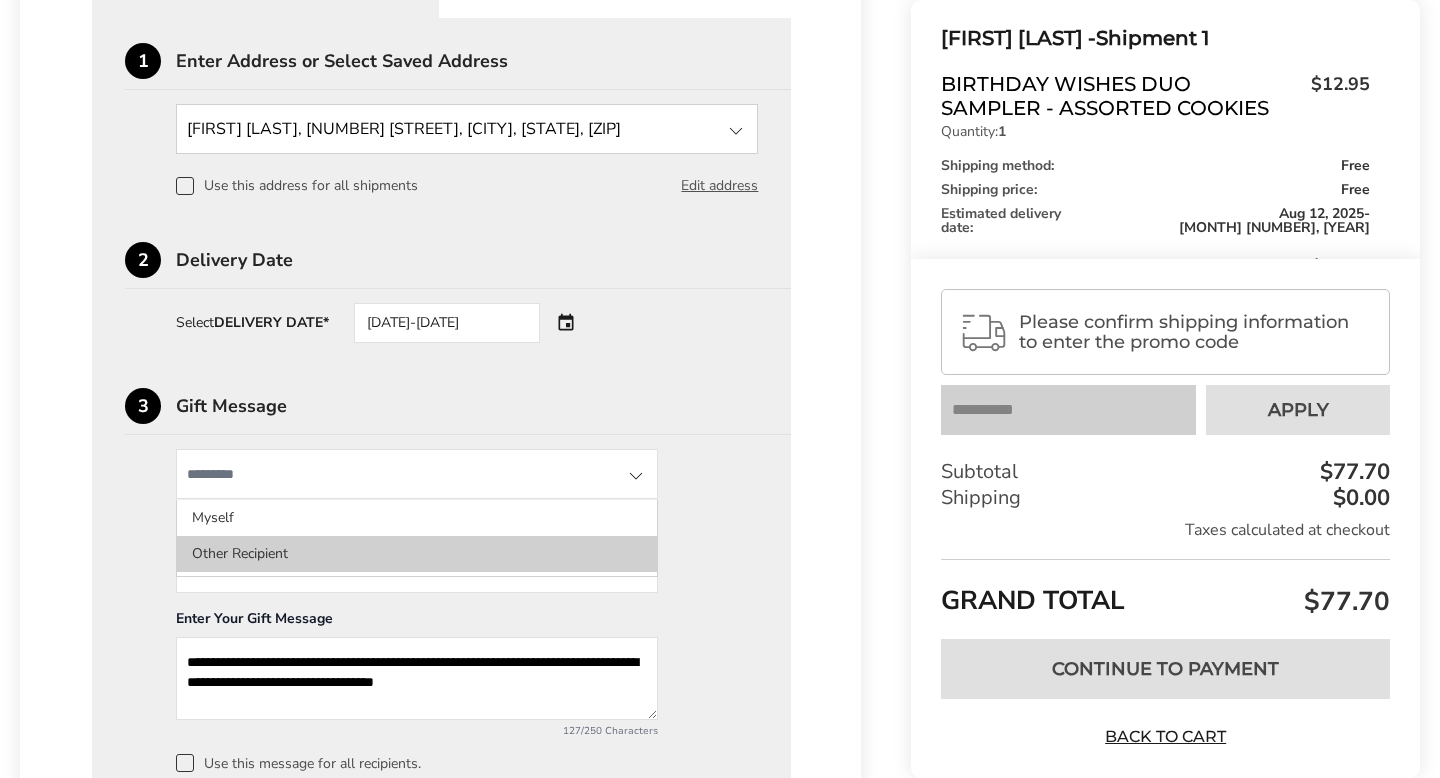 click on "Other Recipient" 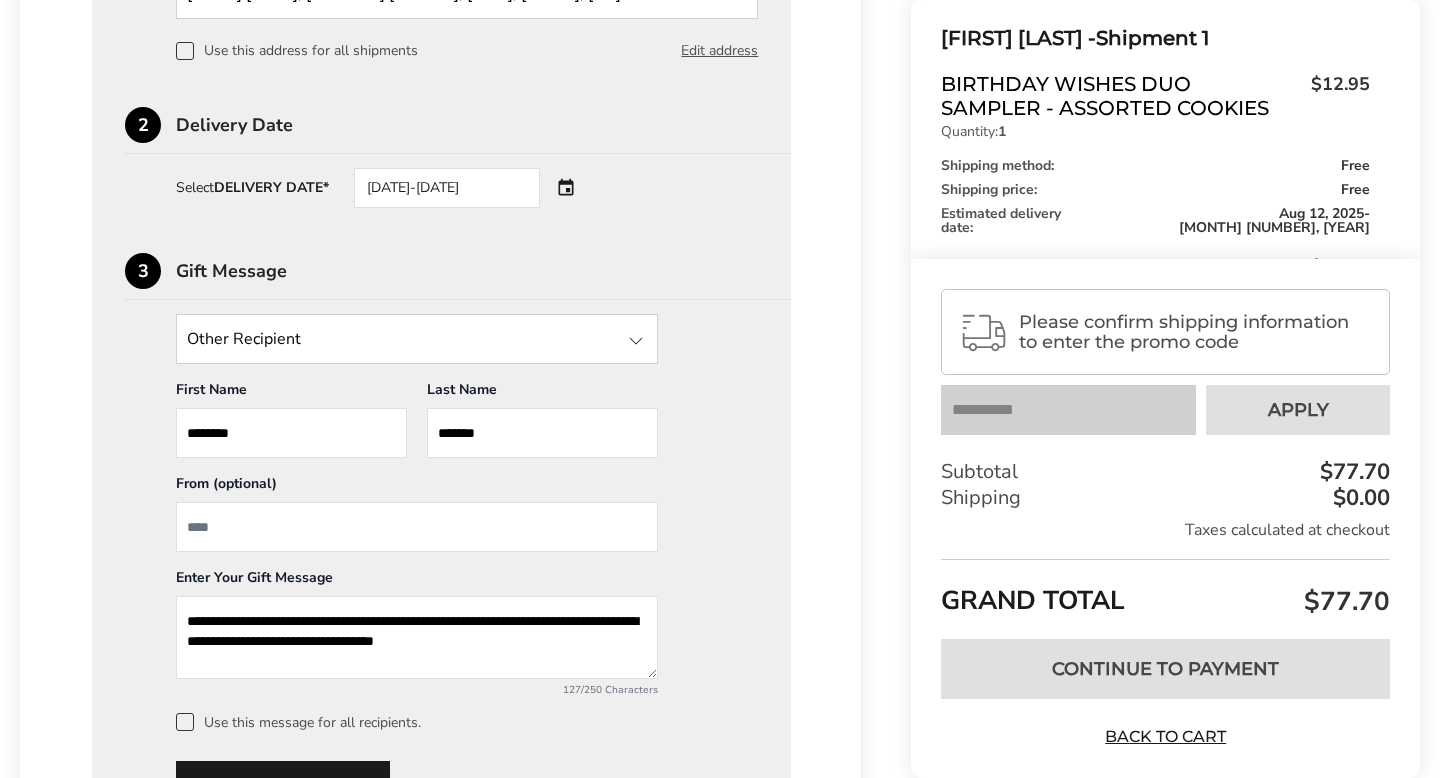 scroll, scrollTop: 1256, scrollLeft: 0, axis: vertical 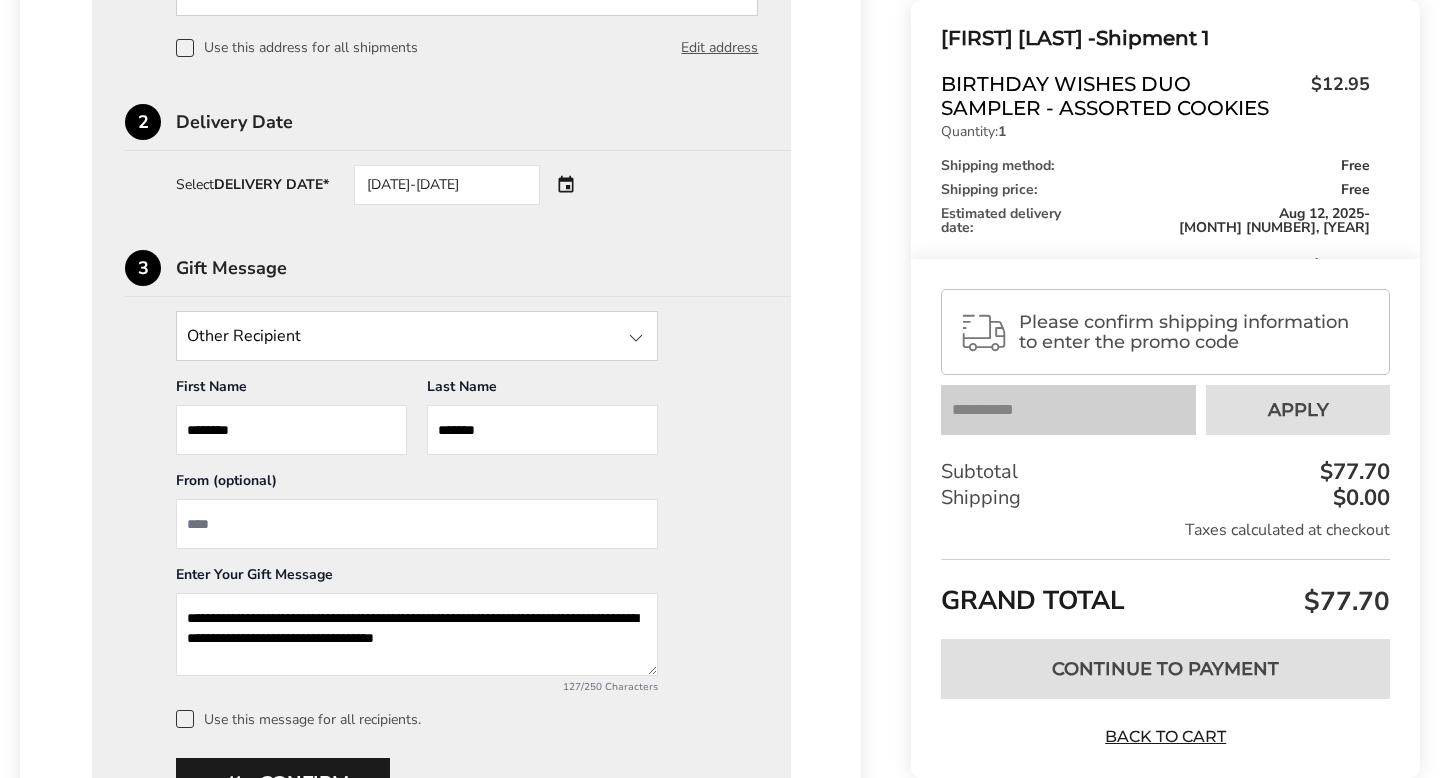 click at bounding box center (417, 524) 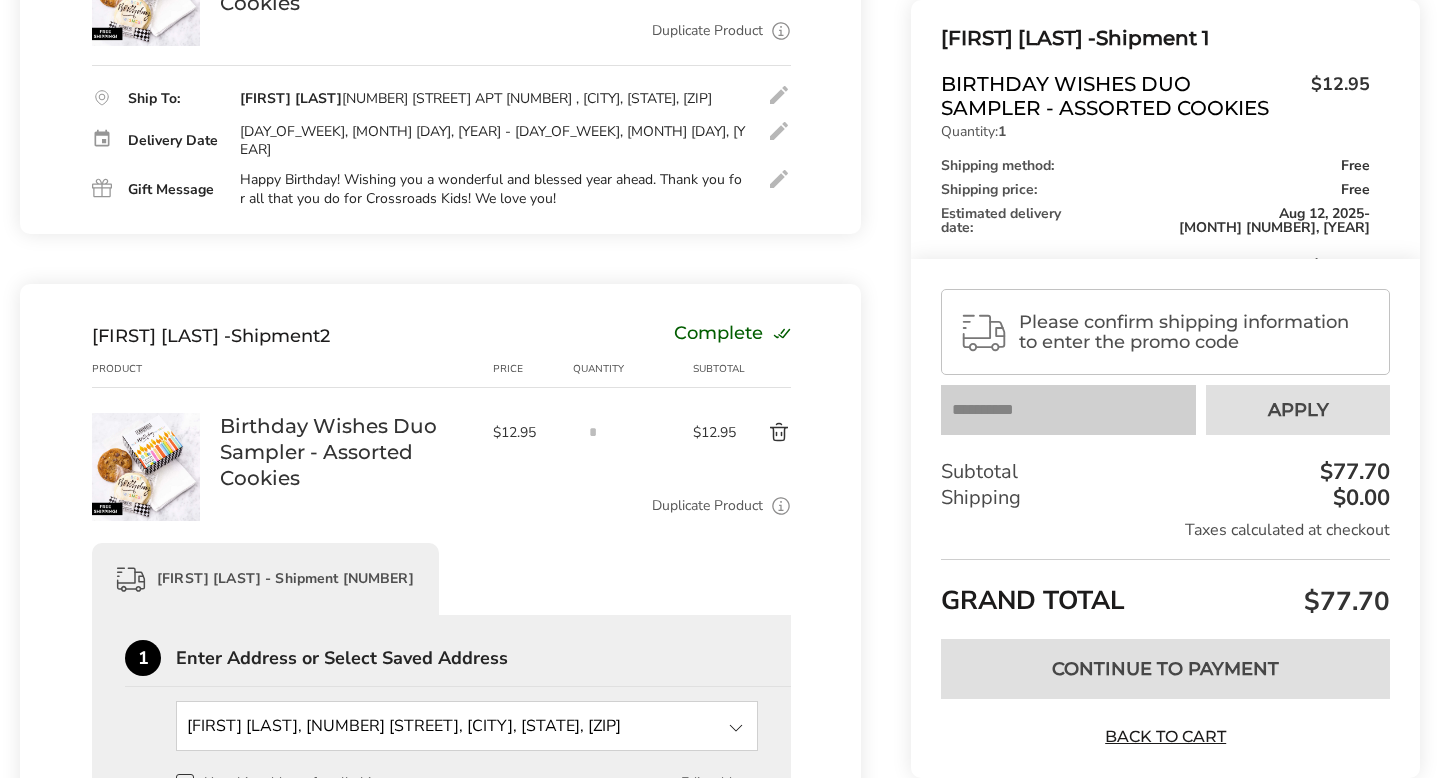 scroll, scrollTop: 517, scrollLeft: 0, axis: vertical 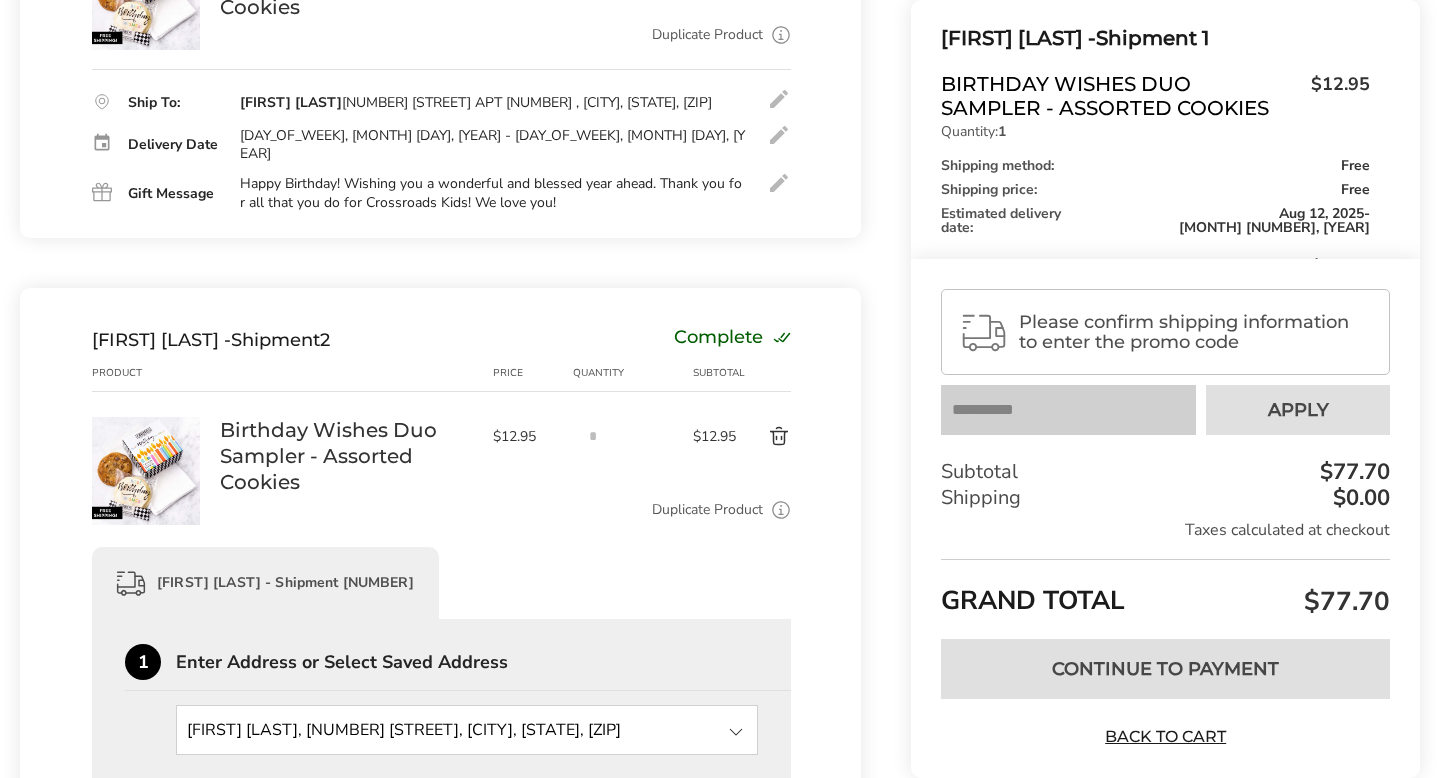 type on "**********" 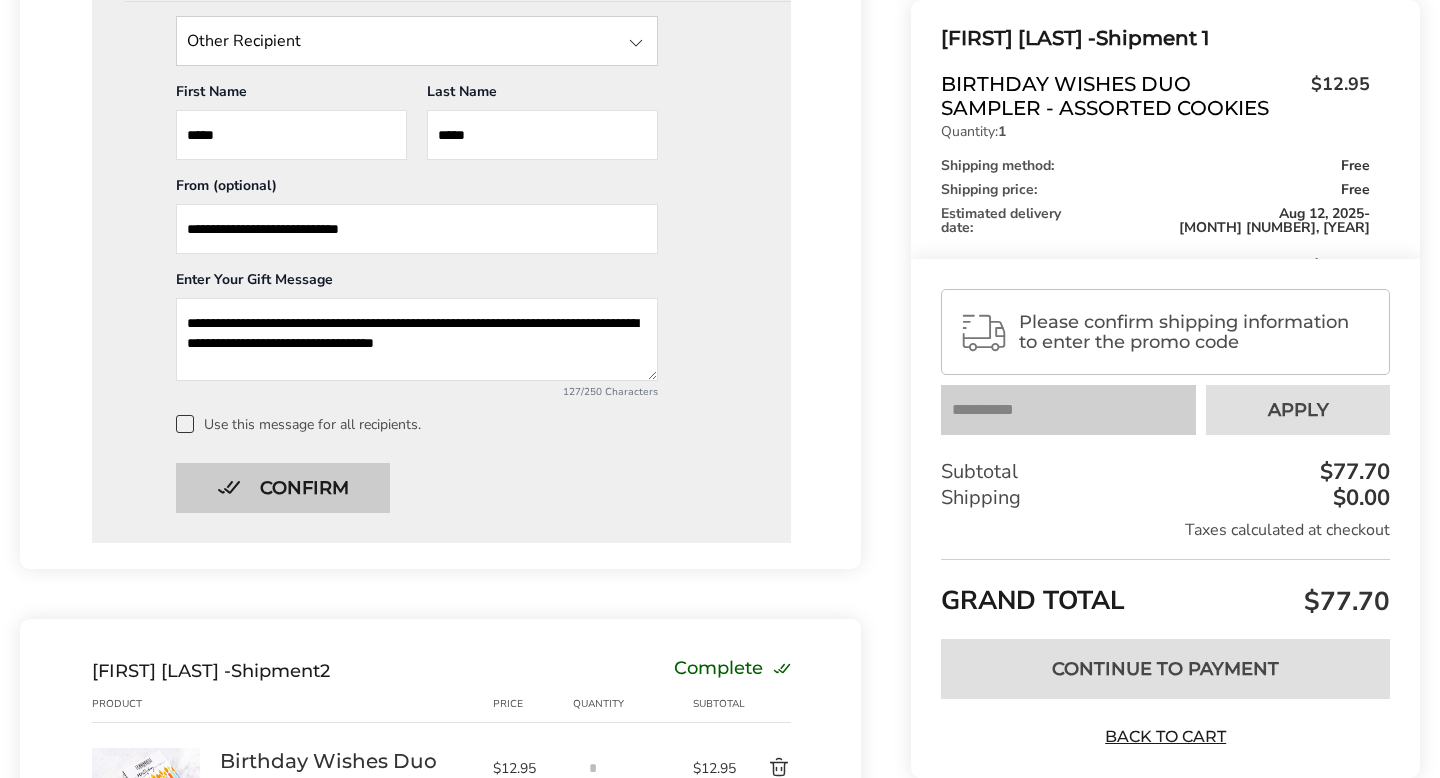 click on "Confirm" at bounding box center (283, 488) 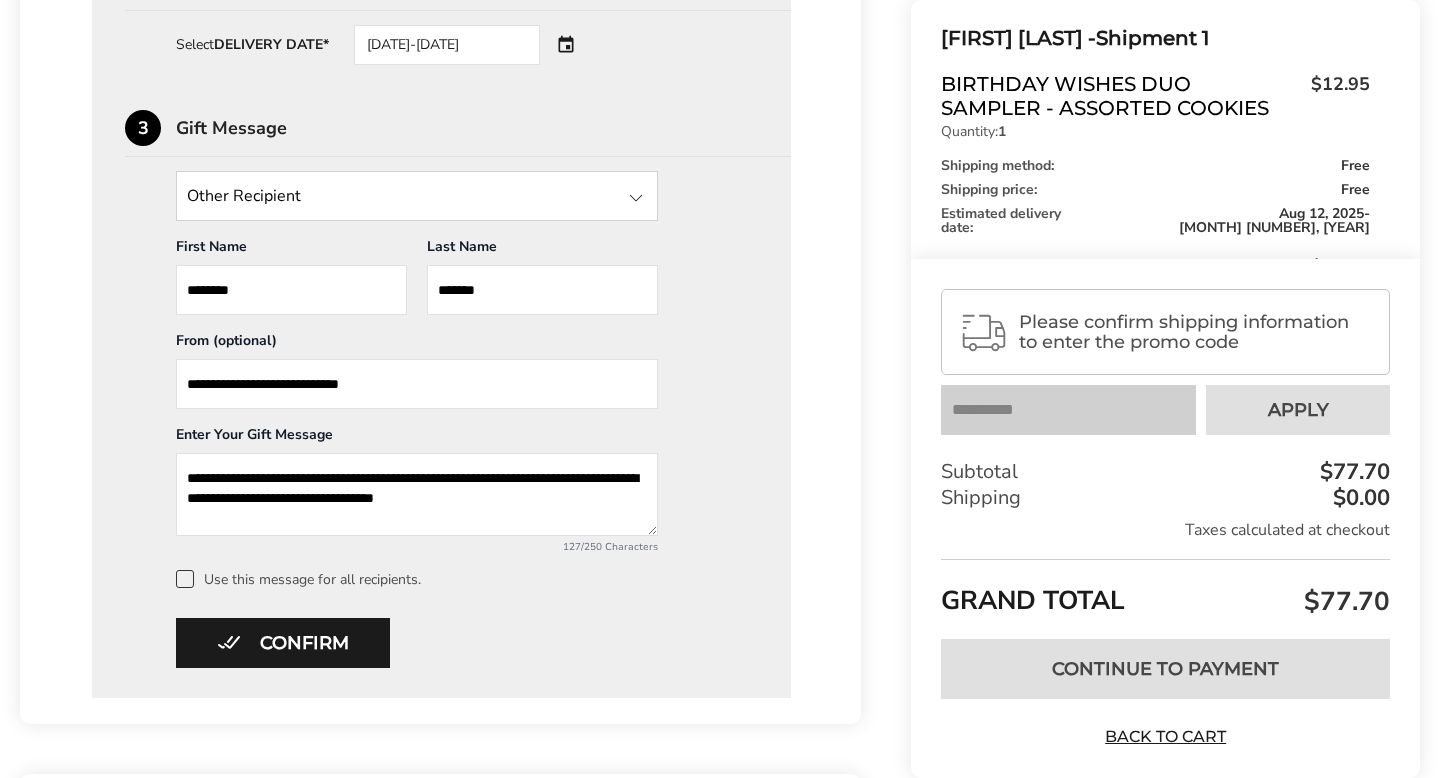 scroll, scrollTop: 1524, scrollLeft: 0, axis: vertical 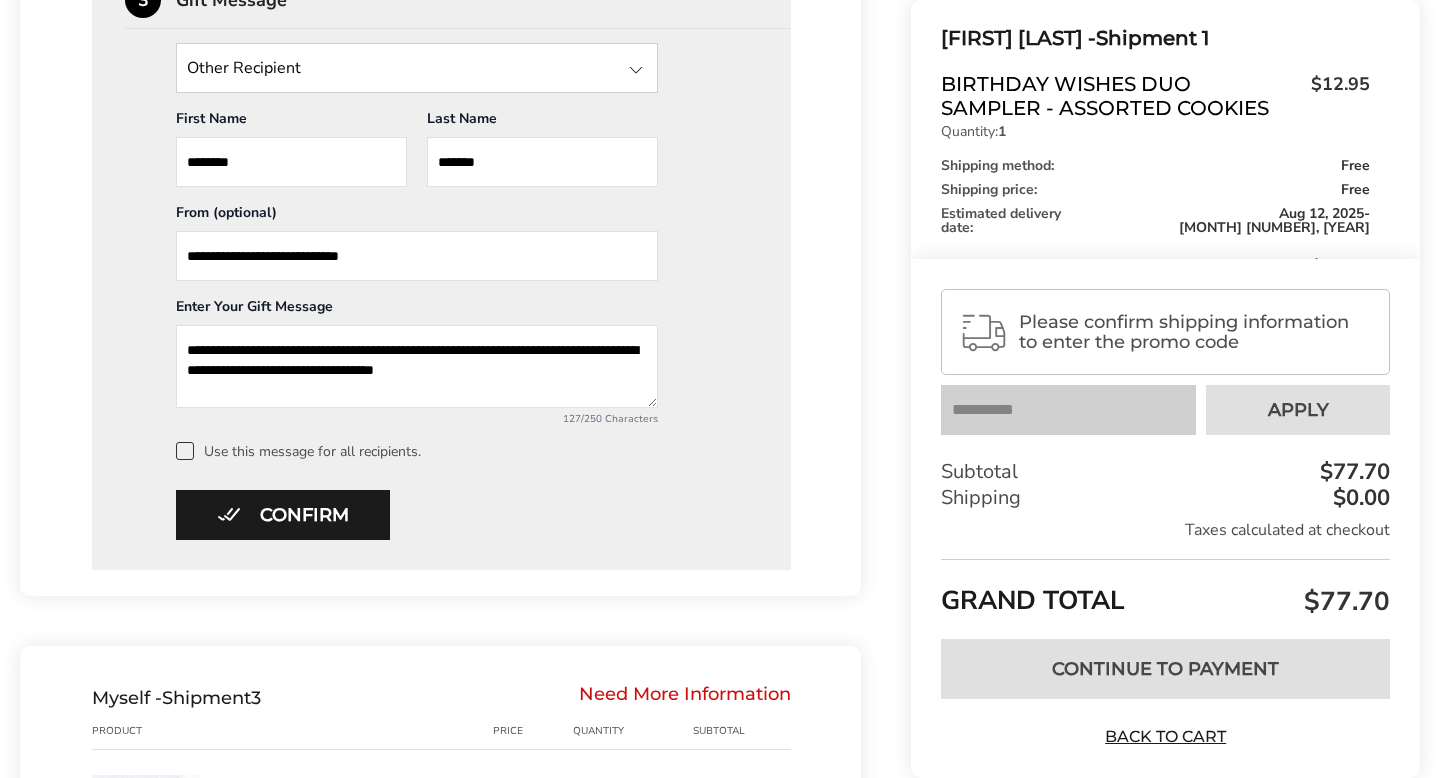 click on "Use this message for all recipients." at bounding box center [467, 451] 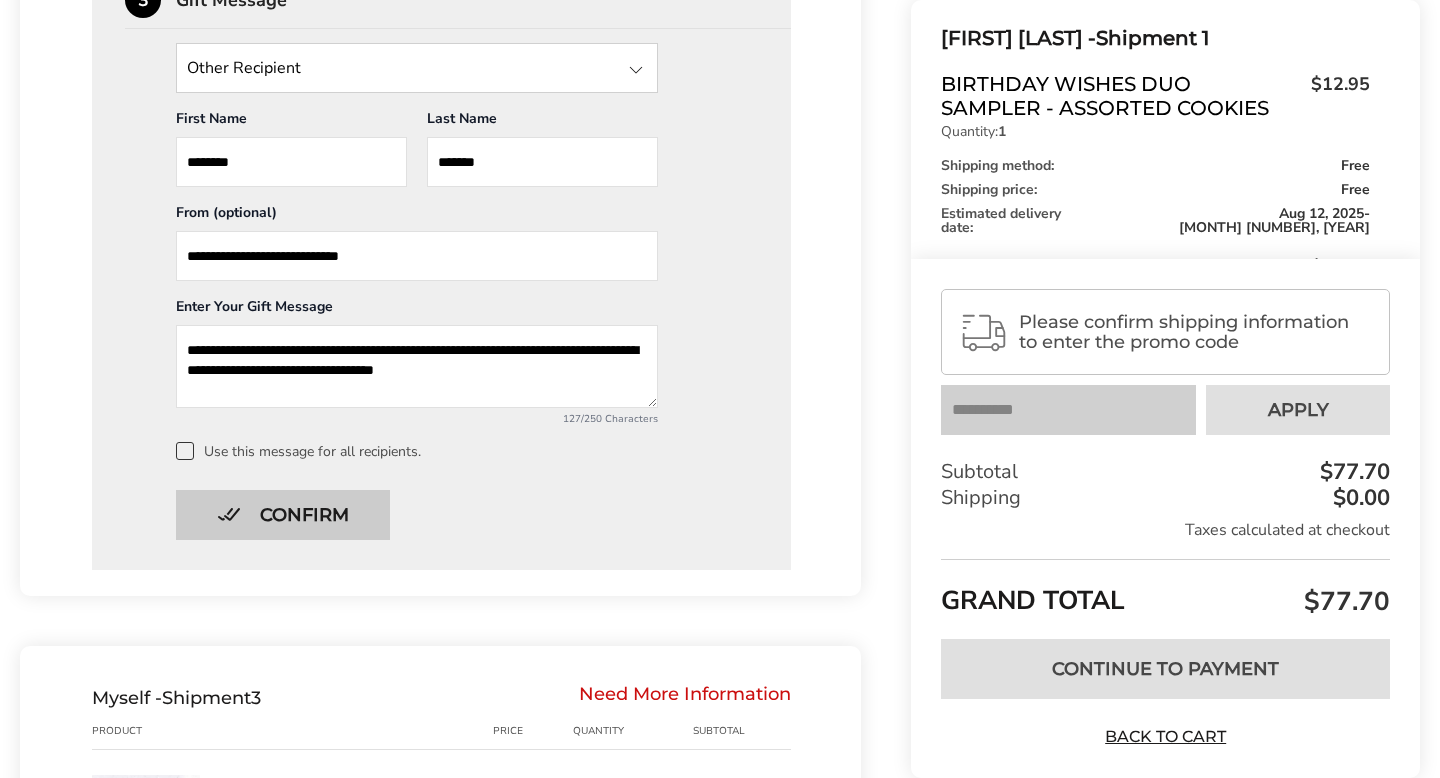 click on "Confirm" at bounding box center [283, 515] 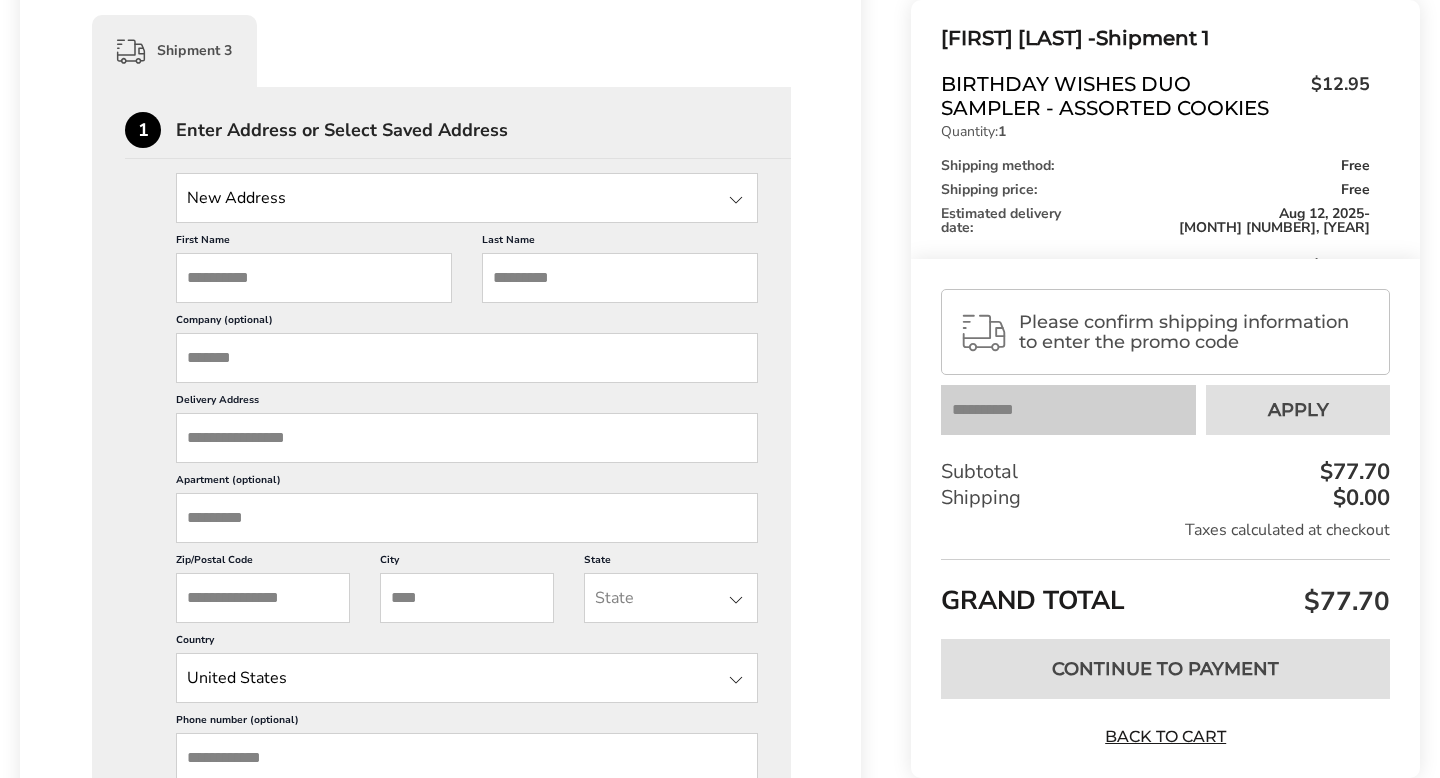 click at bounding box center (467, 198) 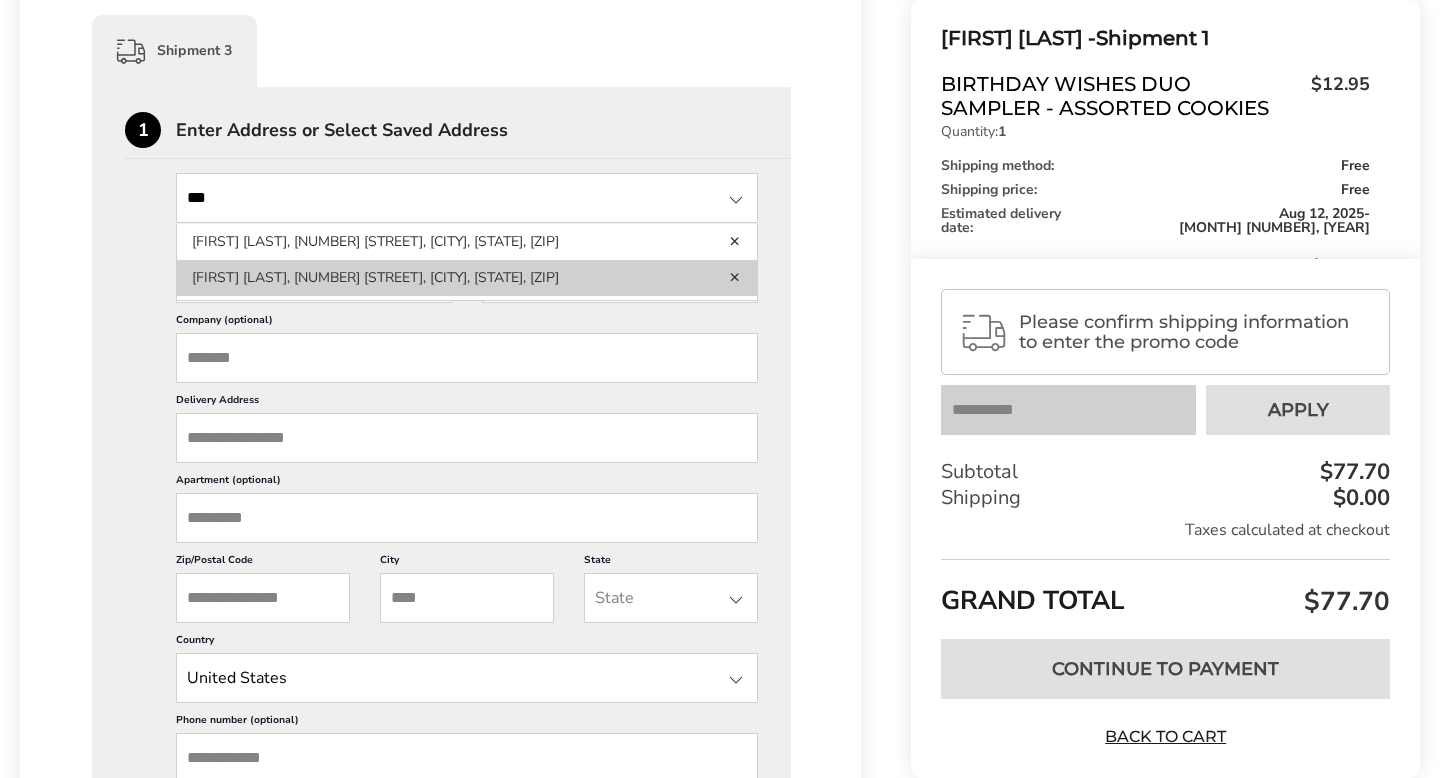 type on "***" 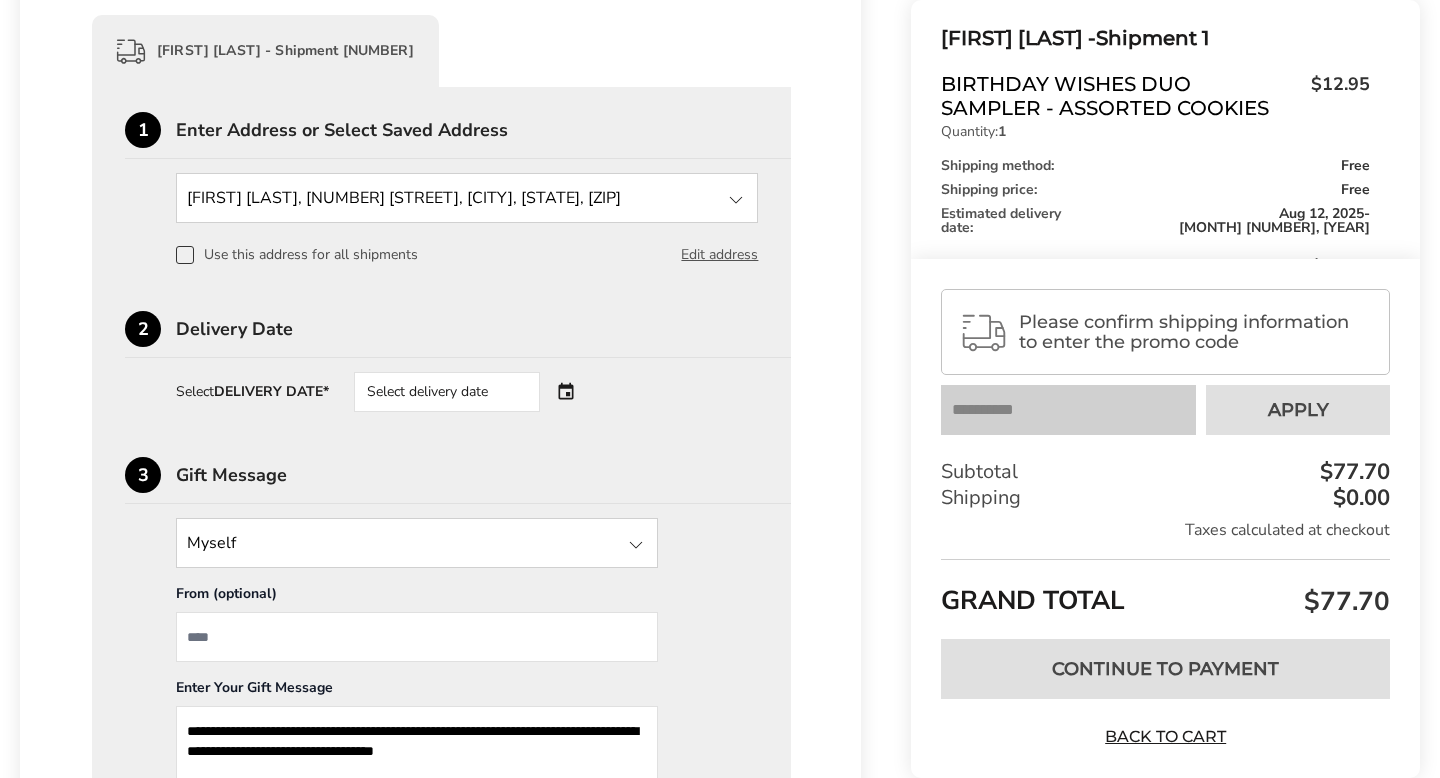 click on "Select delivery date" at bounding box center [447, 392] 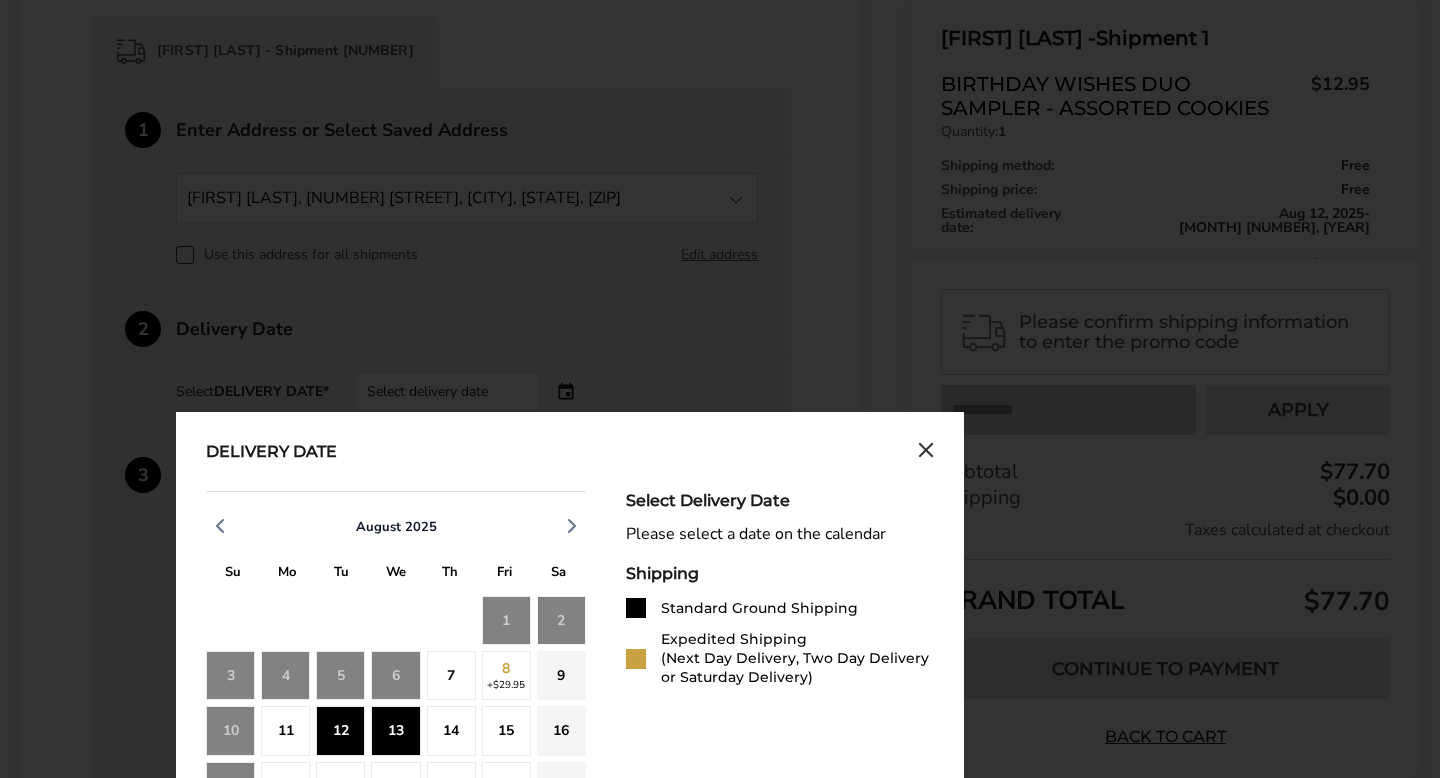 click on "13" 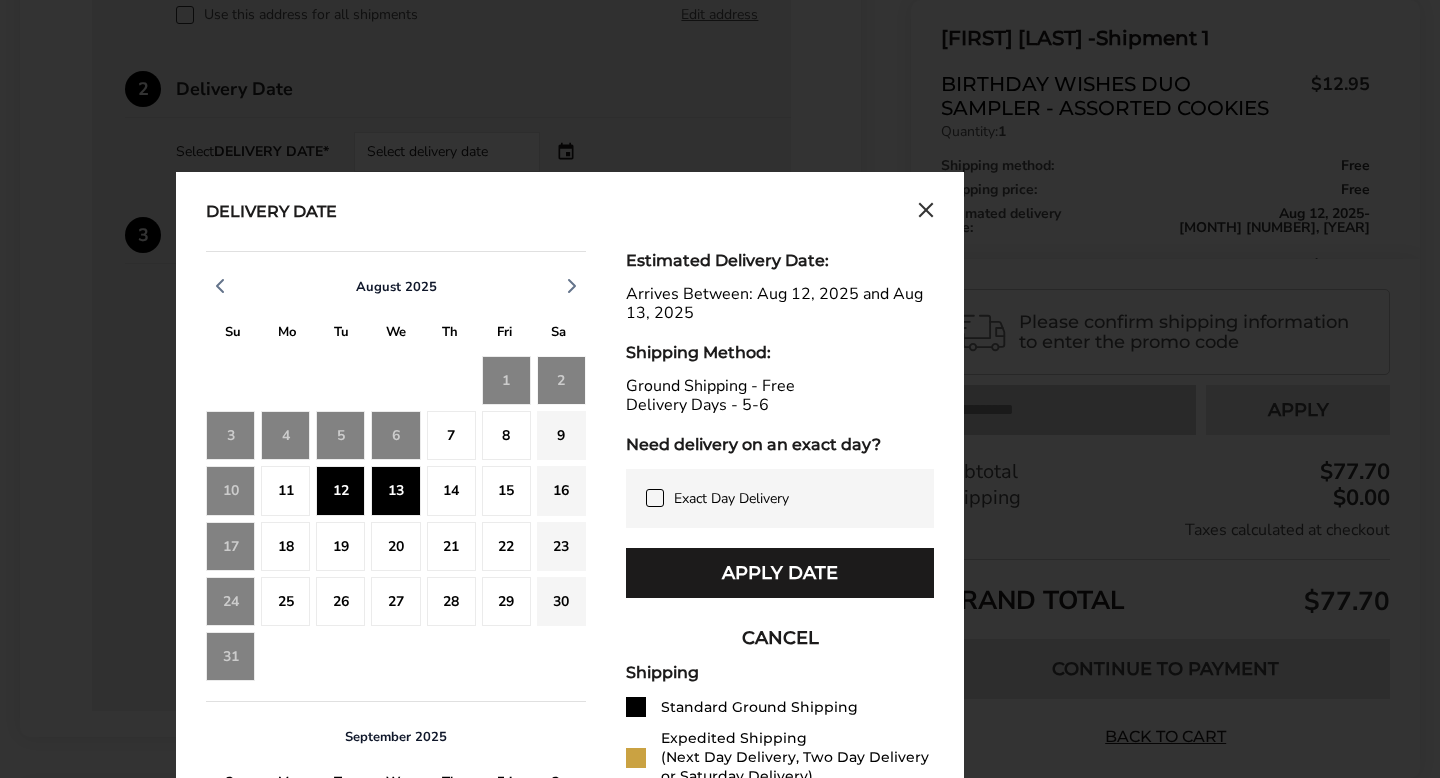 scroll, scrollTop: 1792, scrollLeft: 0, axis: vertical 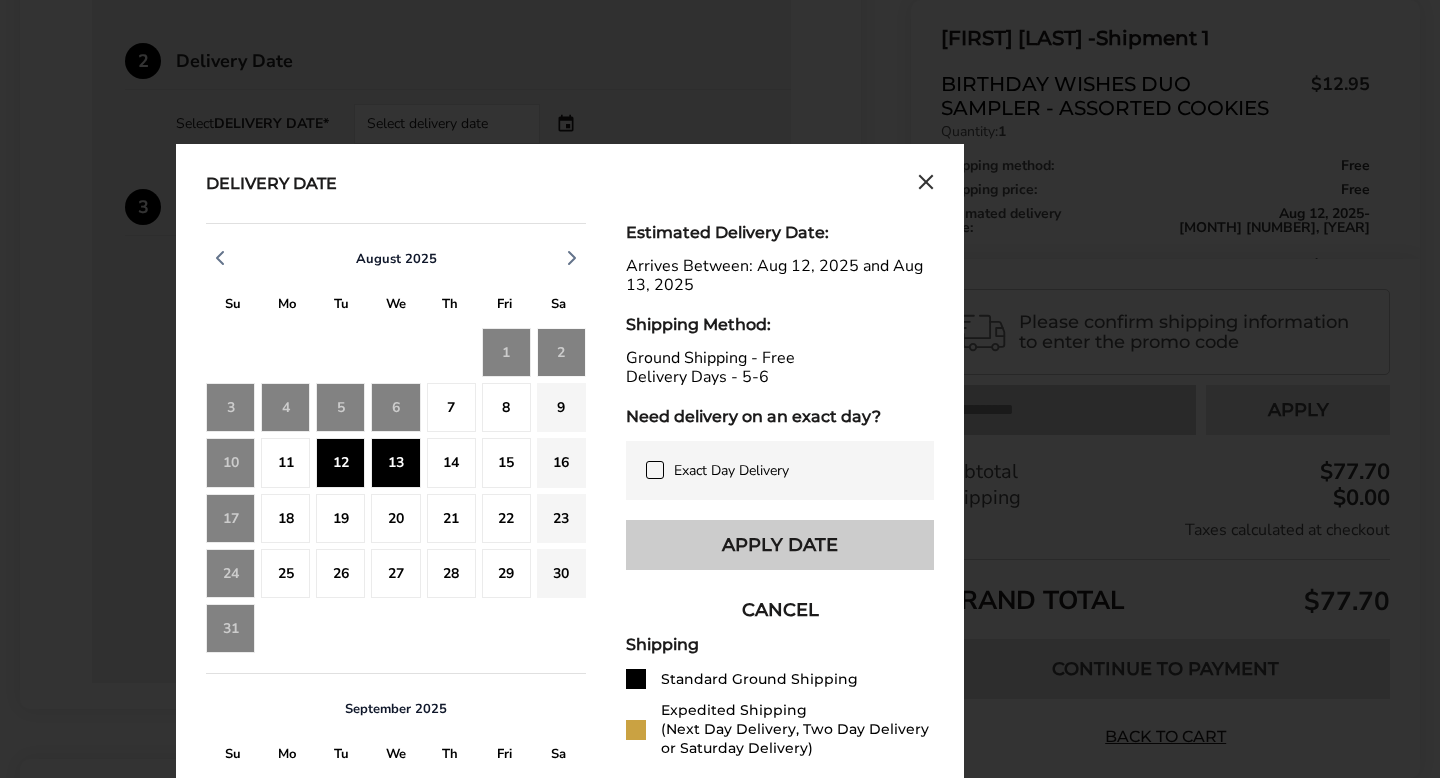 click on "Apply Date" at bounding box center [780, 545] 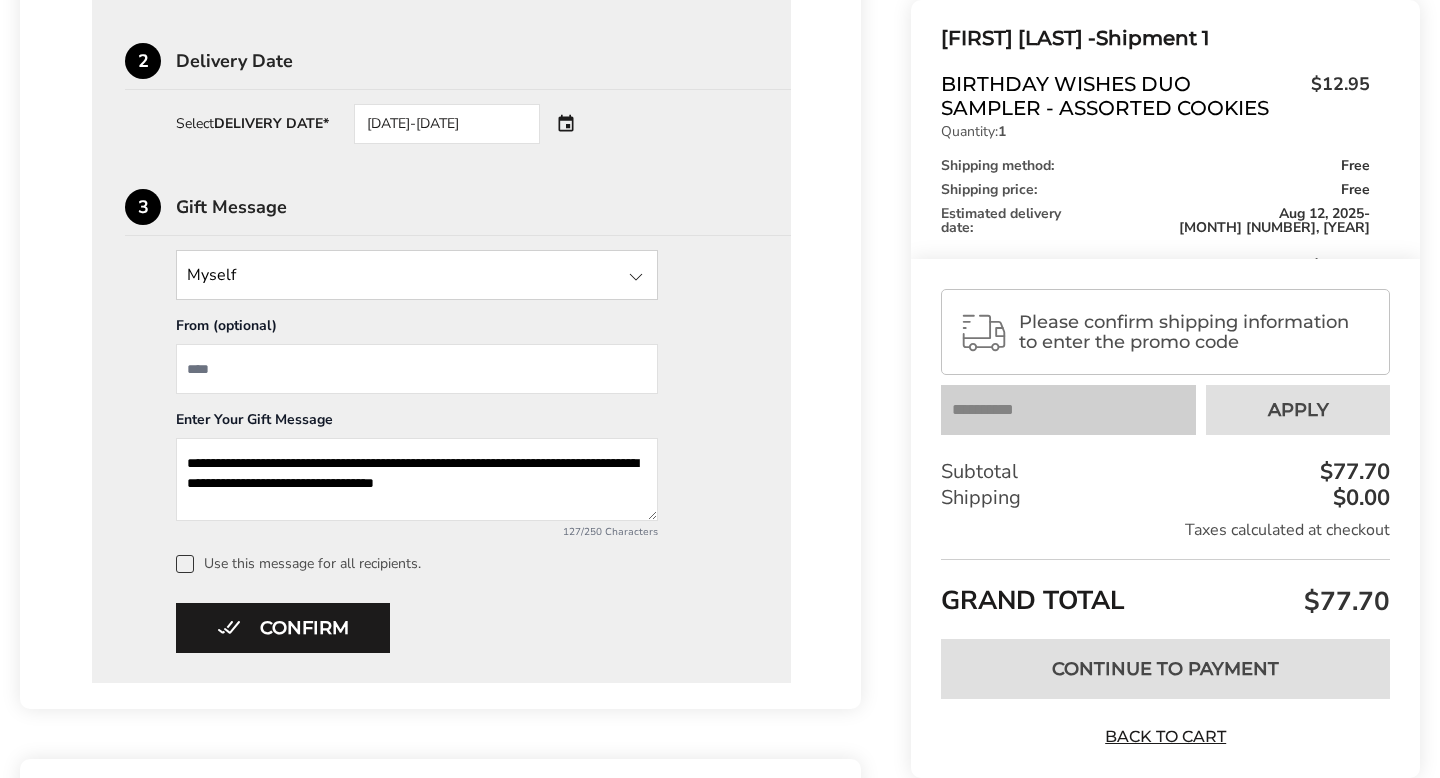 click at bounding box center [417, 369] 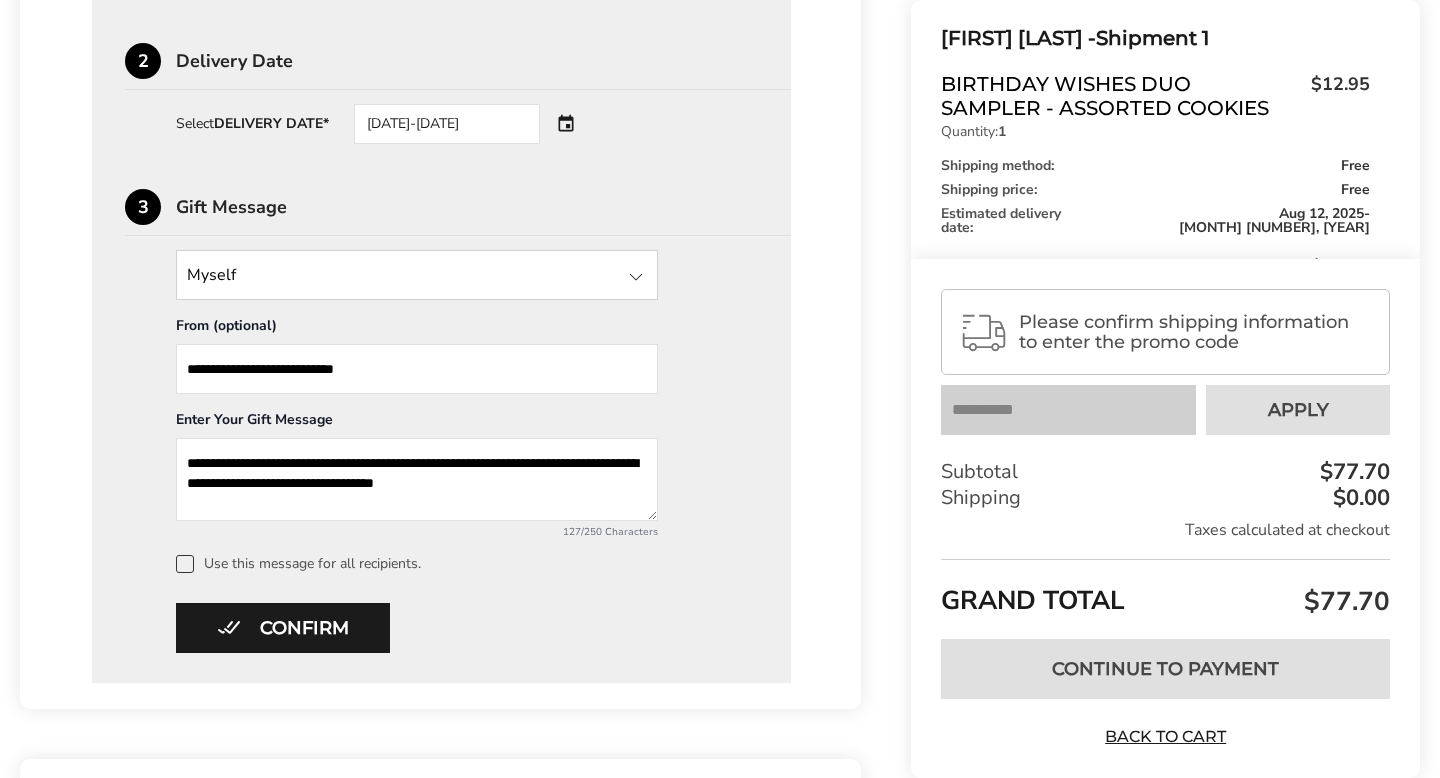 type on "**********" 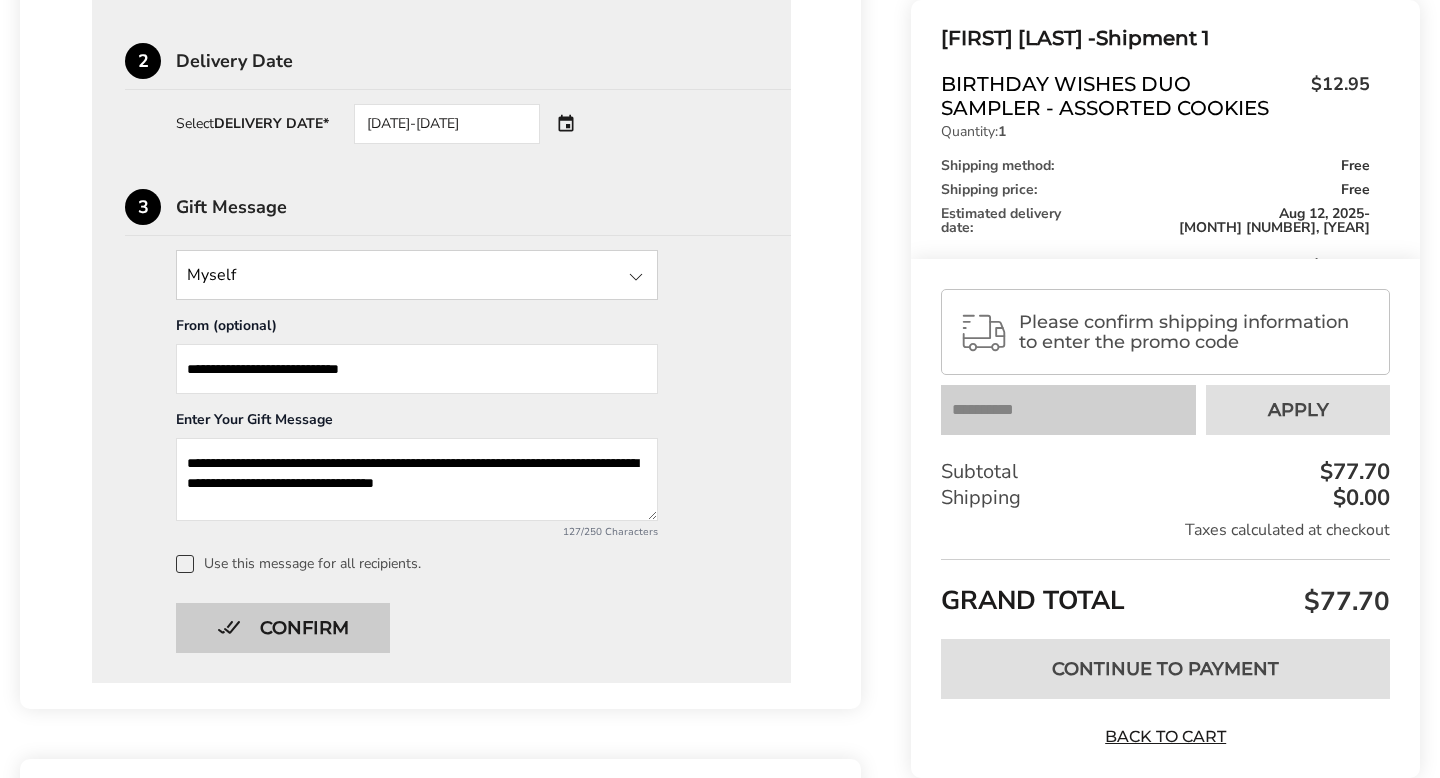 click on "Confirm" at bounding box center [283, 628] 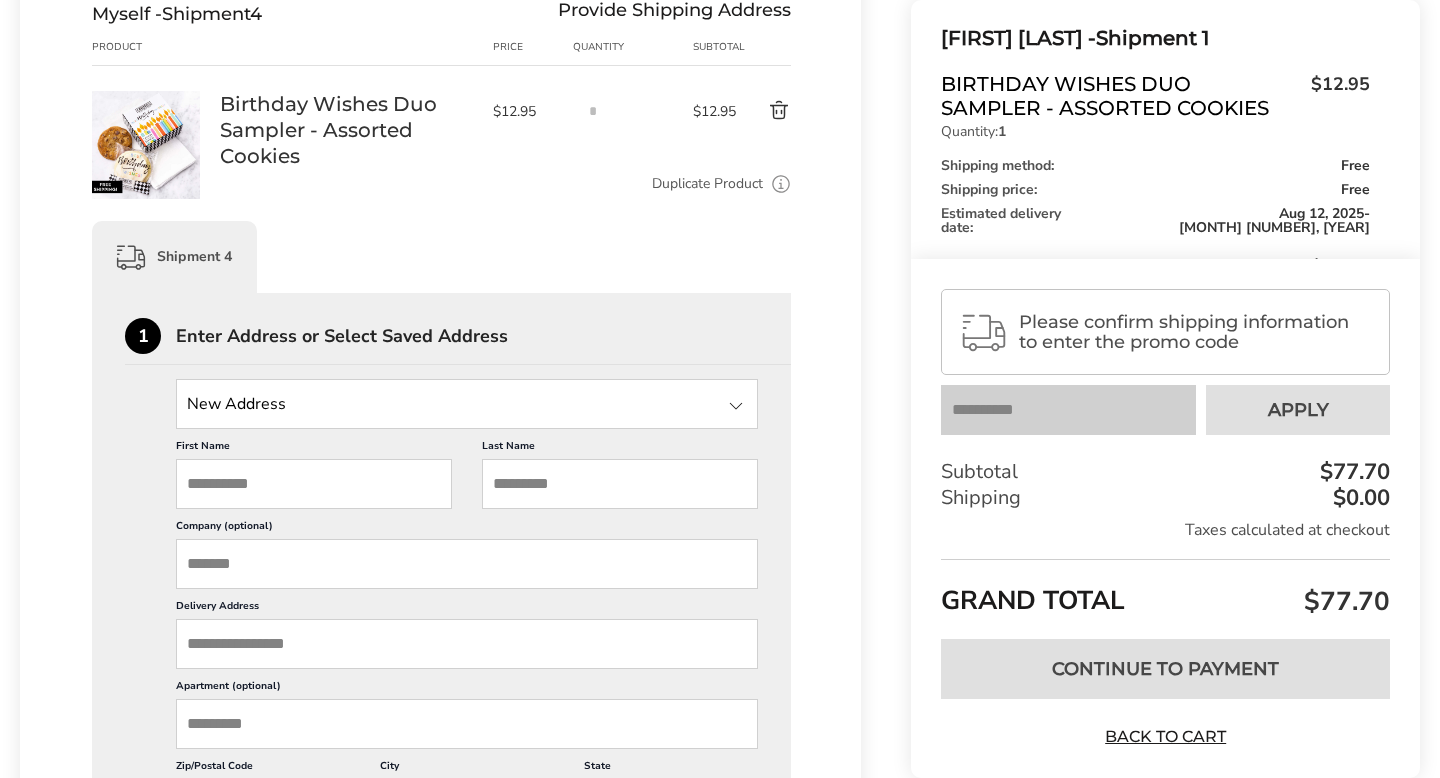 click at bounding box center [467, 404] 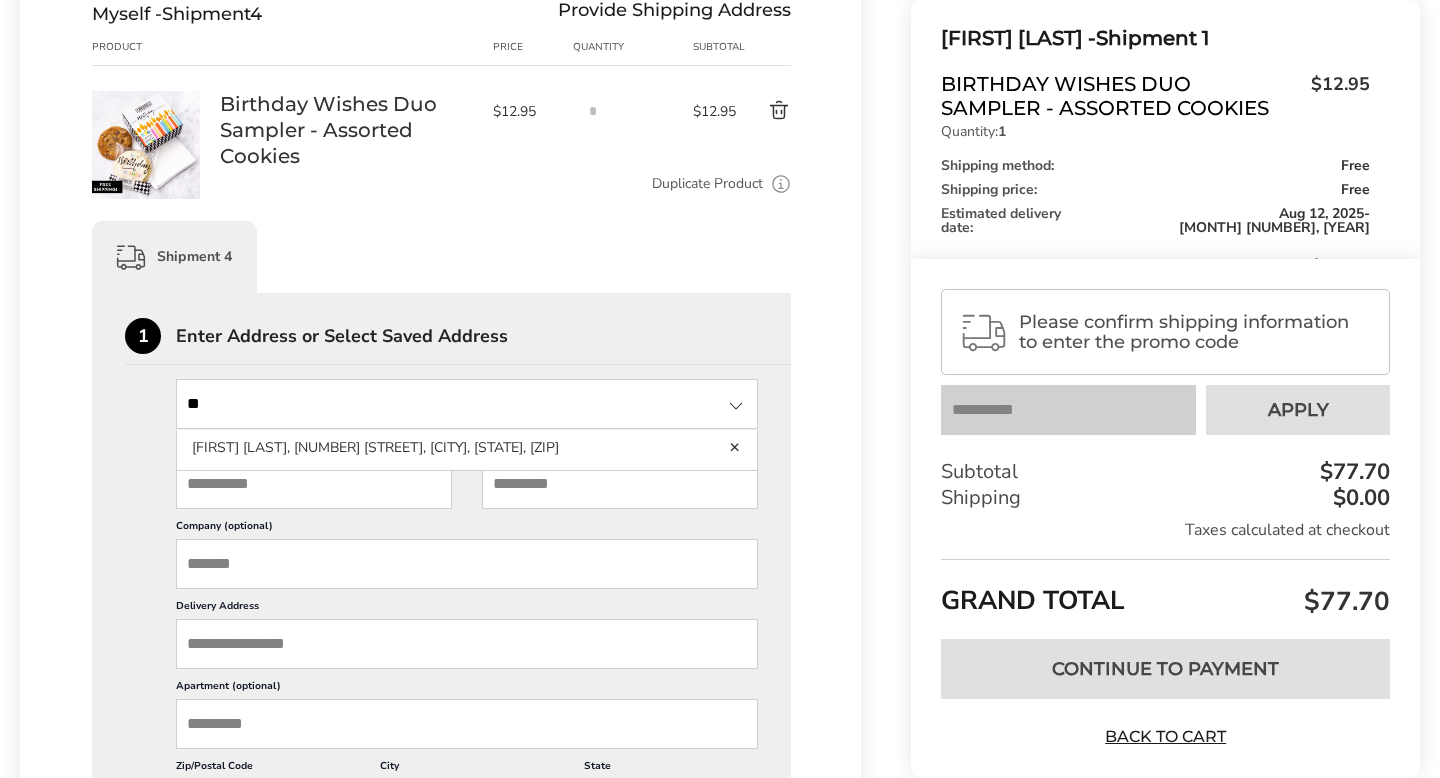 type on "*" 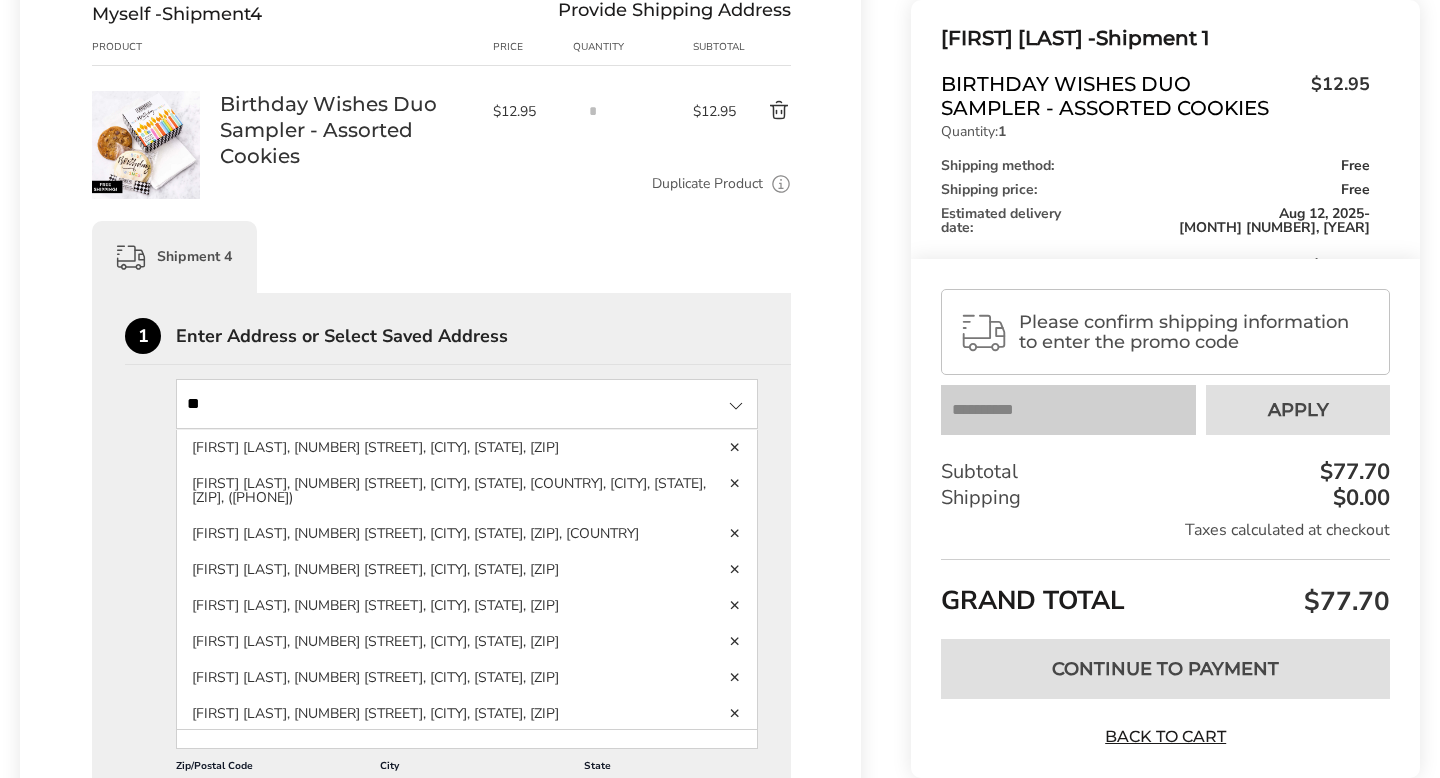type on "*" 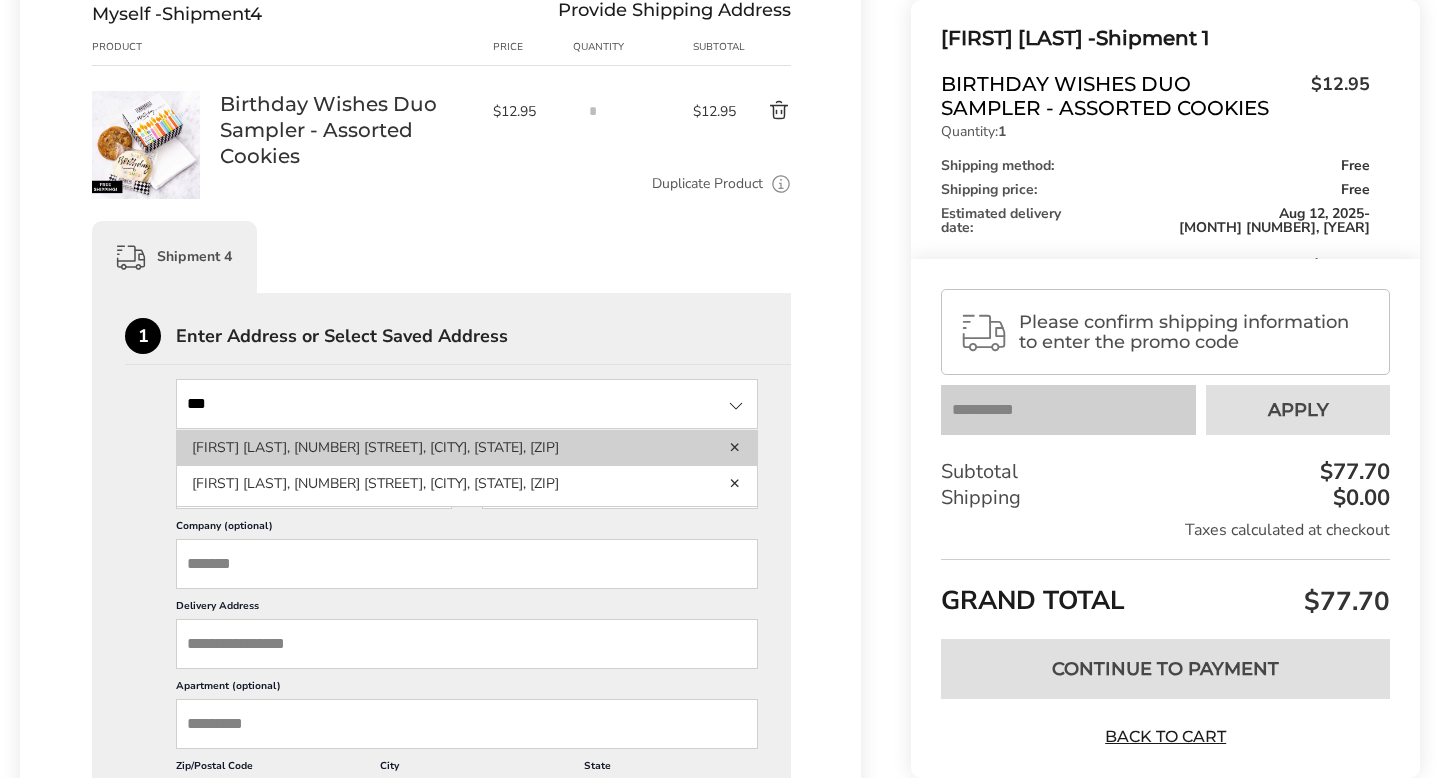 type on "***" 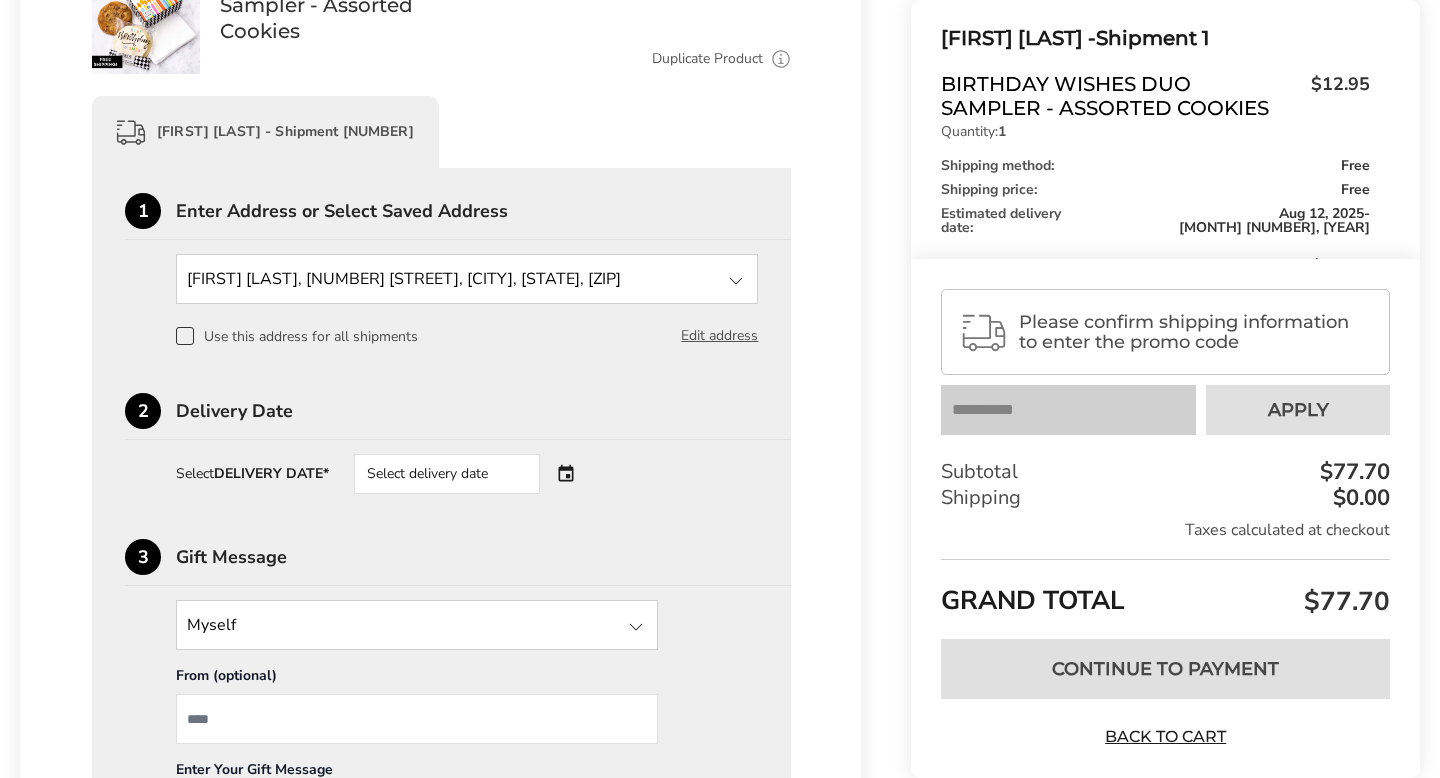 scroll, scrollTop: 1919, scrollLeft: 0, axis: vertical 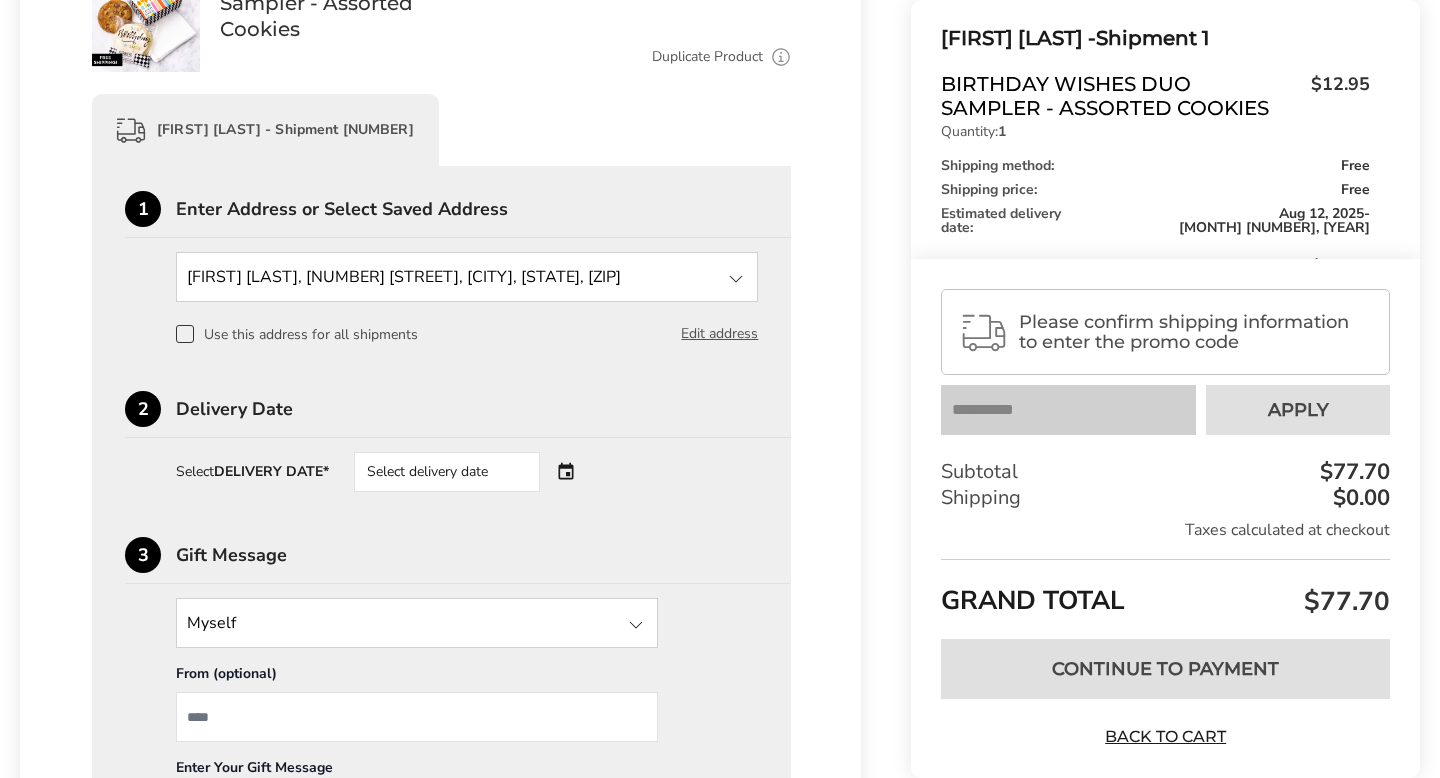 click on "Select delivery date" at bounding box center (447, 472) 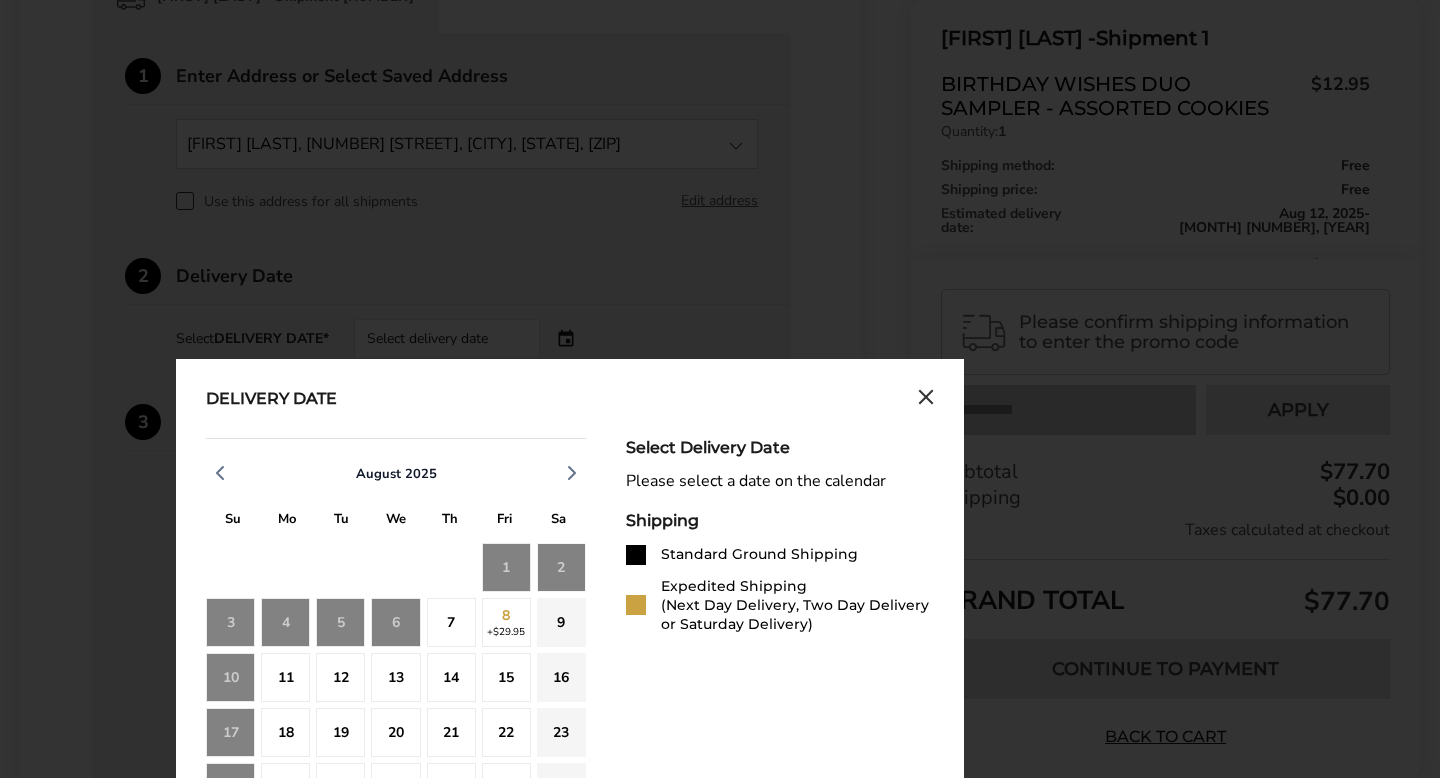 scroll, scrollTop: 2116, scrollLeft: 0, axis: vertical 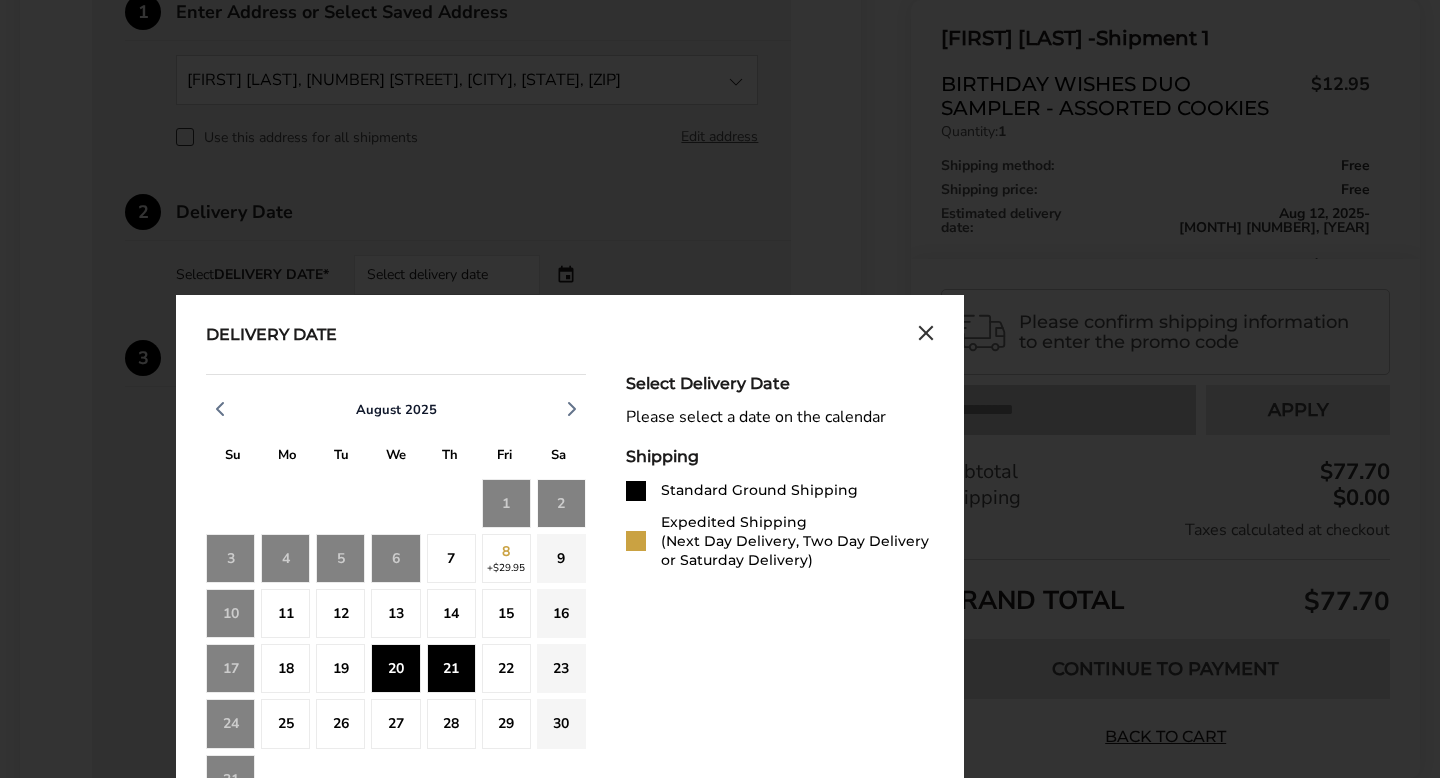 click on "21" 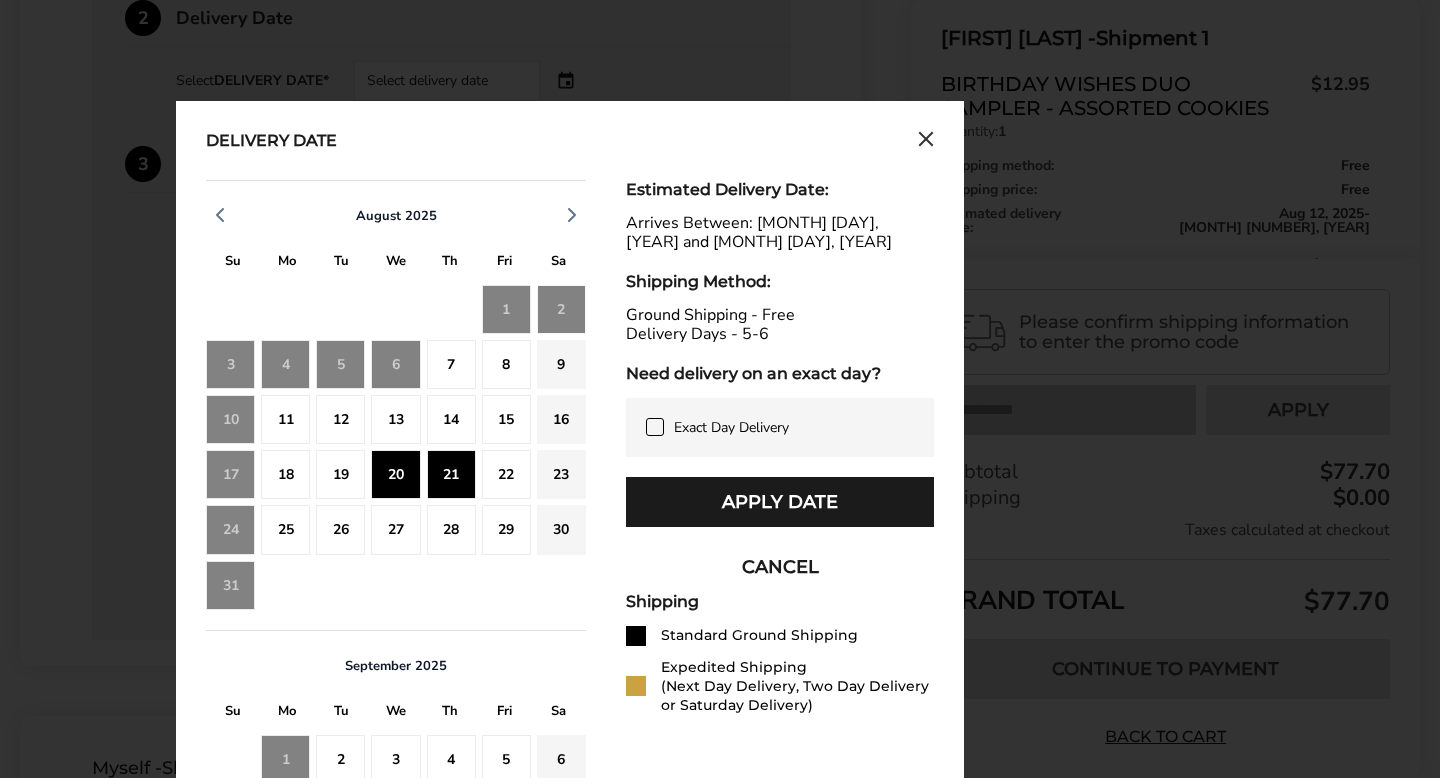 scroll, scrollTop: 2319, scrollLeft: 0, axis: vertical 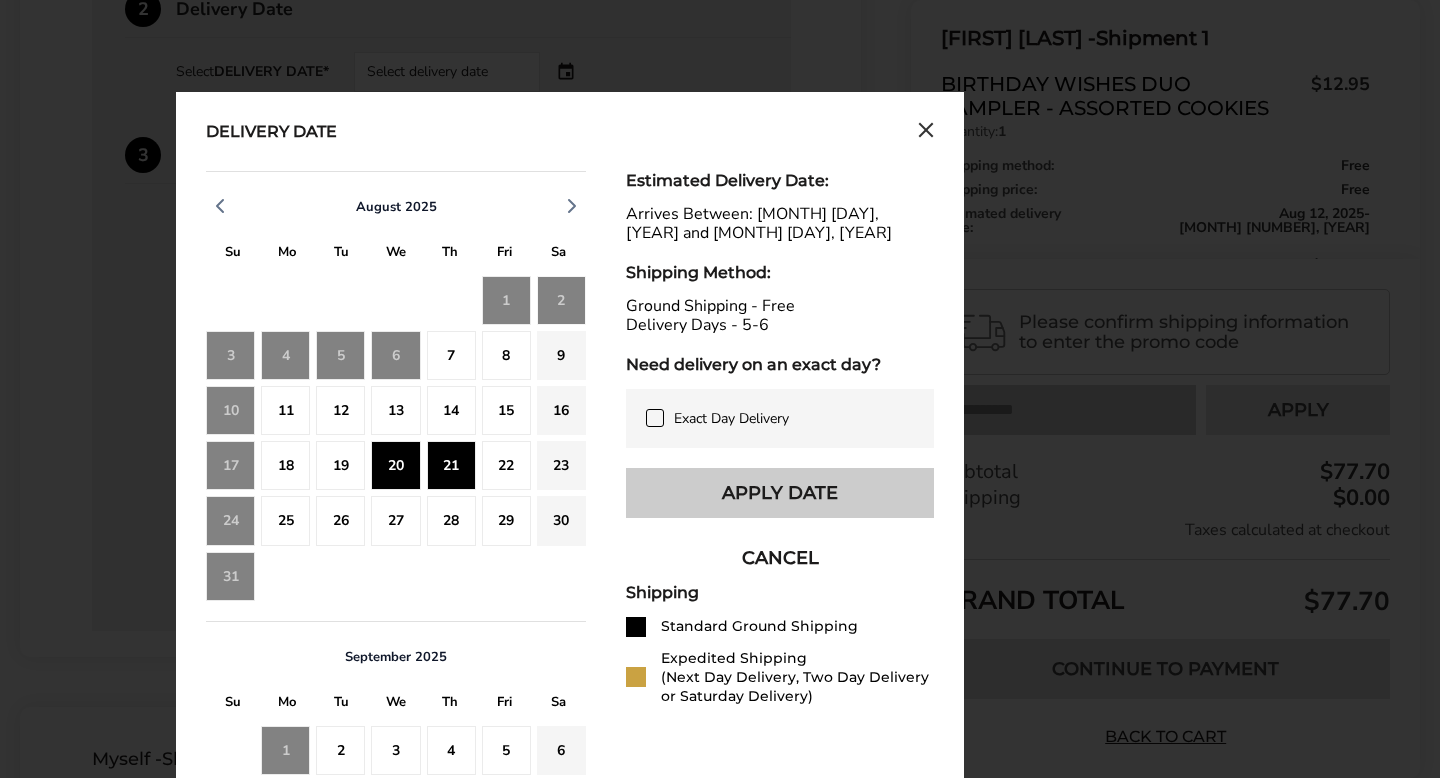 click on "Apply Date" at bounding box center [780, 493] 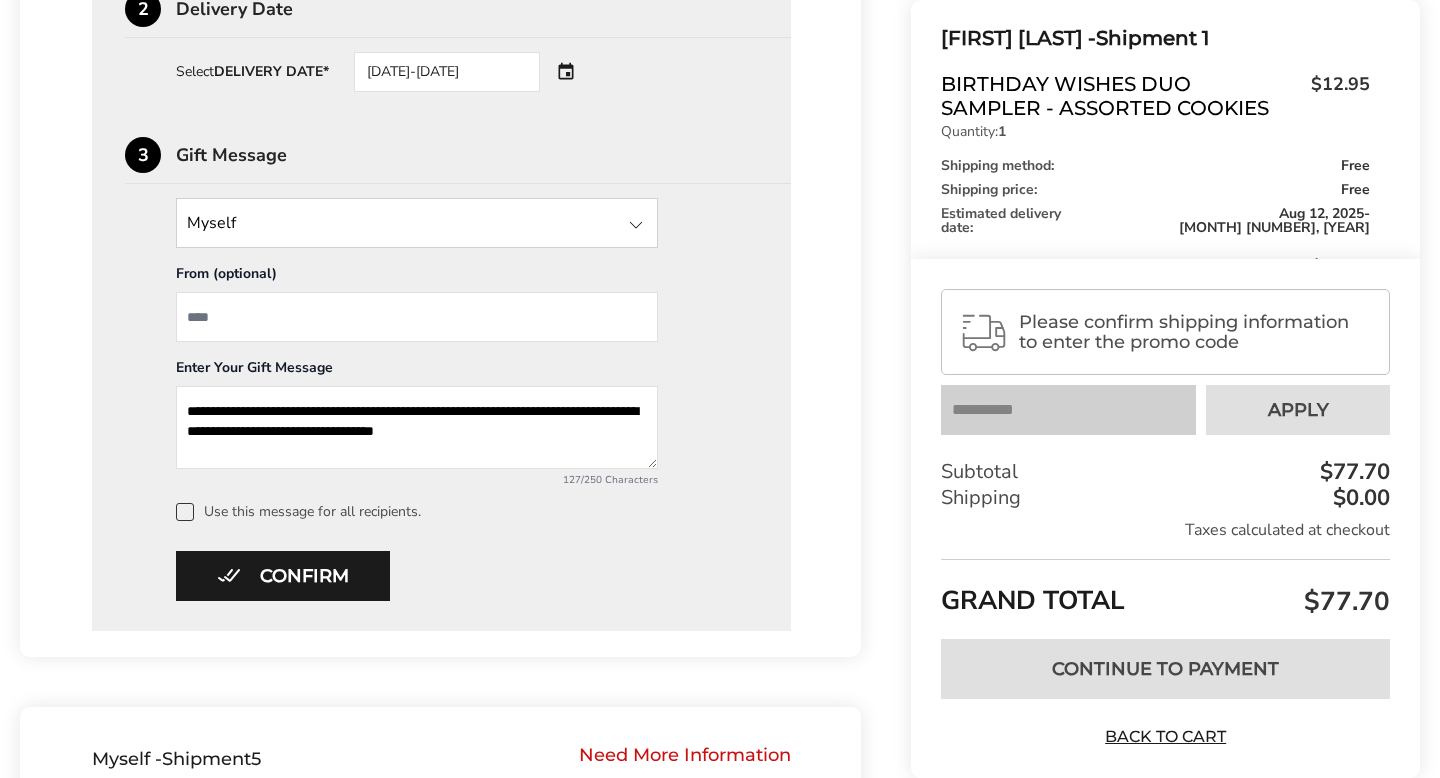 click at bounding box center (417, 223) 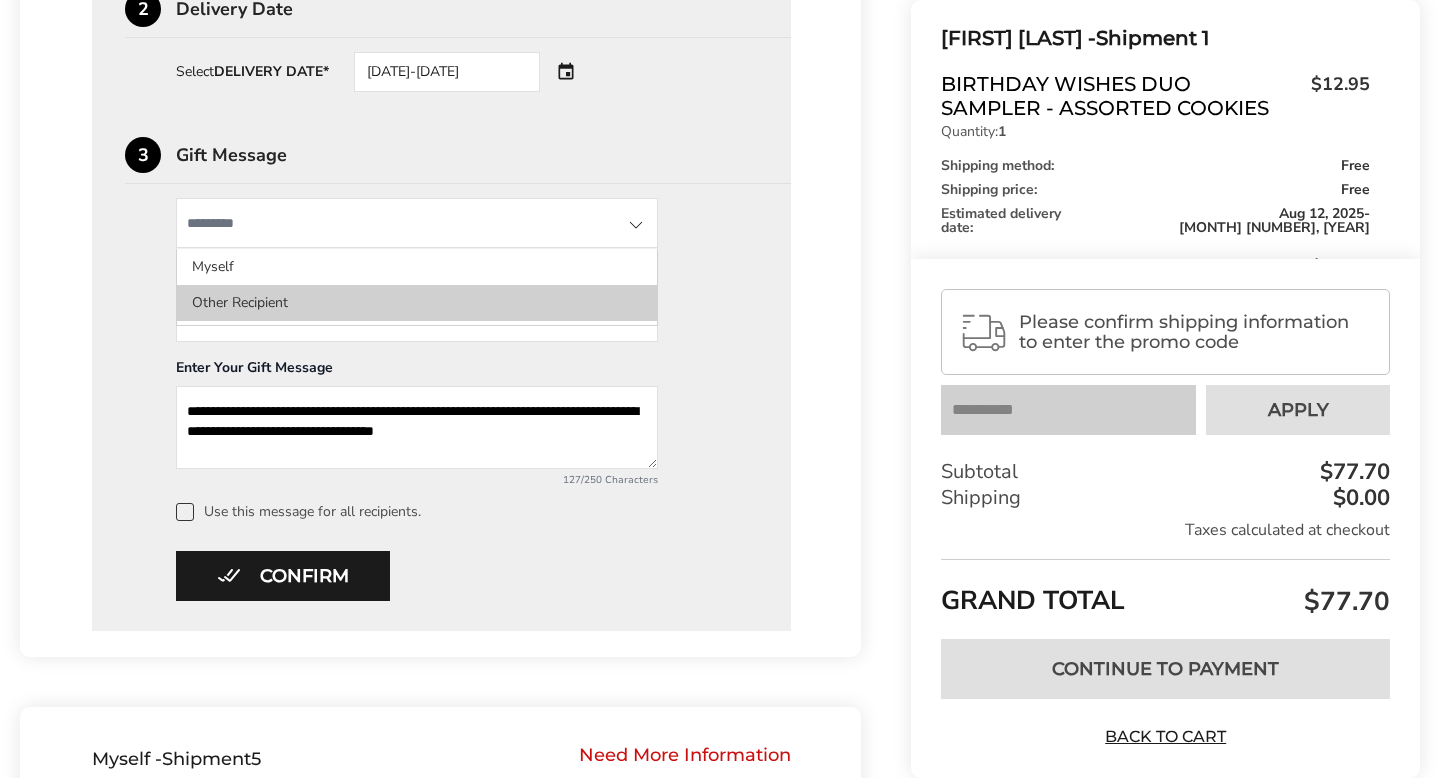 click on "Other Recipient" 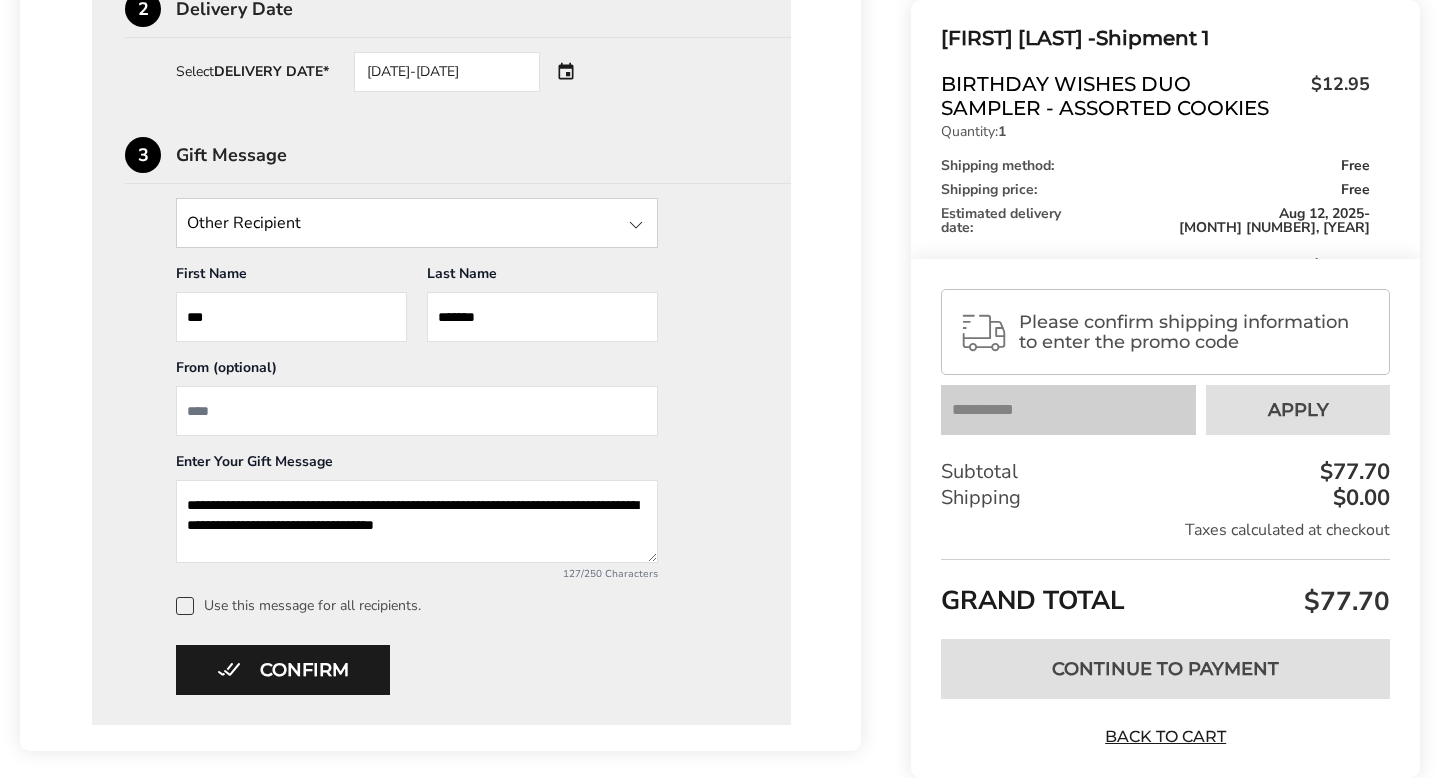 click on "***" at bounding box center [291, 317] 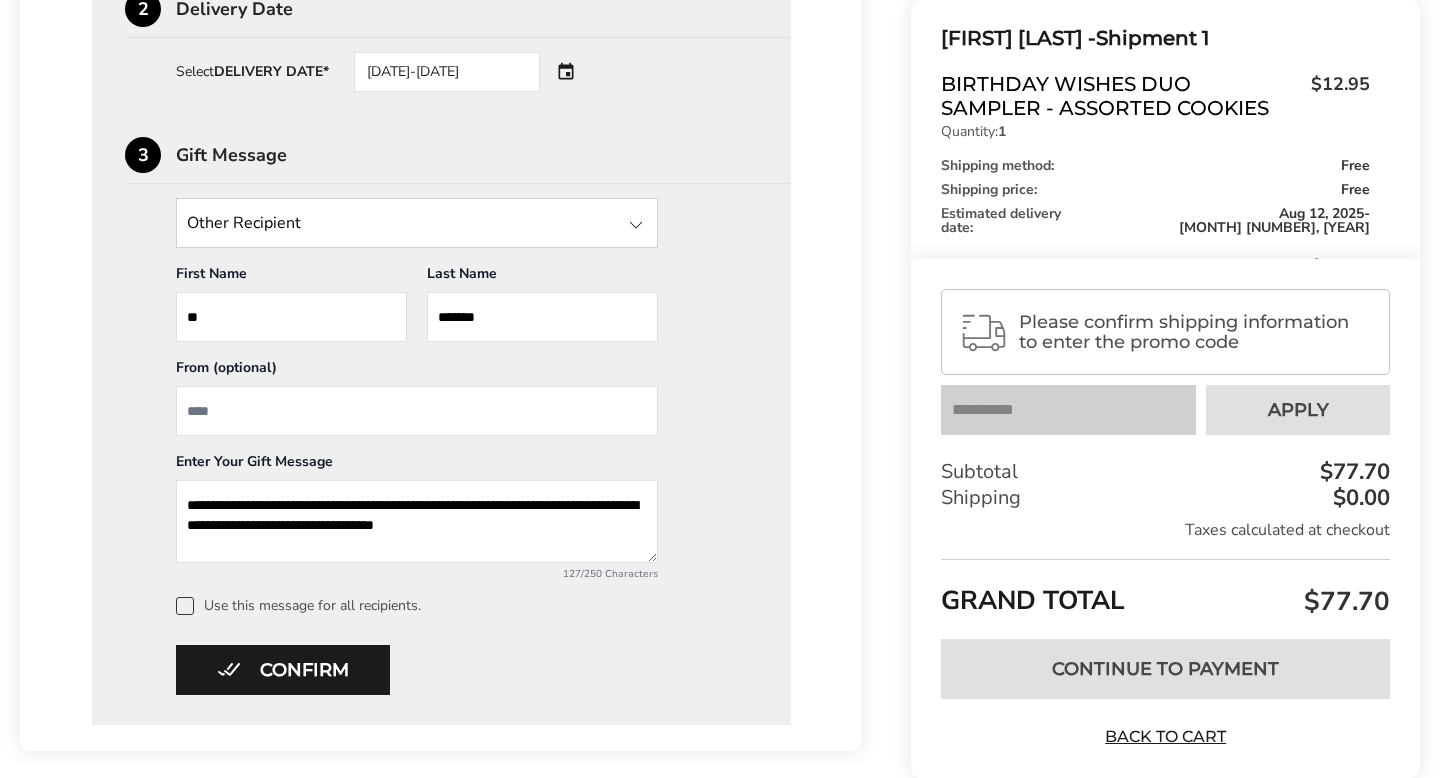 type on "*" 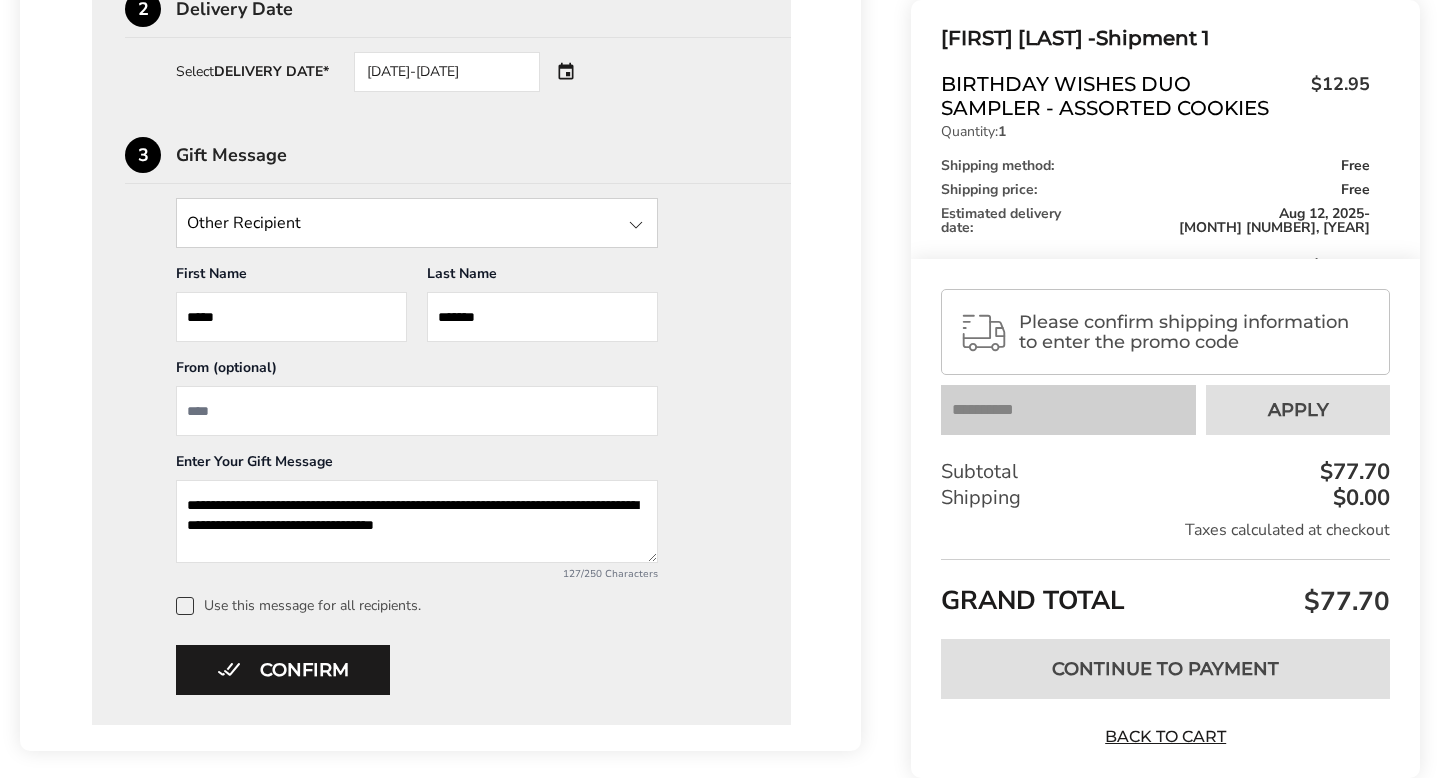 type on "******" 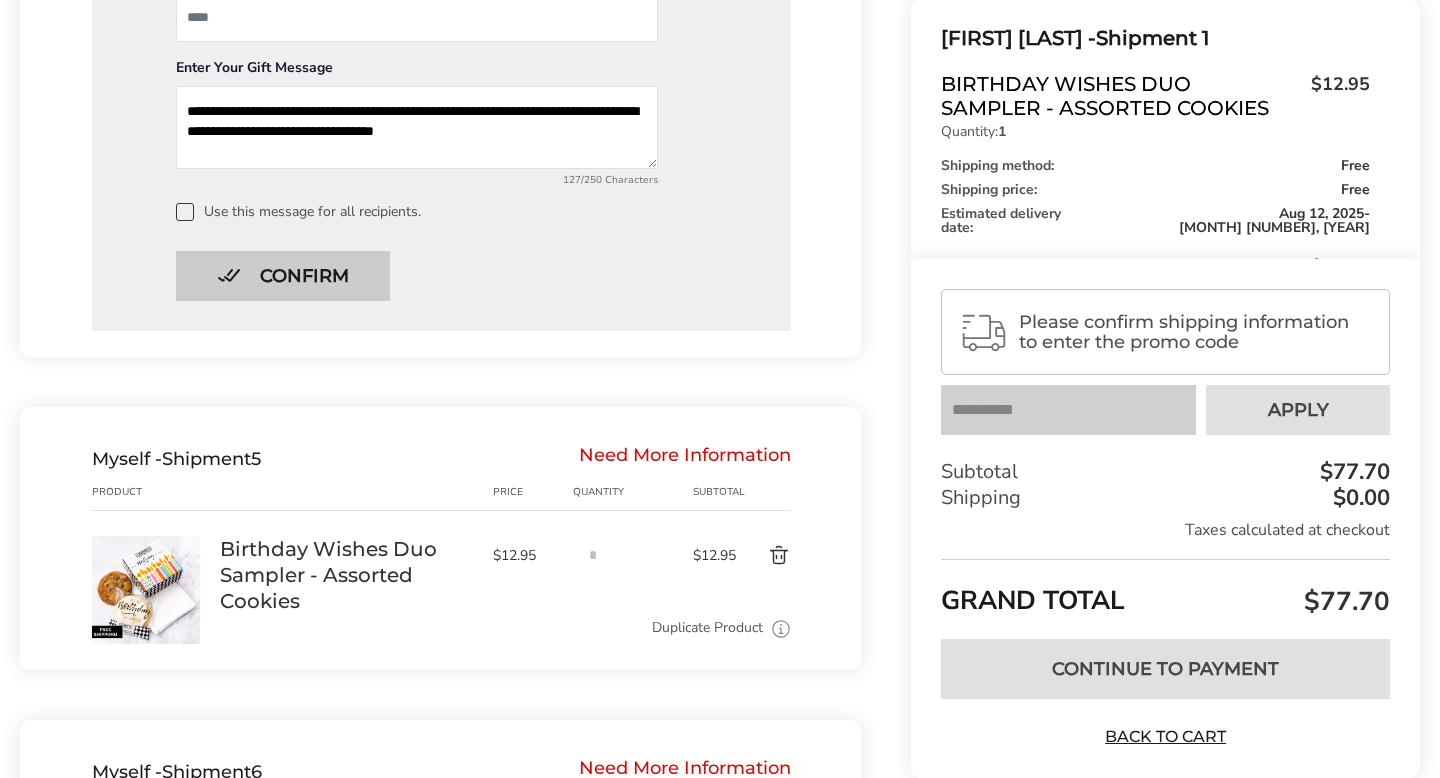 click on "Confirm" at bounding box center [283, 276] 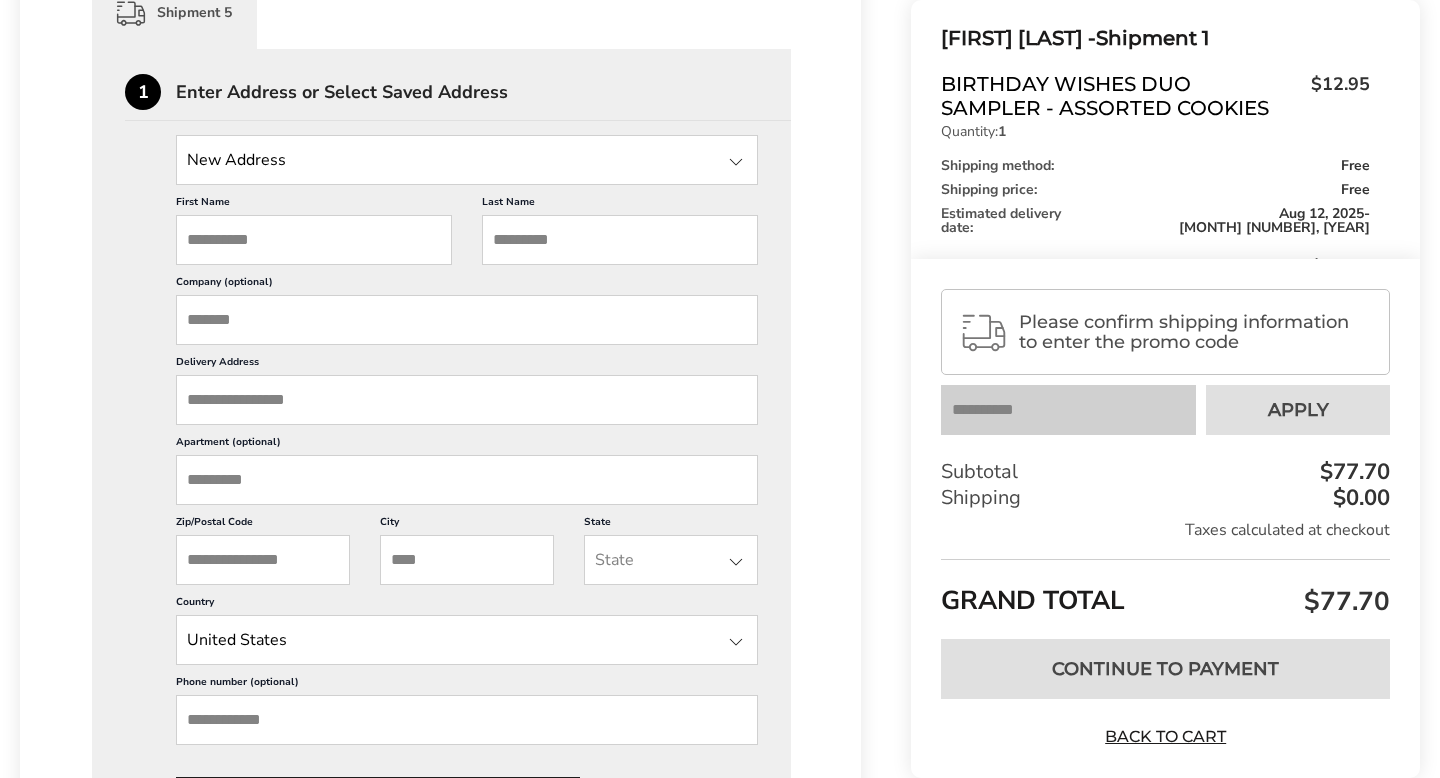 scroll, scrollTop: 2510, scrollLeft: 0, axis: vertical 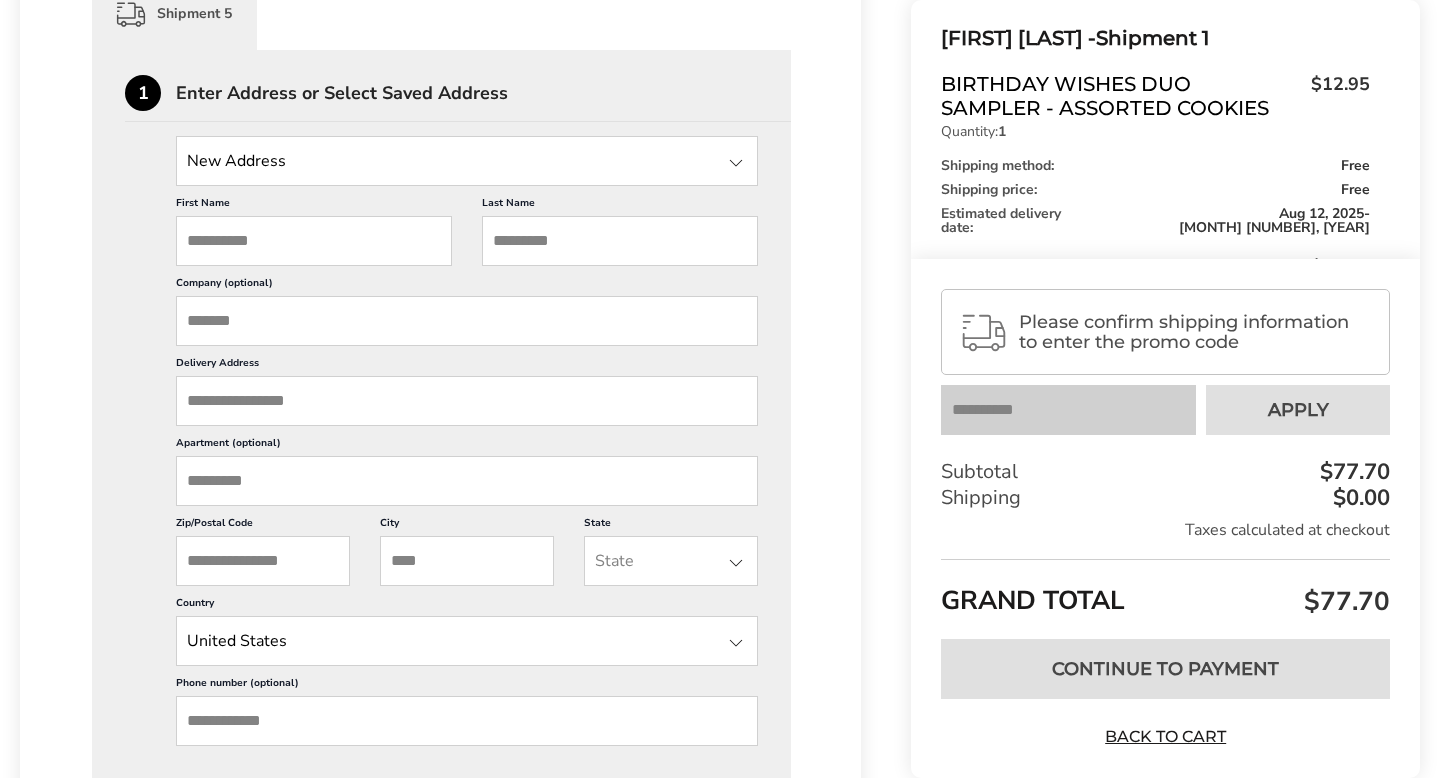 click at bounding box center (467, 161) 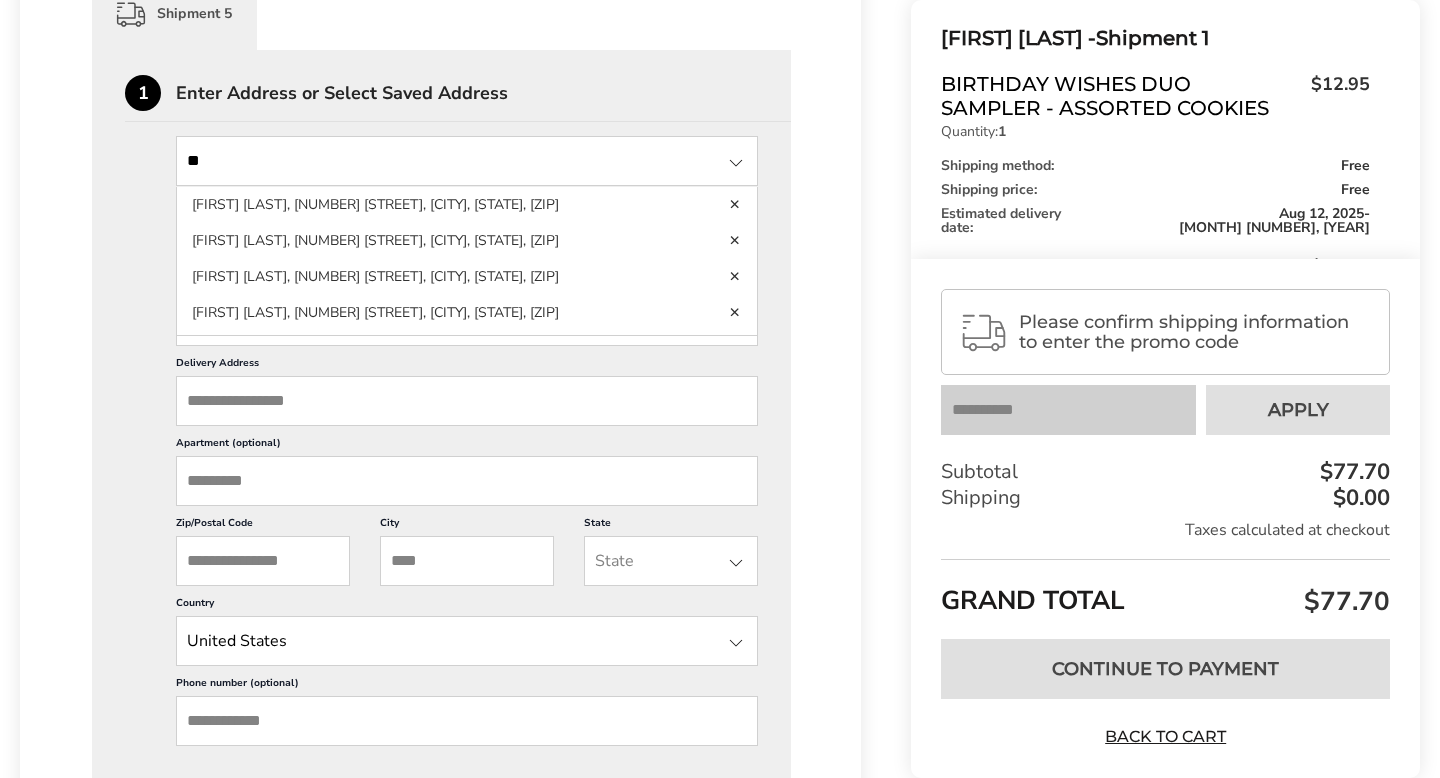 type on "*" 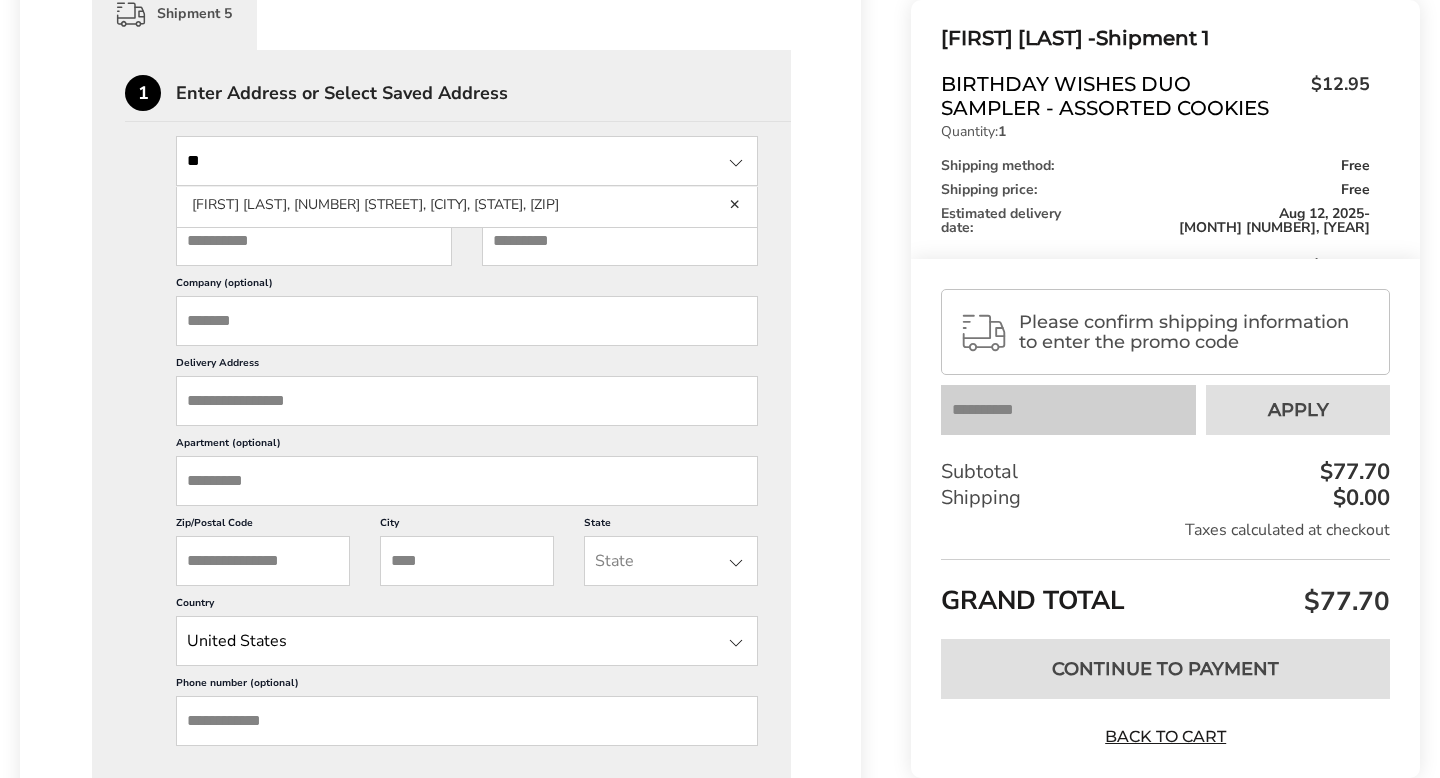 type on "*" 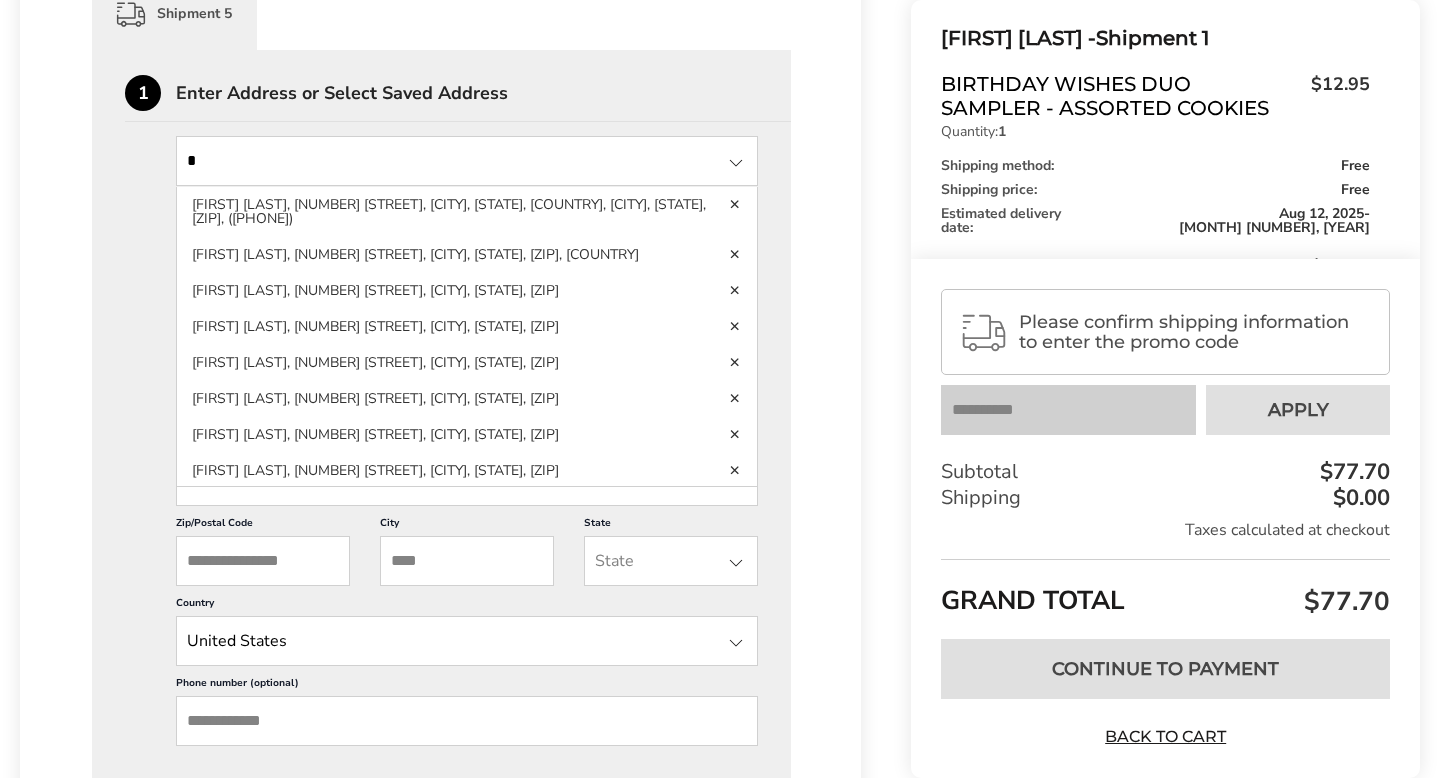 type 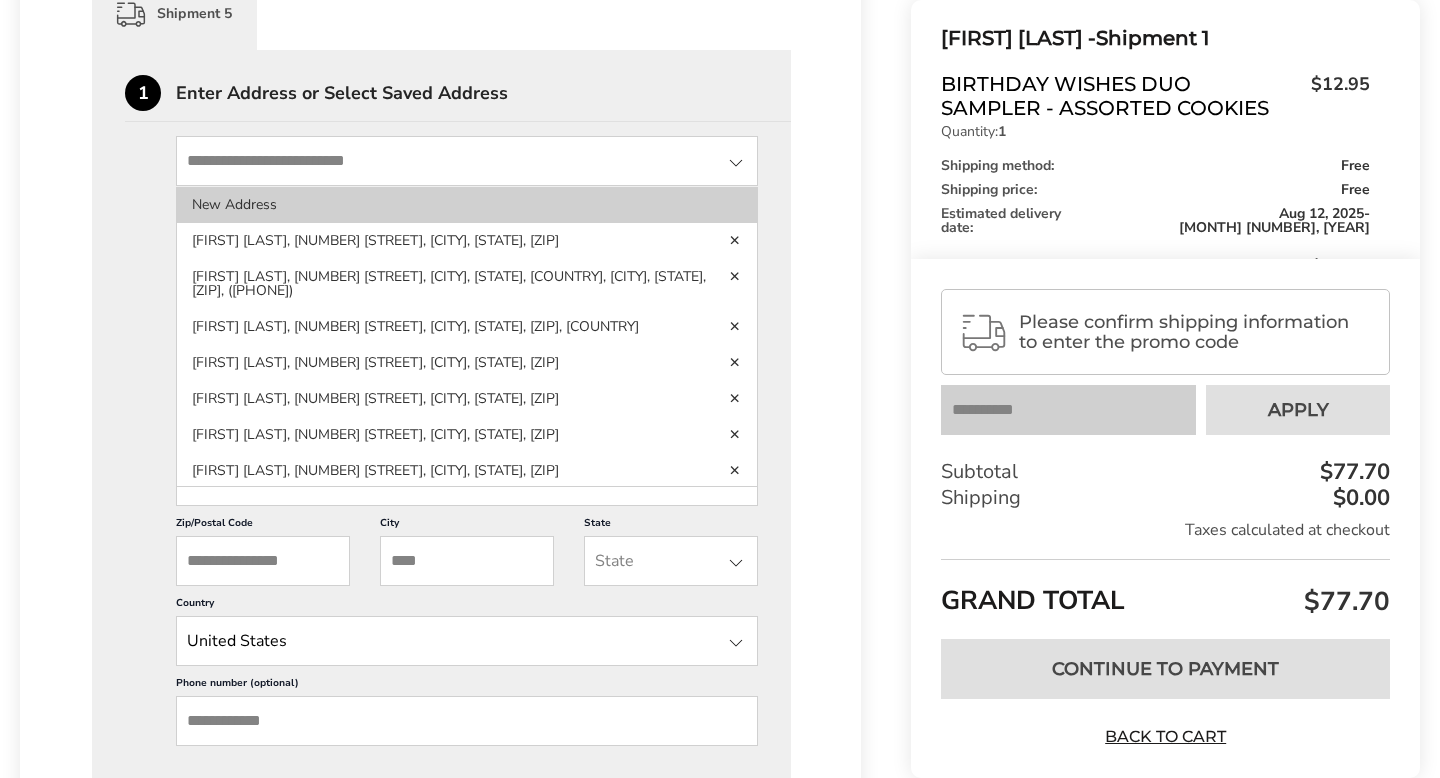 click on "New Address" 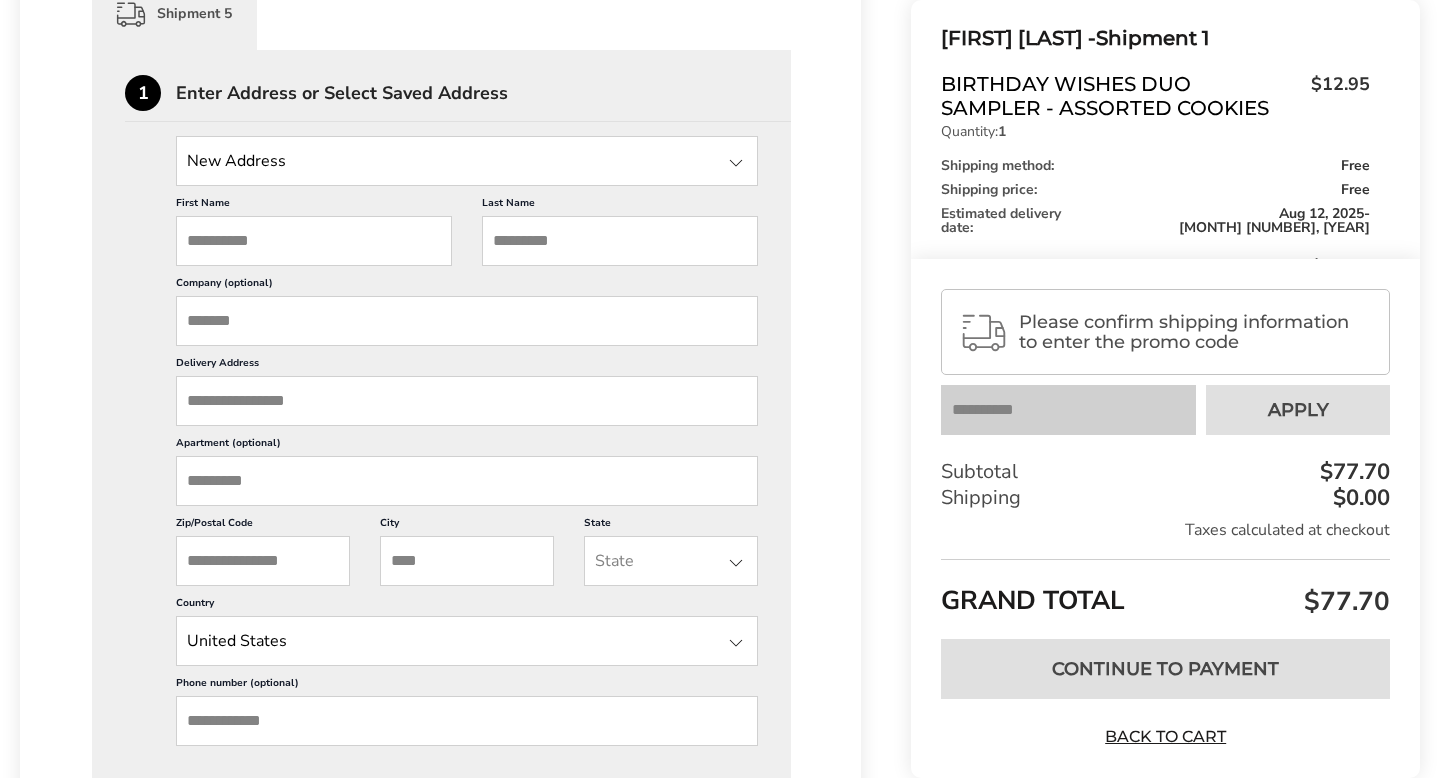 click on "Delivery Address" at bounding box center (467, 401) 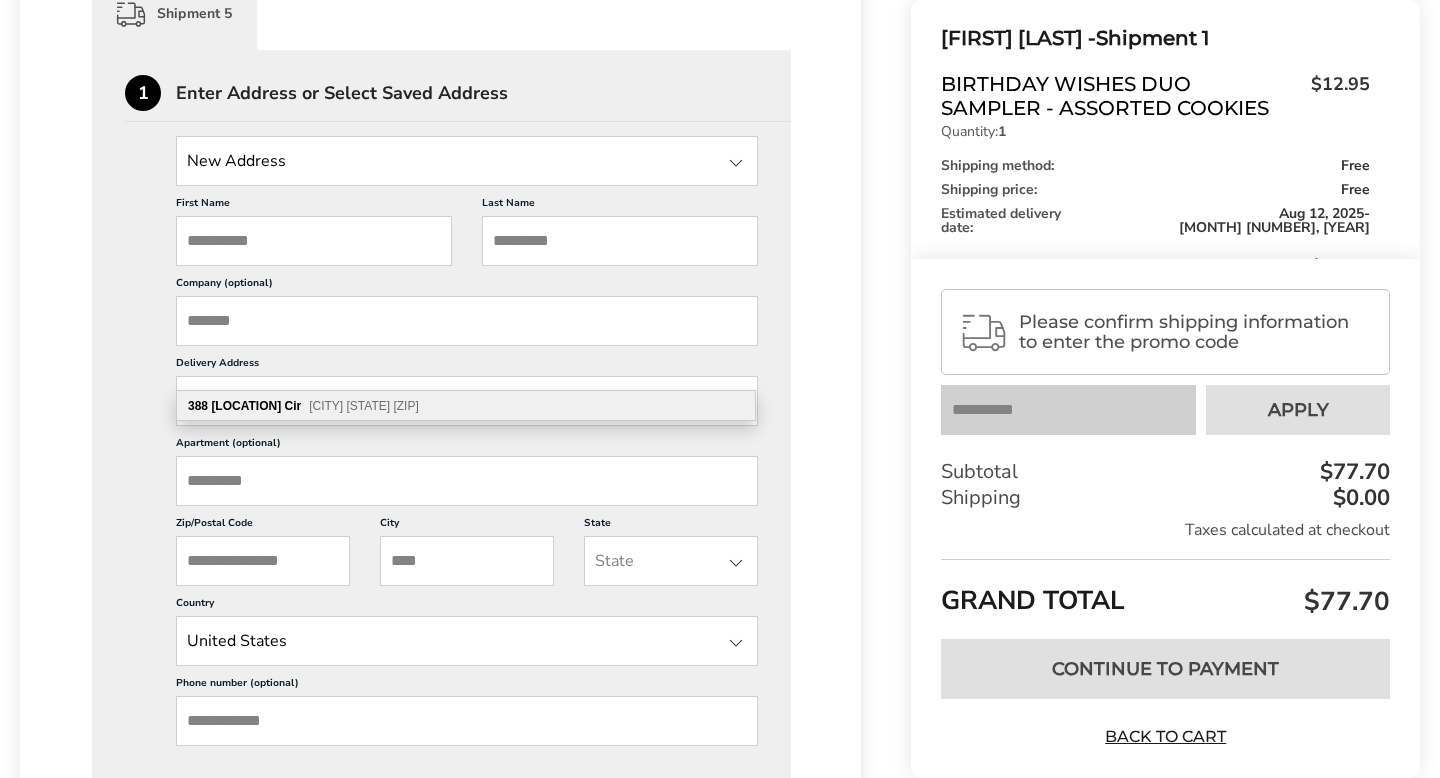 type on "**********" 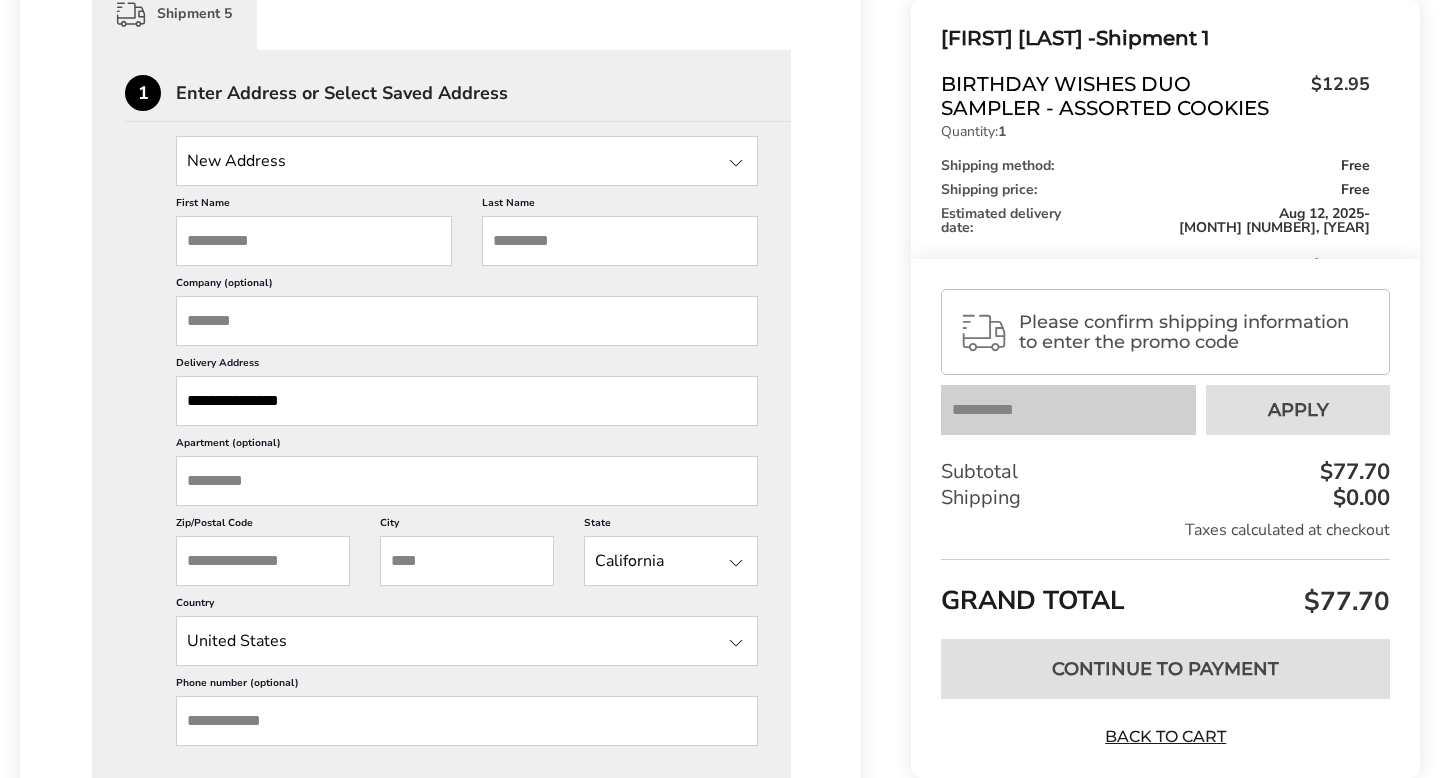 click on "First Name" at bounding box center [314, 241] 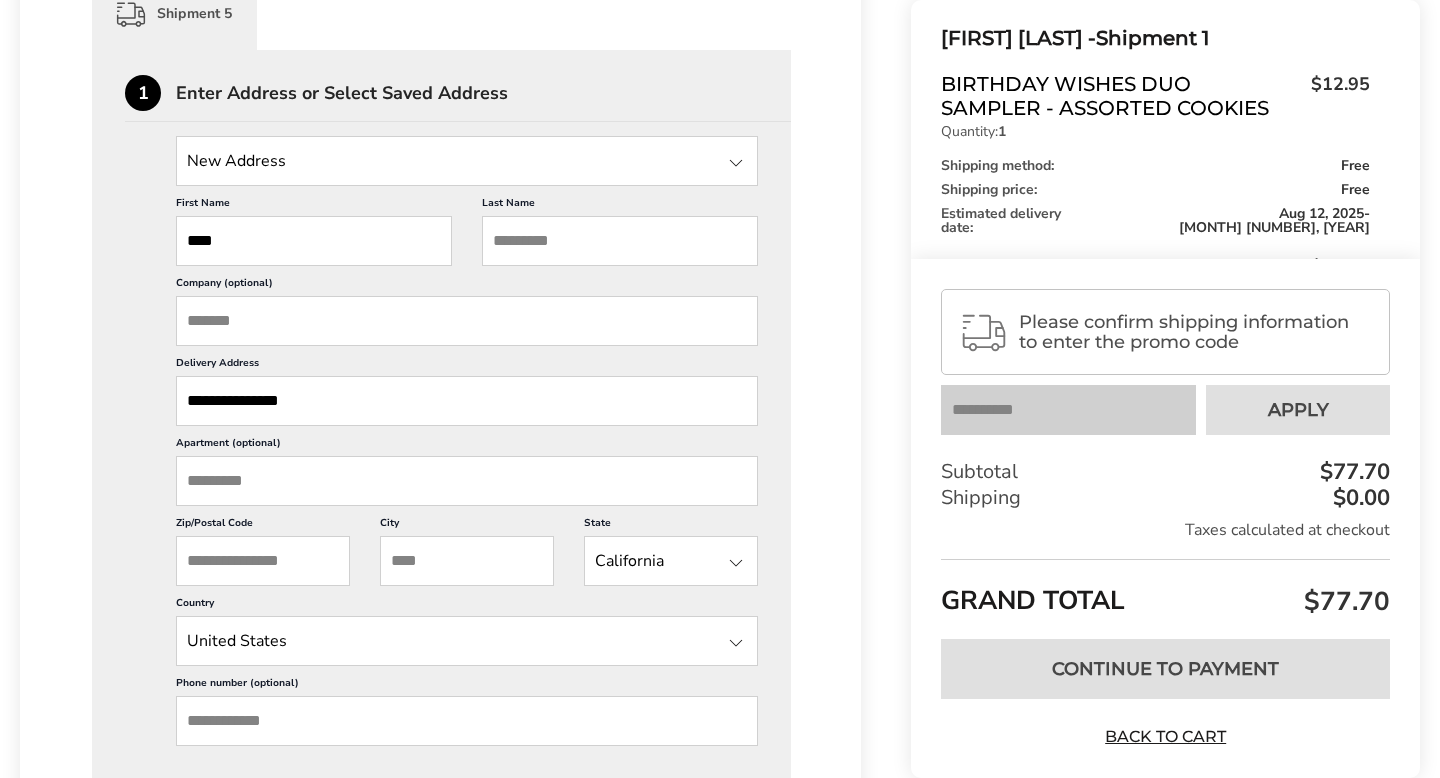 type on "****" 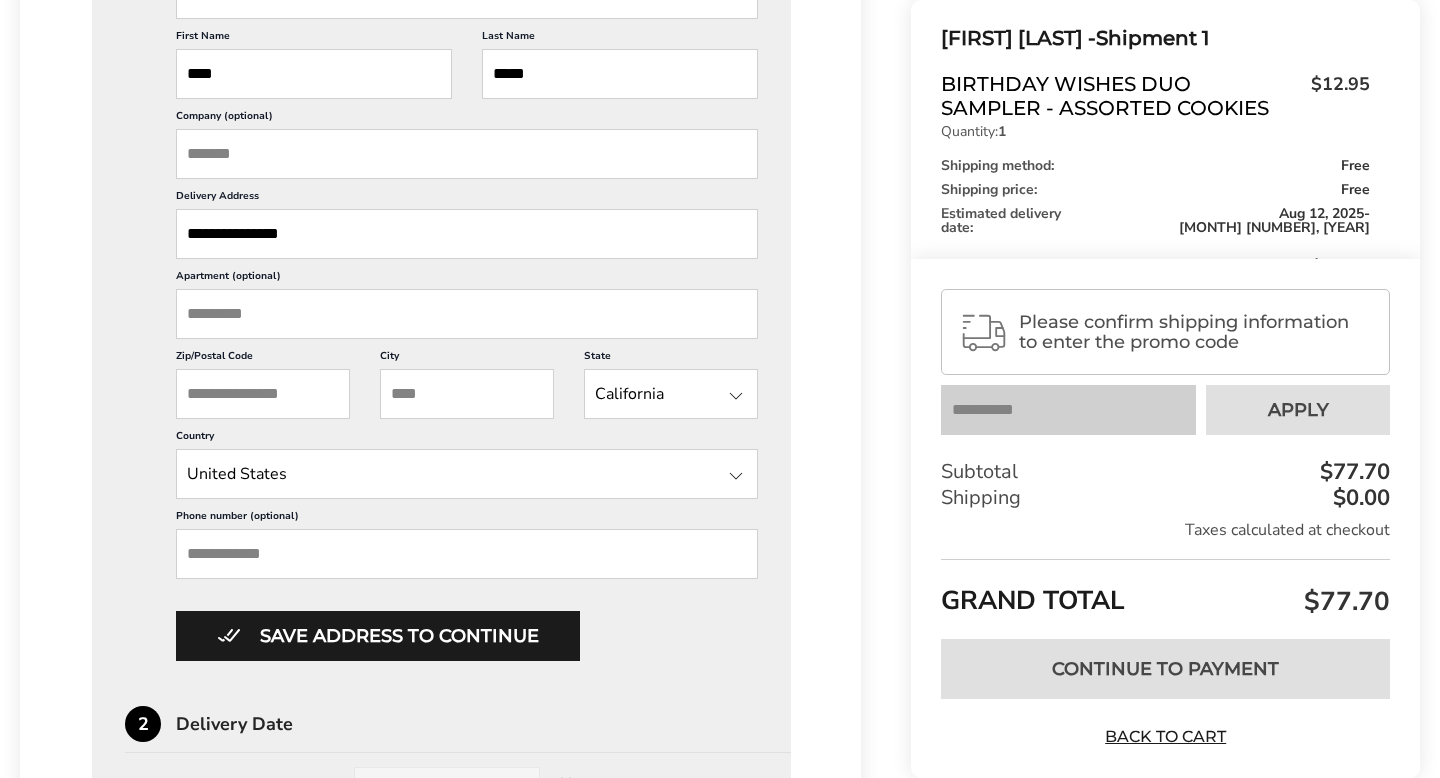 scroll, scrollTop: 2690, scrollLeft: 0, axis: vertical 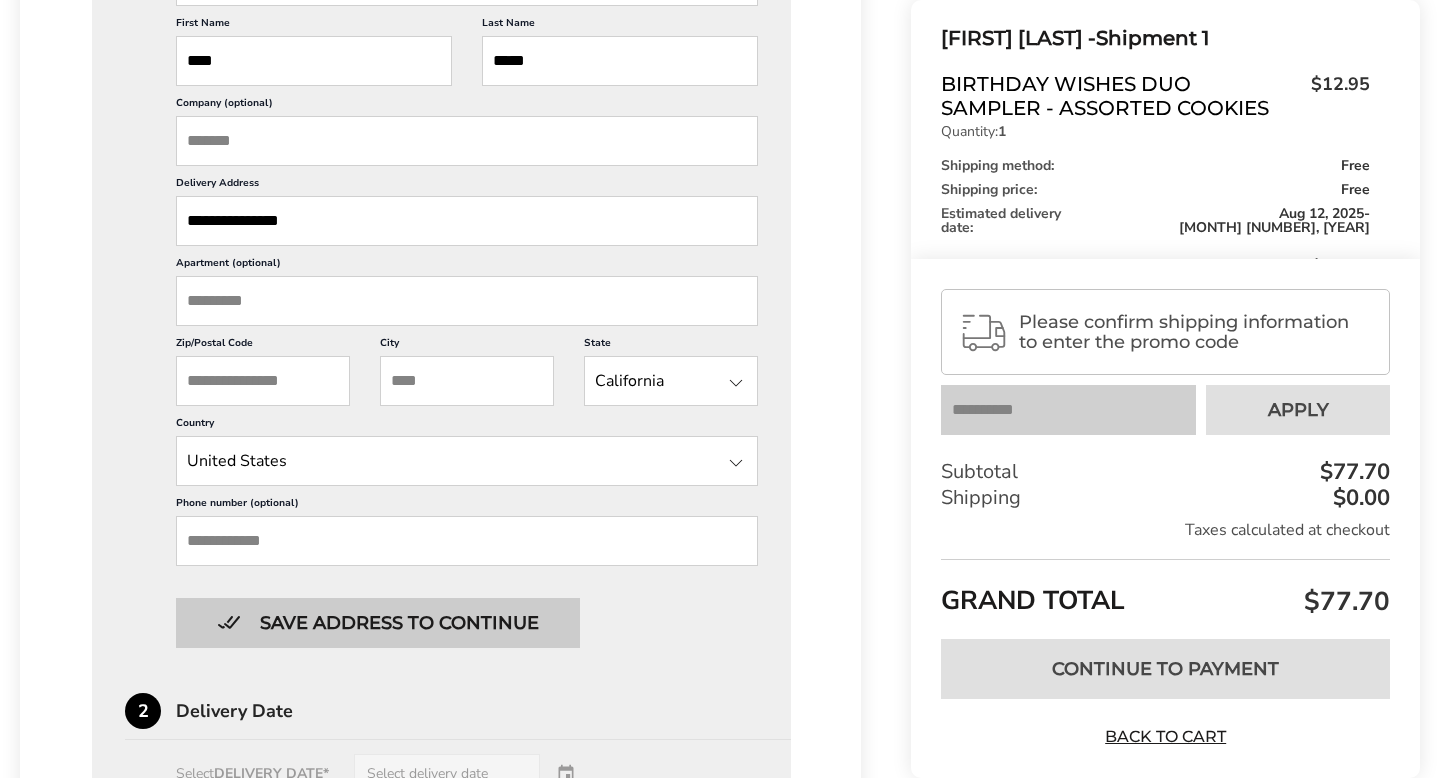 type on "*****" 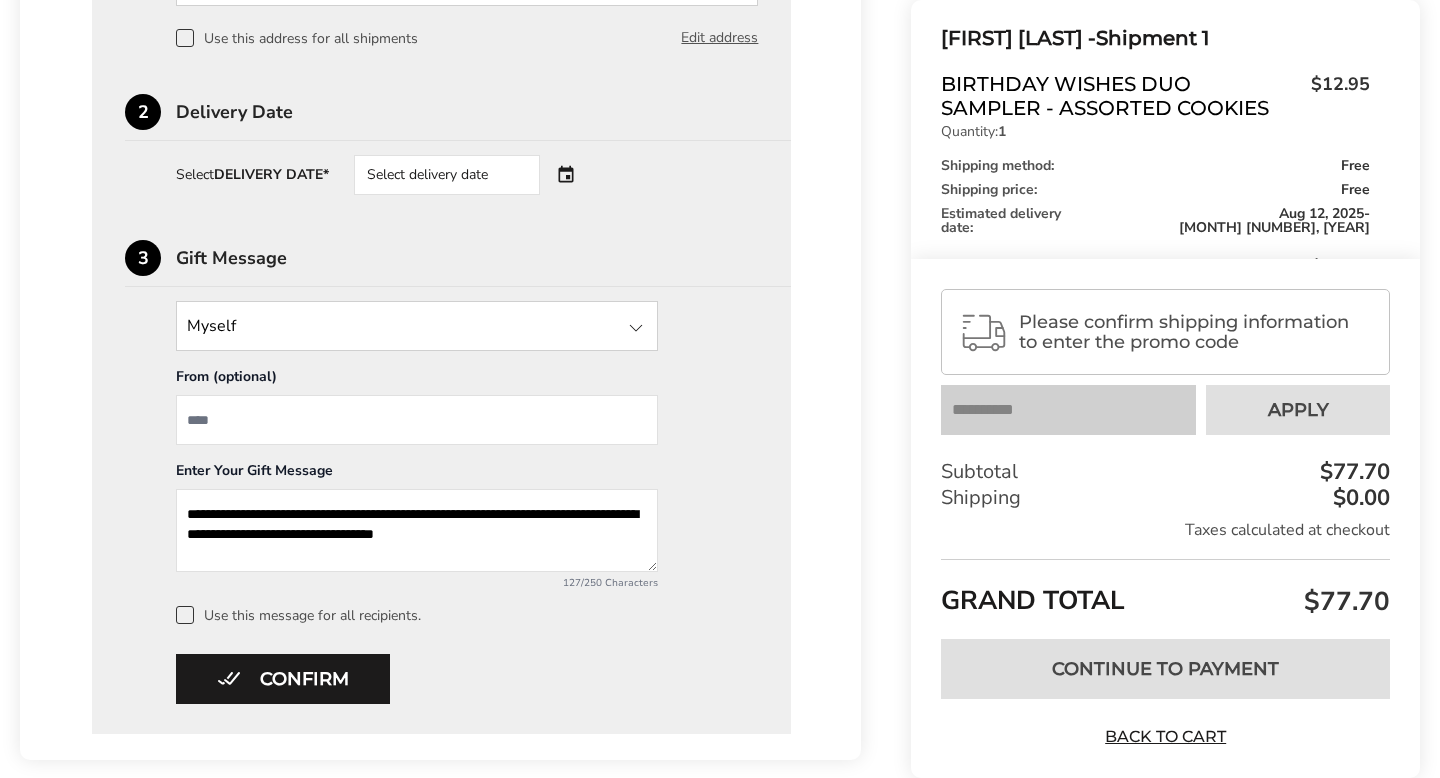 click on "Select delivery date" at bounding box center [447, 175] 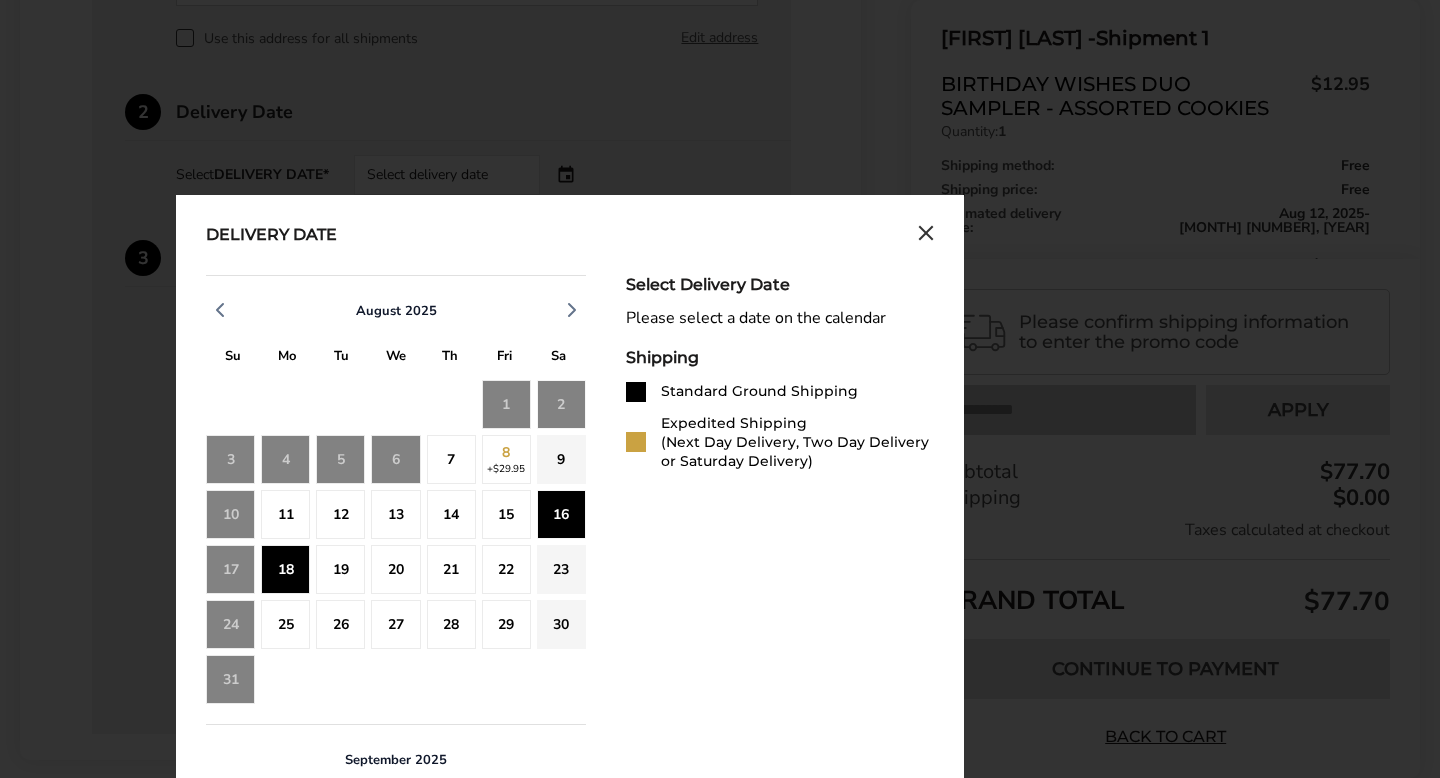 click on "18" 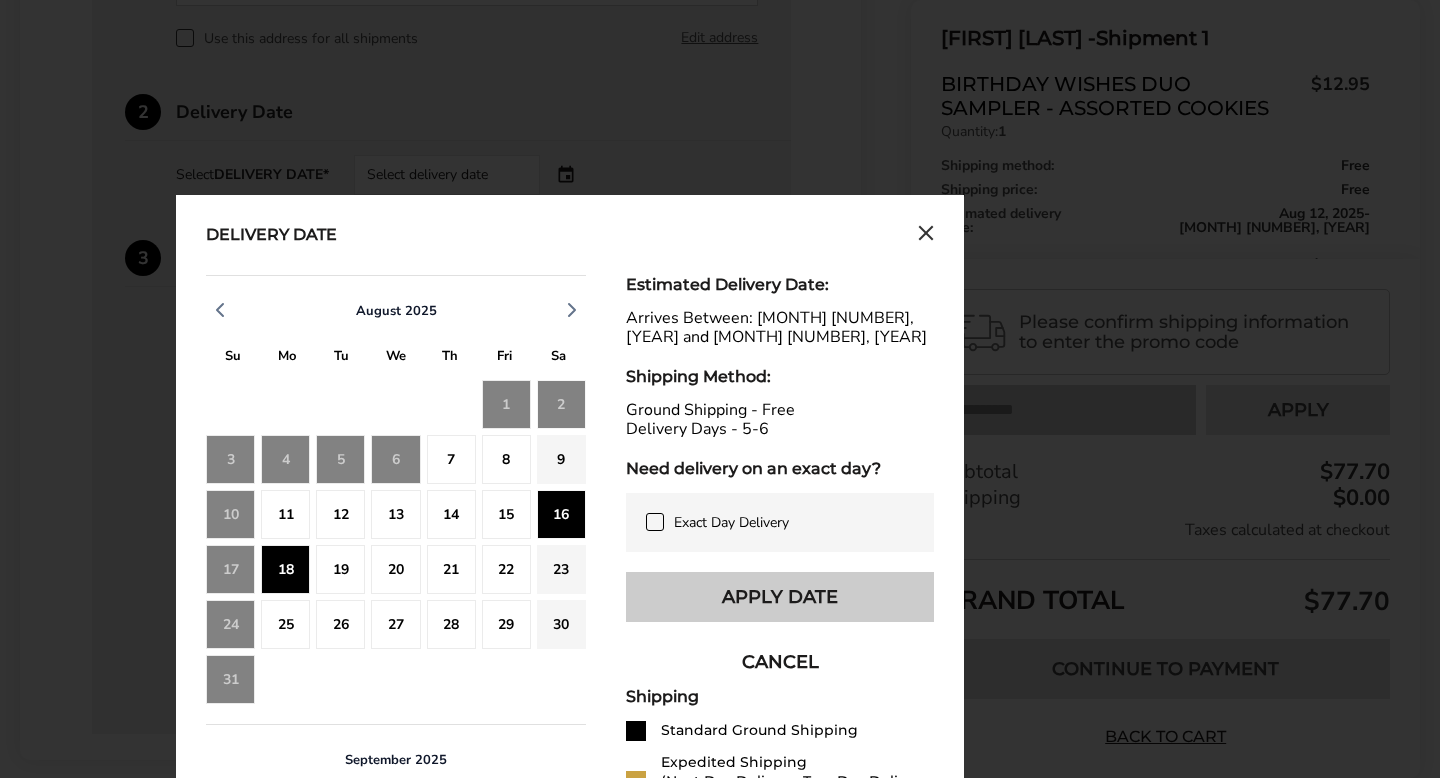 click on "Apply Date" at bounding box center (780, 597) 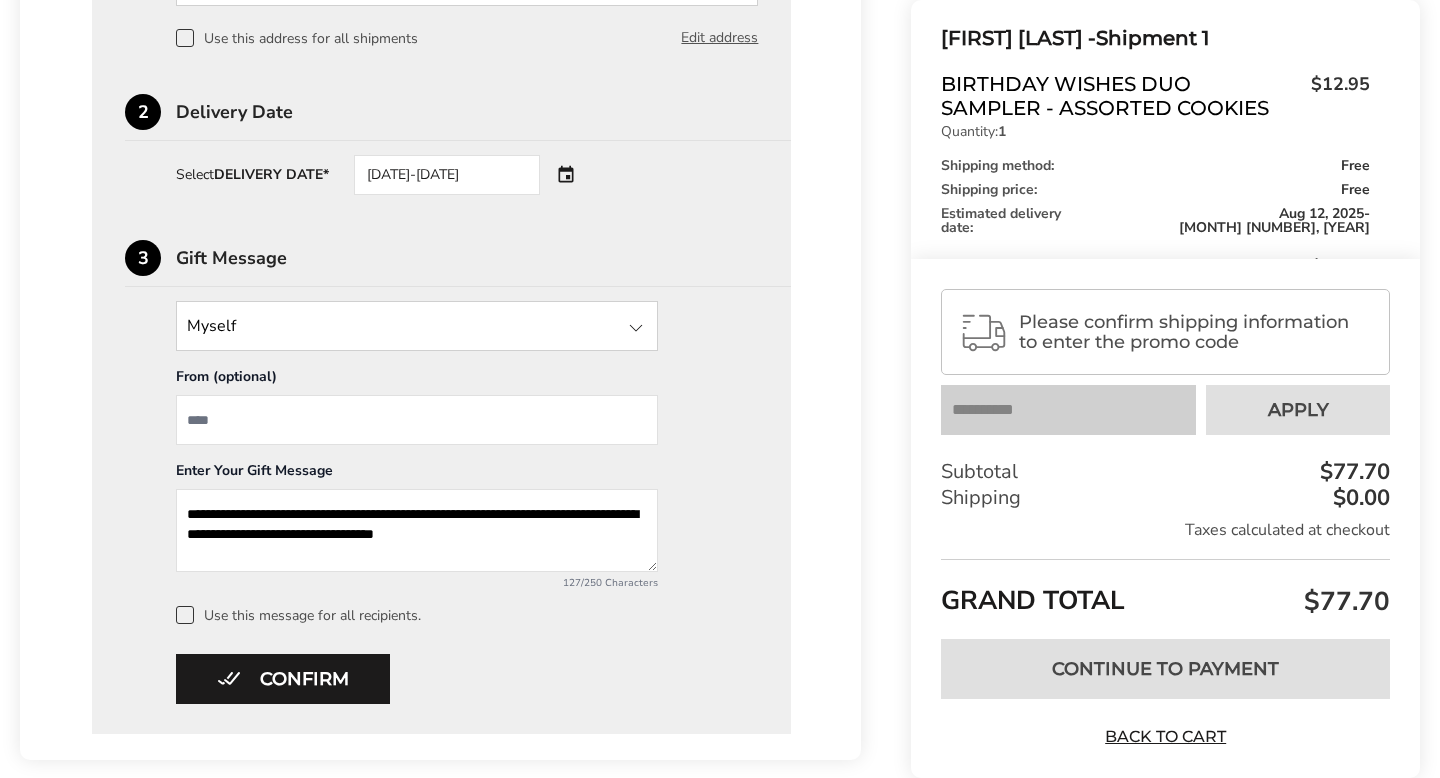 click at bounding box center (417, 420) 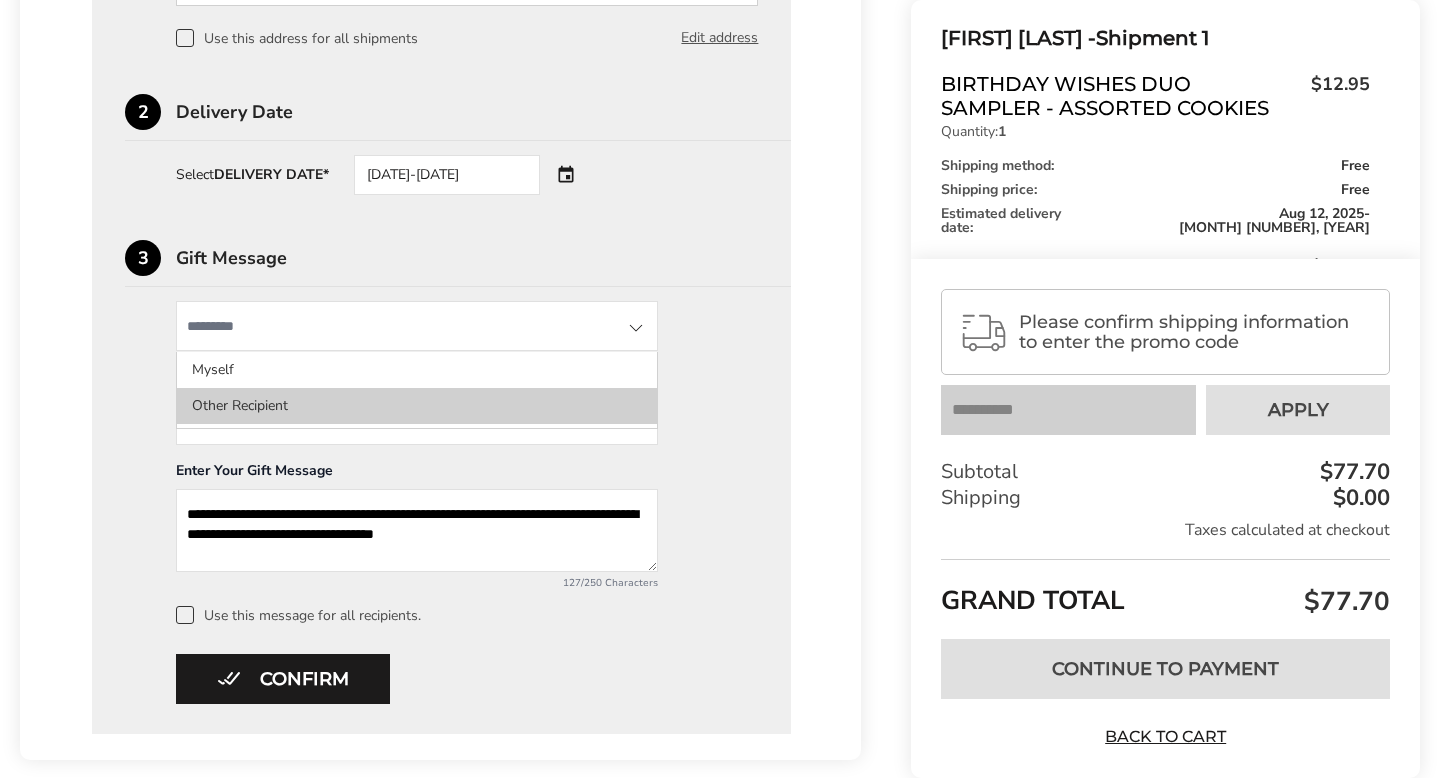click on "Other Recipient" 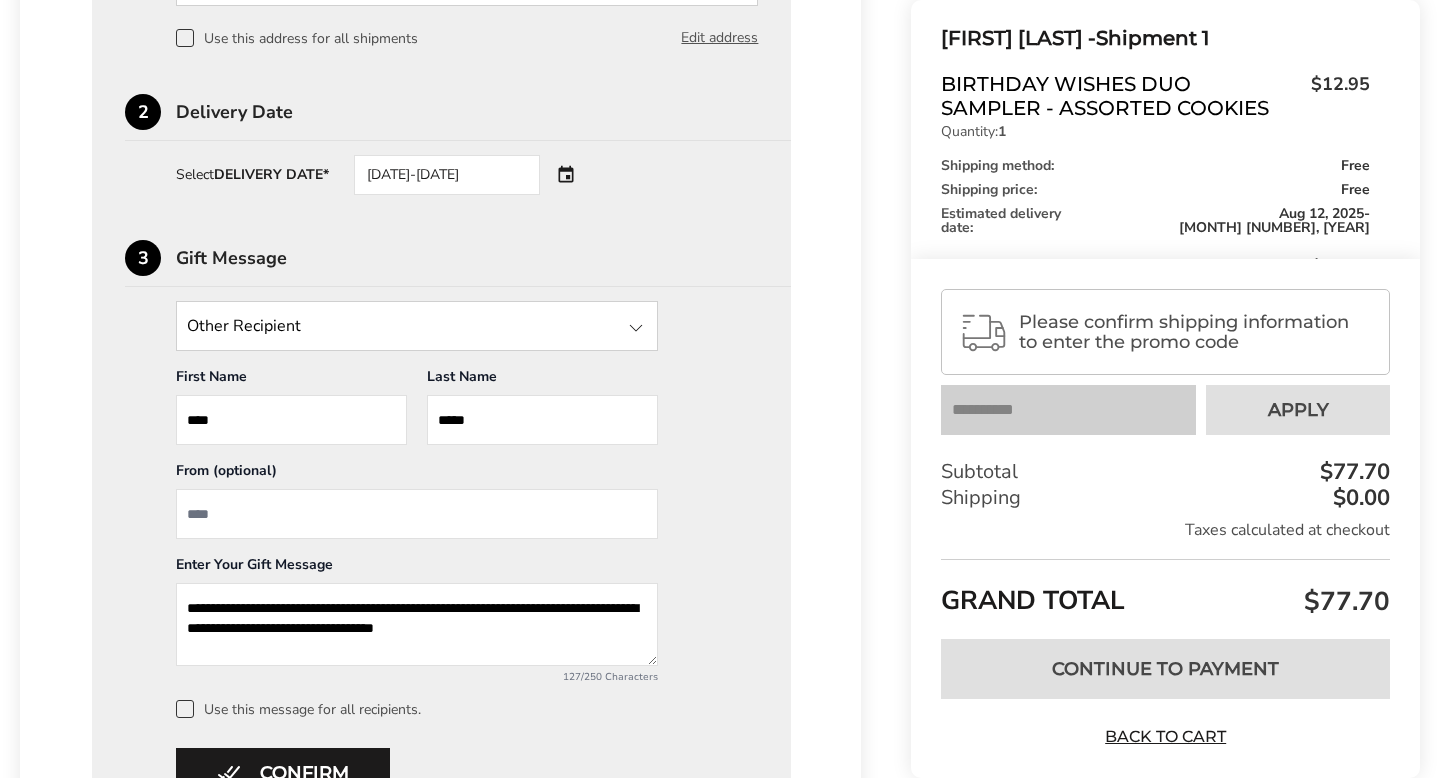 click at bounding box center [417, 514] 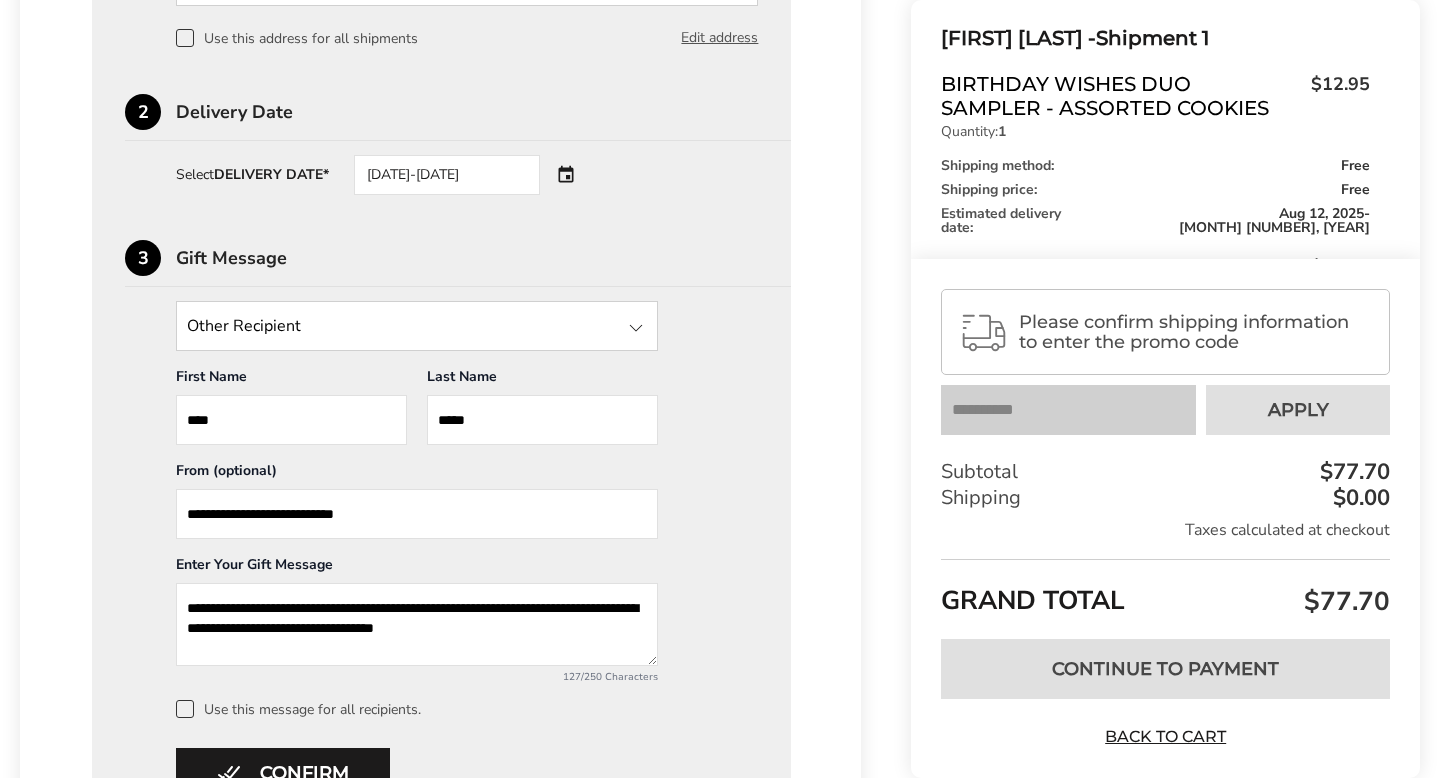 type on "**********" 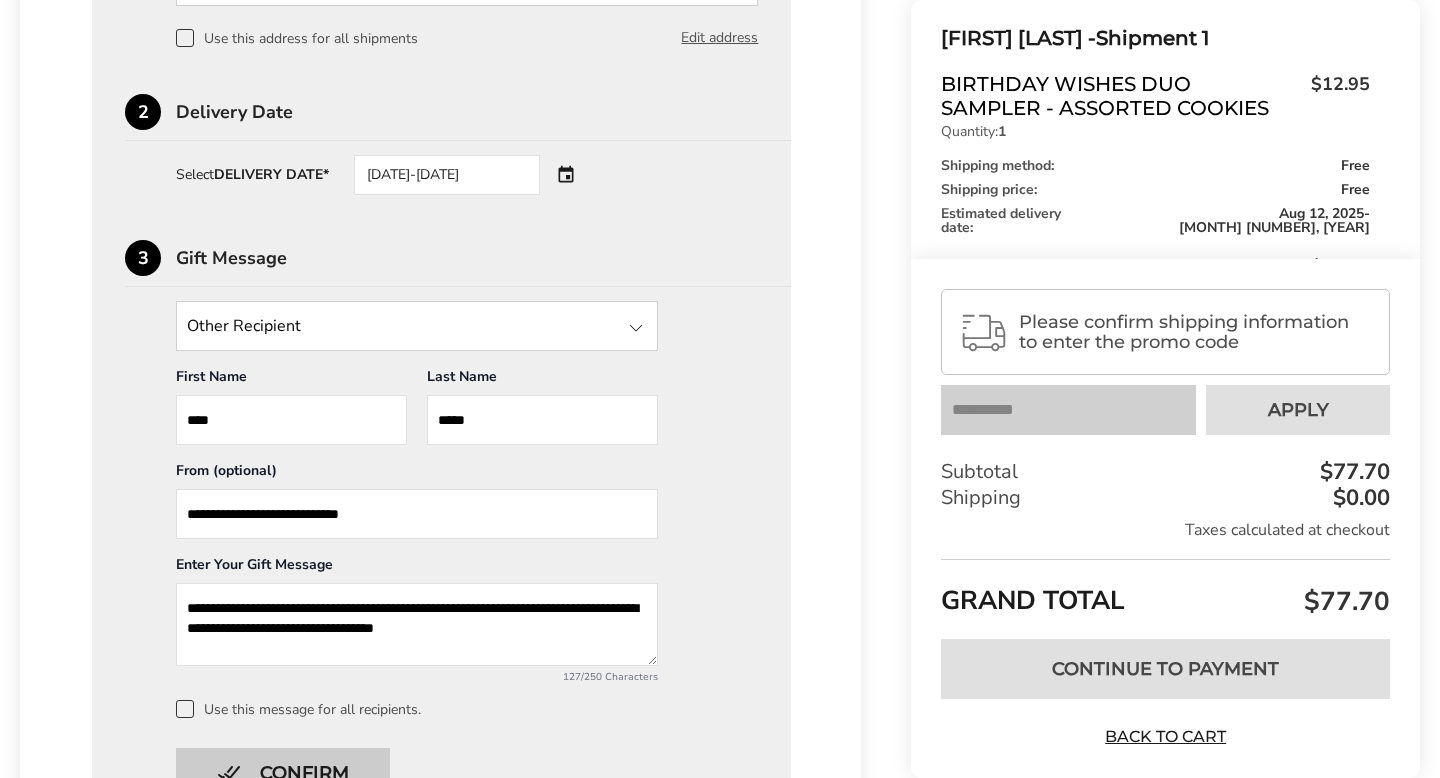 click on "Confirm" at bounding box center (283, 773) 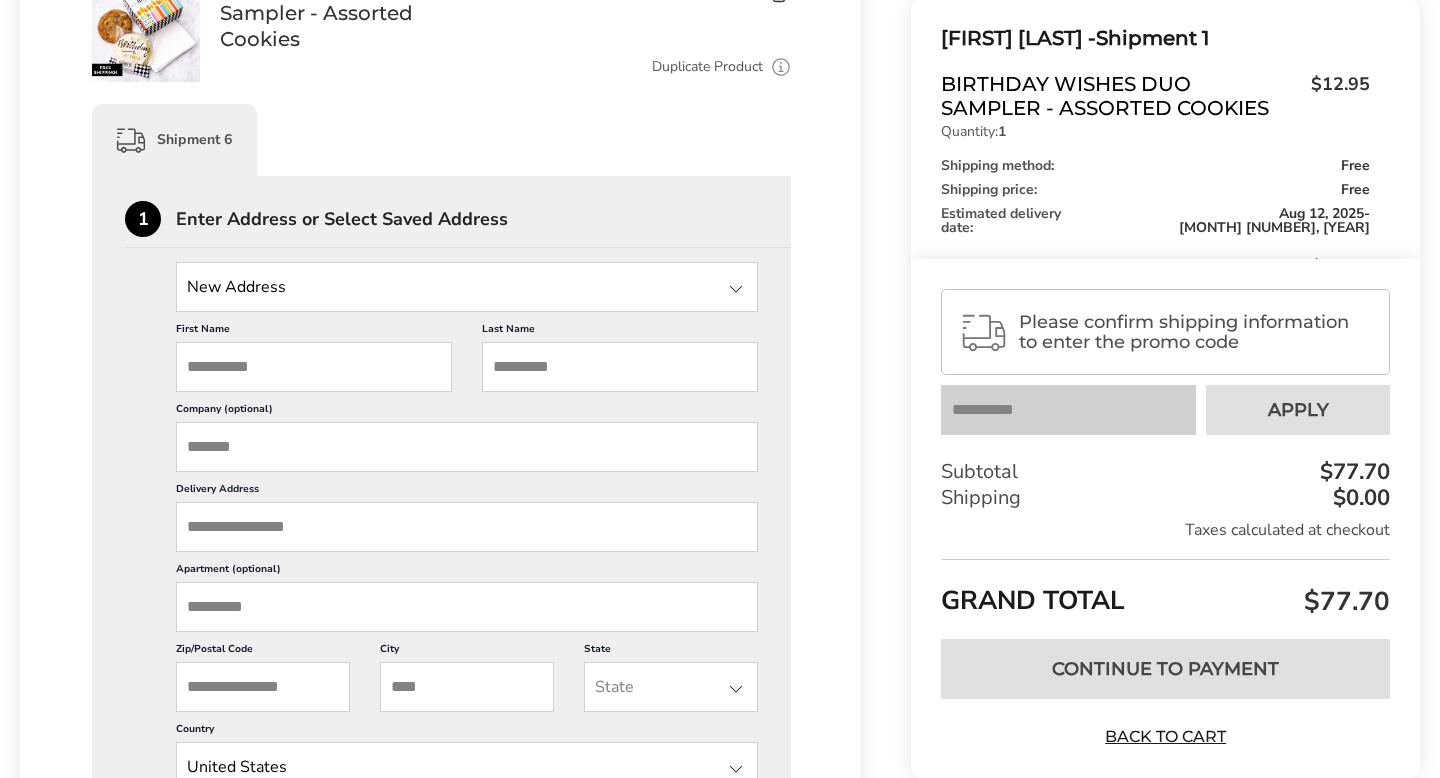 scroll, scrollTop: 2861, scrollLeft: 0, axis: vertical 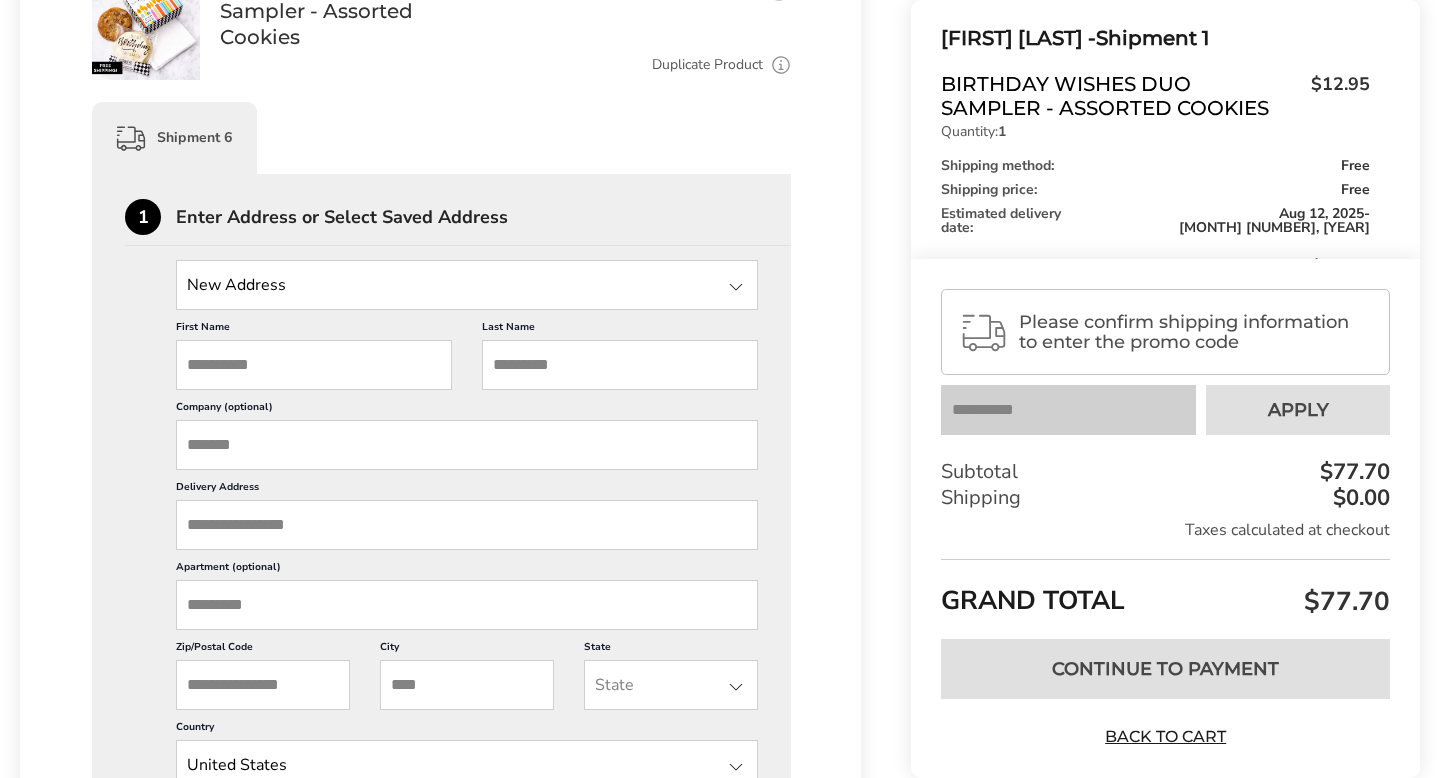 click on "Delivery Address" at bounding box center (467, 525) 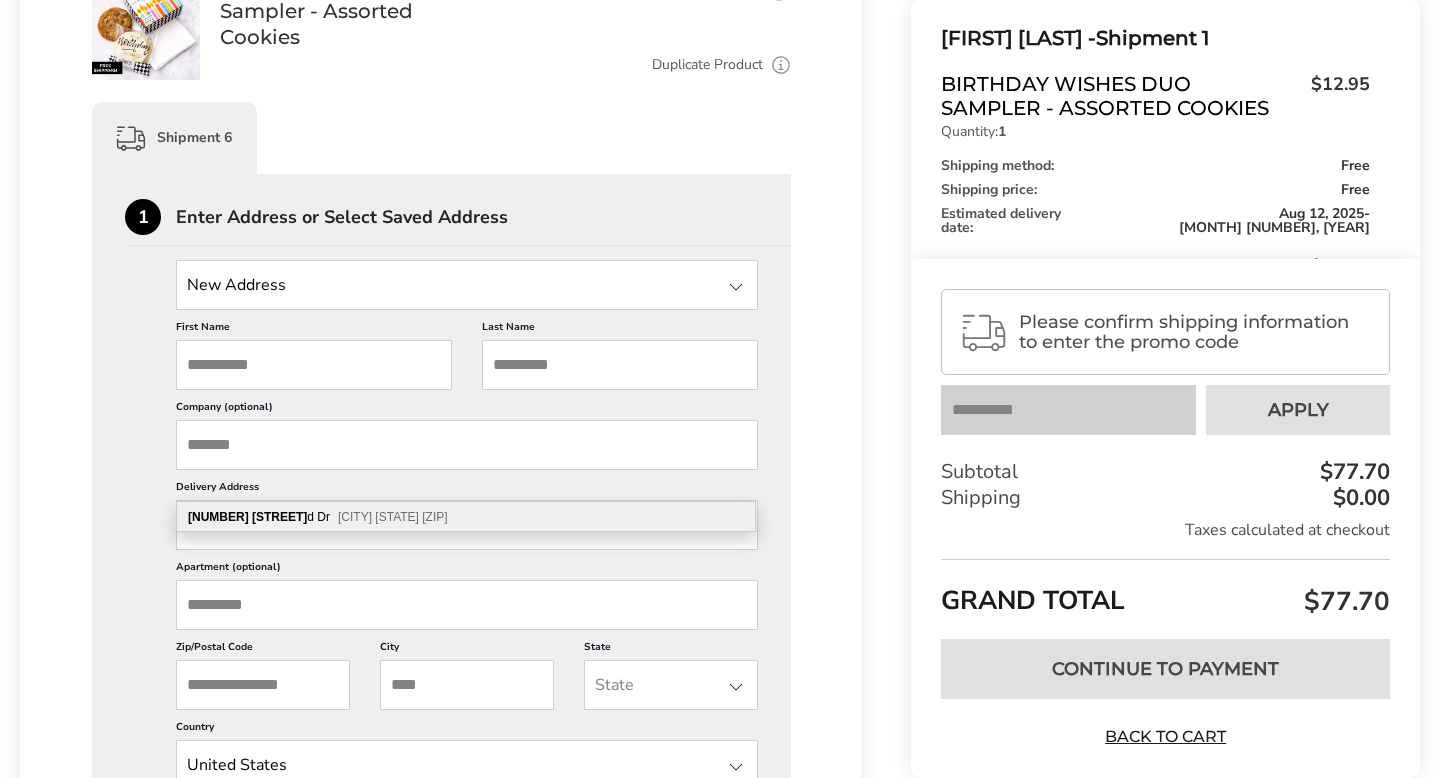 type on "**********" 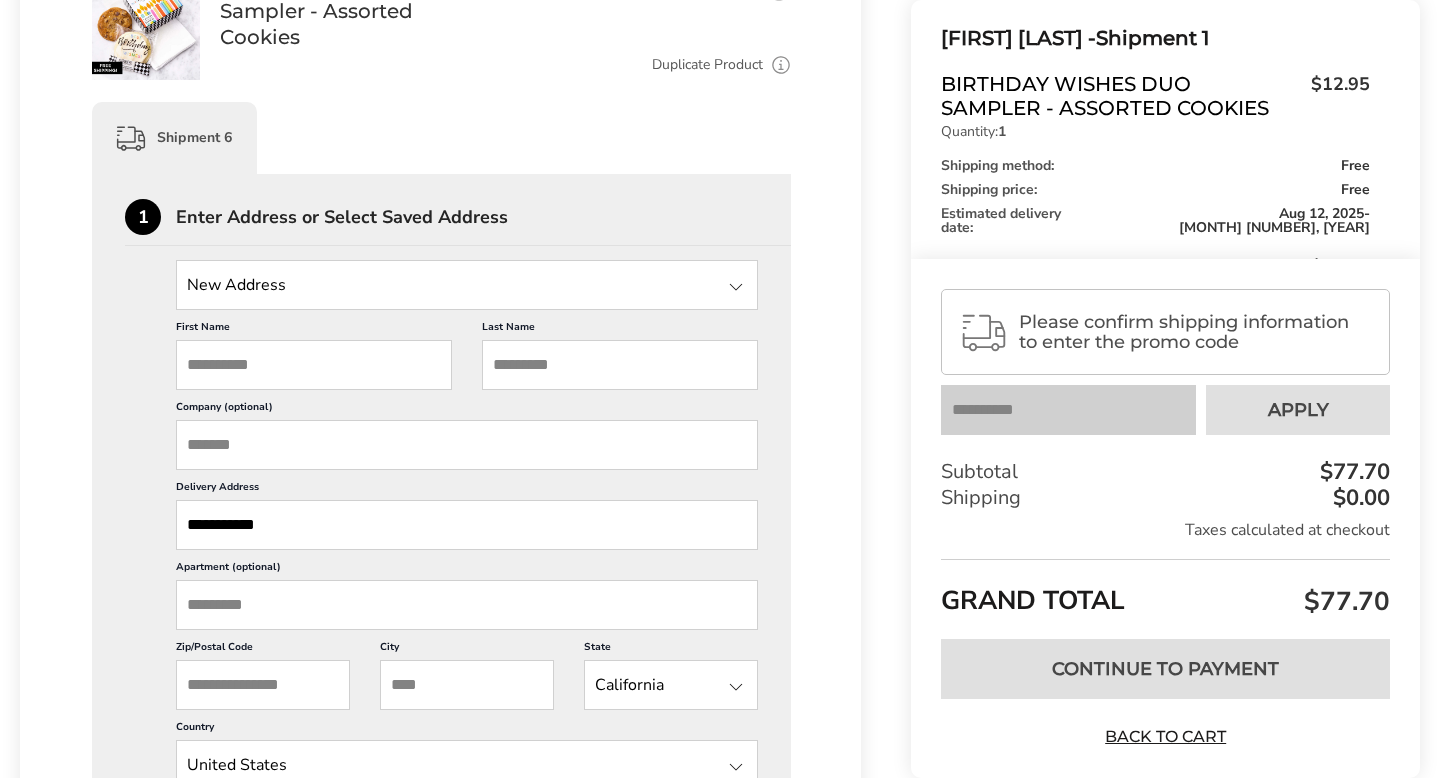click on "First Name" at bounding box center (314, 365) 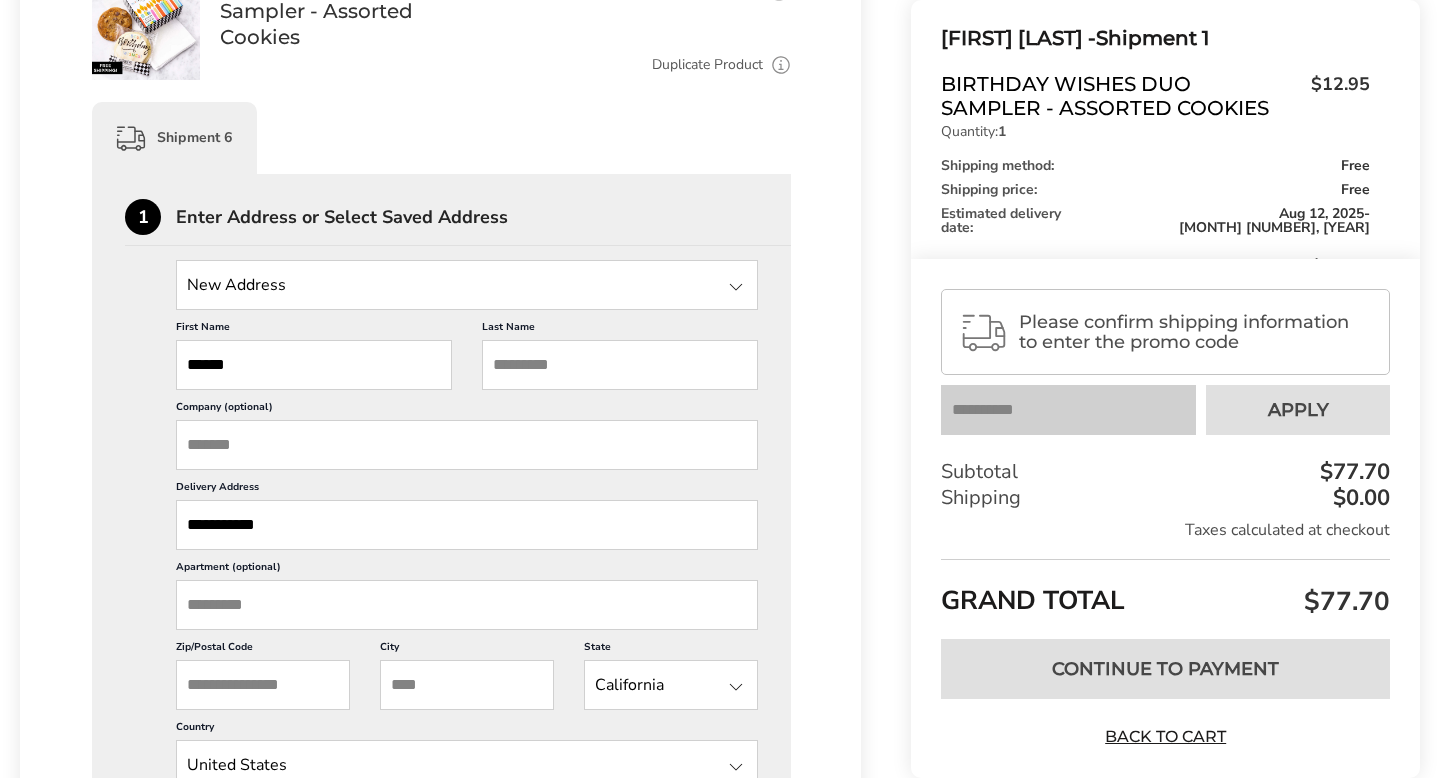 type on "******" 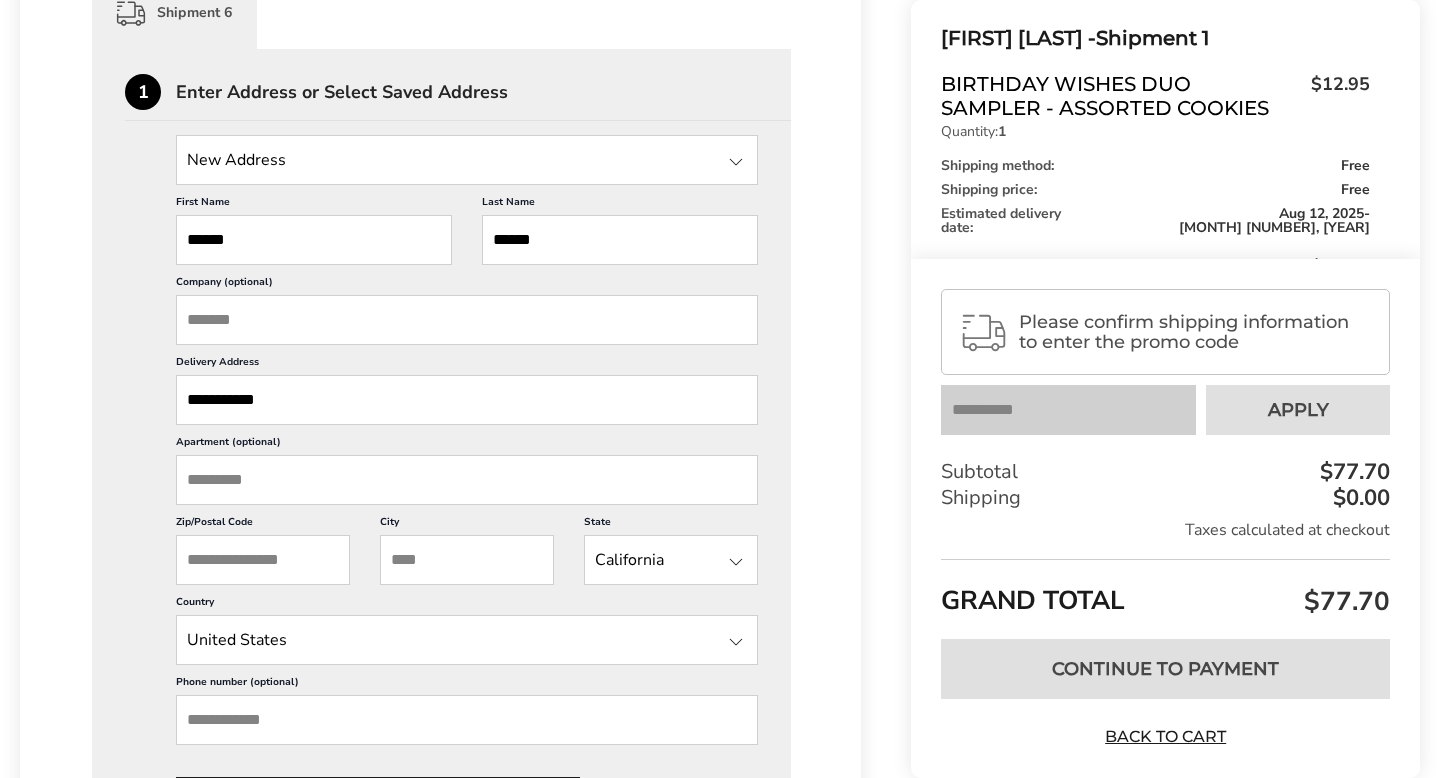 scroll, scrollTop: 3030, scrollLeft: 0, axis: vertical 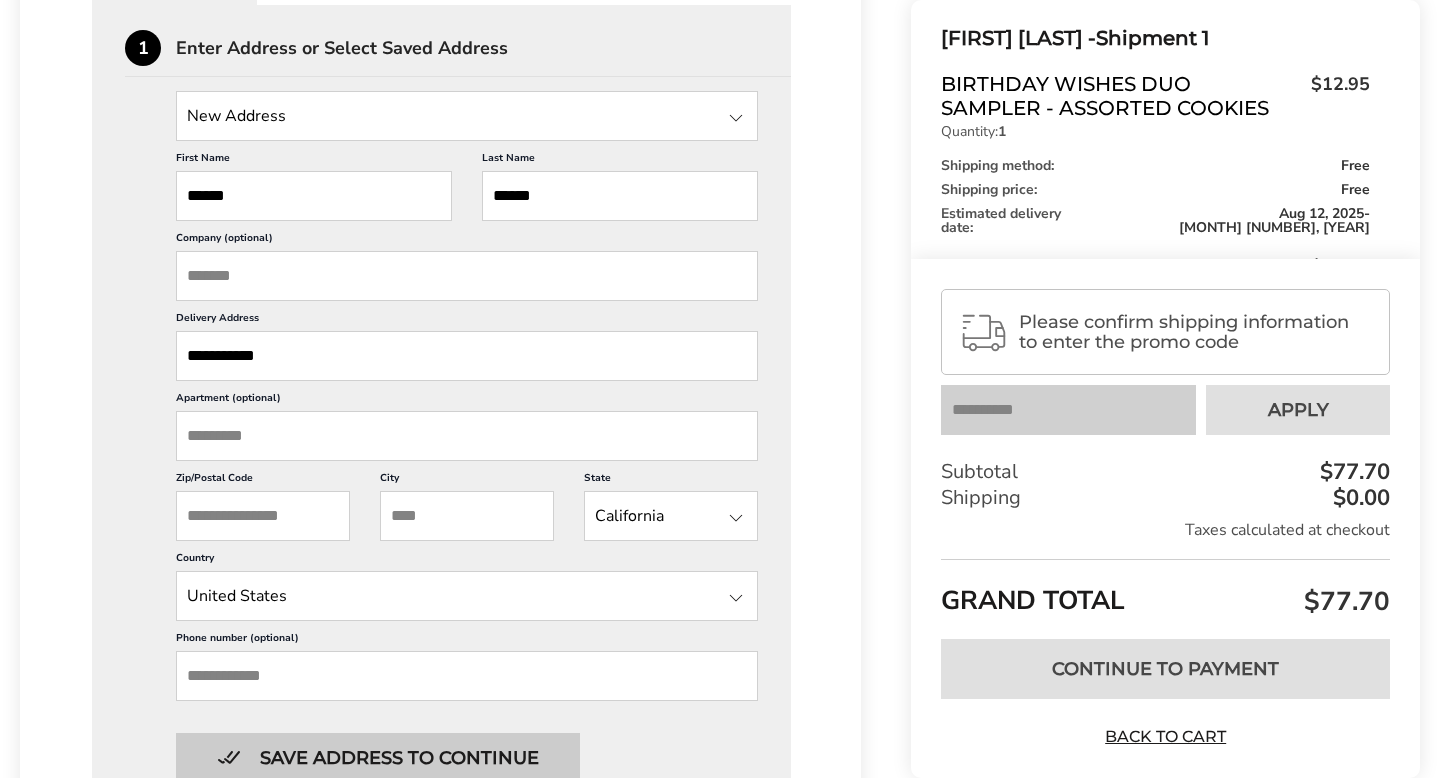type on "******" 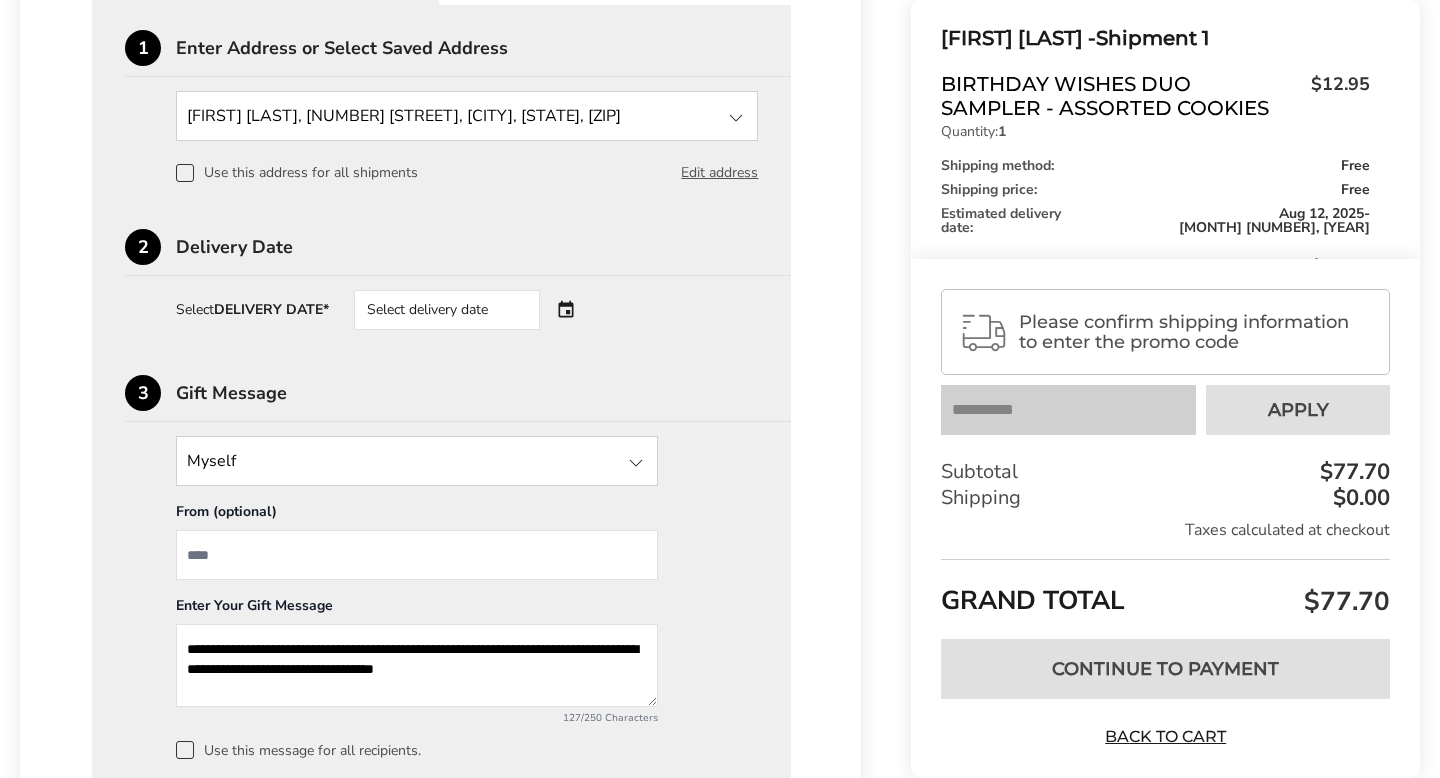 click at bounding box center (417, 461) 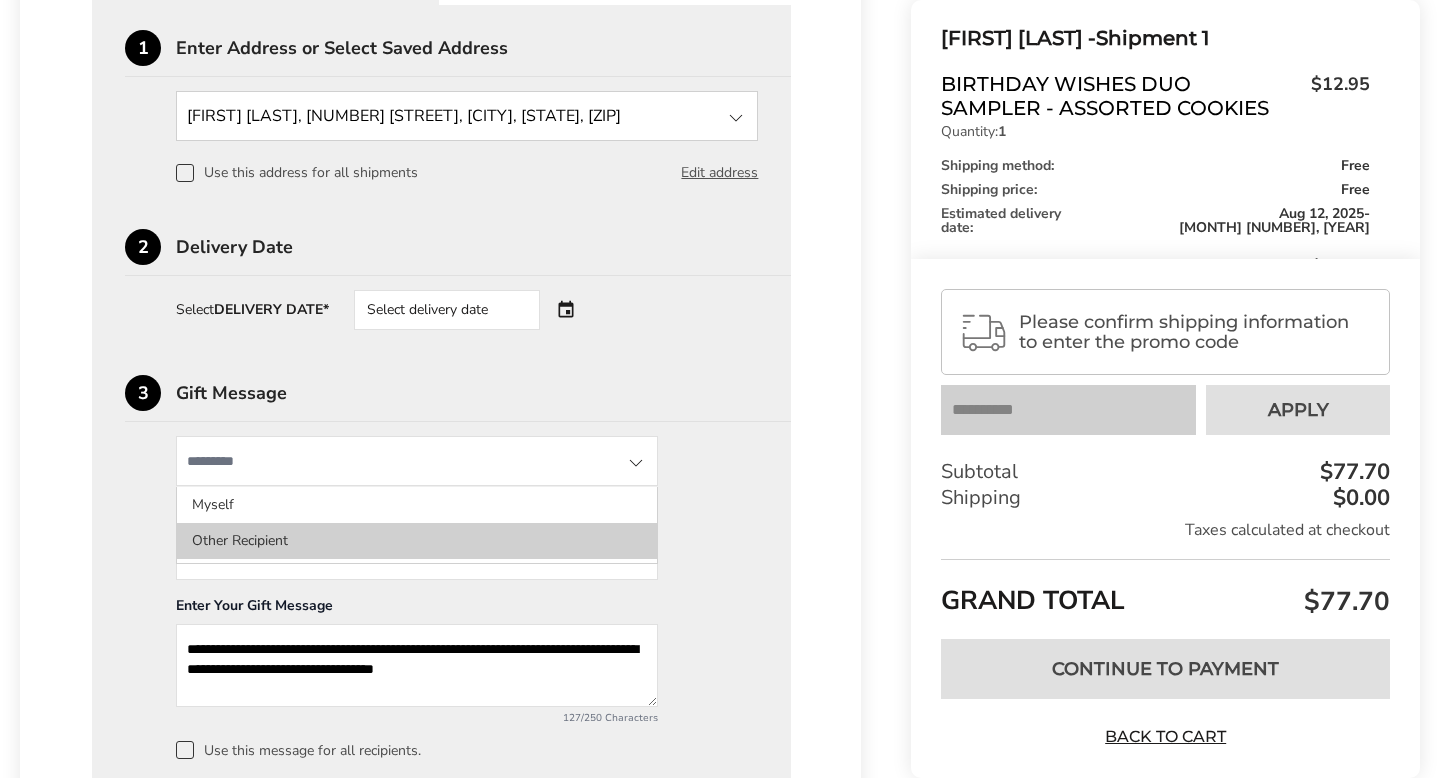 click on "Other Recipient" 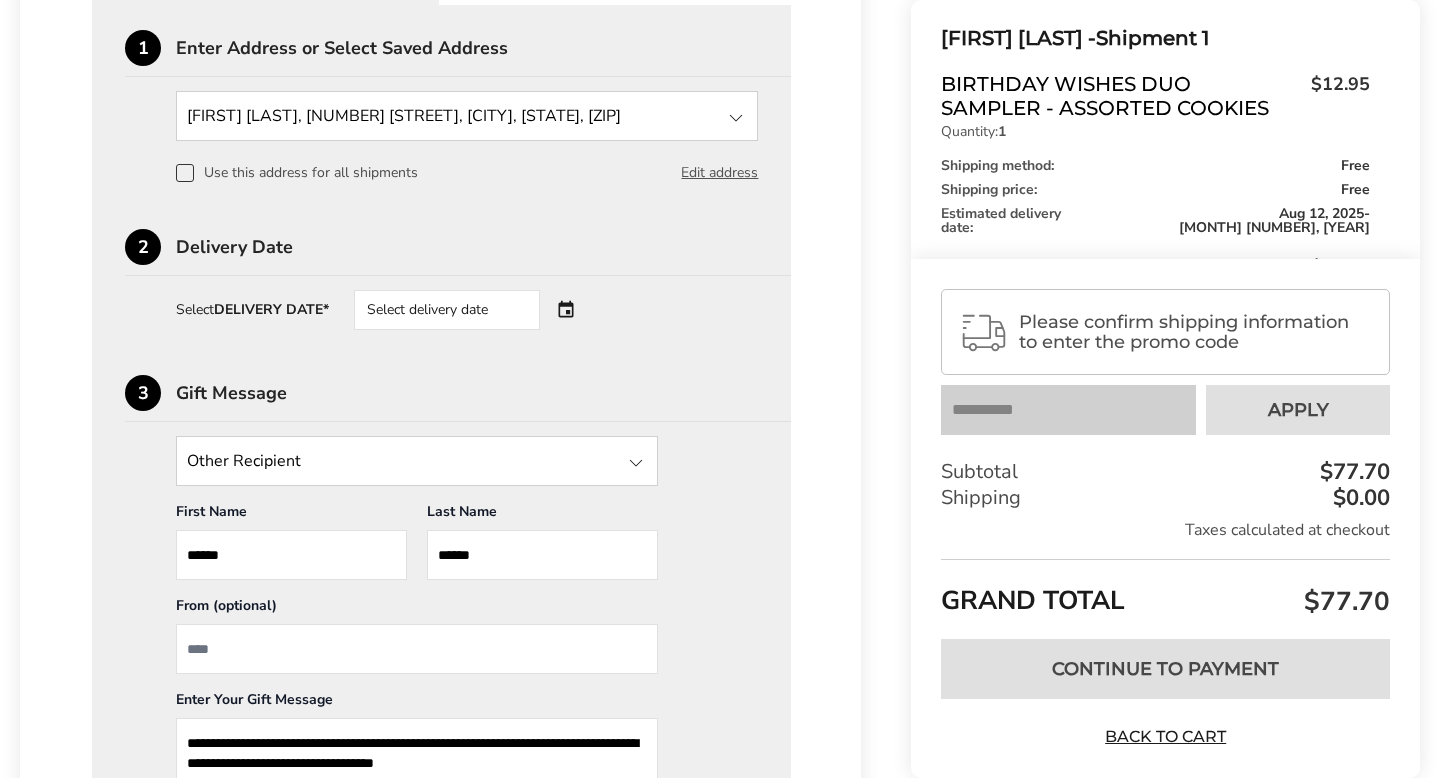 click at bounding box center [417, 649] 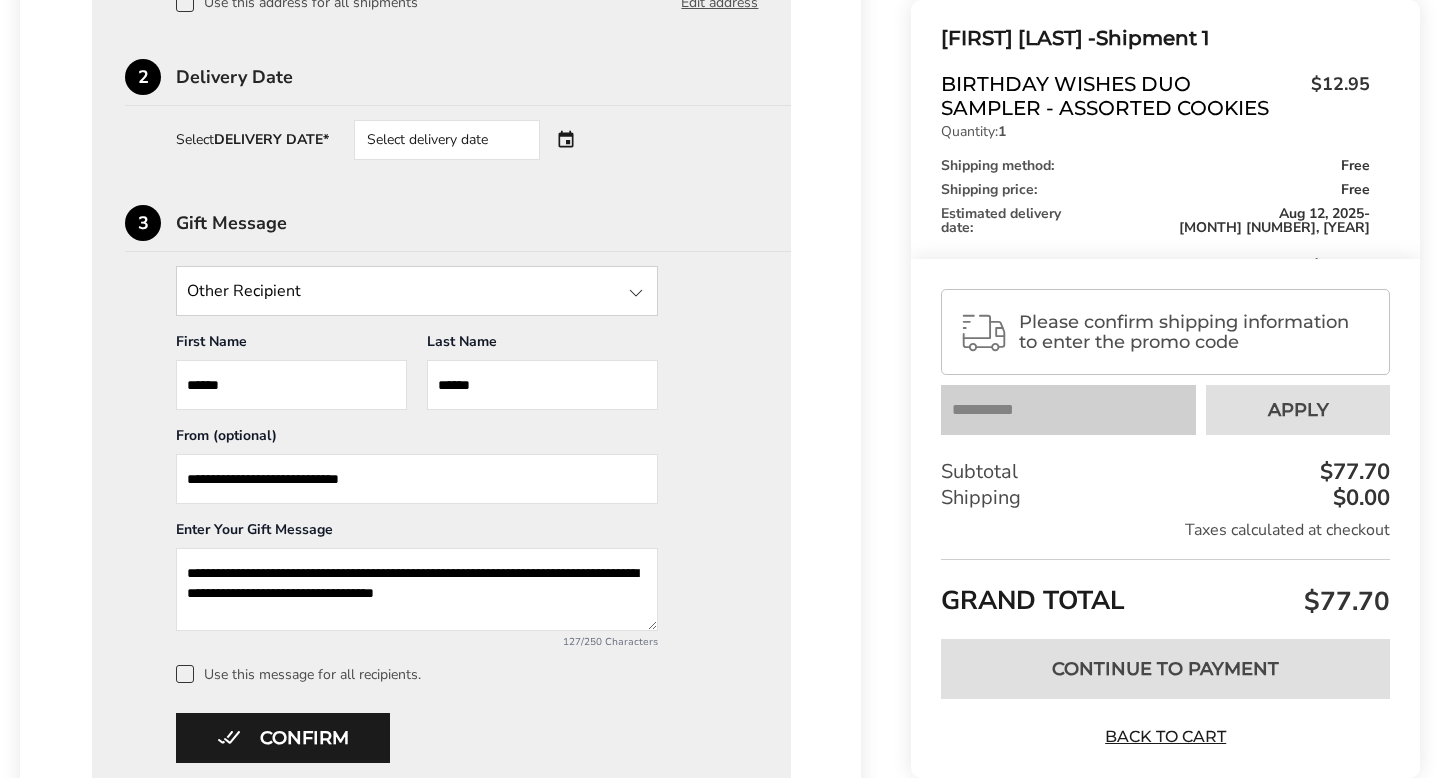 scroll, scrollTop: 3217, scrollLeft: 0, axis: vertical 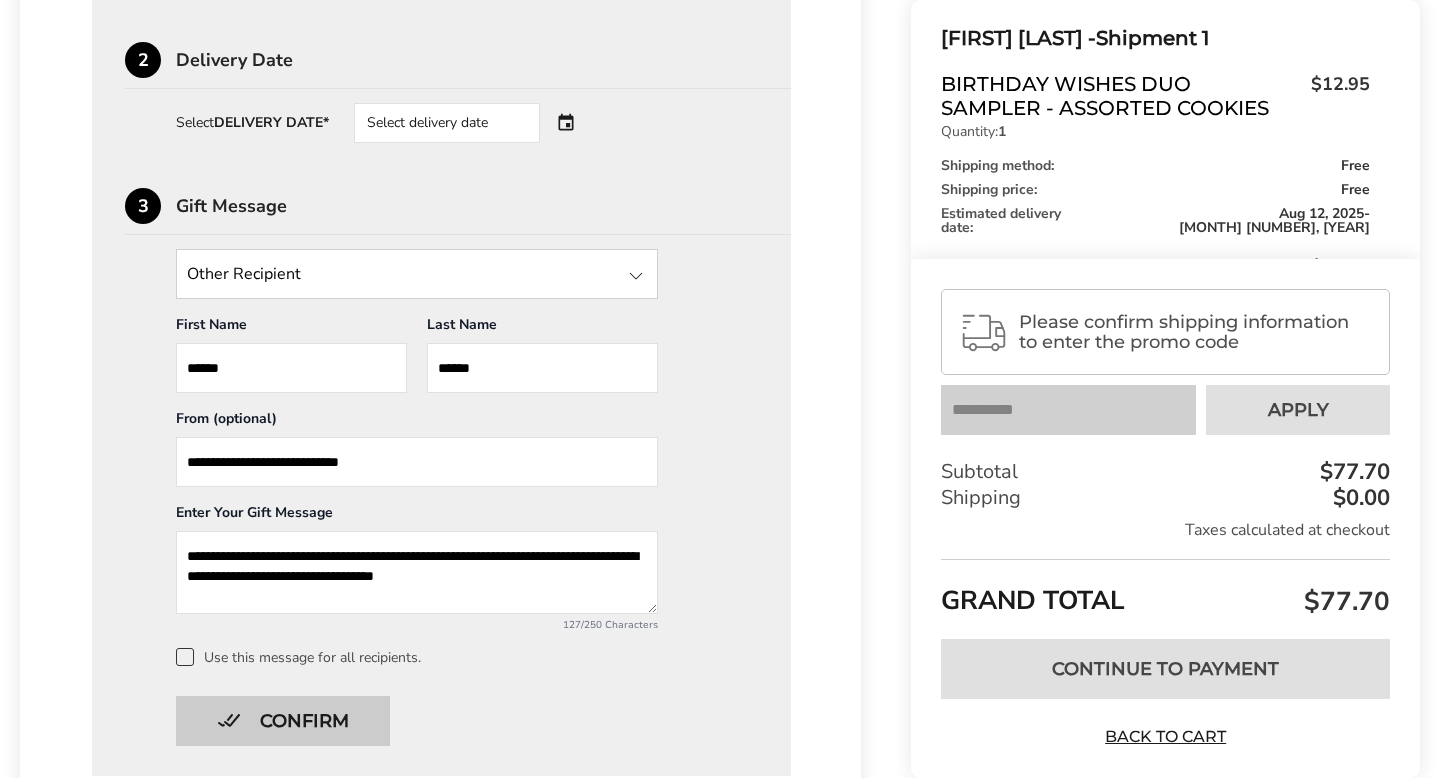 type on "**********" 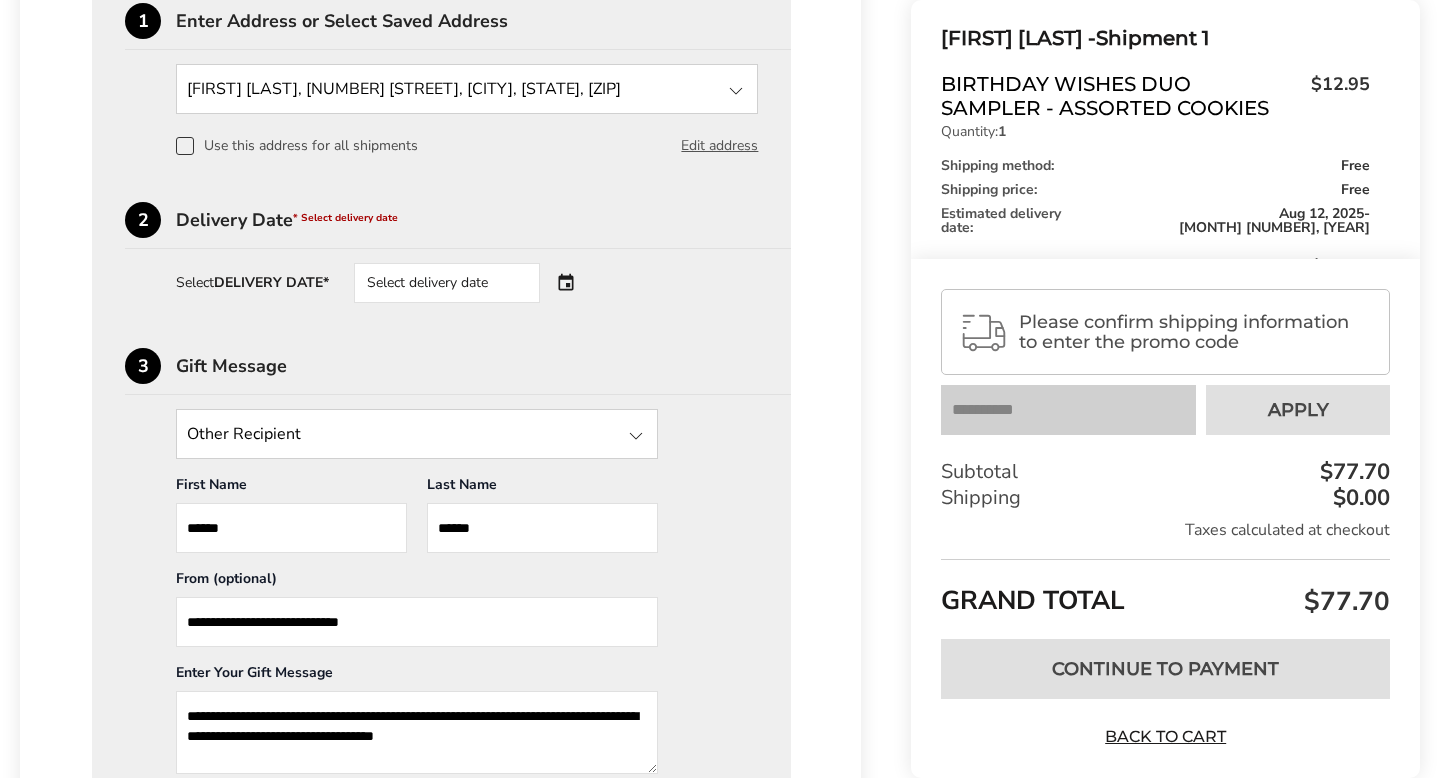scroll, scrollTop: 3000, scrollLeft: 0, axis: vertical 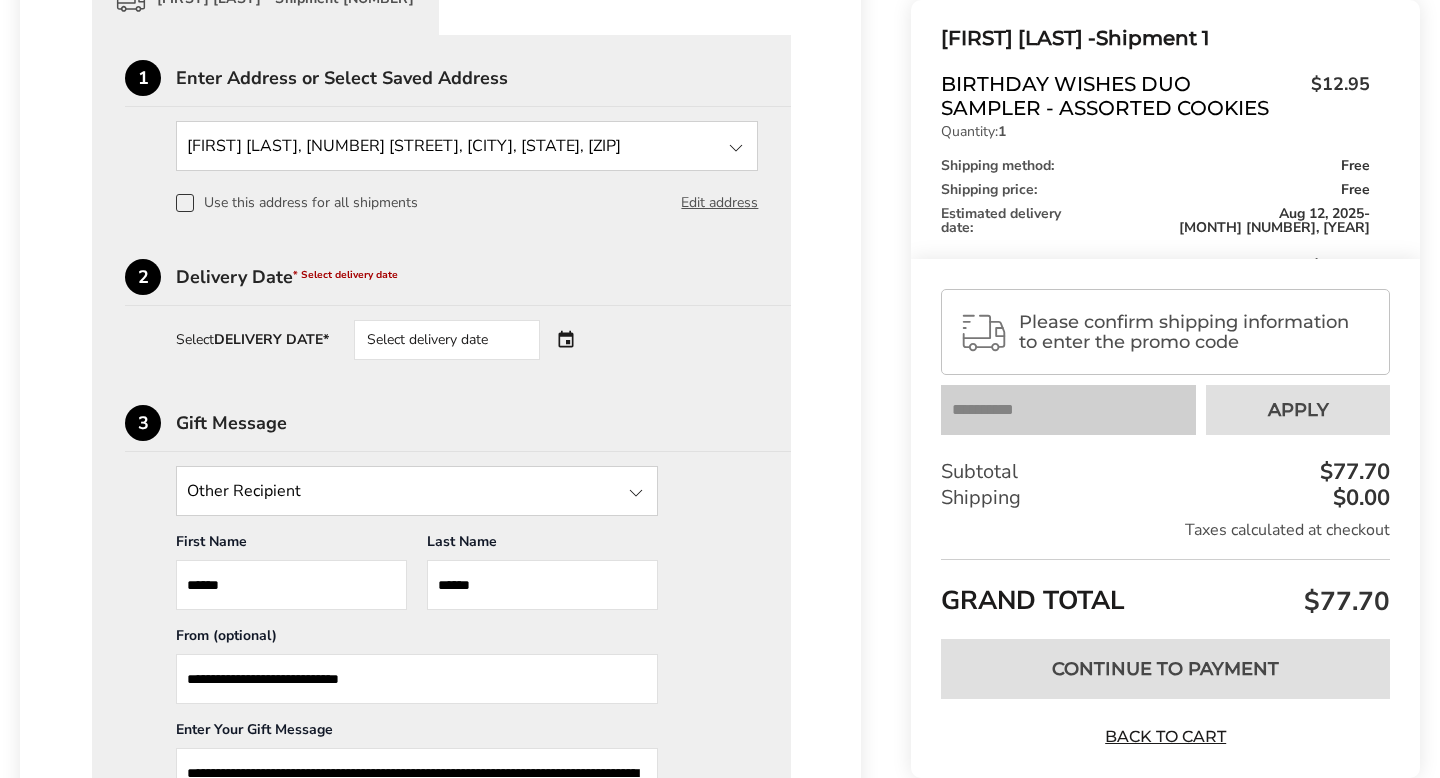 click on "Select delivery date" at bounding box center [447, 340] 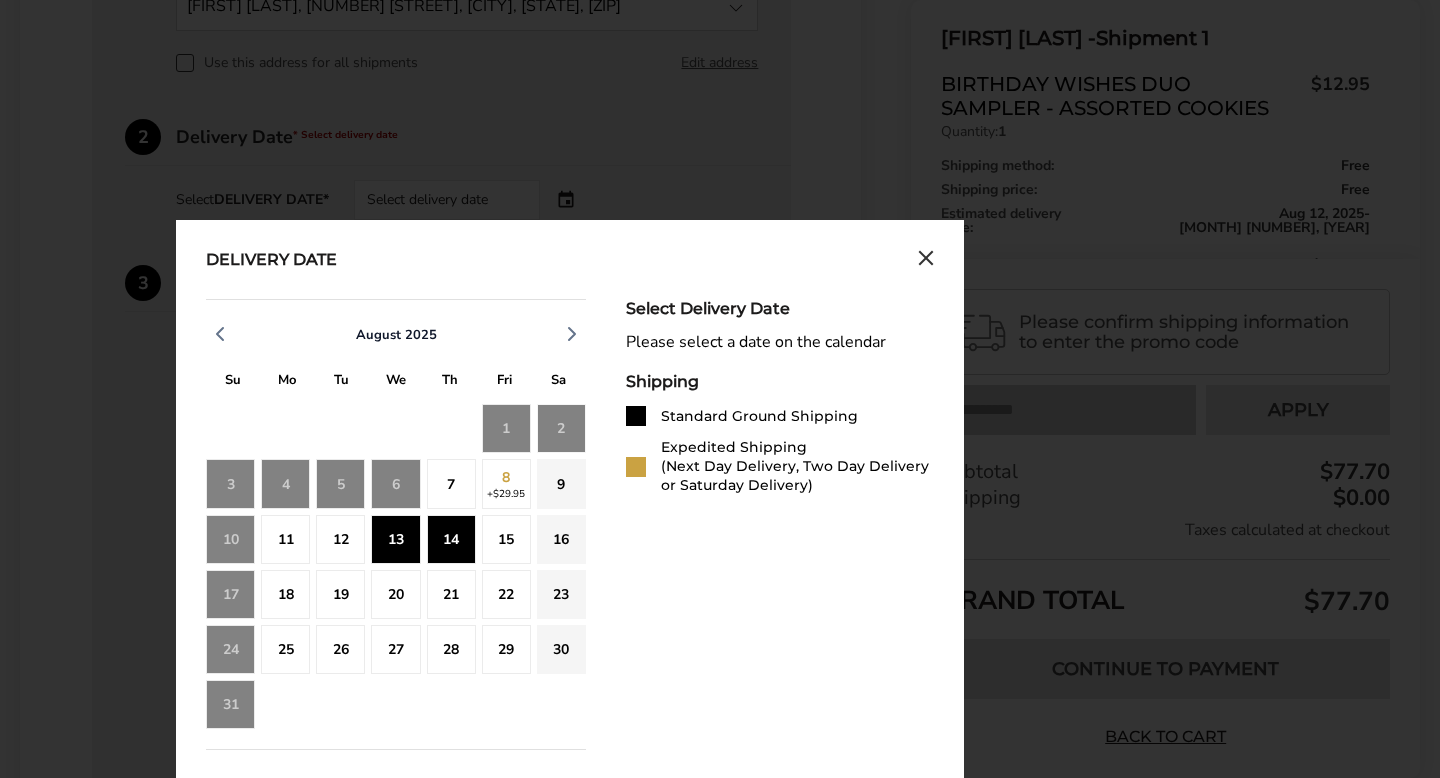 scroll, scrollTop: 3148, scrollLeft: 0, axis: vertical 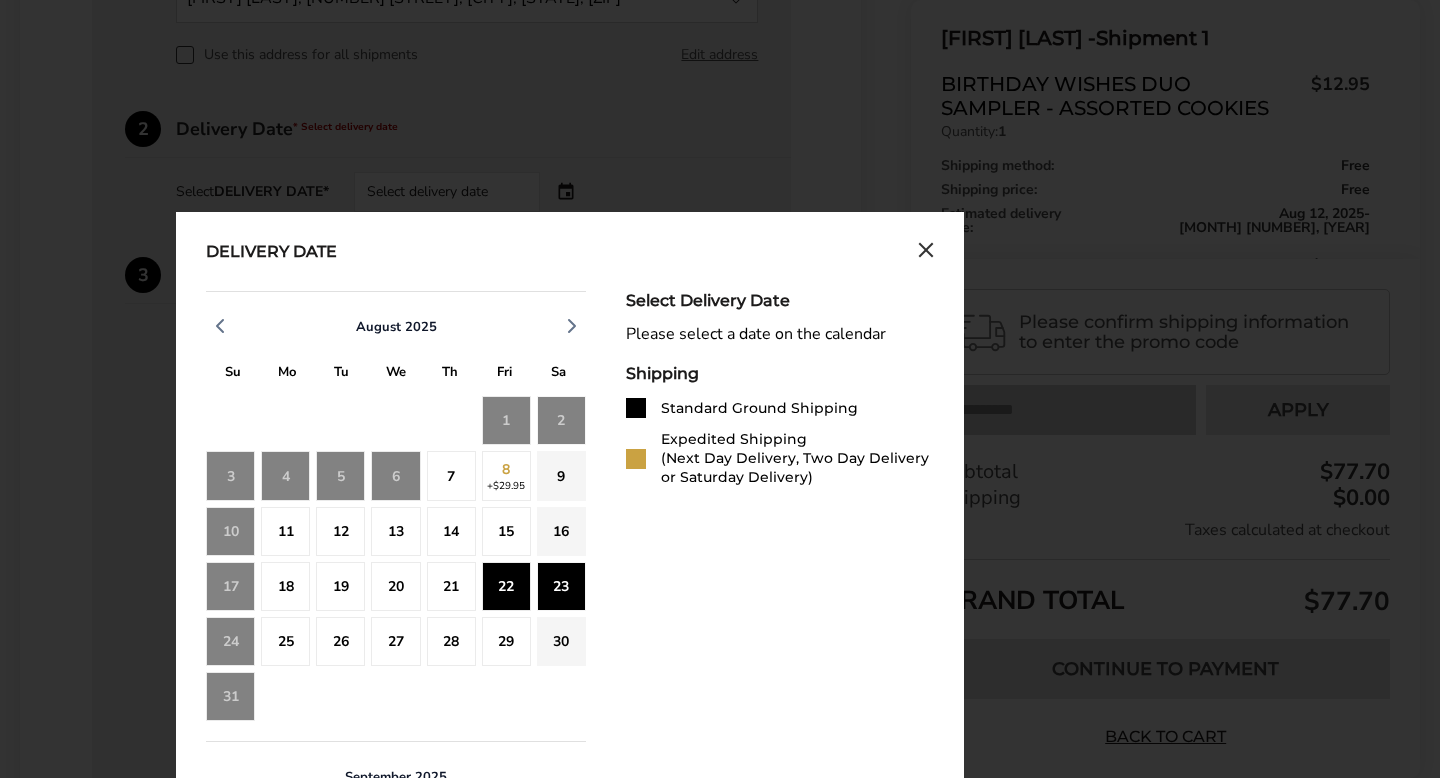 click on "23" 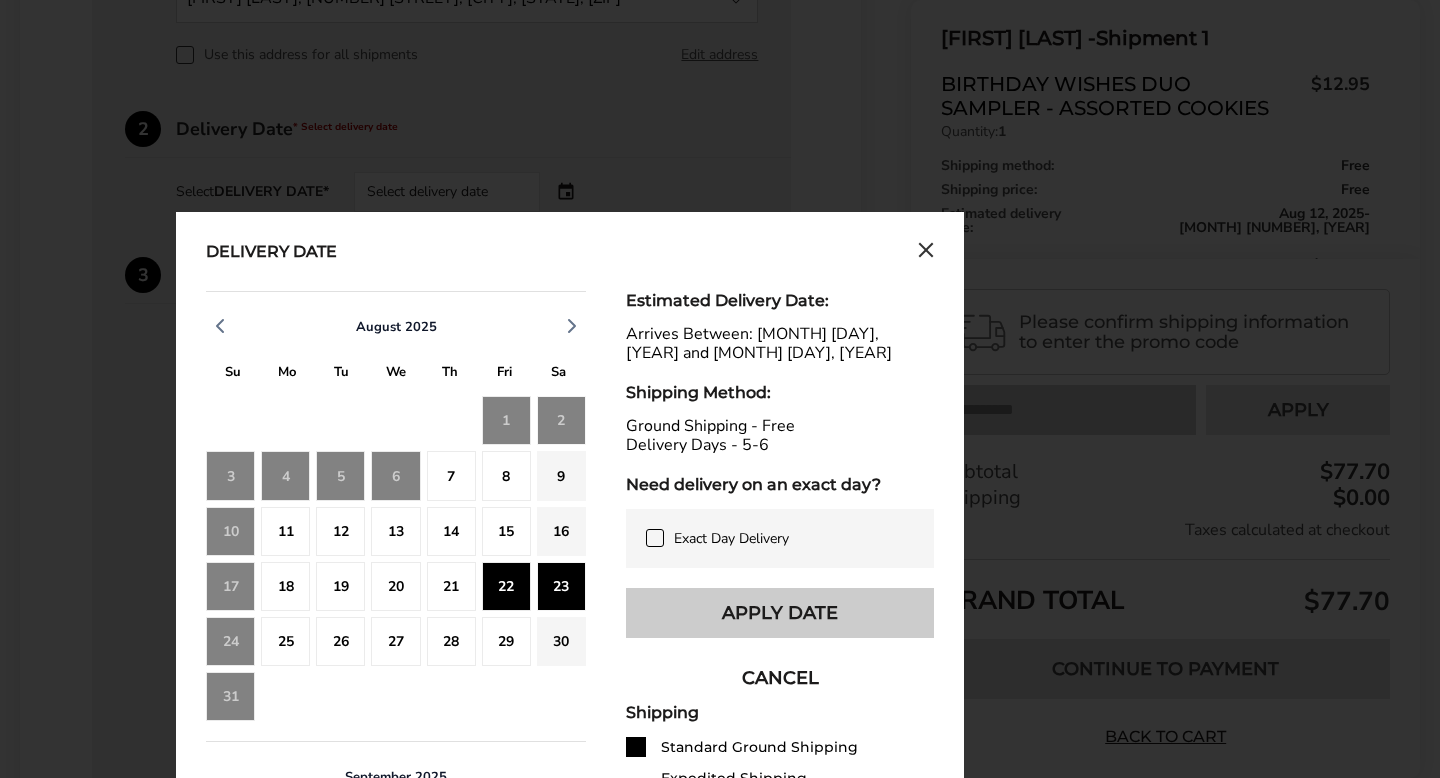 click on "Apply Date" at bounding box center (780, 613) 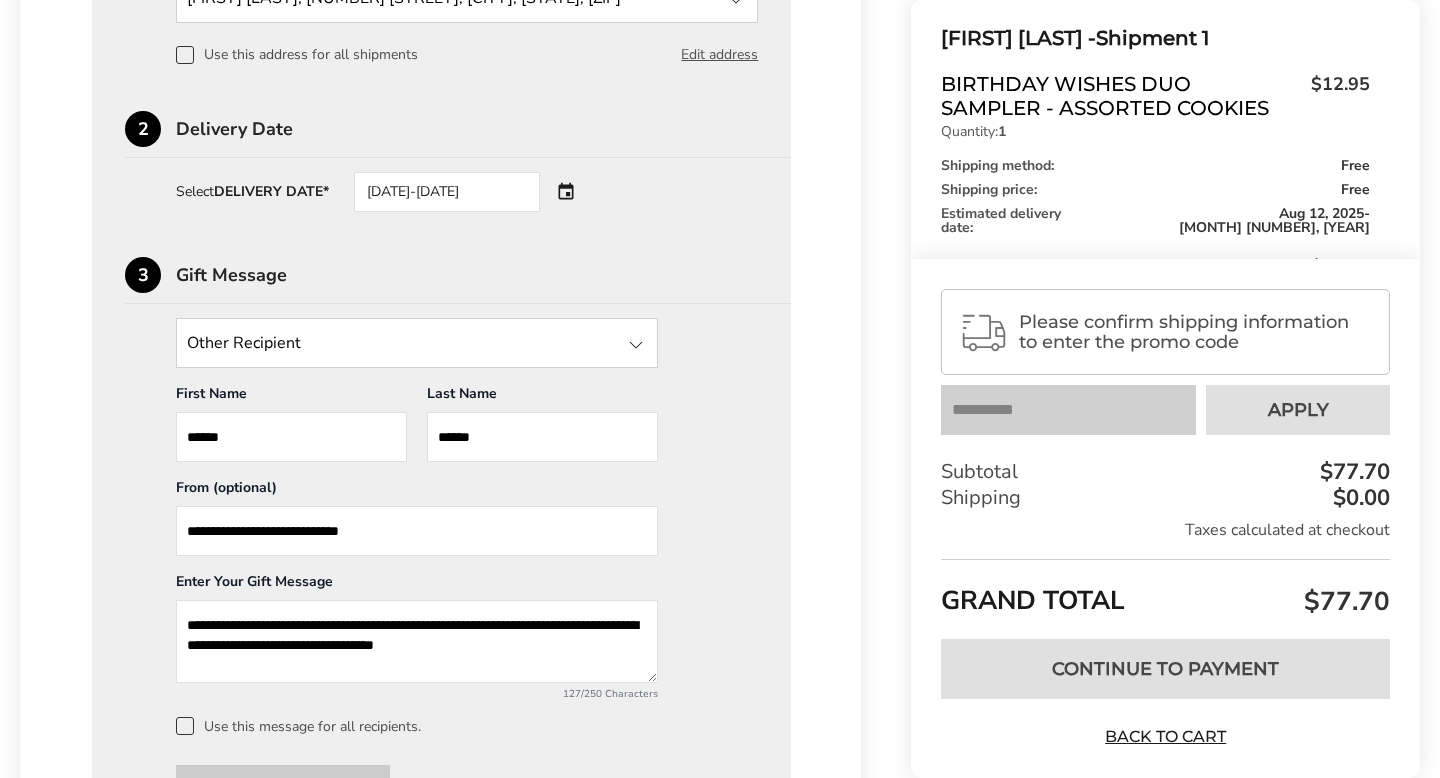 click on "Confirm" at bounding box center (283, 790) 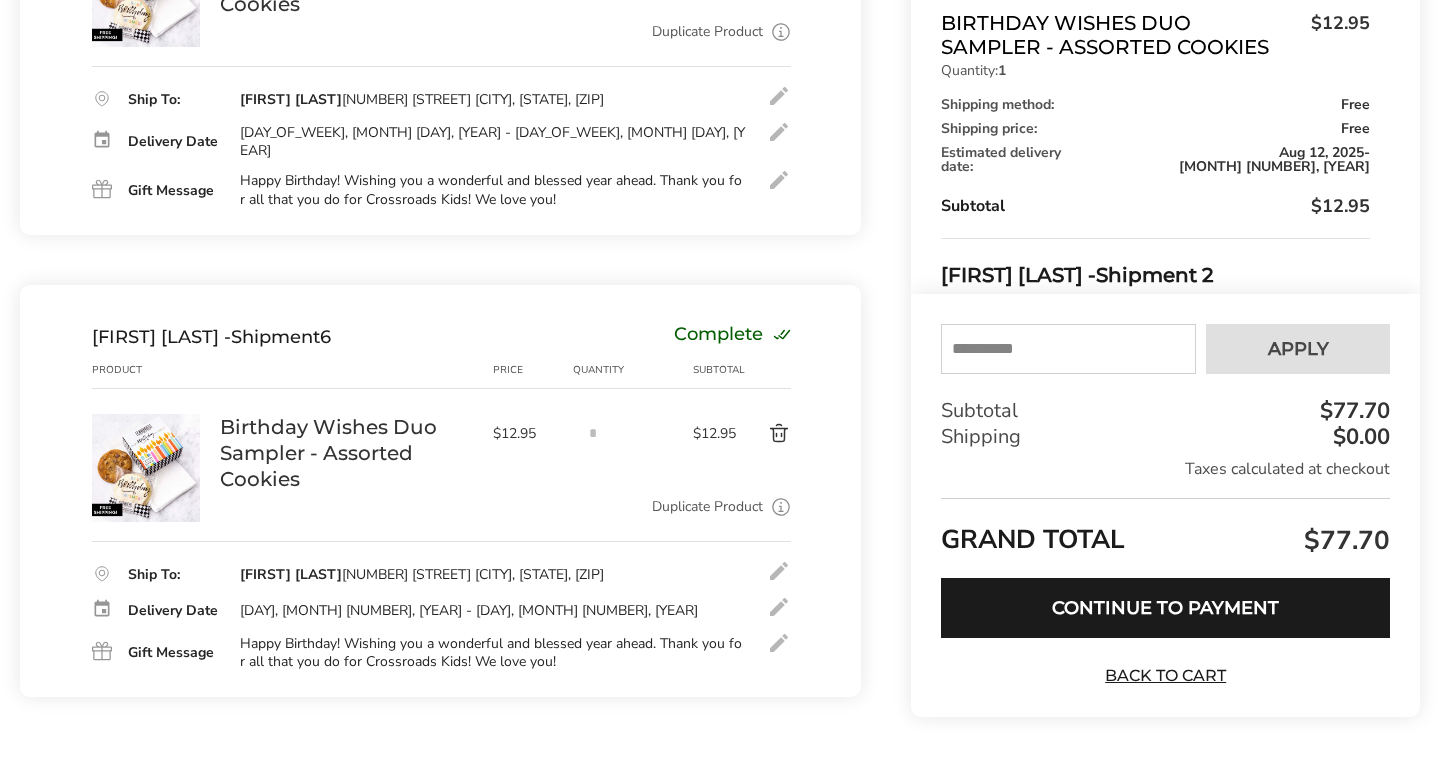 scroll, scrollTop: 2391, scrollLeft: 0, axis: vertical 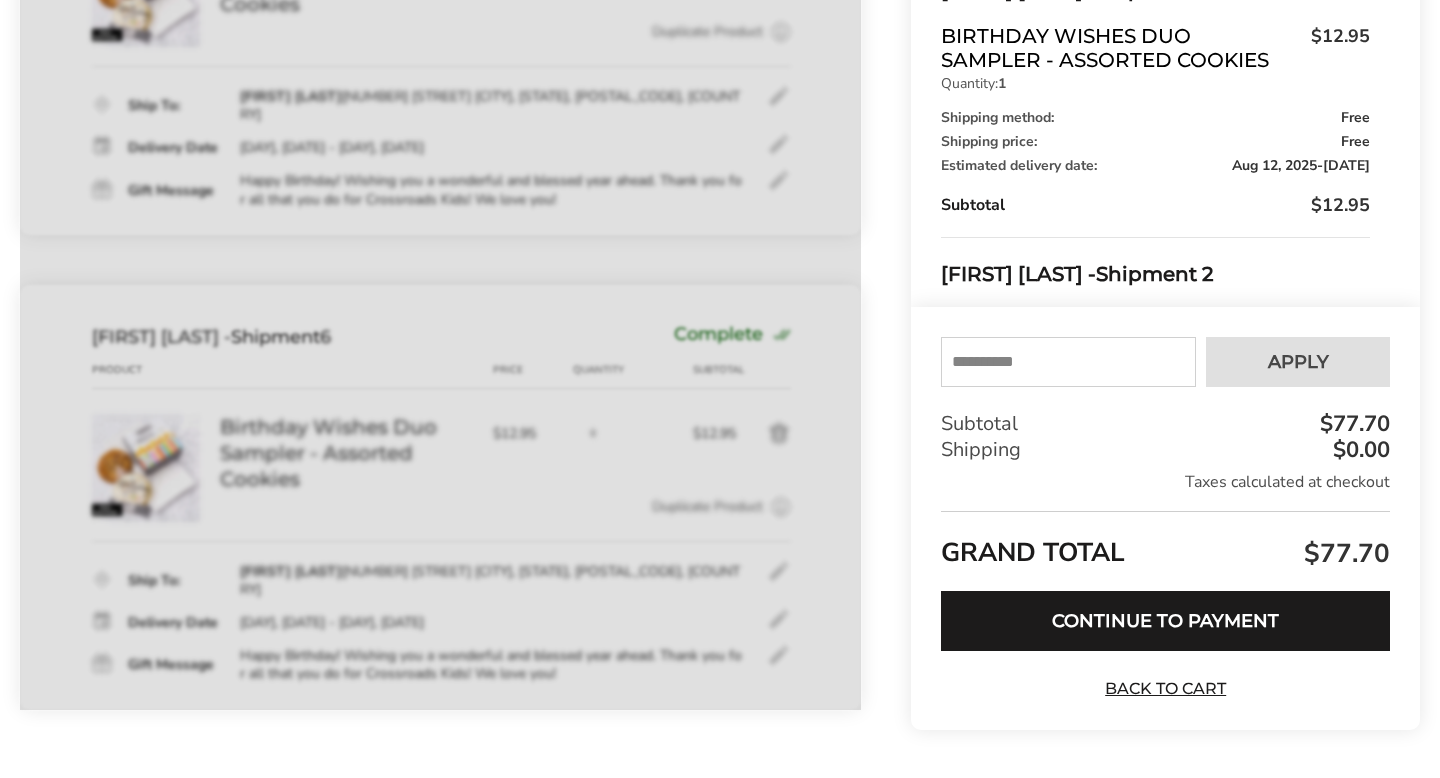 click on "Show order summary $77.70 Kasey House -  Shipment 1 Birthday Wishes Duo Sampler - Assorted Cookies $12.95  Quantity:  1  Shipping method:  Free  Shipping price:  Free  Estimated delivery date:  Aug 12, 2025  -  Aug 13, 2025  Subtotal  $12.95 Samantha Working -  Shipment 2 Birthday Wishes Duo Sampler - Assorted Cookies $12.95  Quantity:  1  Shipping method:  Free  Shipping price:  Free  Estimated delivery date:  Aug 12, 2025  -  Aug 13, 2025  Subtotal  $12.95 Myself -  Shipment 3 Birthday Wishes Duo Sampler - Assorted Cookies $12.95  Quantity:  1  Shipping method:  Free  Shipping price:  Free  Estimated delivery date:  Aug 12, 2025  -  Aug 13, 2025  Subtotal  $12.95 Stasia Krulick -  Shipment 4 Birthday Wishes Duo Sampler - Assorted Cookies $12.95  Quantity:  1  Shipping method:  Free  Shipping price:  Free  Estimated delivery date:  Aug 20, 2025  -  Aug 21, 2025  Subtotal  $12.95 Judy Peale -  Shipment 5 Birthday Wishes Duo Sampler - Assorted Cookies $12.95  Quantity:  1  Shipping method:  Free Free  -  1  -" at bounding box center (1140, -708) 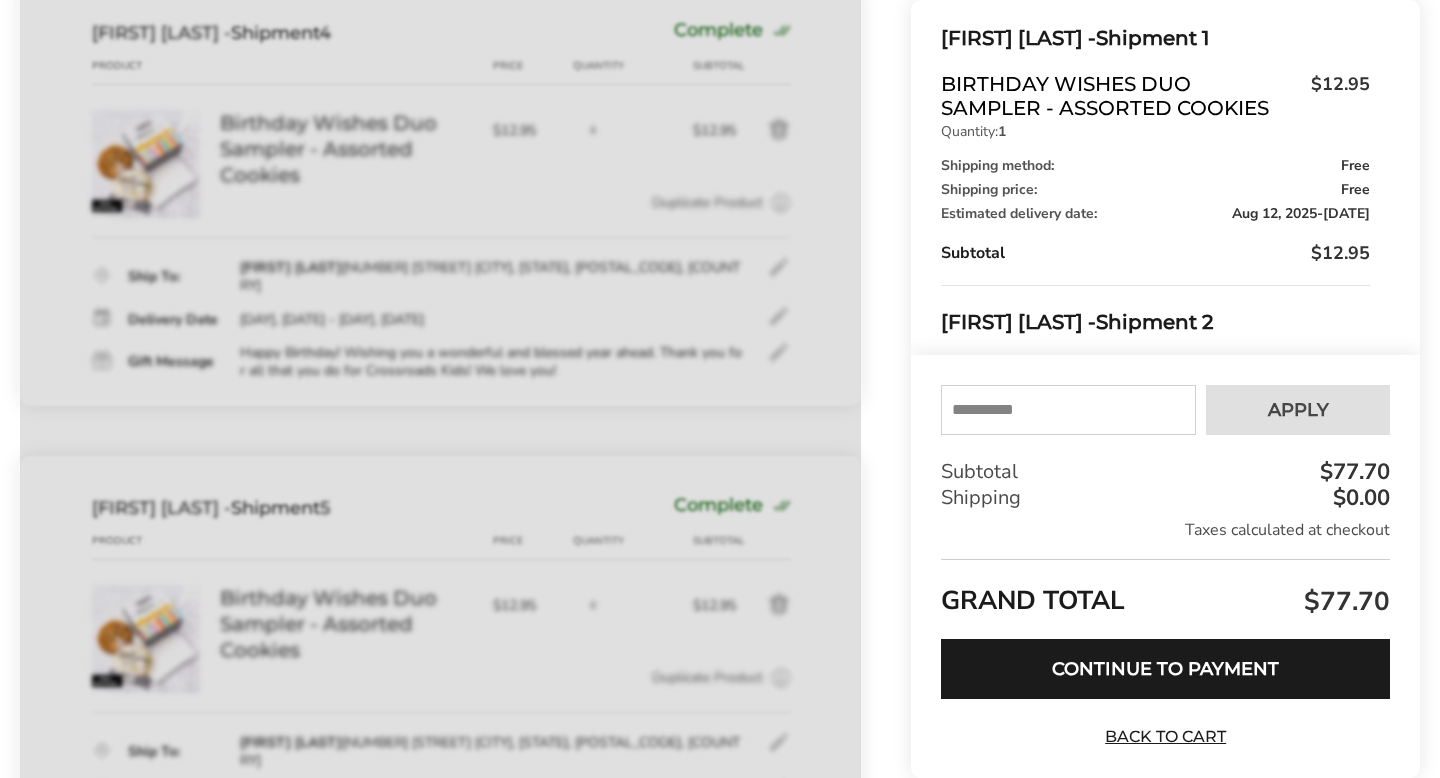 scroll, scrollTop: 1741, scrollLeft: 0, axis: vertical 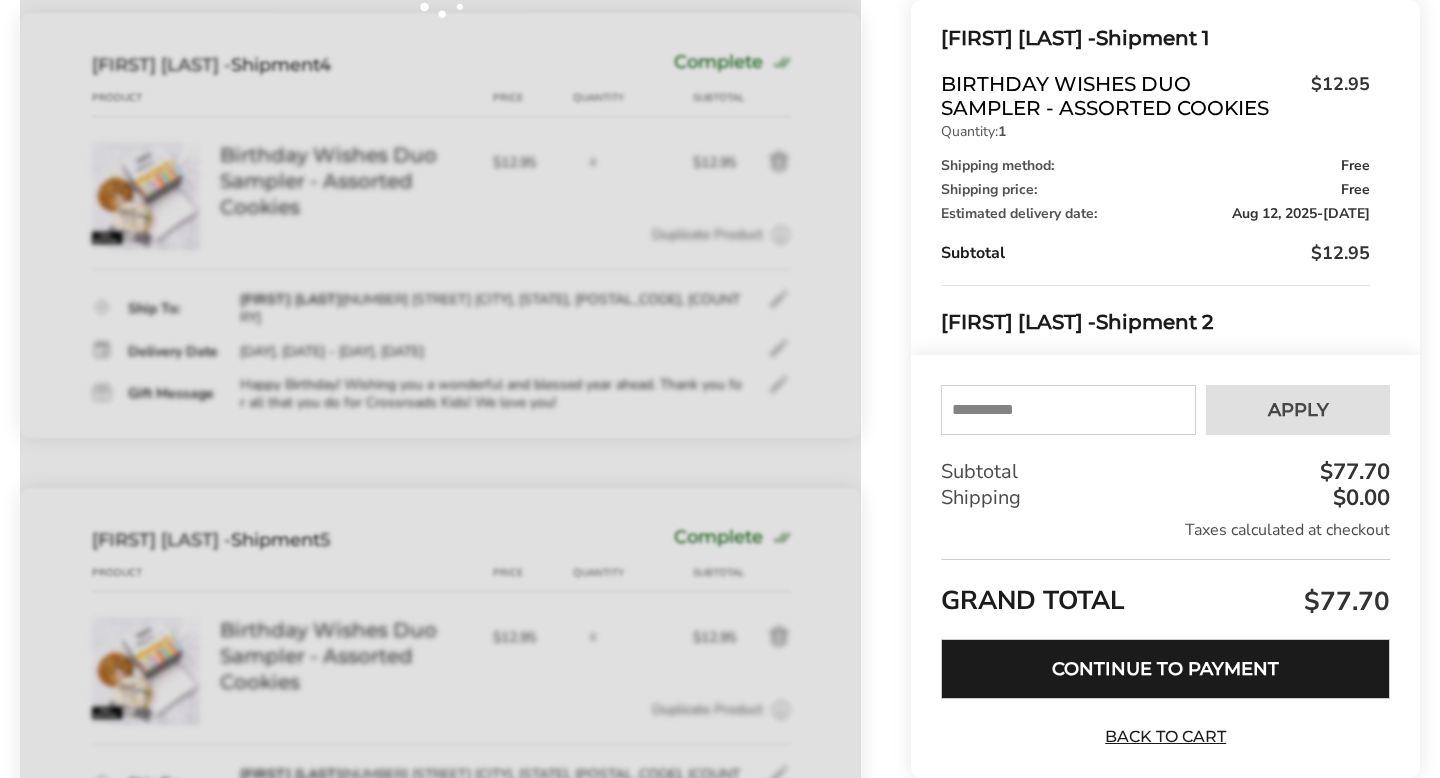 click on "Continue to Payment" at bounding box center (1165, 669) 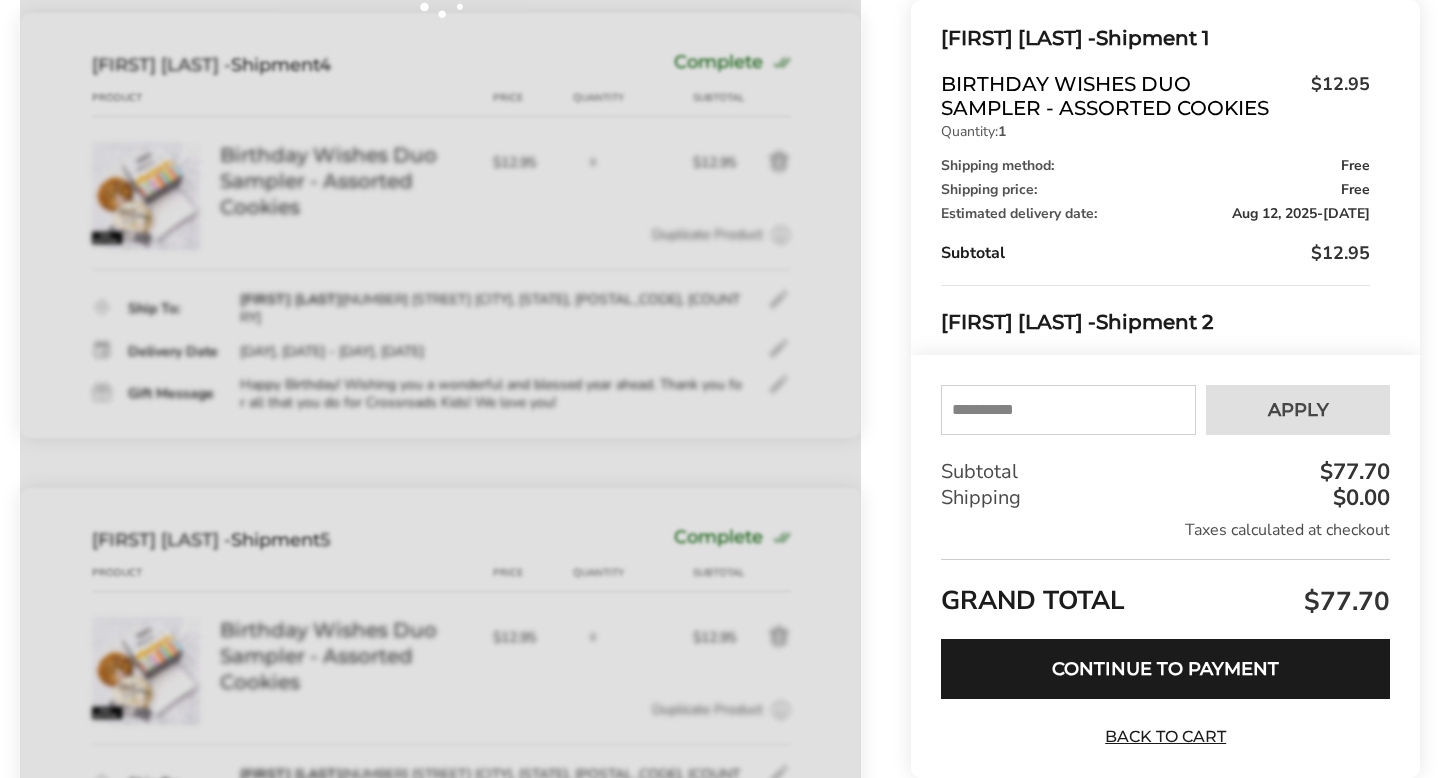 click on "GRAND TOTAL  $77.70" at bounding box center (1165, 591) 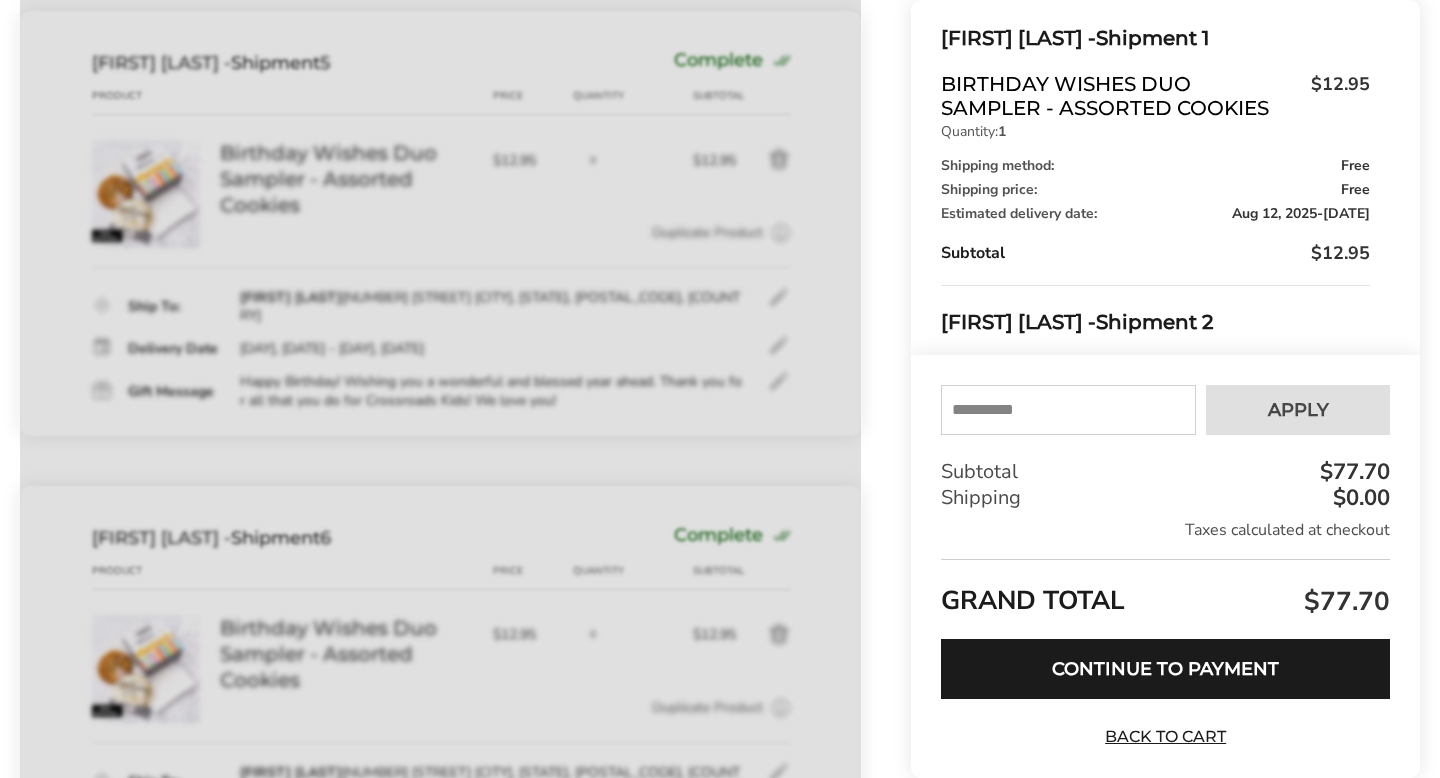 scroll, scrollTop: 2419, scrollLeft: 0, axis: vertical 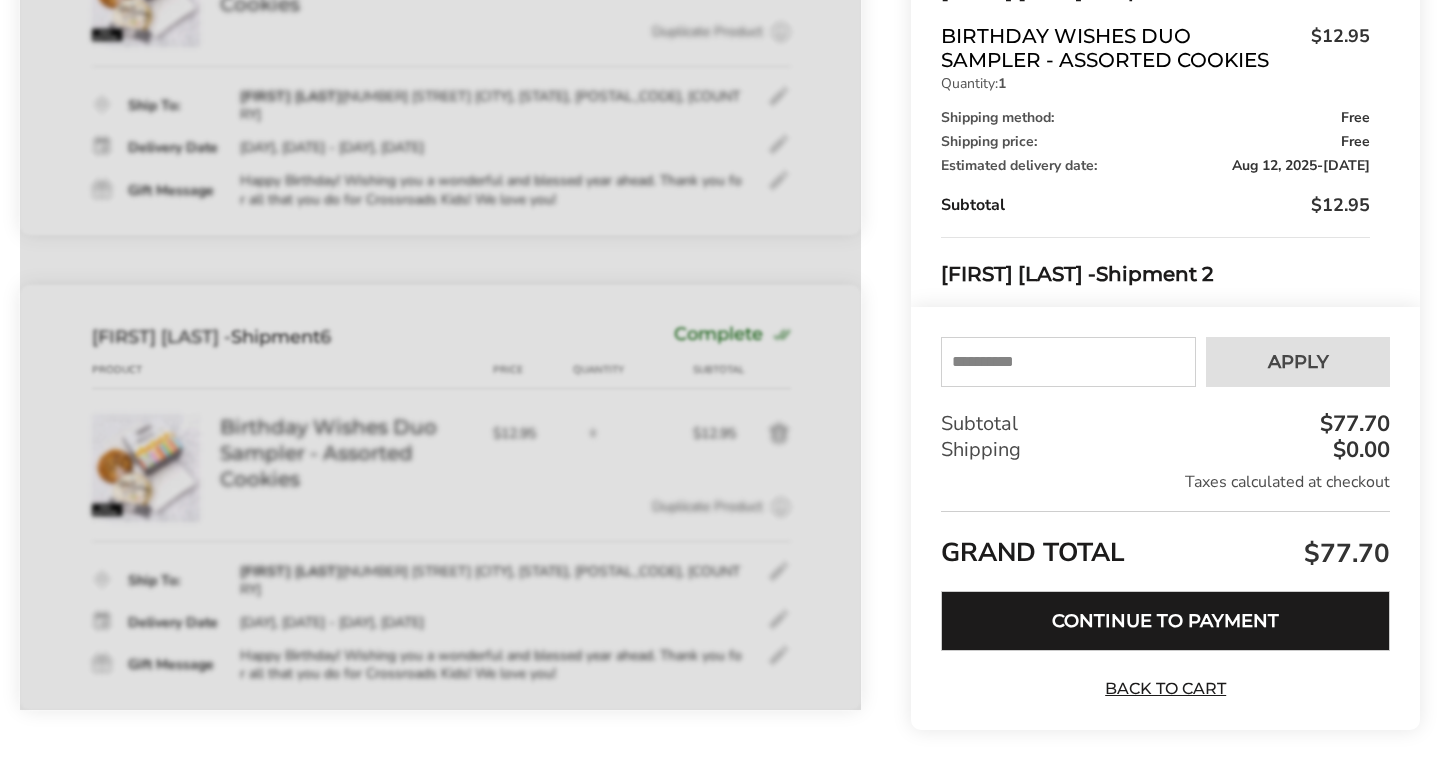 click on "Continue to Payment" at bounding box center [1165, 621] 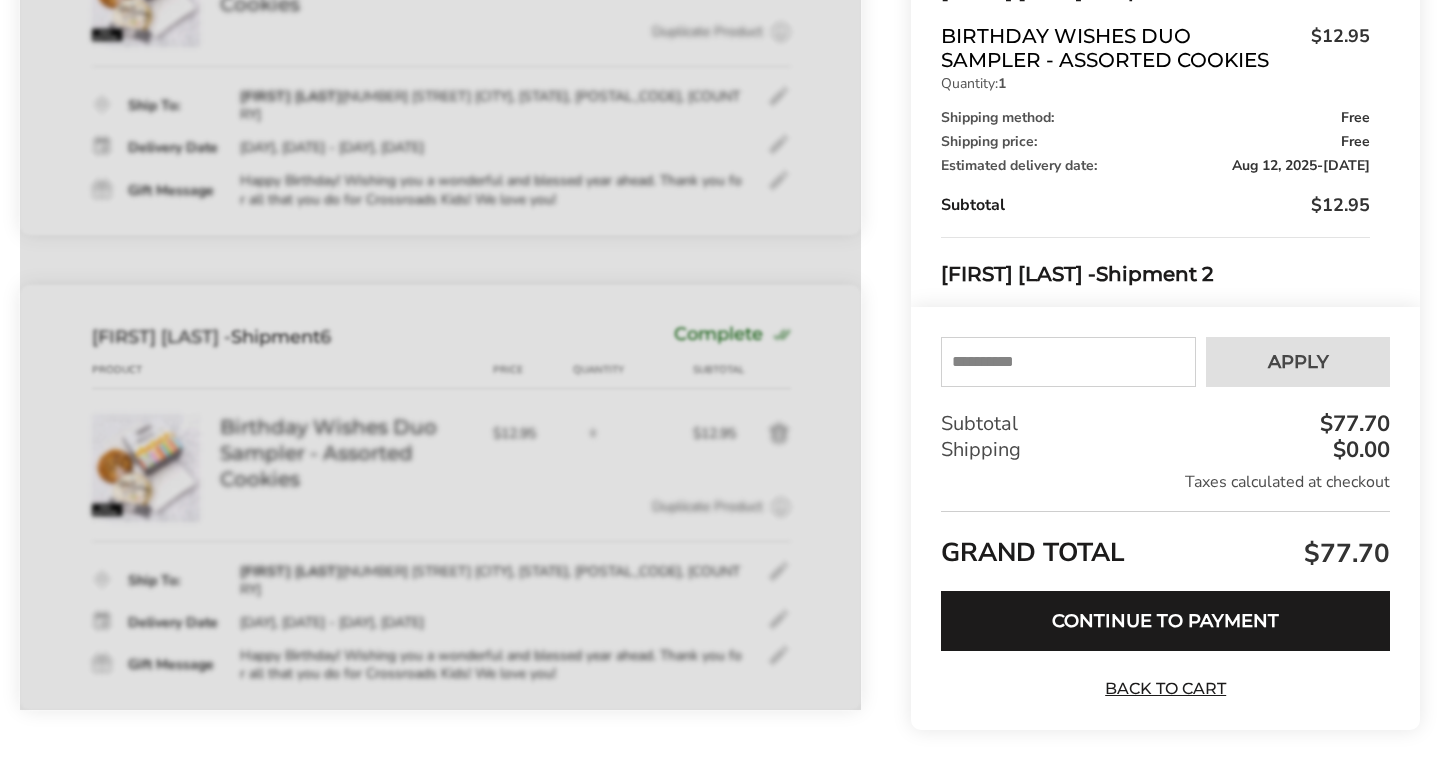 click on "Your coupon   is verified successfully Please enter your email to validate your coupon code: Submit Your coupon   has been successfully applied Apply Error: Code is invalid or does not apply to items currently in cart. Error: This discount coupon was already applied.  Subtotal  $77.70  Shipping  $0.00  Taxes calculated at checkout   GRAND TOTAL  $77.70 * Please fill in all required fields and confirm shipping information to continue  Continue to Payment  Back to Cart" at bounding box center [1165, 518] 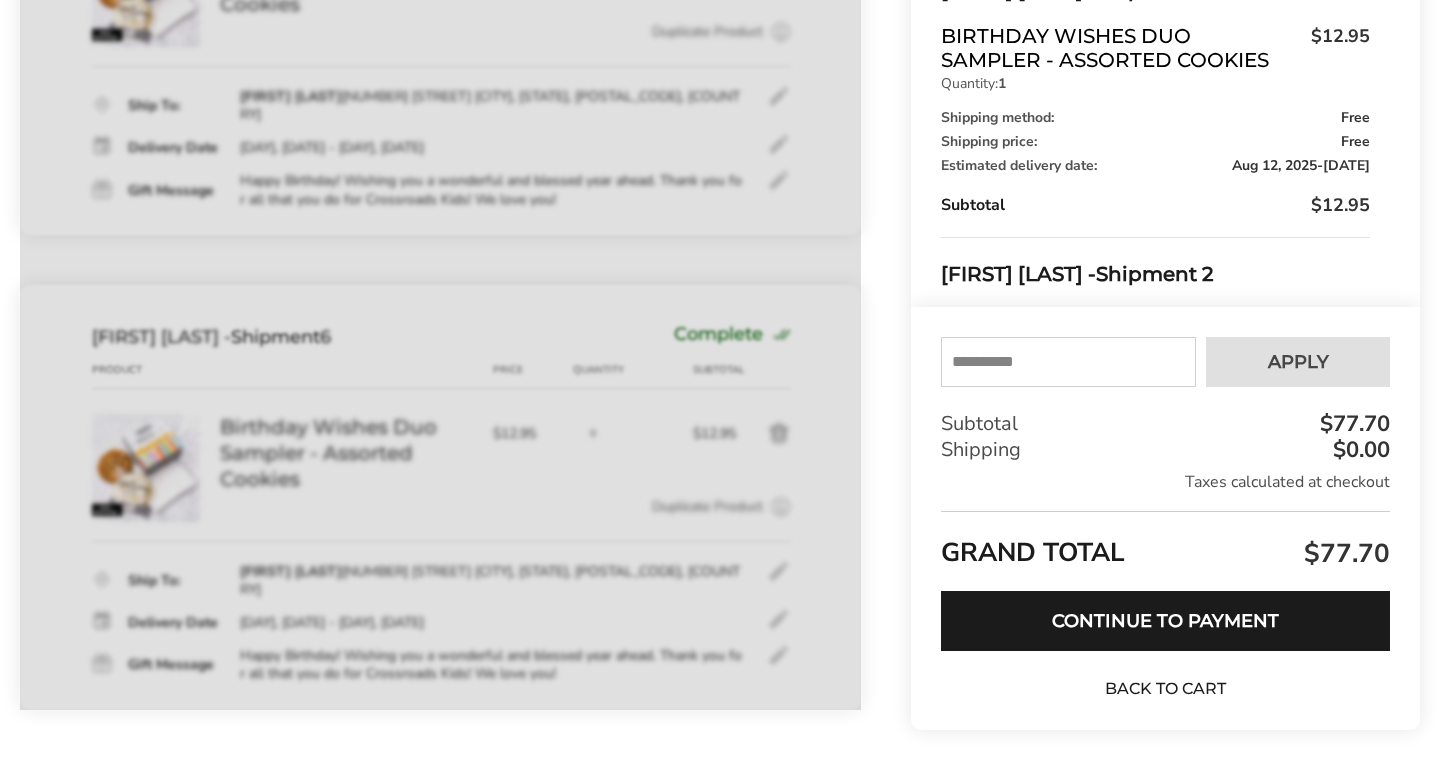 click on "Back to Cart" at bounding box center [1166, 689] 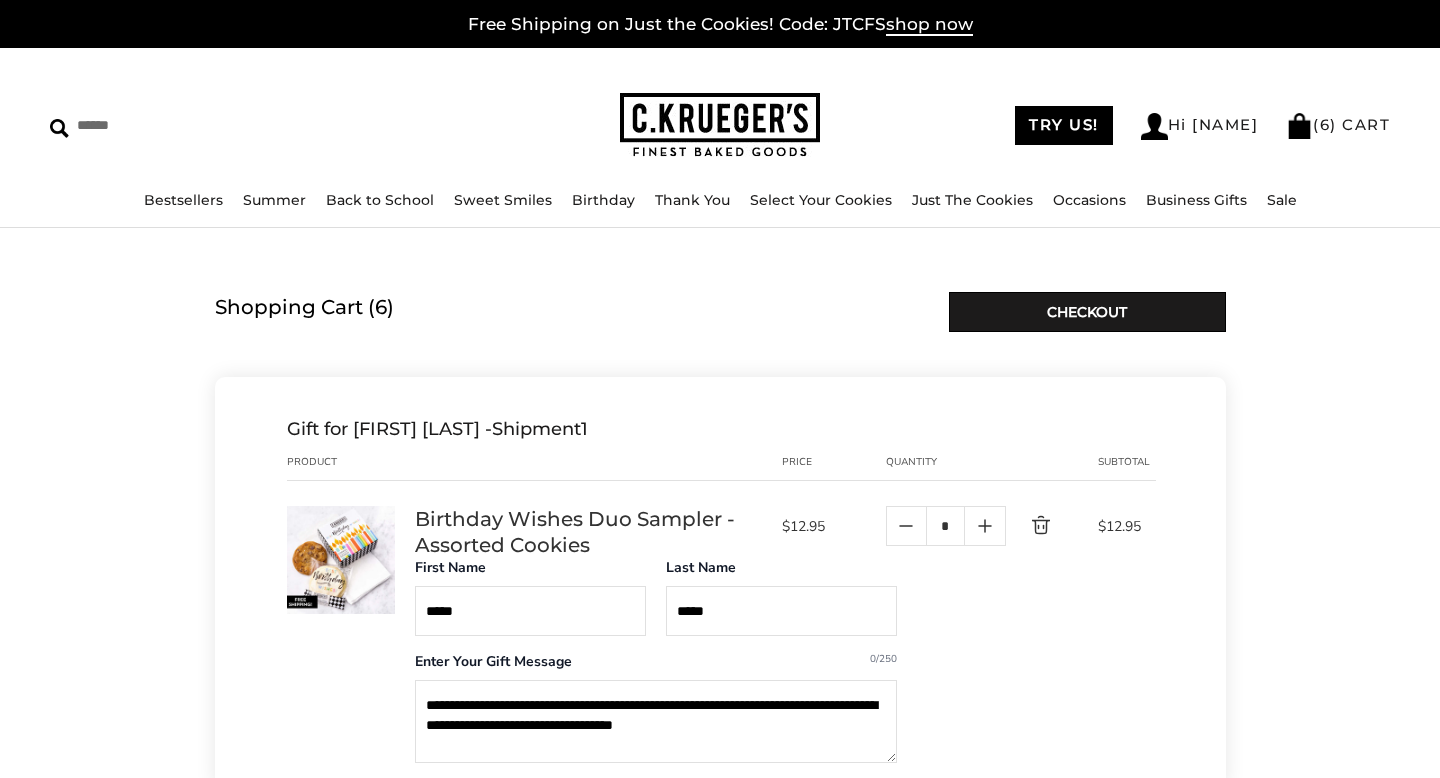 scroll, scrollTop: 0, scrollLeft: 0, axis: both 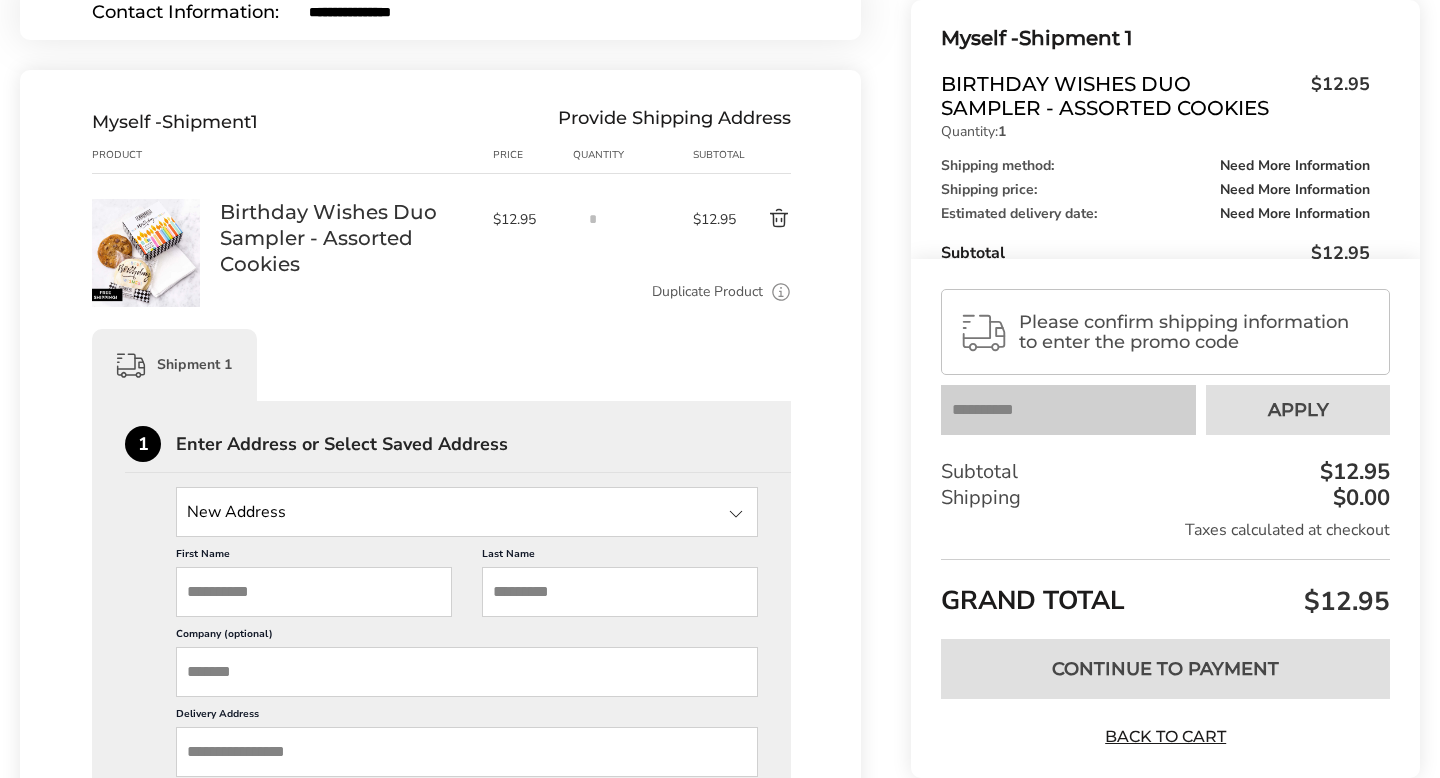 click at bounding box center (467, 512) 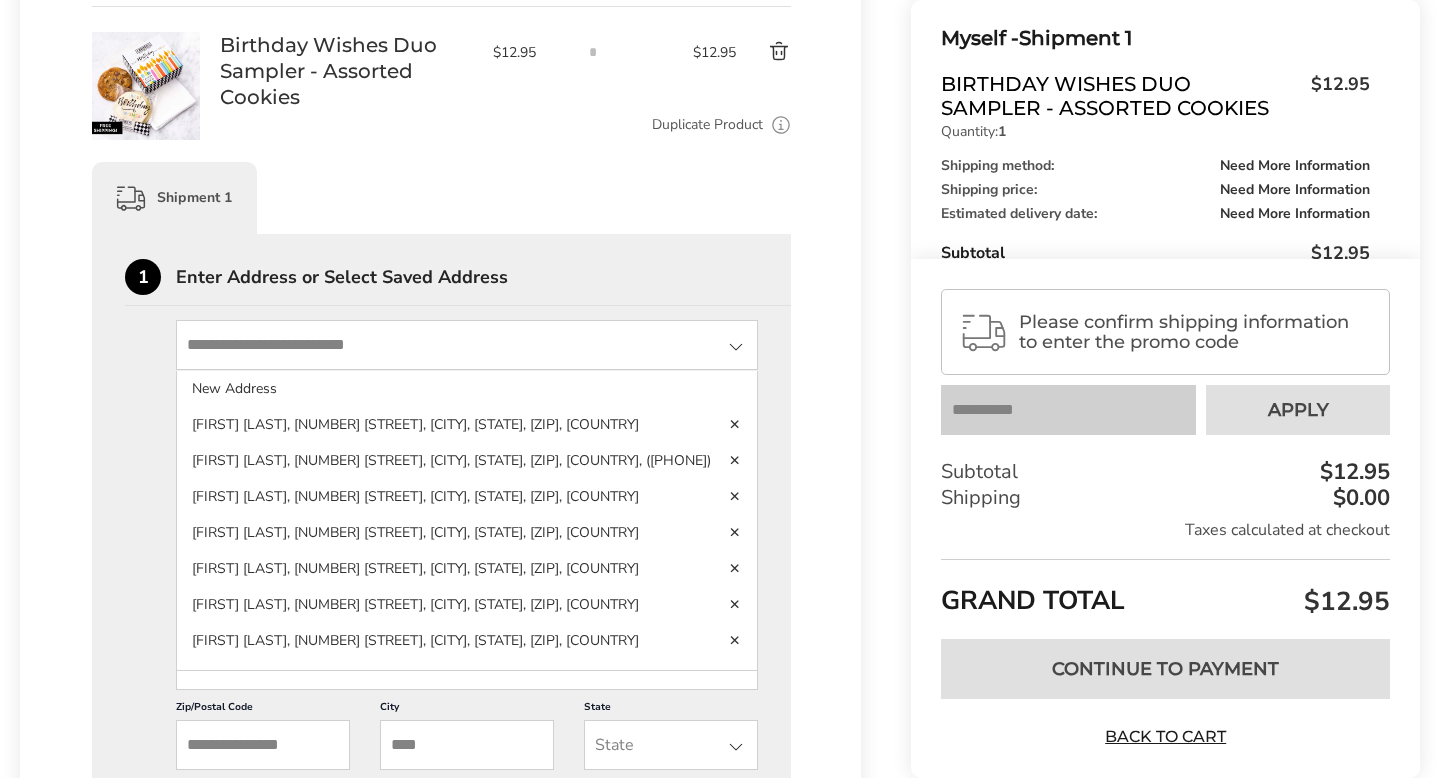 scroll, scrollTop: 426, scrollLeft: 0, axis: vertical 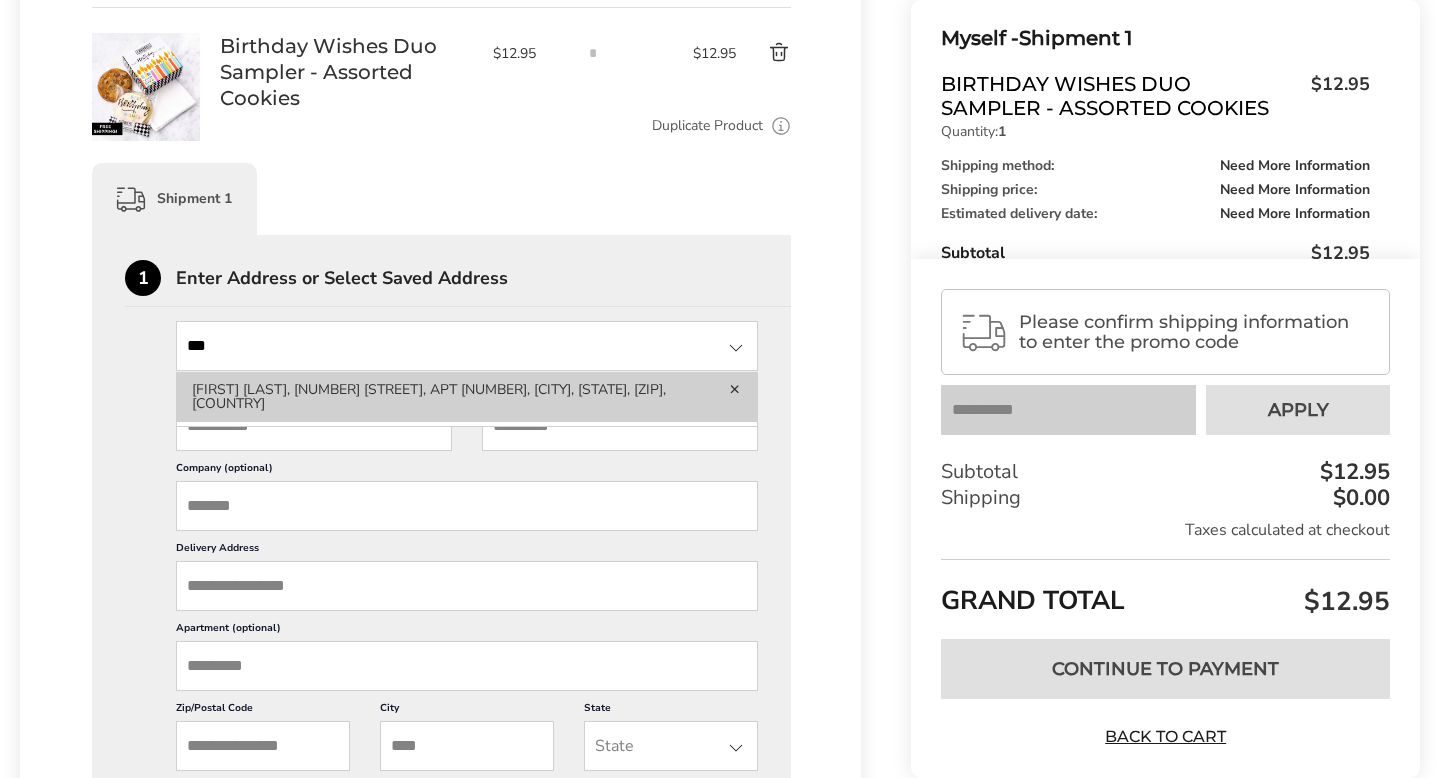 type on "***" 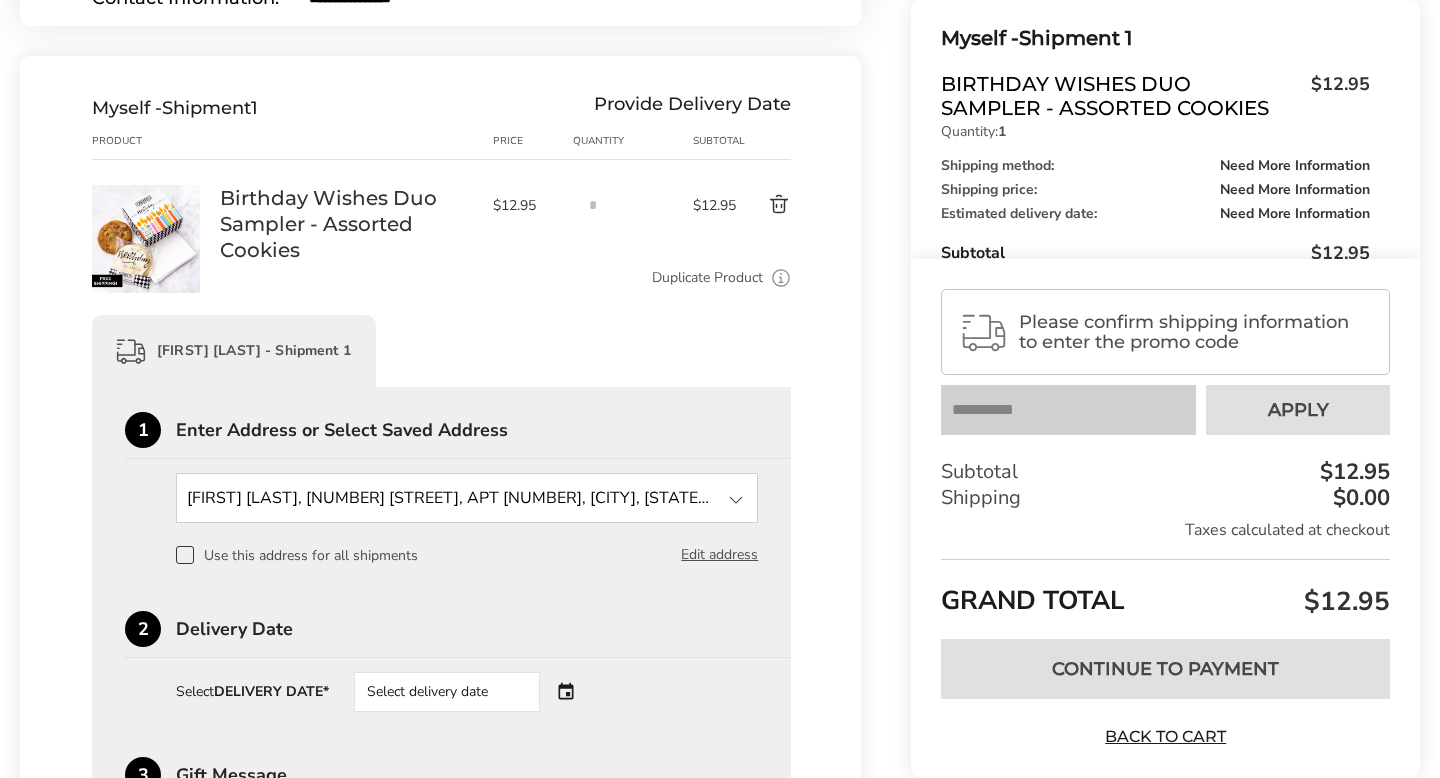 scroll, scrollTop: 300, scrollLeft: 0, axis: vertical 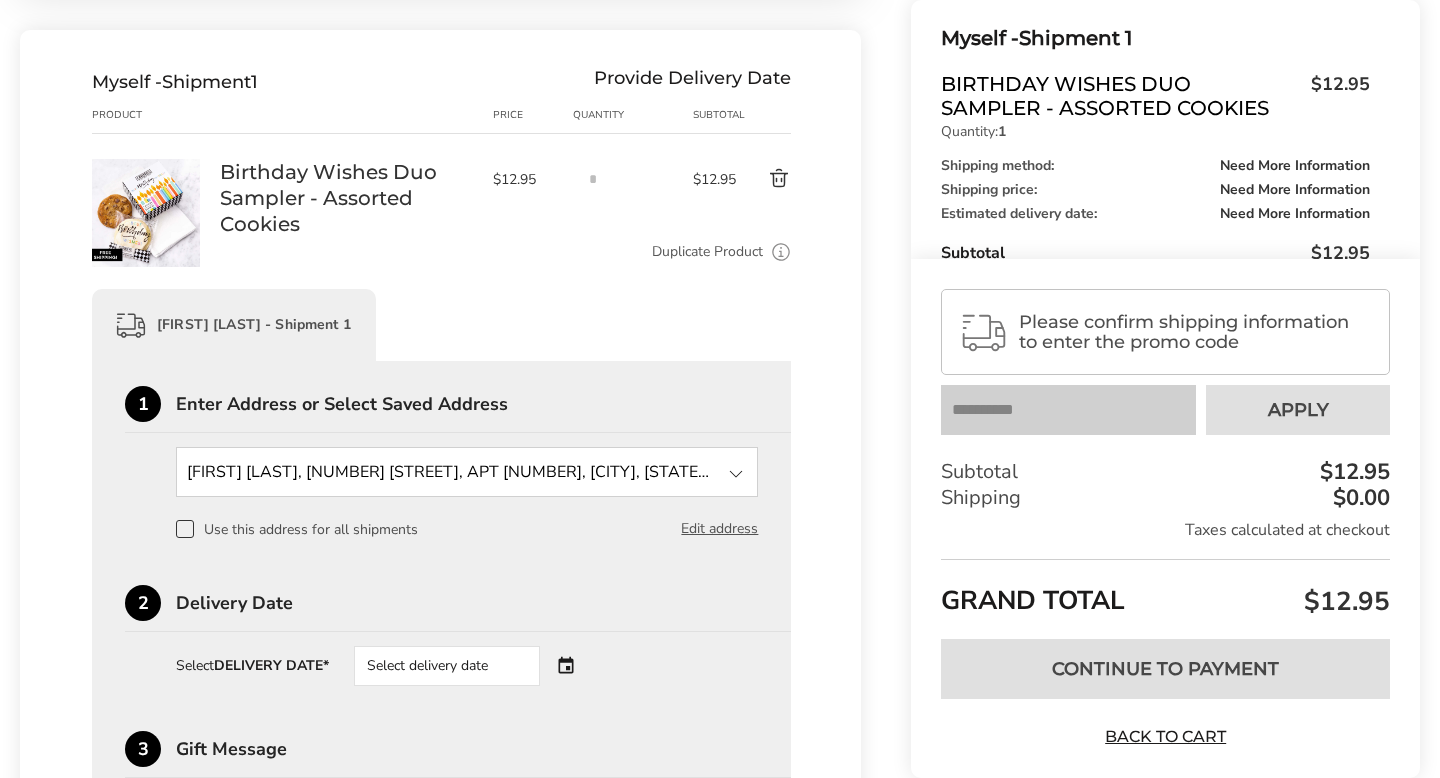 click on "Duplicate Product" at bounding box center [707, 252] 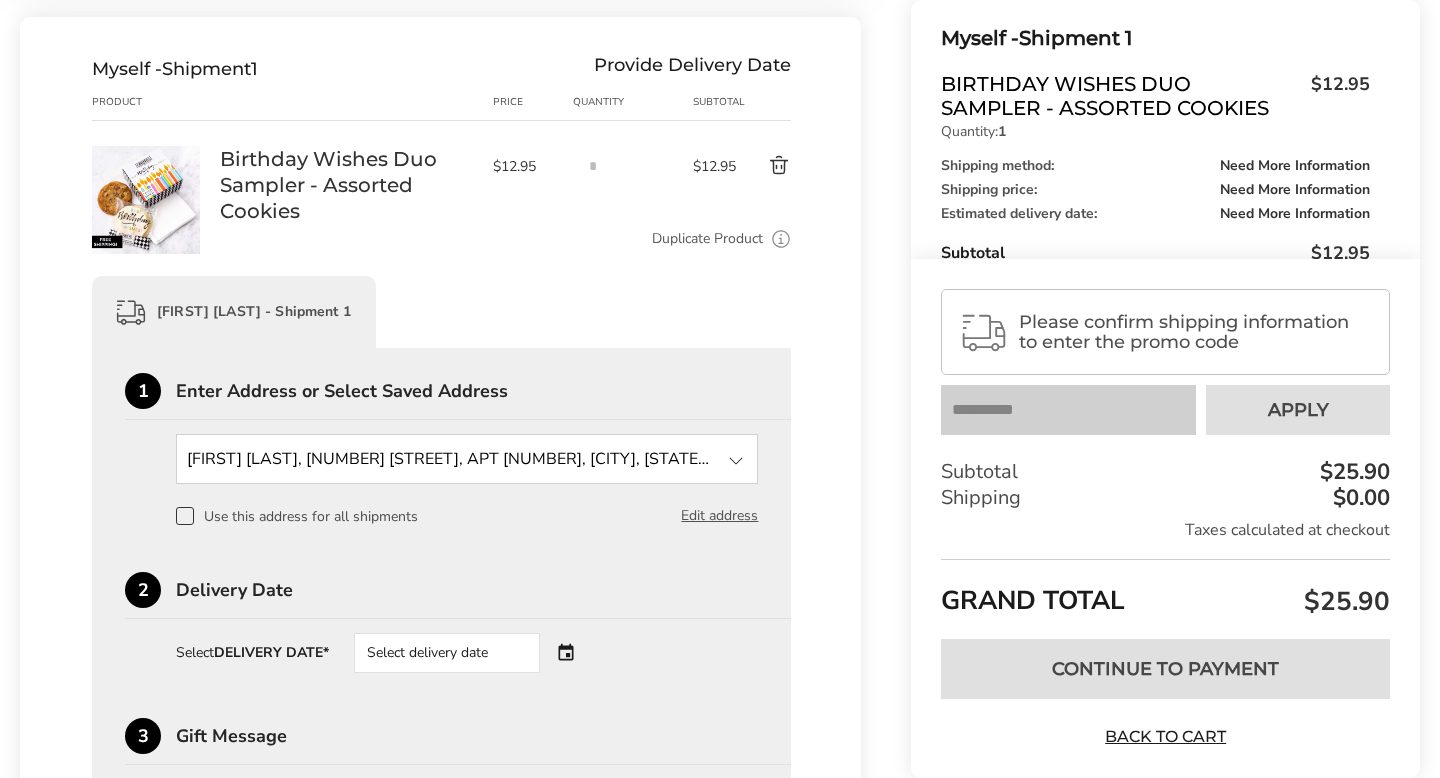 scroll, scrollTop: 312, scrollLeft: 0, axis: vertical 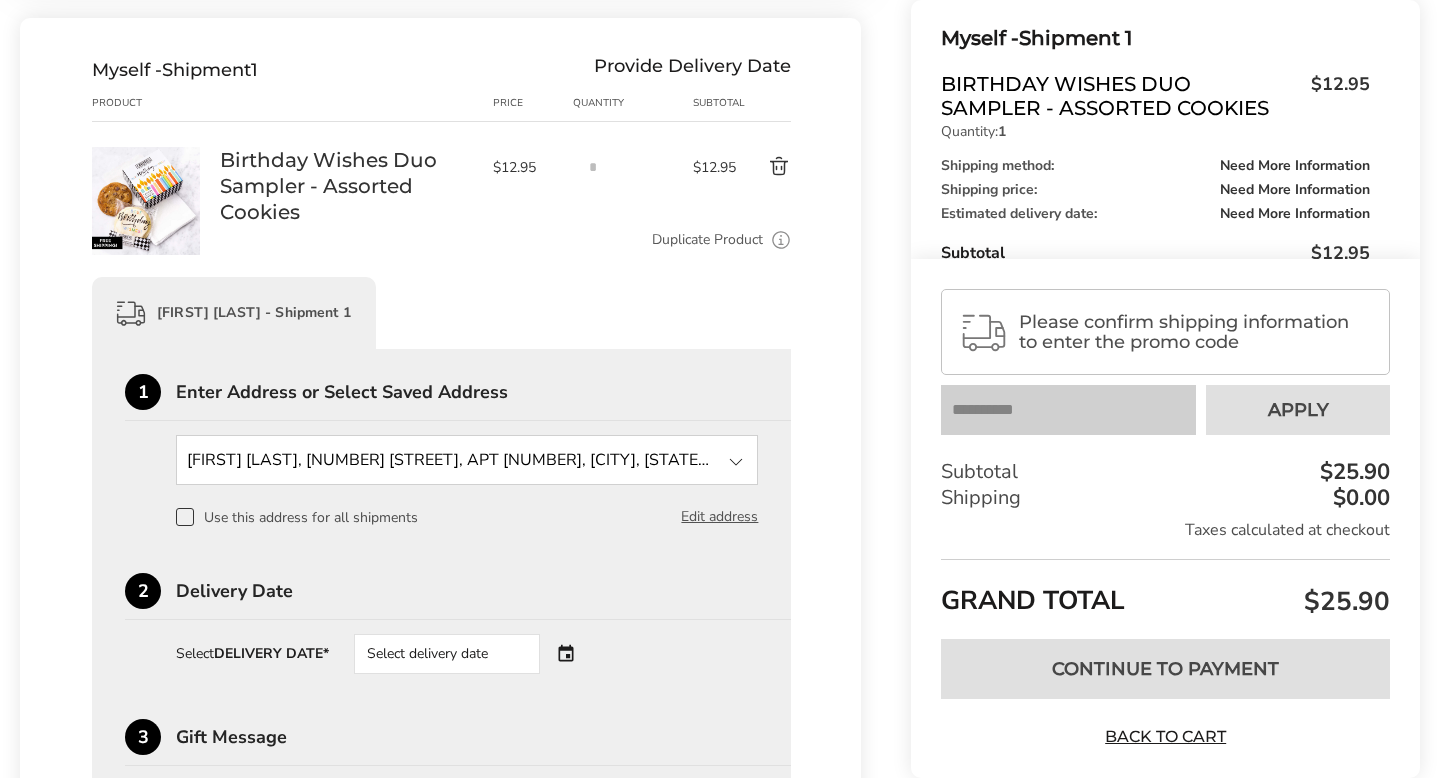 click on "Duplicate Product" at bounding box center [707, 240] 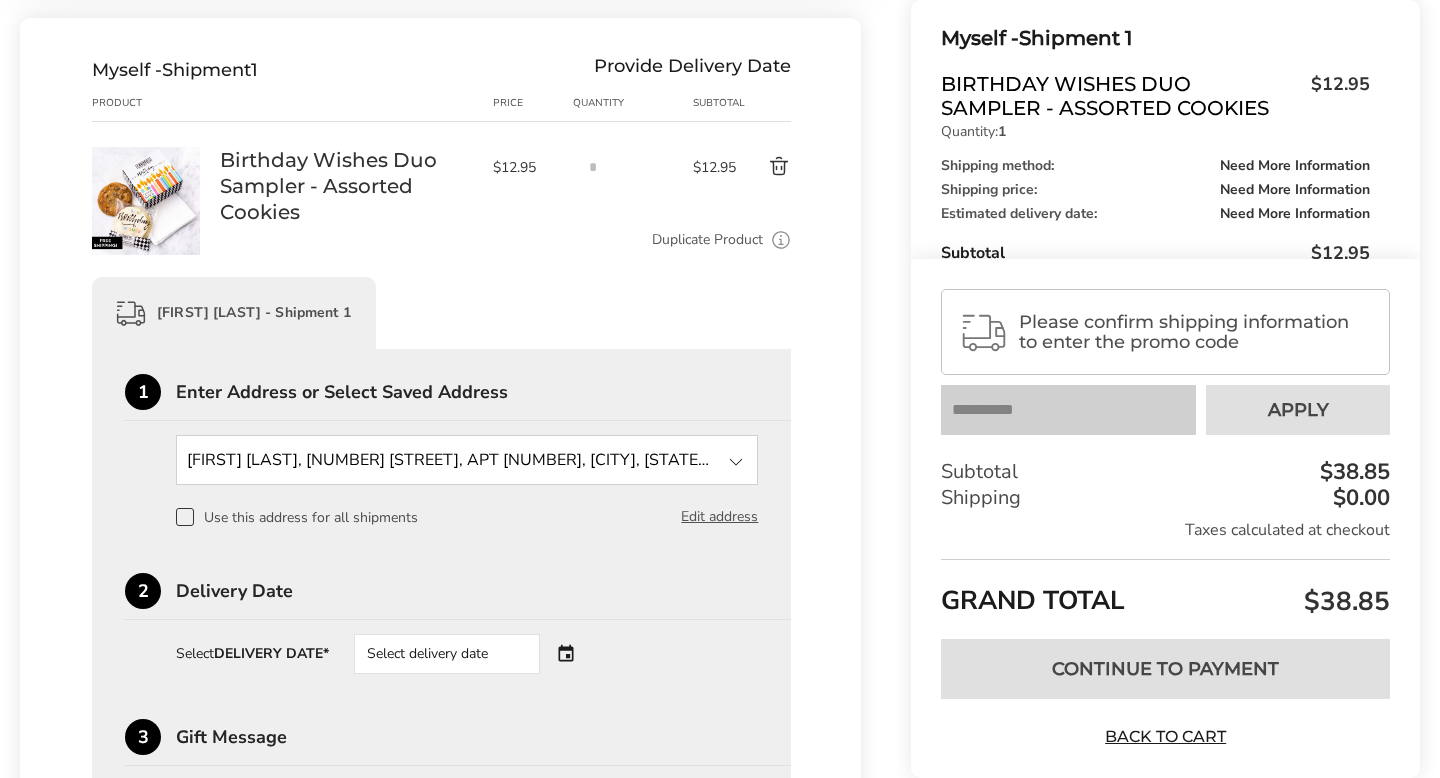 click on "Duplicate Product" at bounding box center [707, 240] 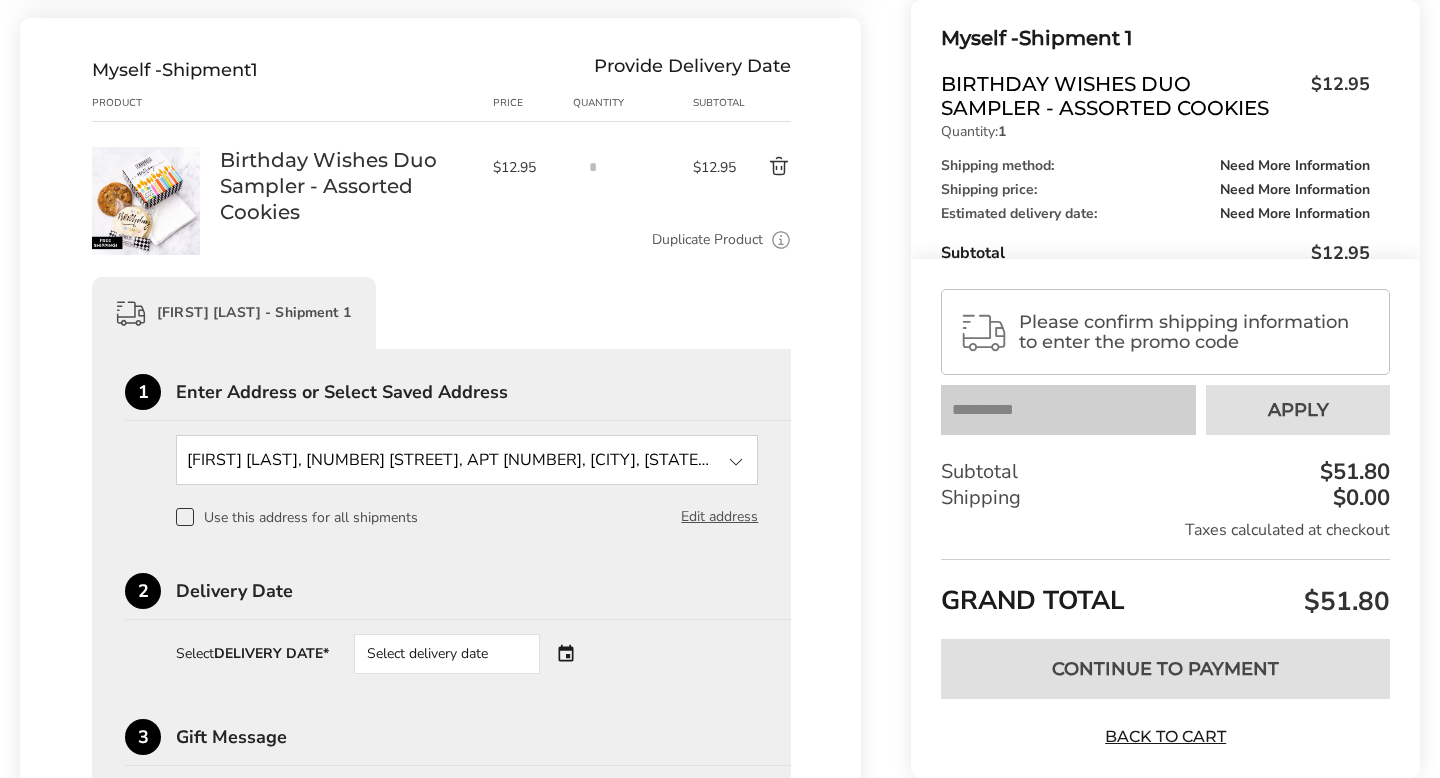 click on "Duplicate Product" at bounding box center [707, 240] 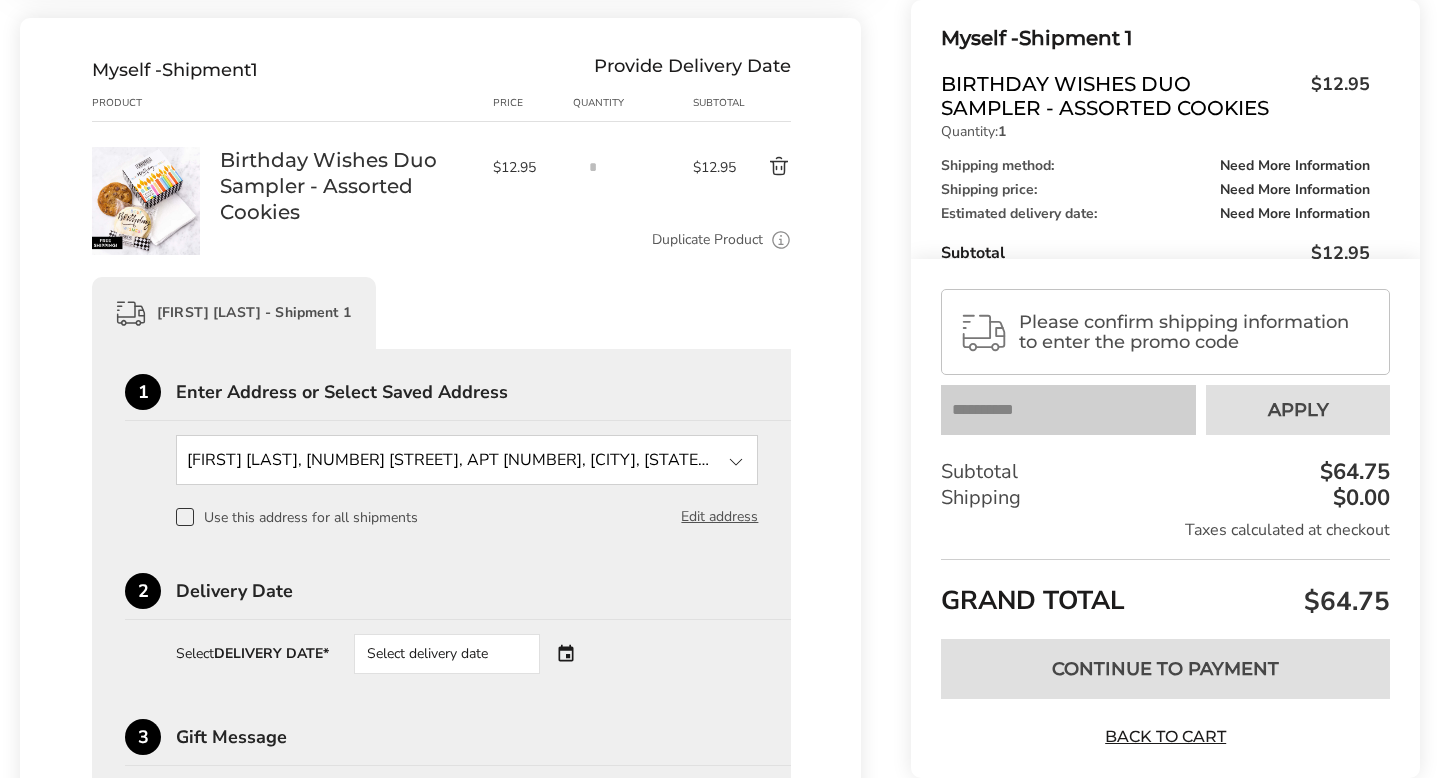 click on "Duplicate Product" at bounding box center [707, 240] 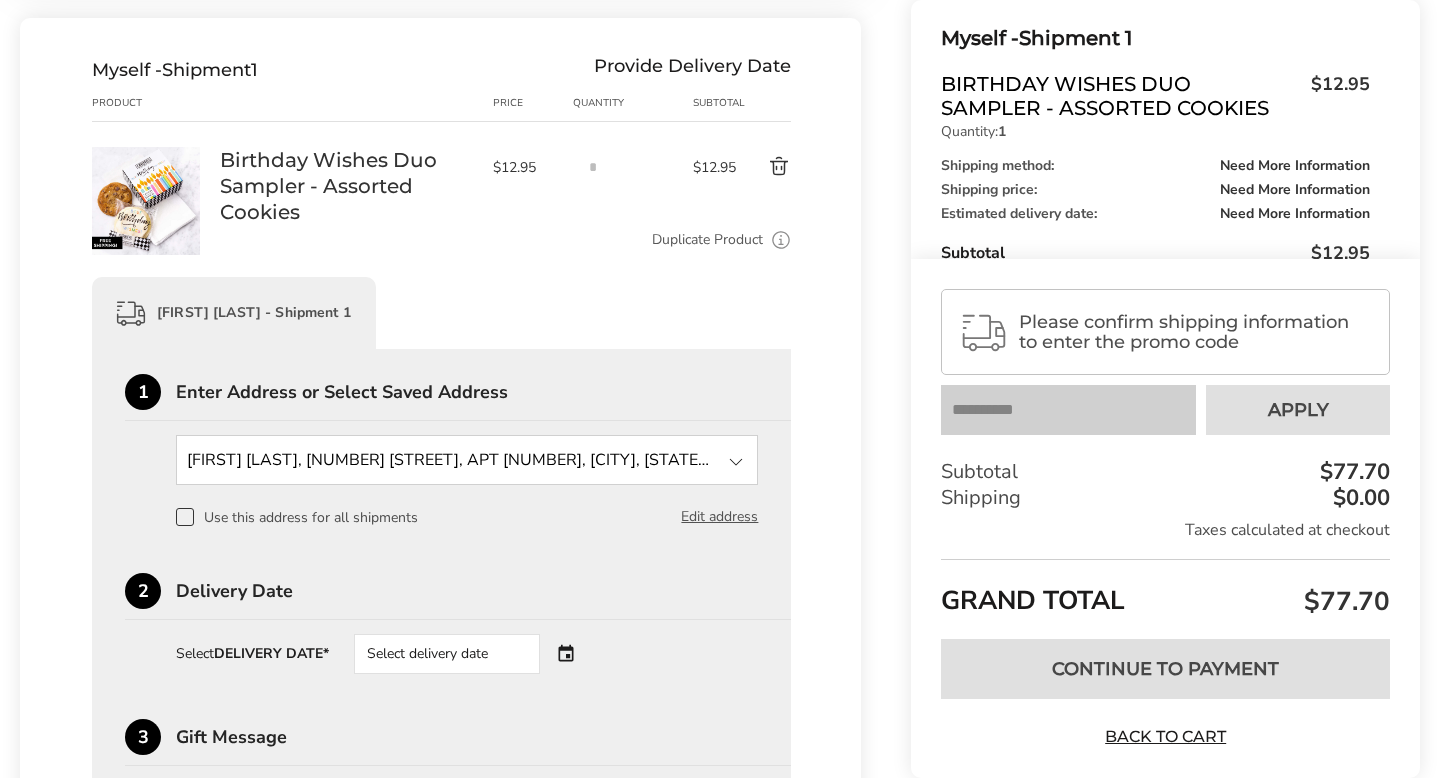 scroll, scrollTop: 2, scrollLeft: 0, axis: vertical 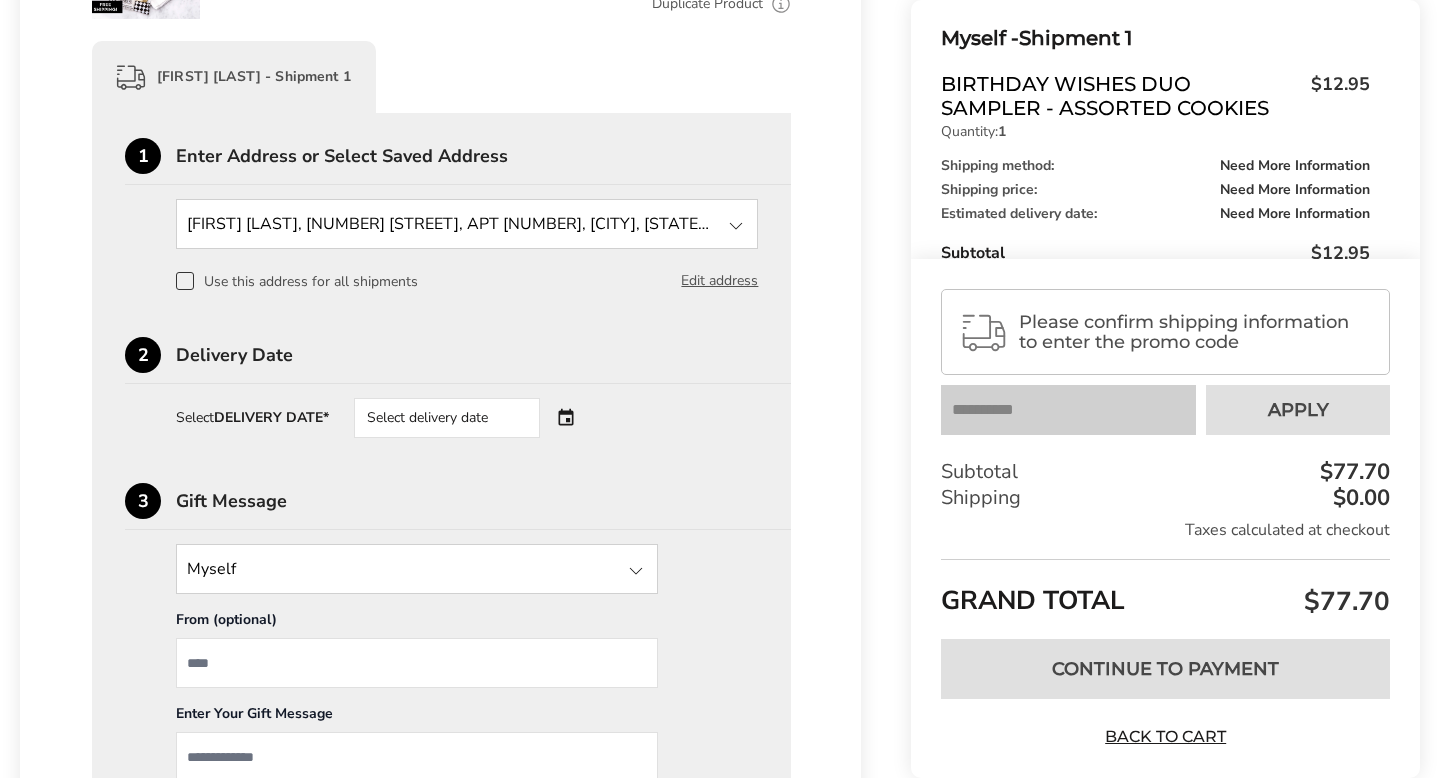 click on "Select delivery date" at bounding box center [447, 418] 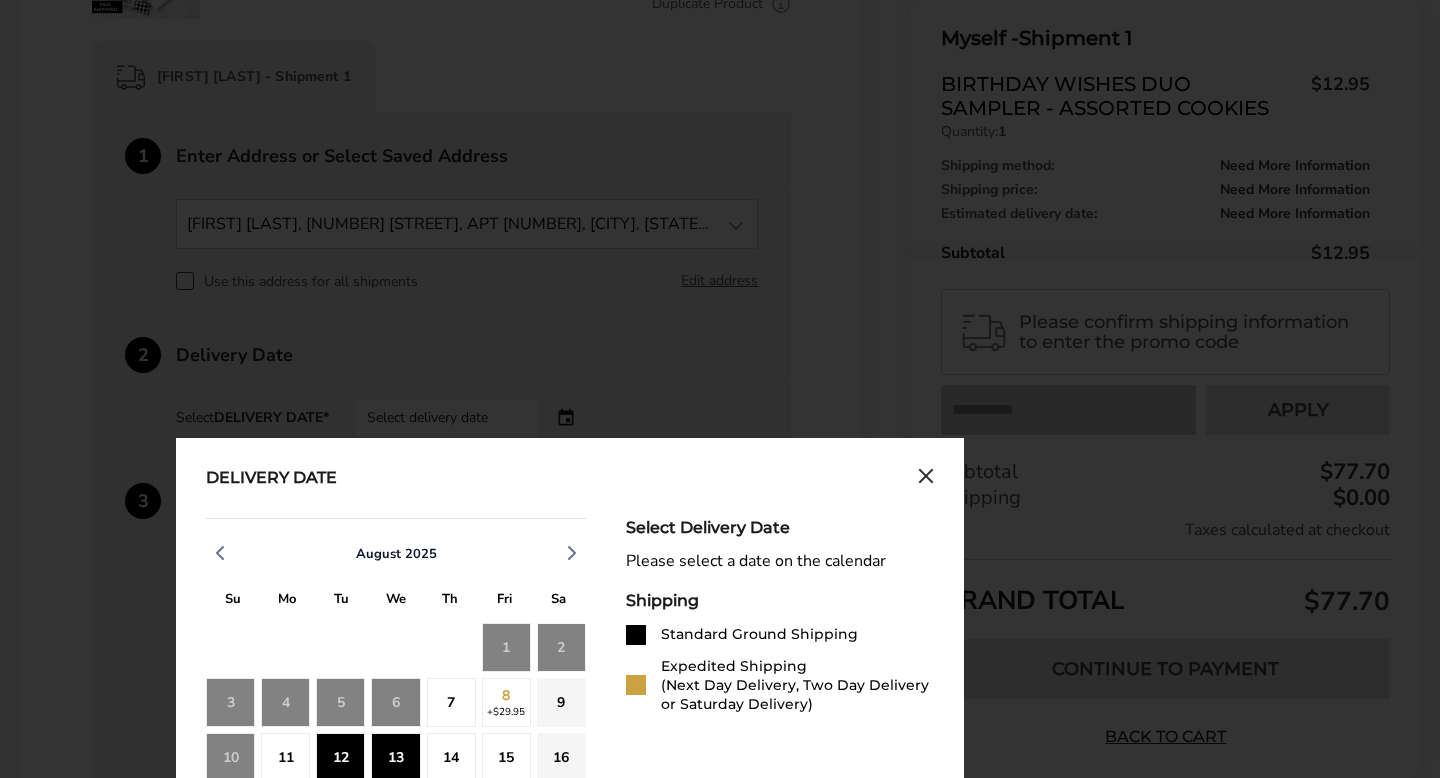 click on "7" 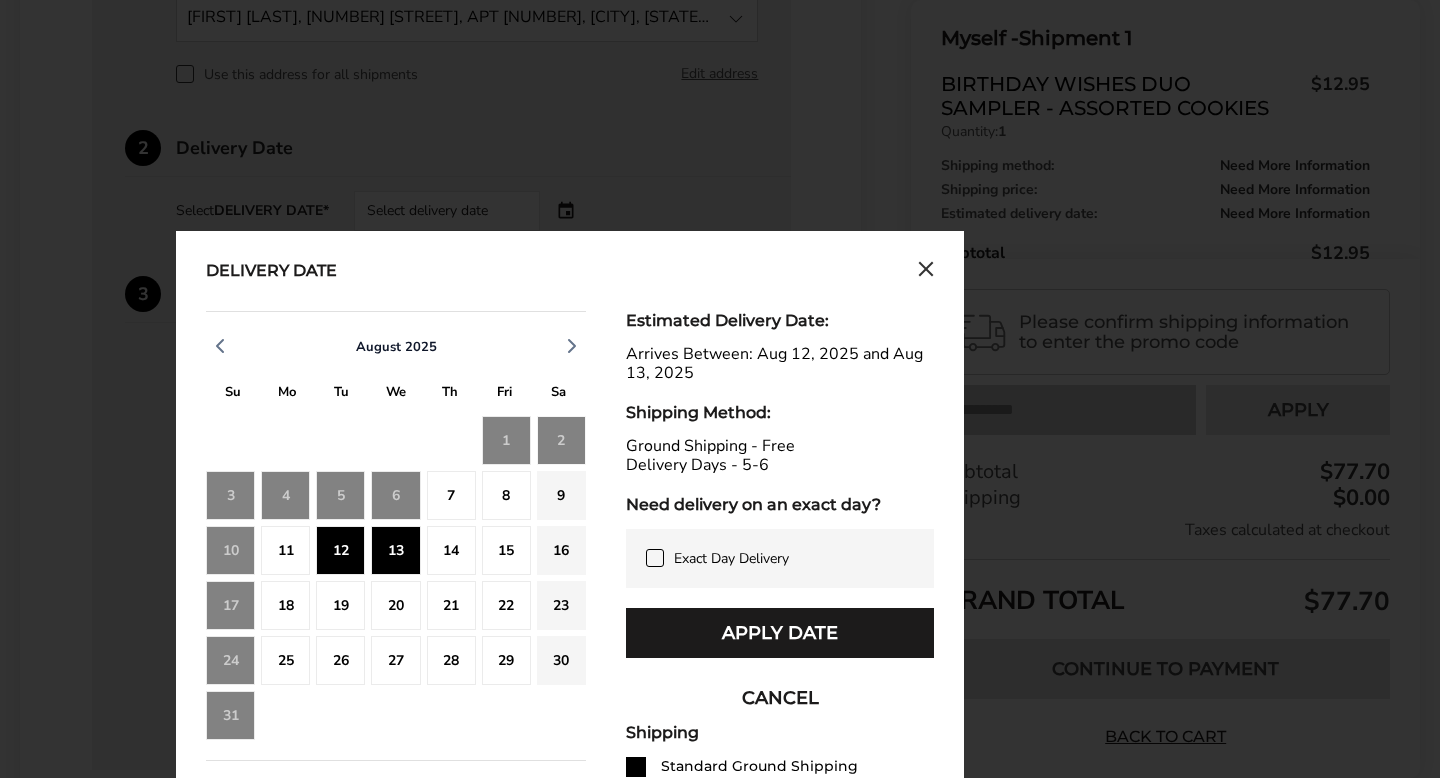 scroll, scrollTop: 757, scrollLeft: 0, axis: vertical 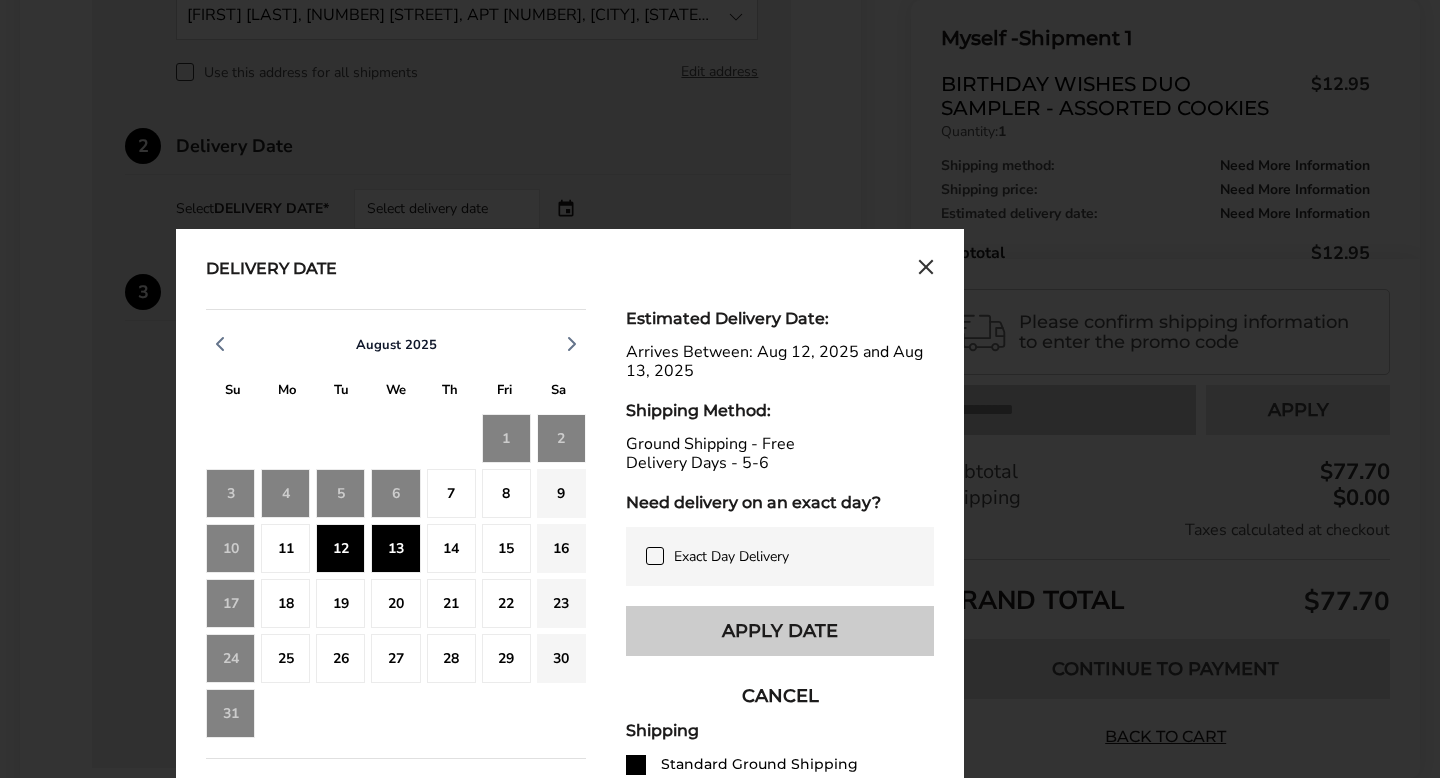 click on "Apply Date" at bounding box center (780, 631) 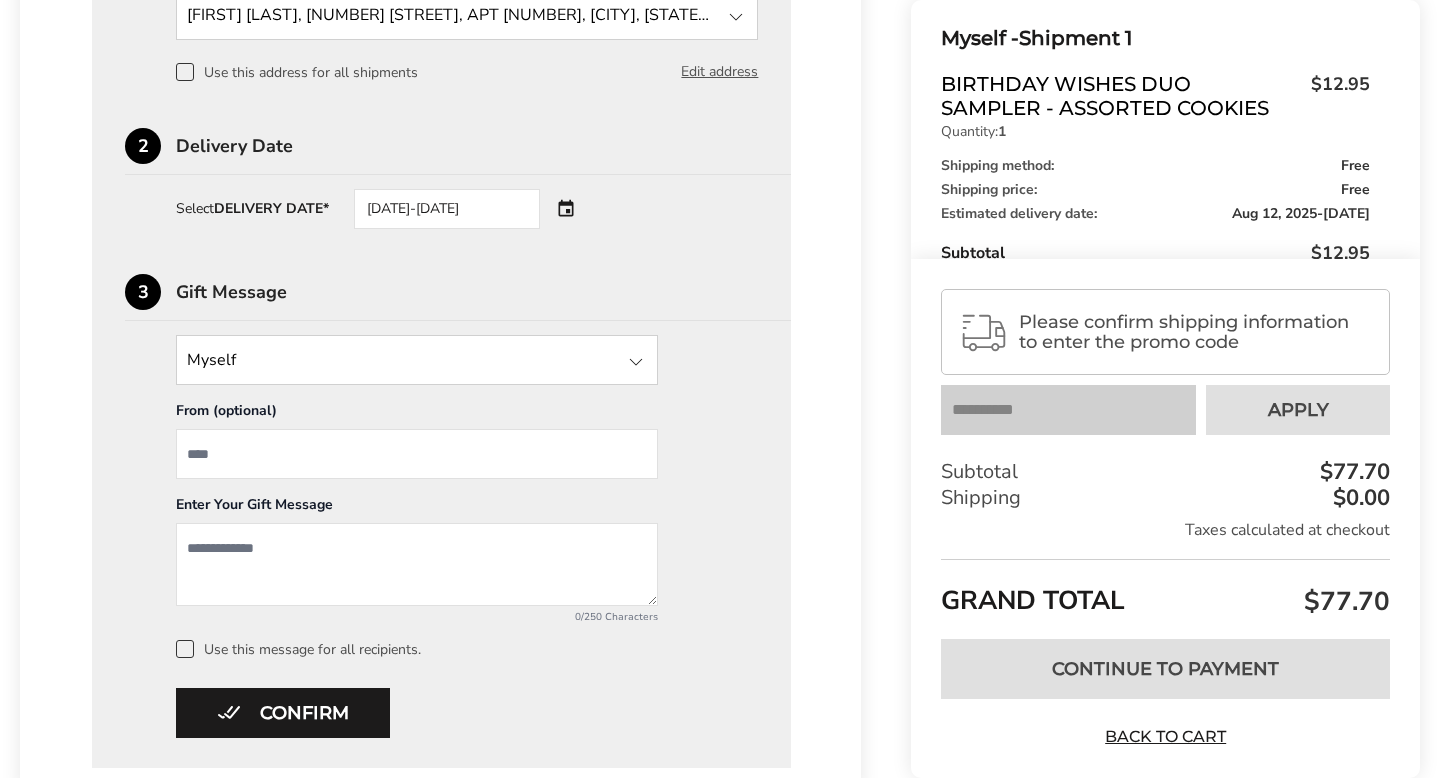 click at bounding box center [417, 360] 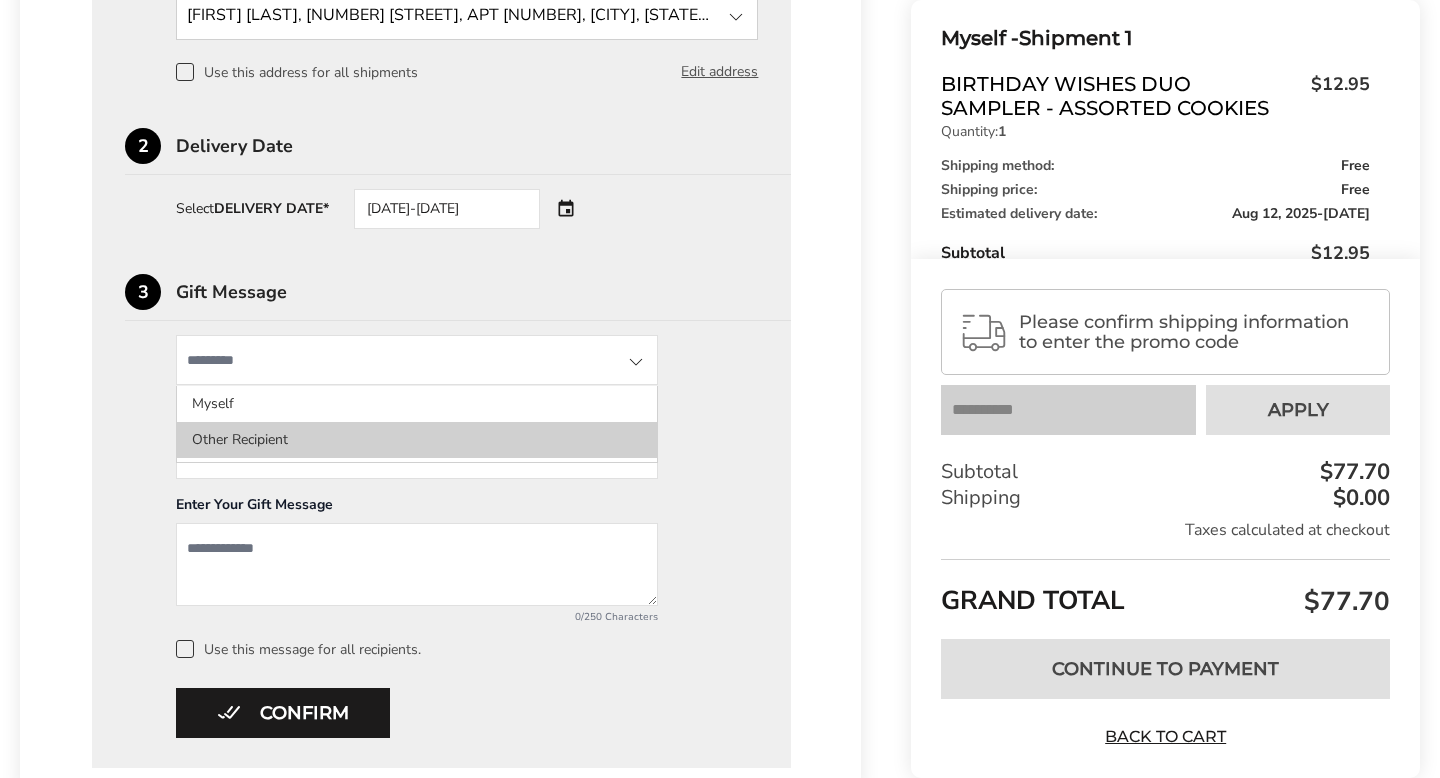 click on "Other Recipient" 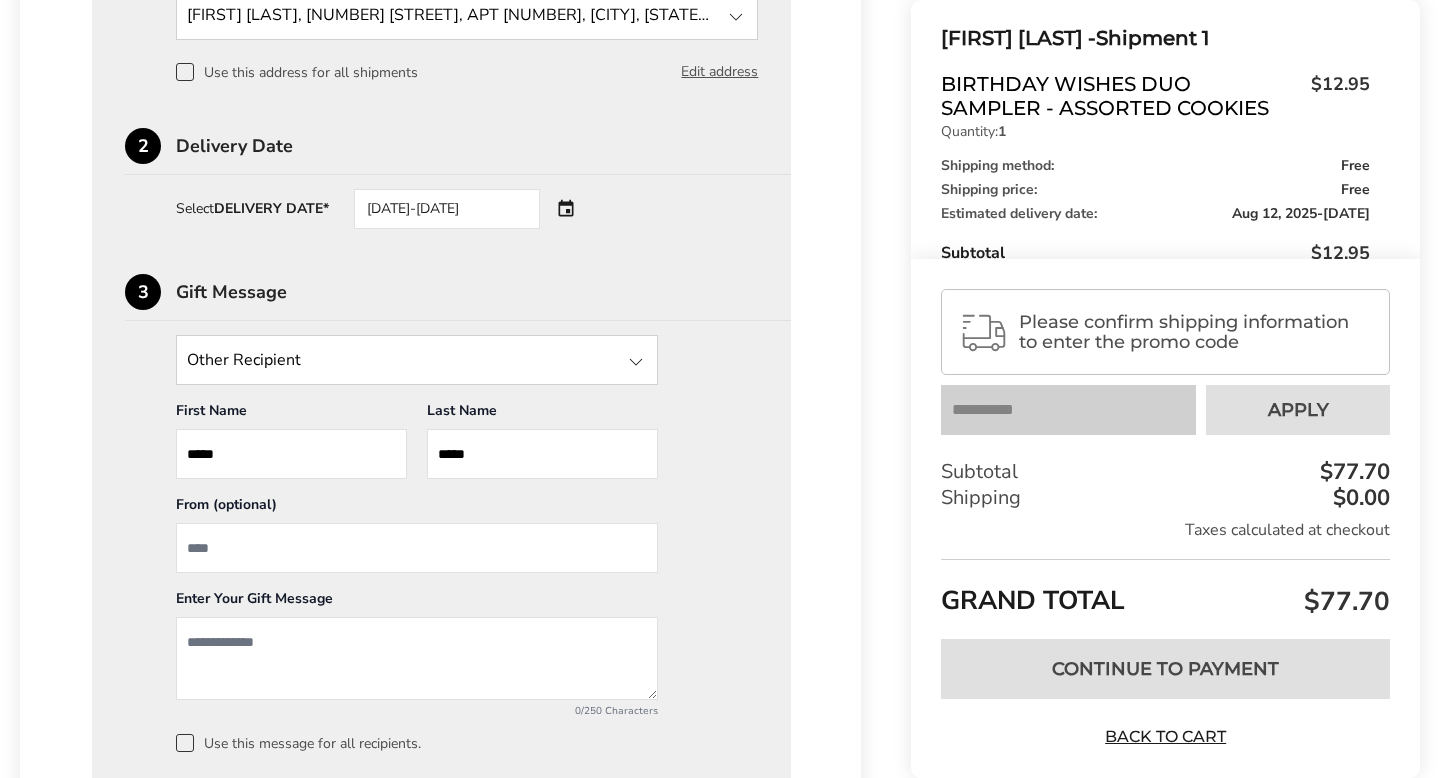click at bounding box center [417, 548] 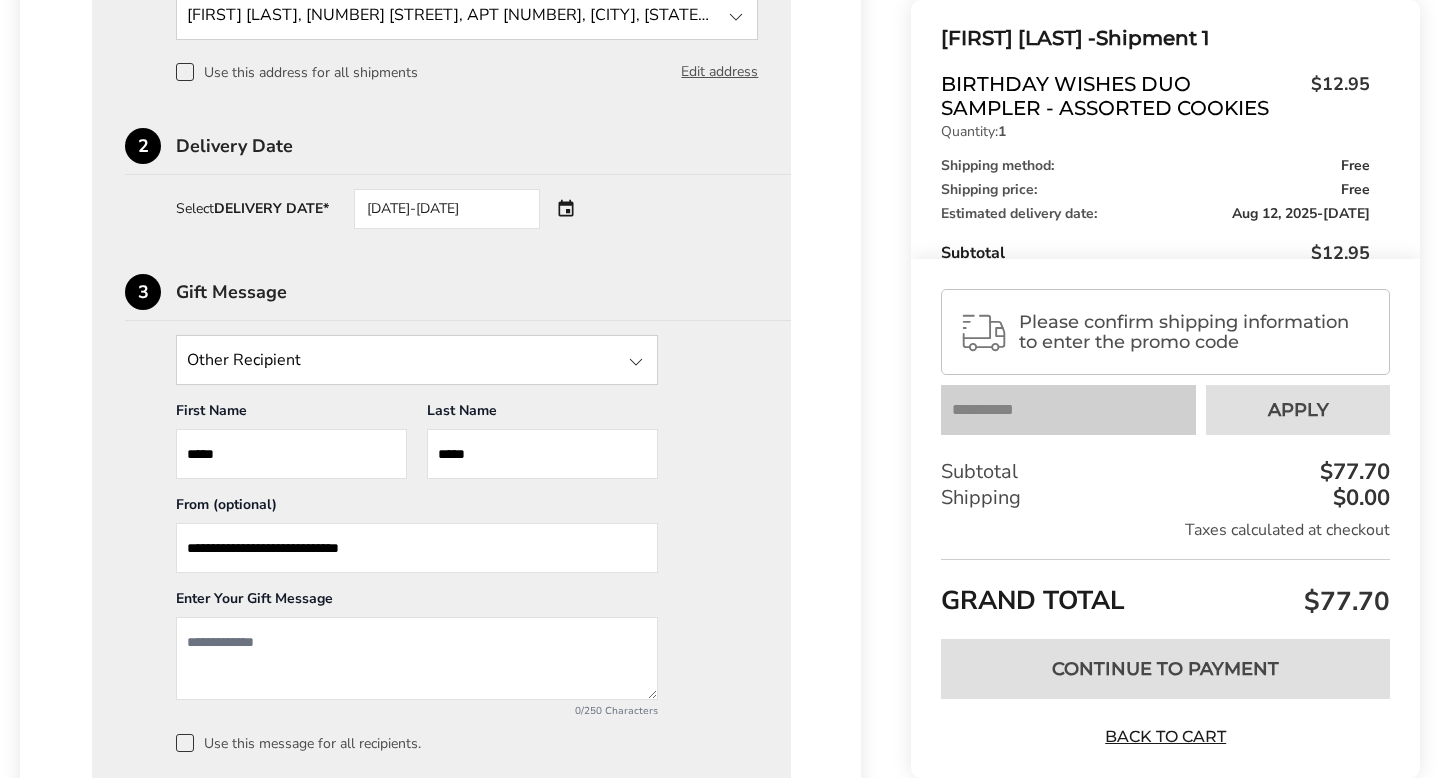 type on "**********" 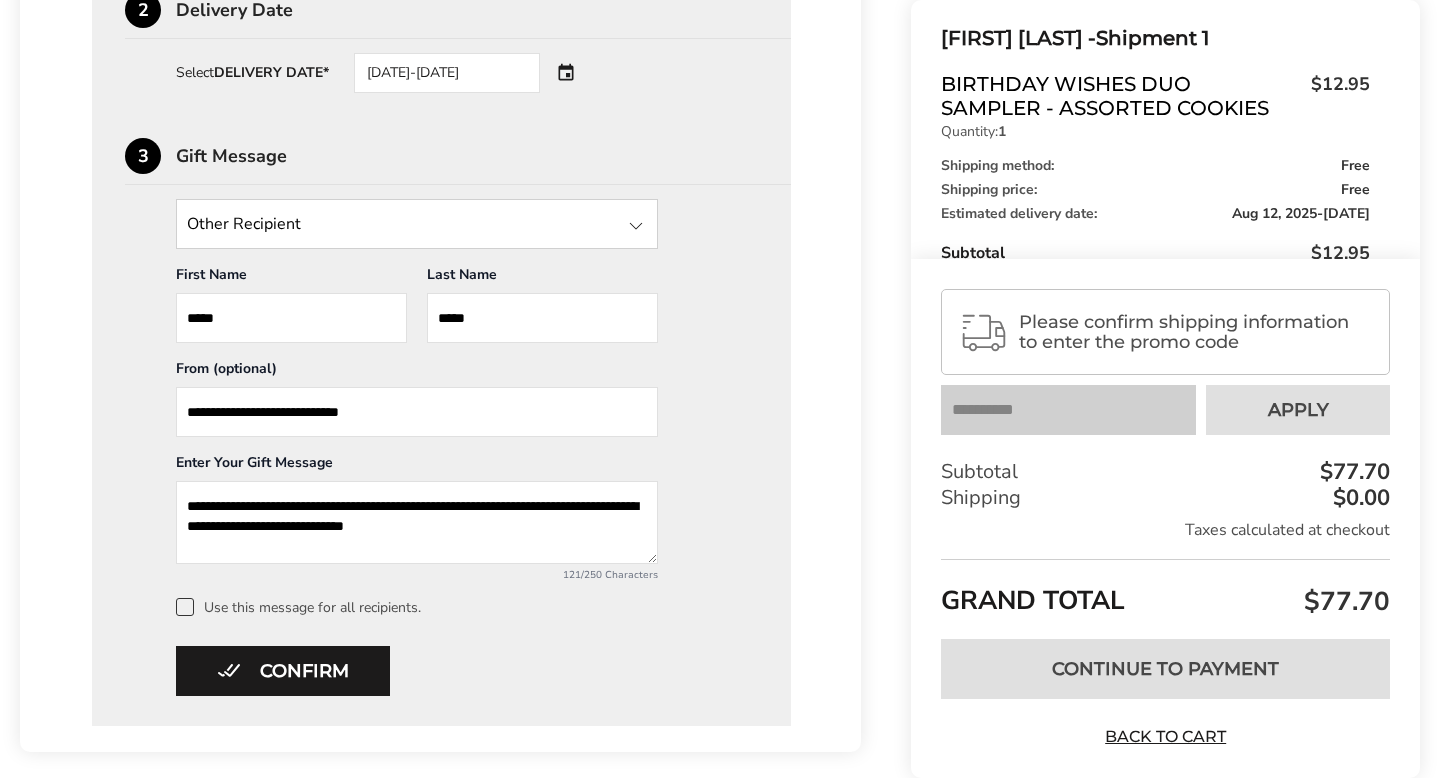 scroll, scrollTop: 896, scrollLeft: 0, axis: vertical 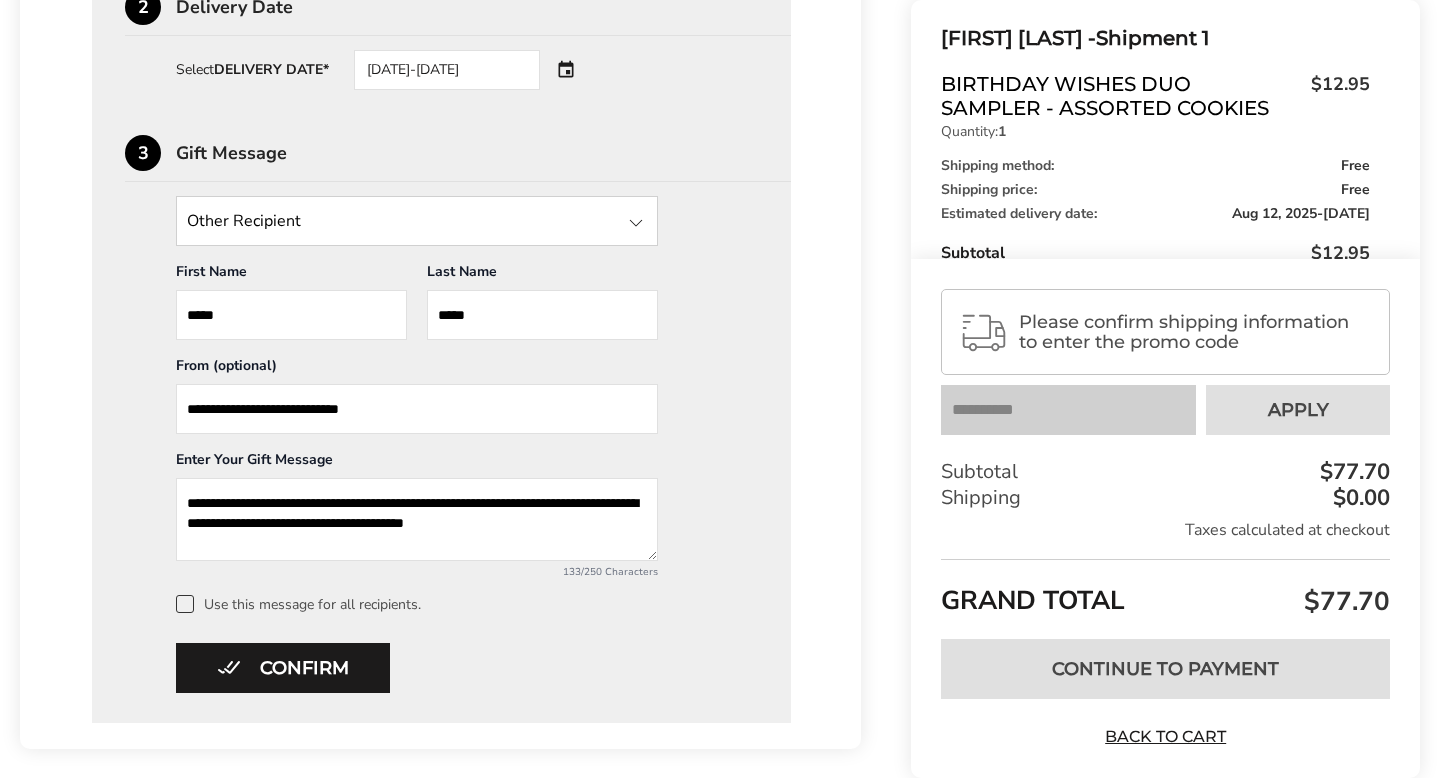 type on "**********" 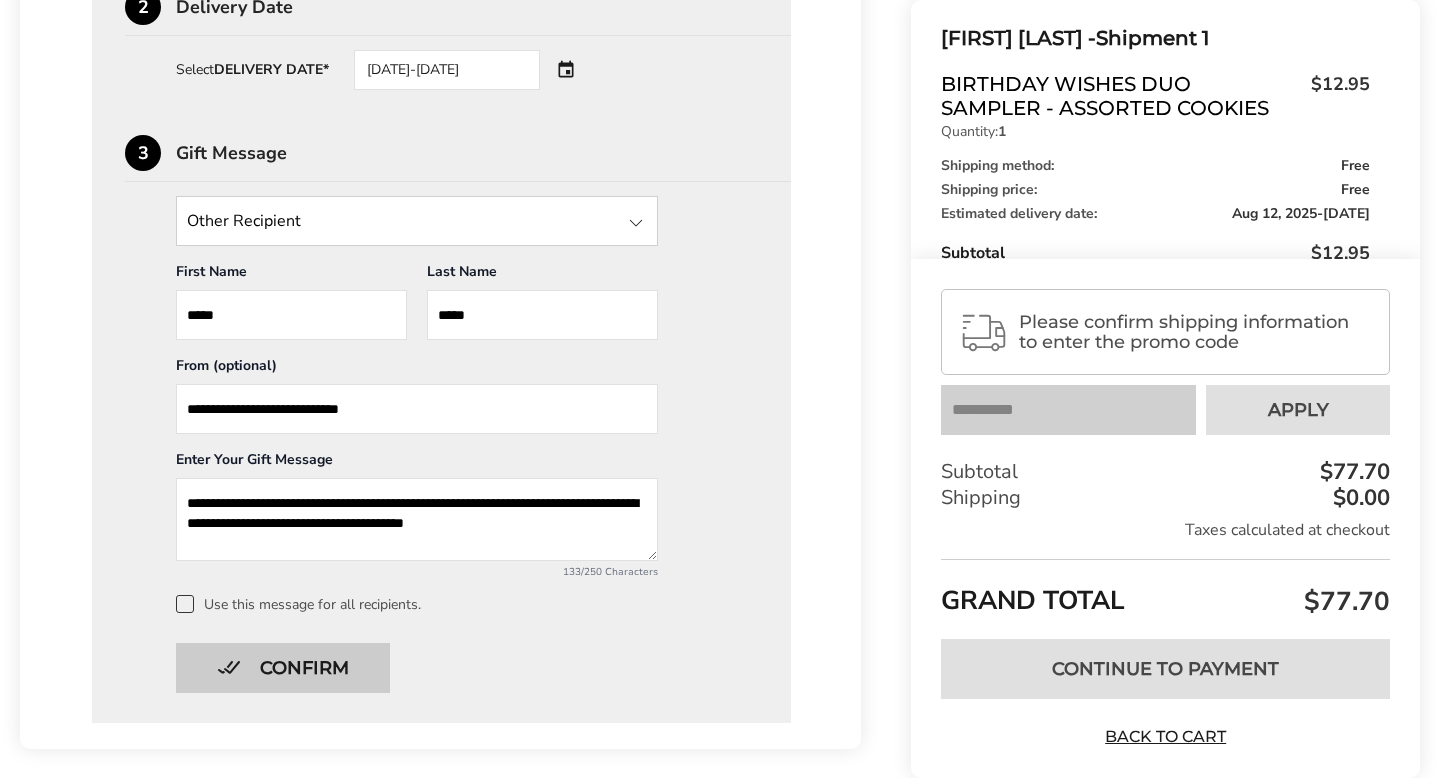 click on "Confirm" at bounding box center [283, 668] 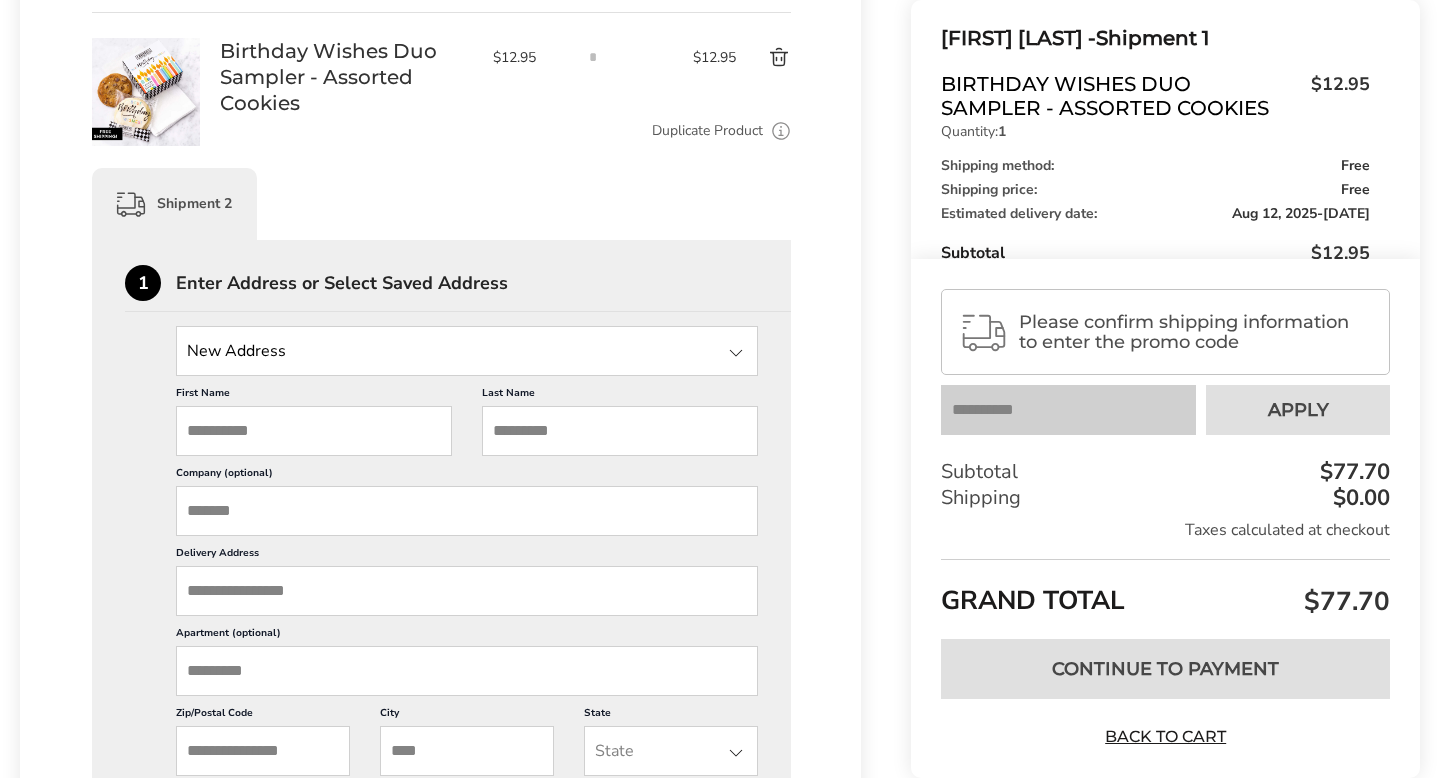 scroll, scrollTop: 893, scrollLeft: 0, axis: vertical 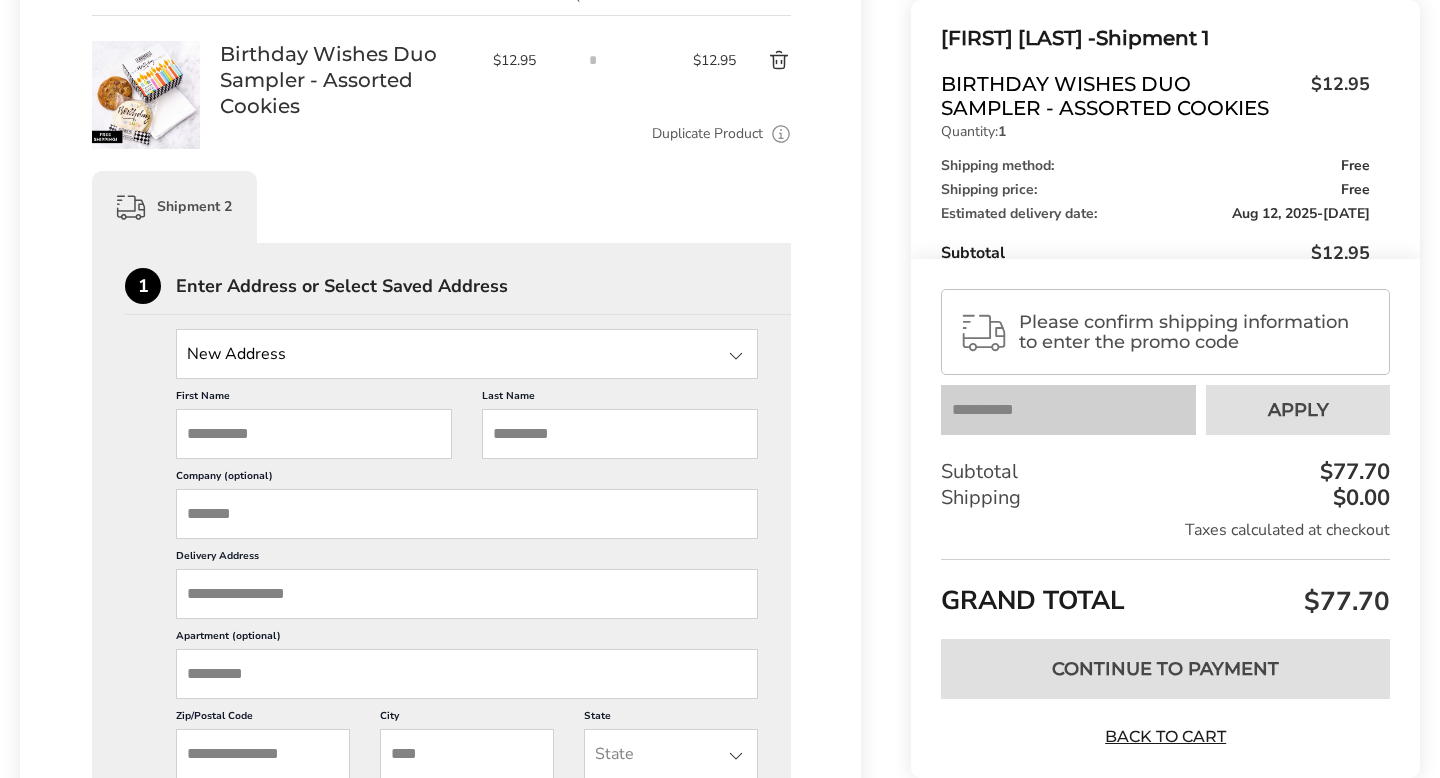 click at bounding box center (467, 354) 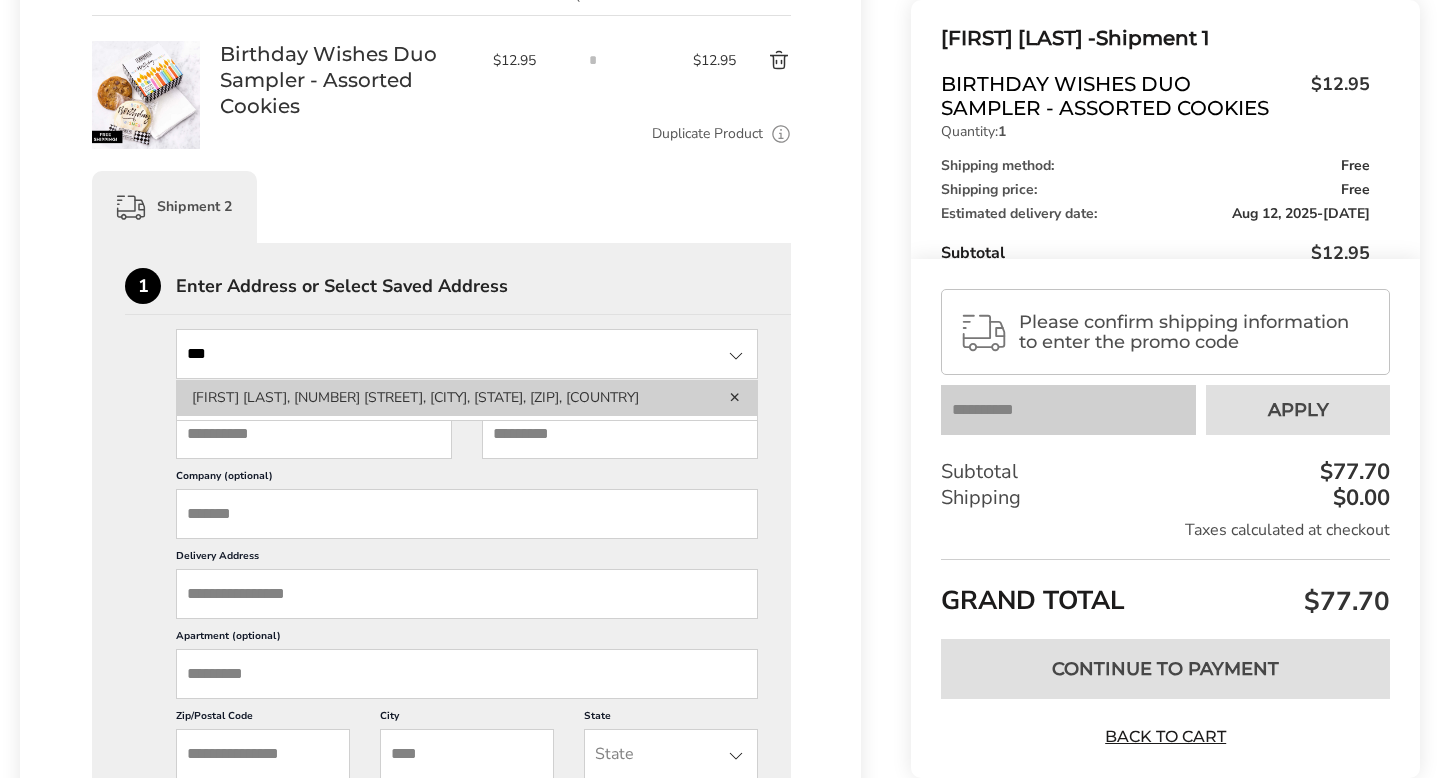 type on "***" 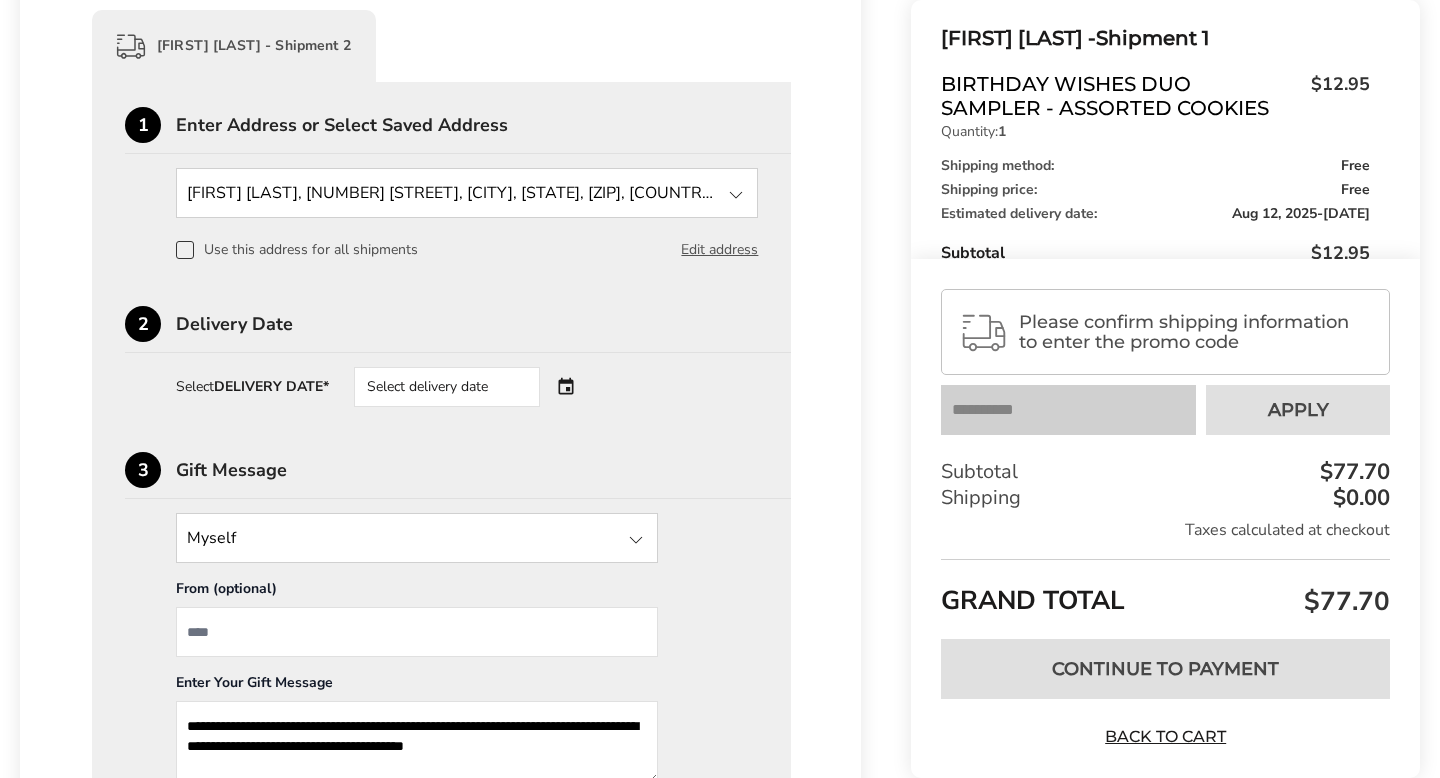 scroll, scrollTop: 1075, scrollLeft: 0, axis: vertical 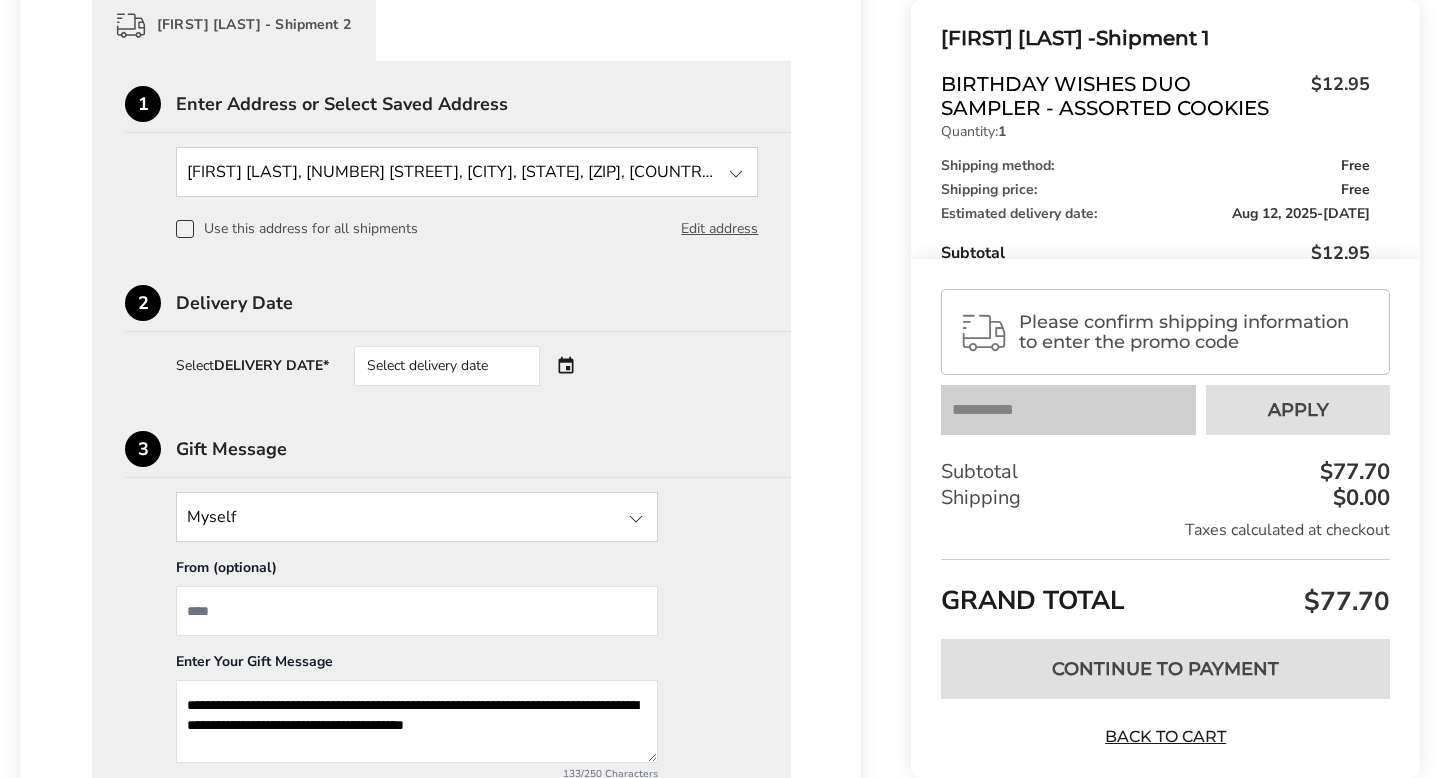 click on "Select delivery date" at bounding box center (447, 366) 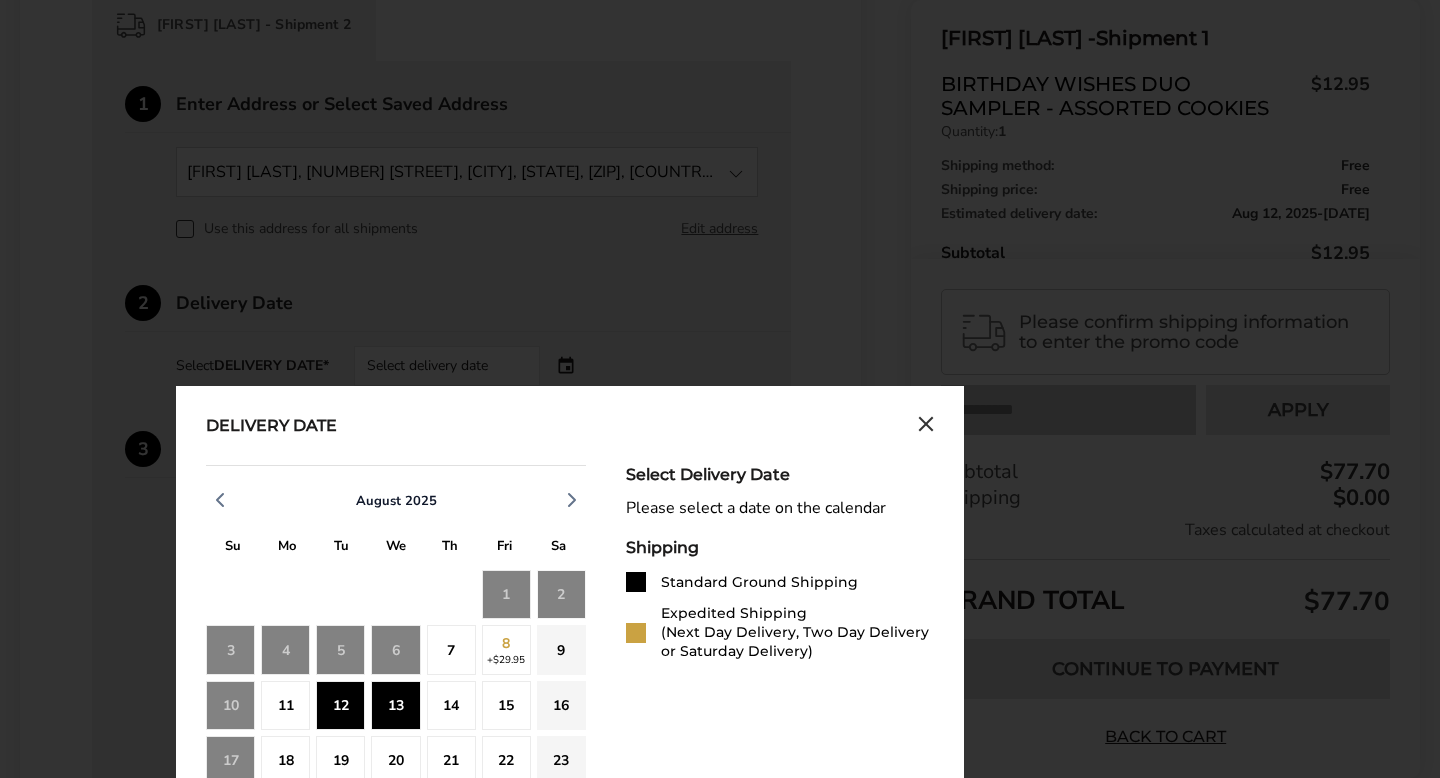 click on "7" 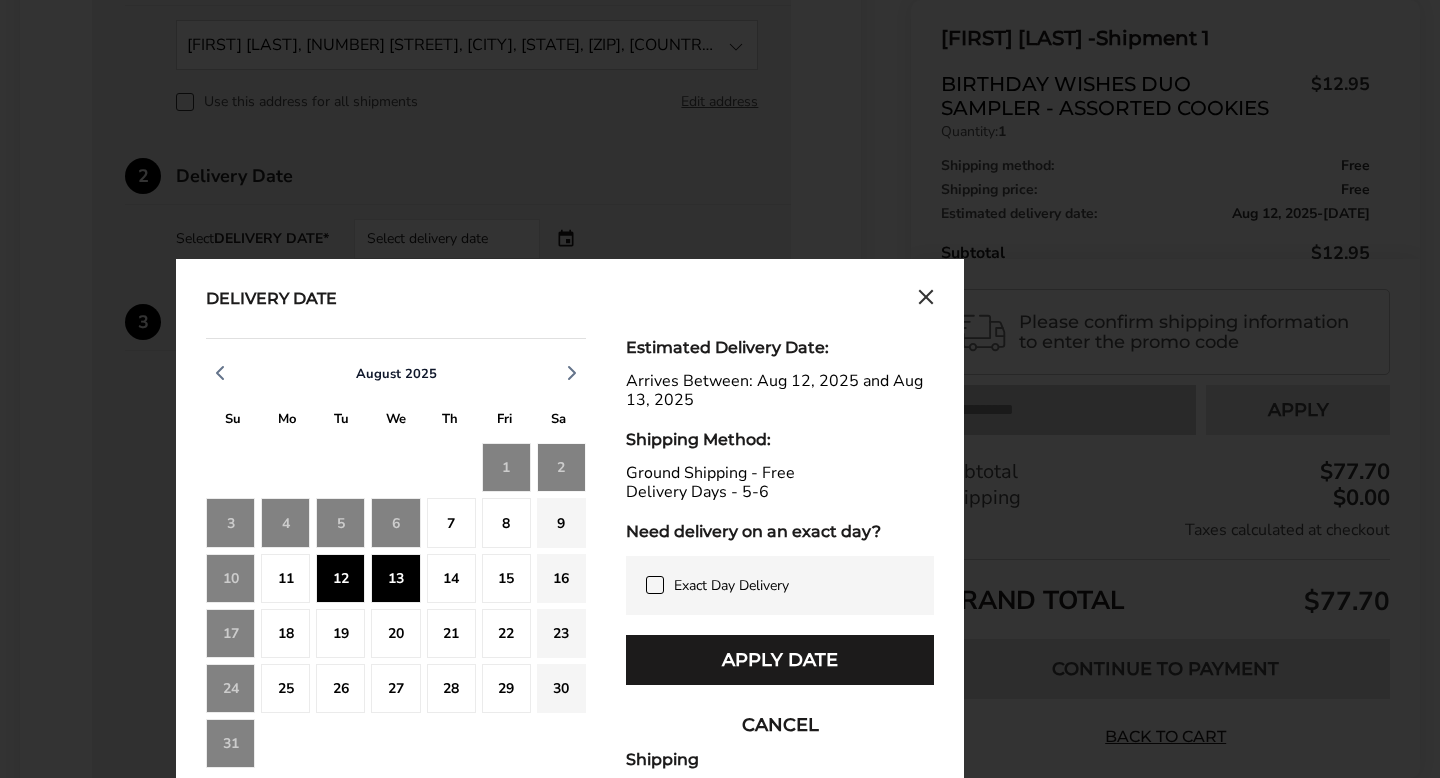 scroll, scrollTop: 1209, scrollLeft: 0, axis: vertical 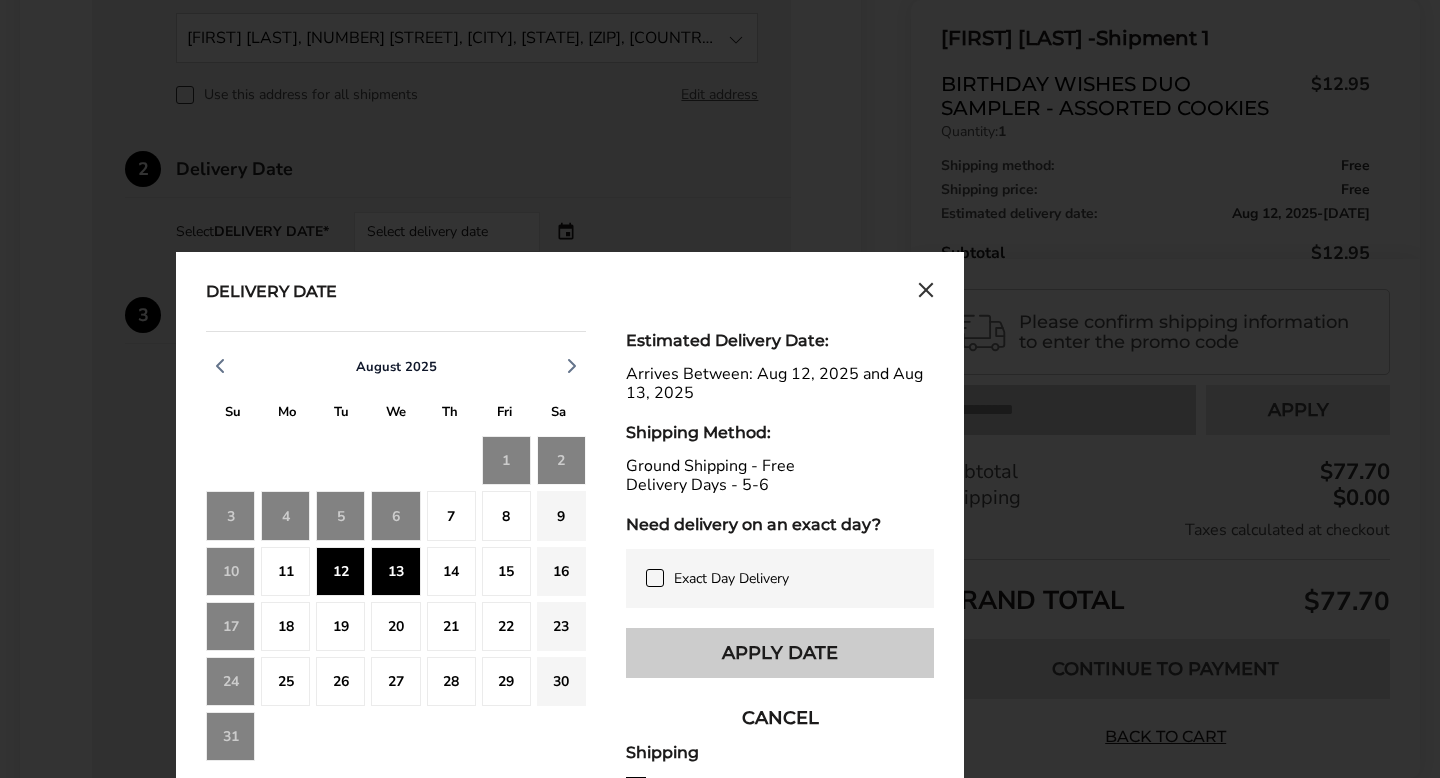 click on "Apply Date" at bounding box center (780, 653) 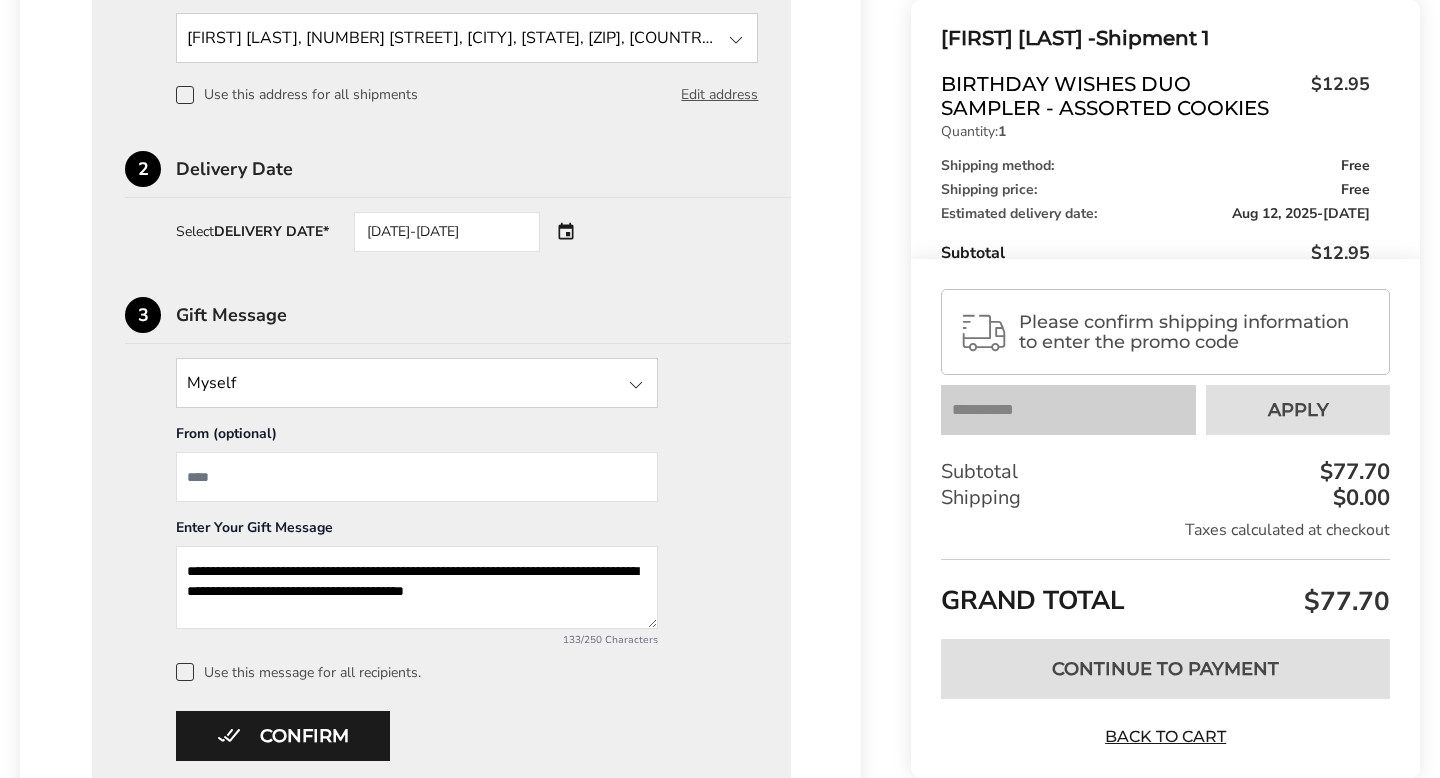 click at bounding box center [417, 477] 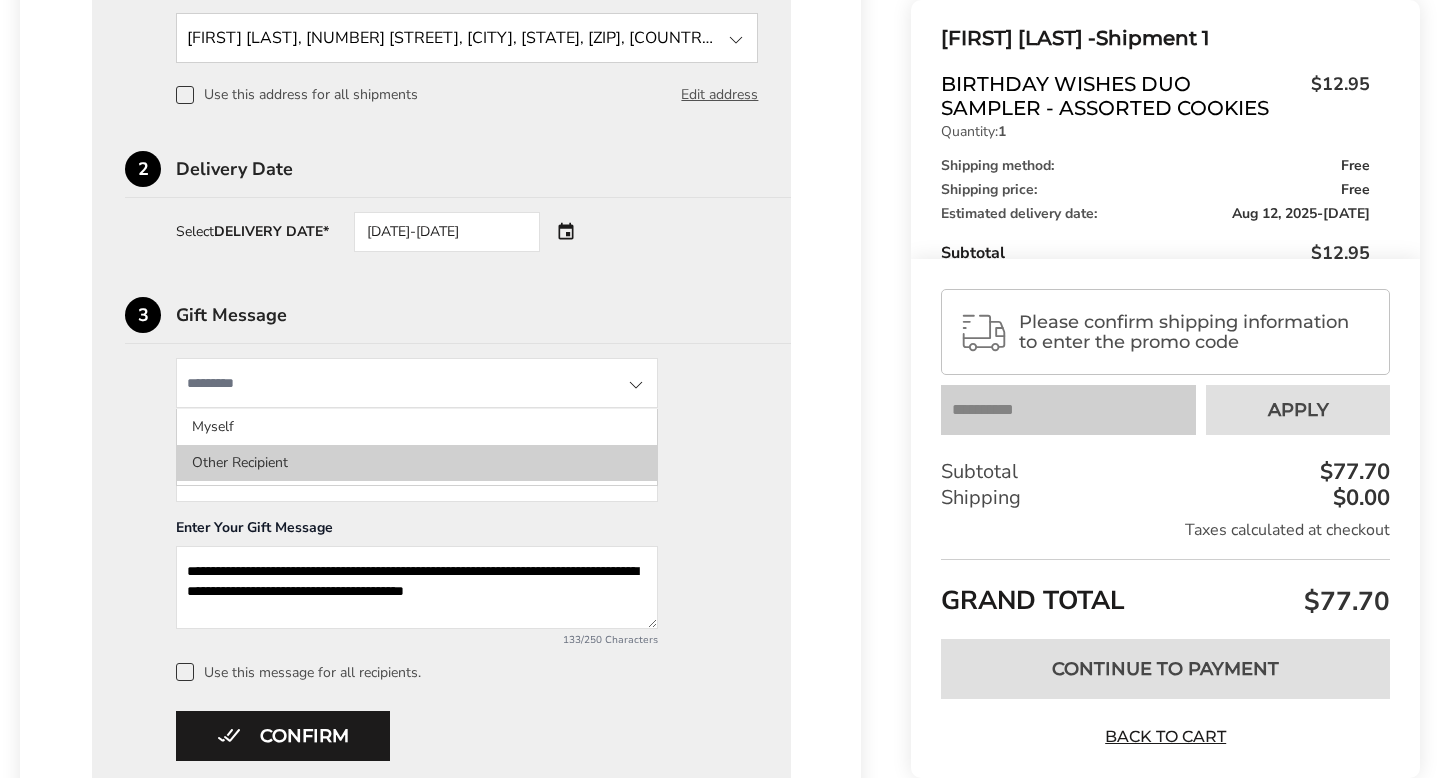 click on "Other Recipient" 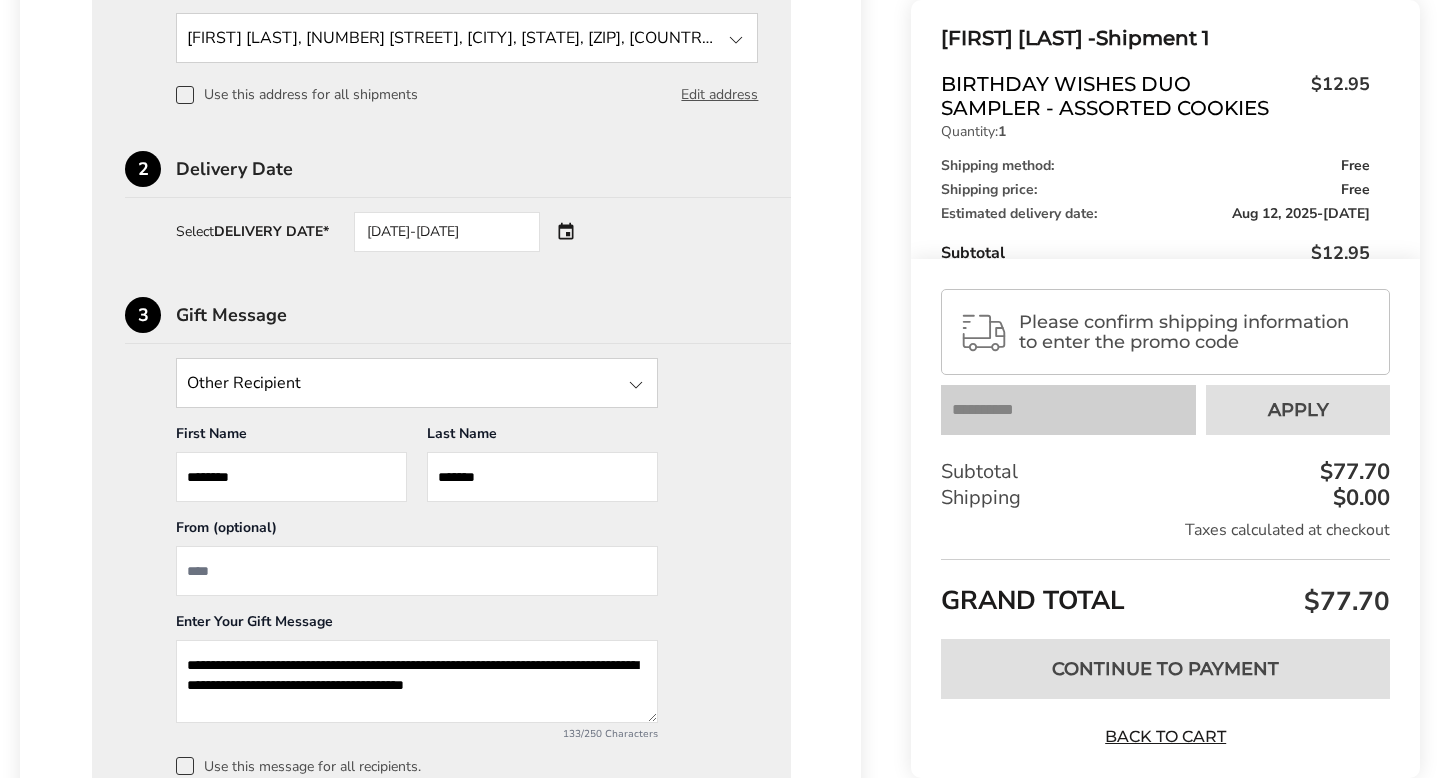 click at bounding box center [417, 571] 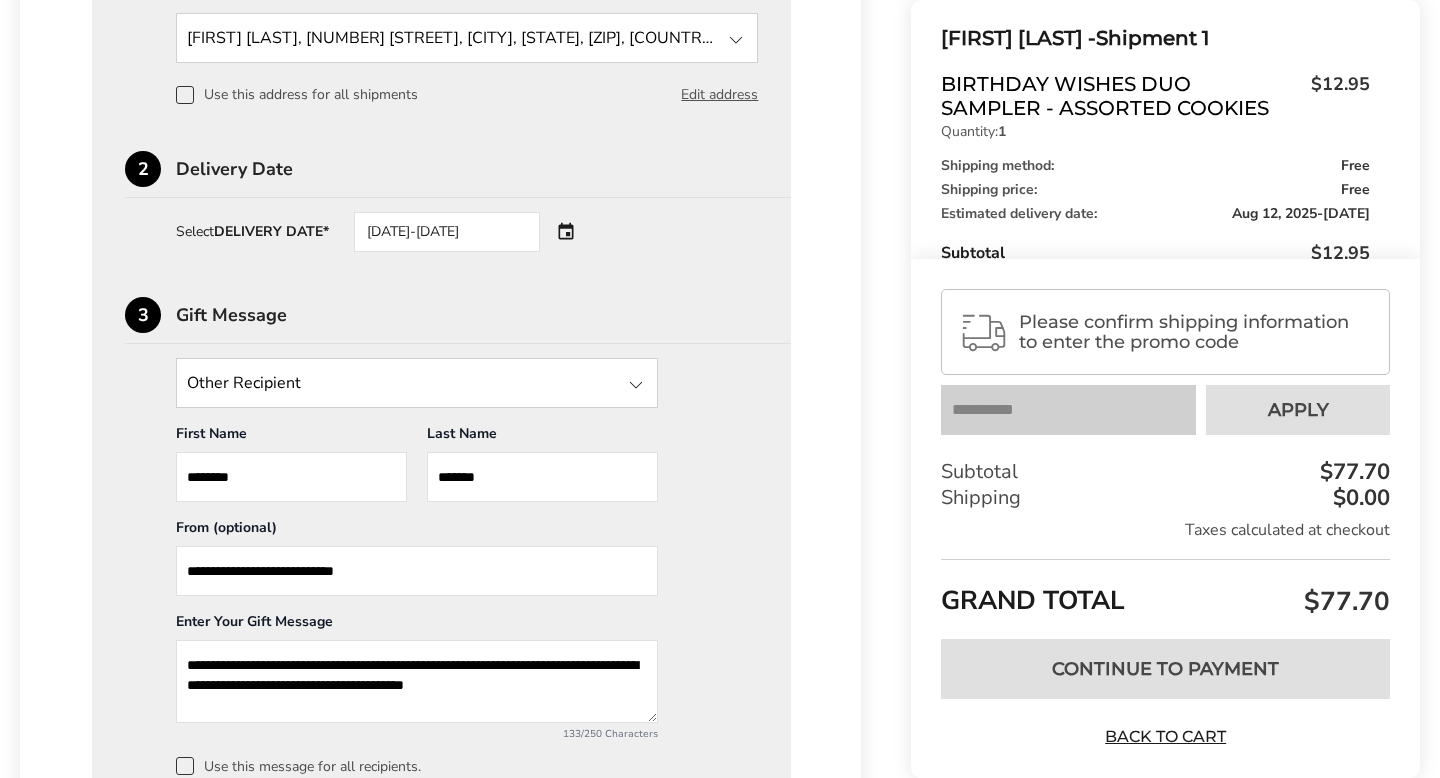 type on "**********" 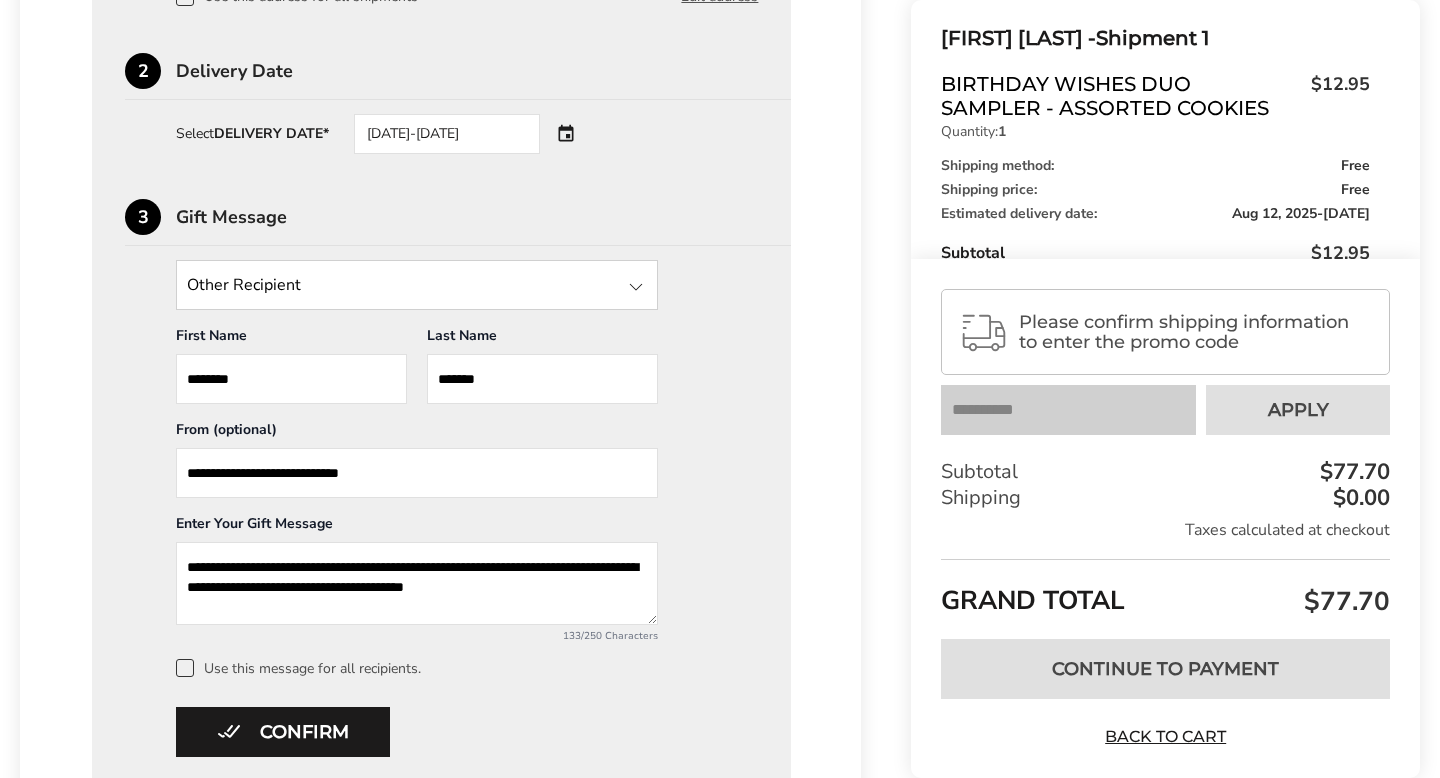 scroll, scrollTop: 1304, scrollLeft: 0, axis: vertical 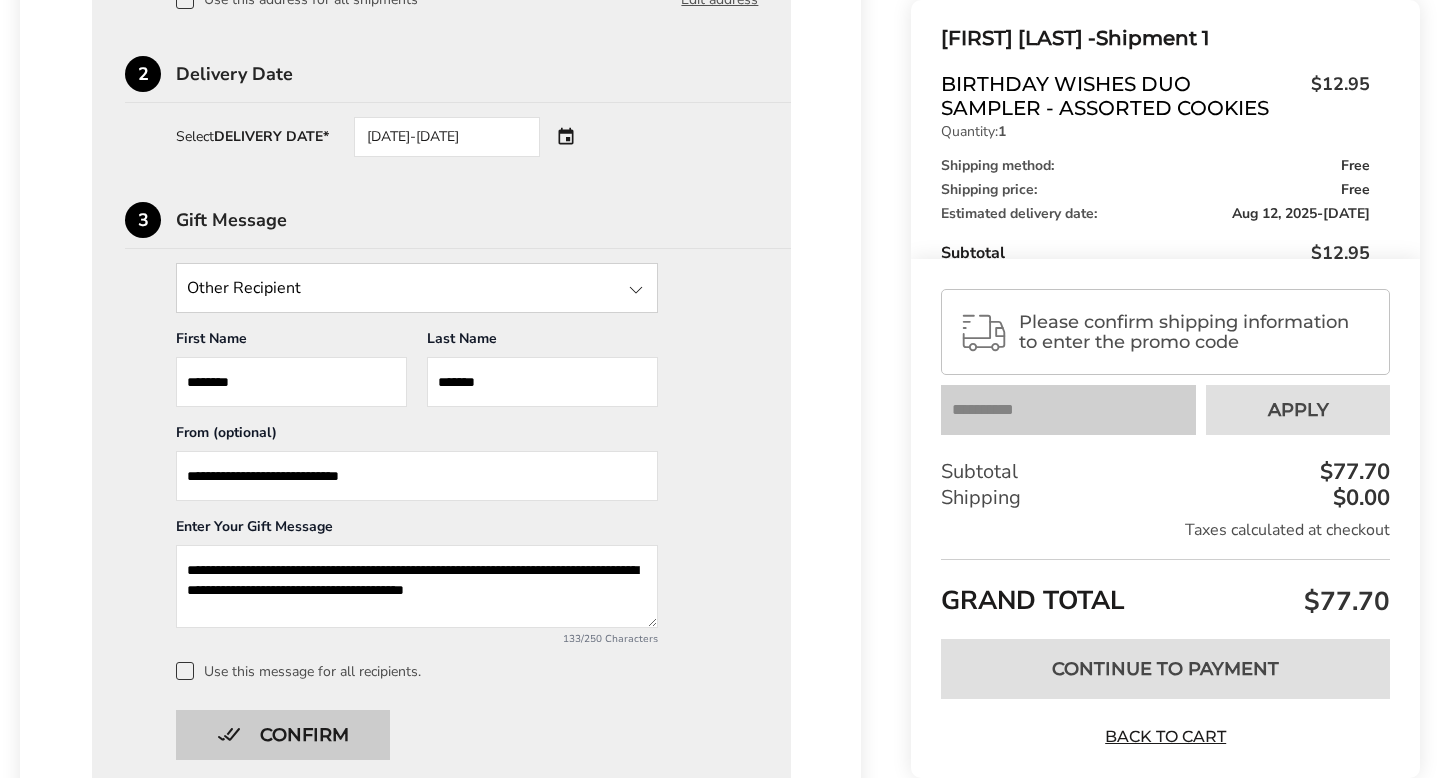click on "Confirm" at bounding box center [283, 735] 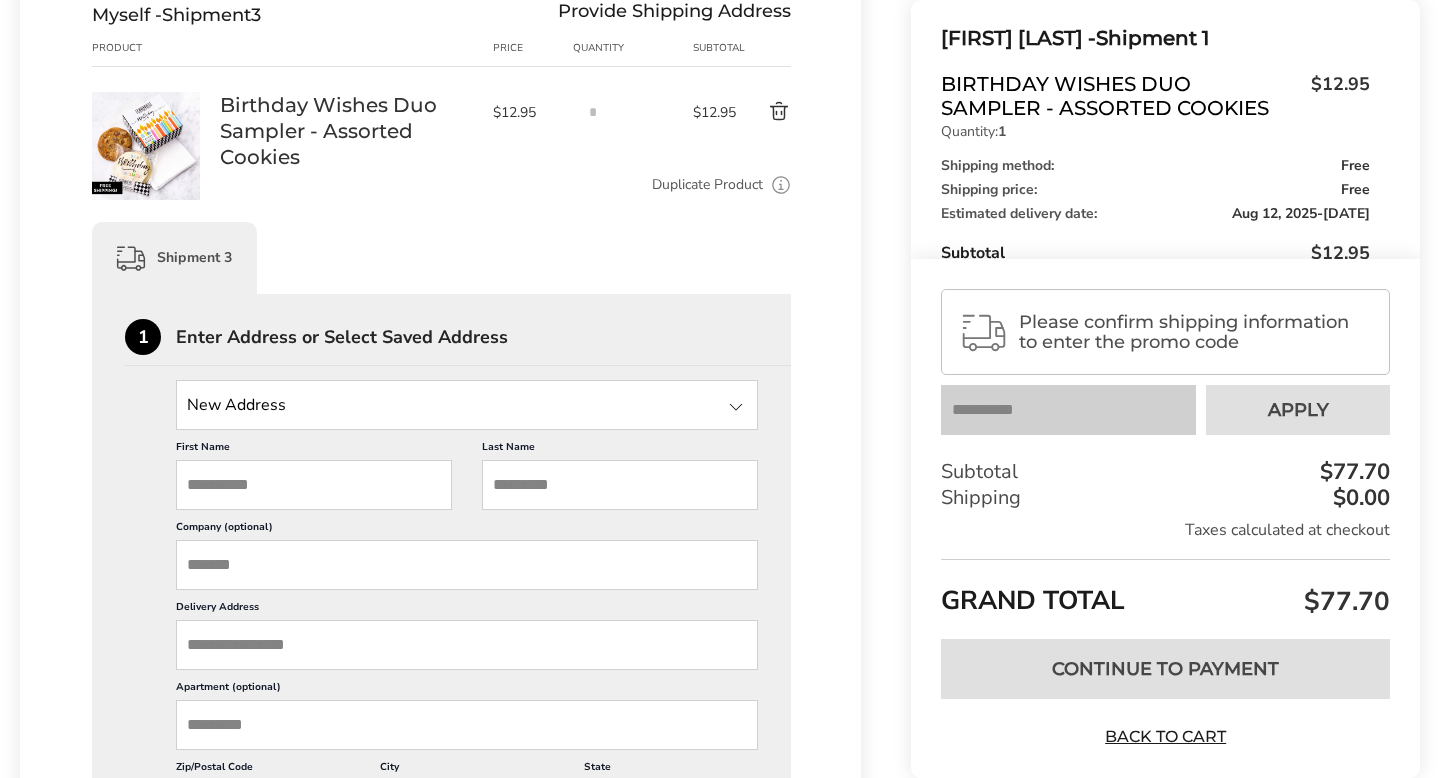 click at bounding box center (467, 405) 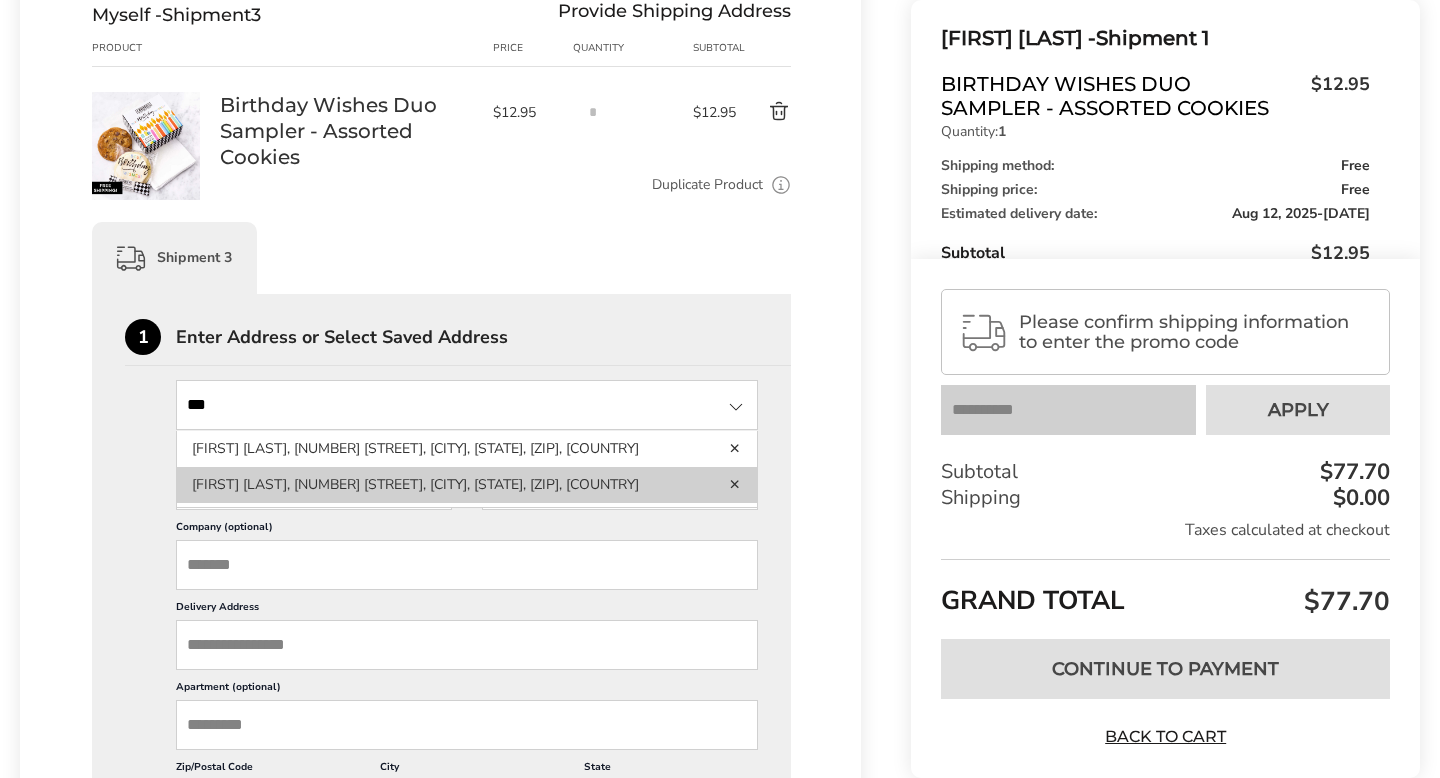 type on "***" 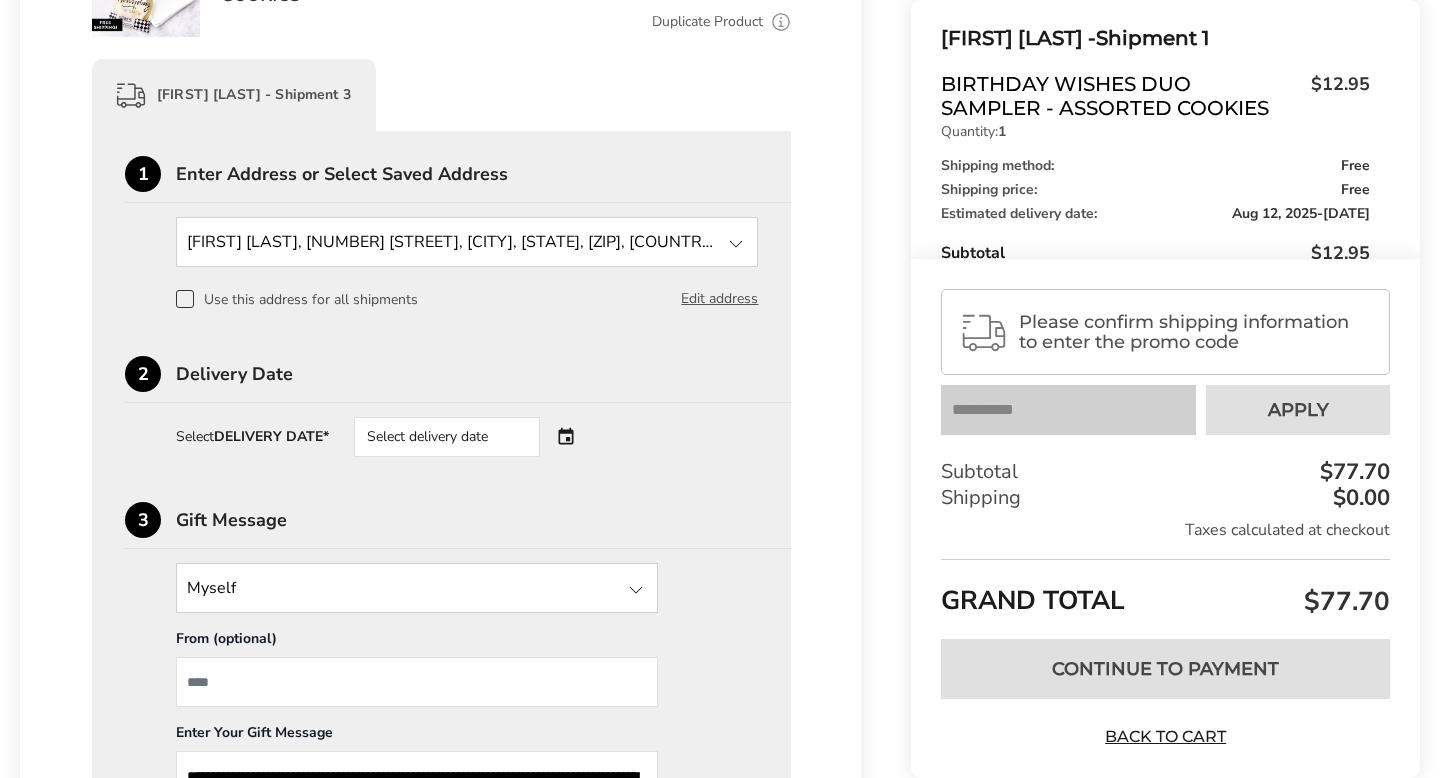 scroll, scrollTop: 1472, scrollLeft: 0, axis: vertical 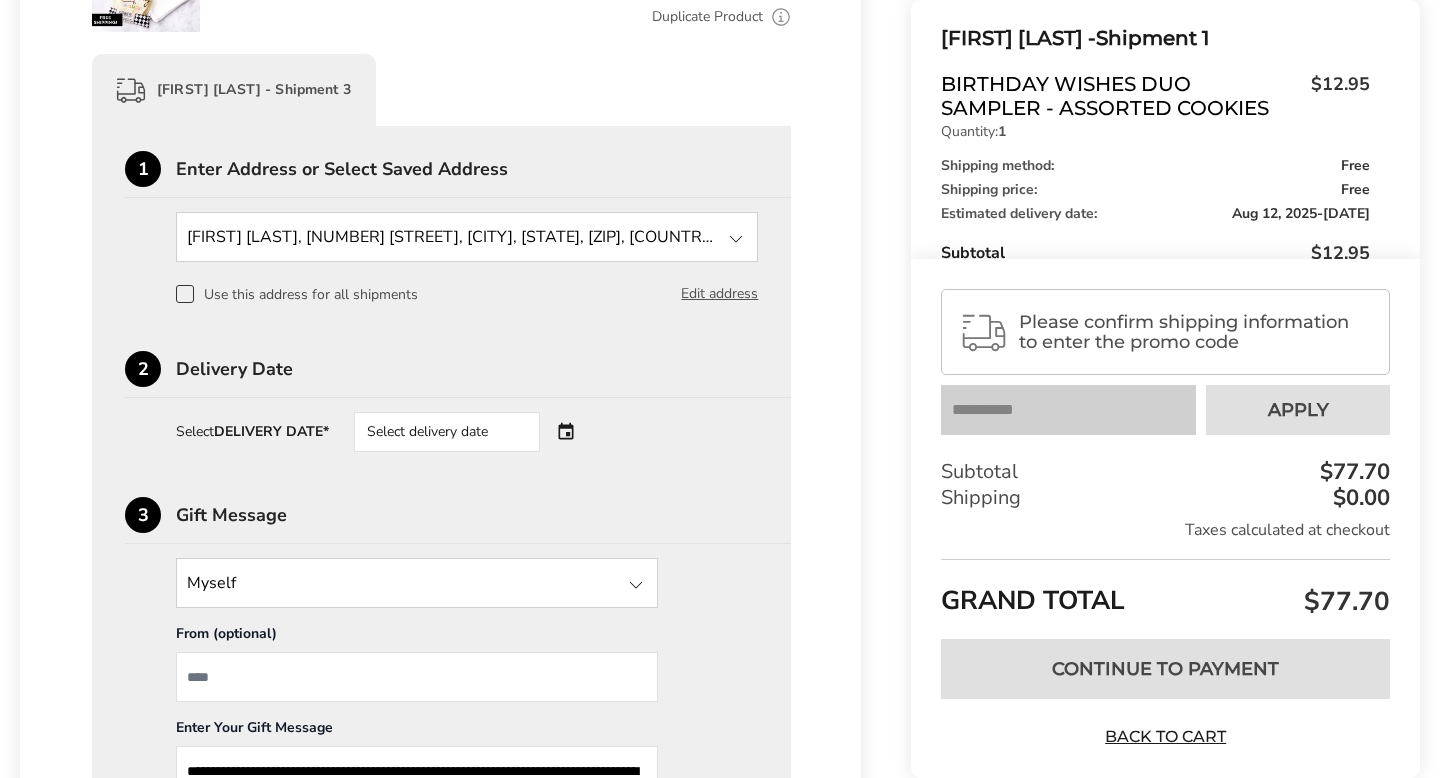click on "Select delivery date" at bounding box center (447, 432) 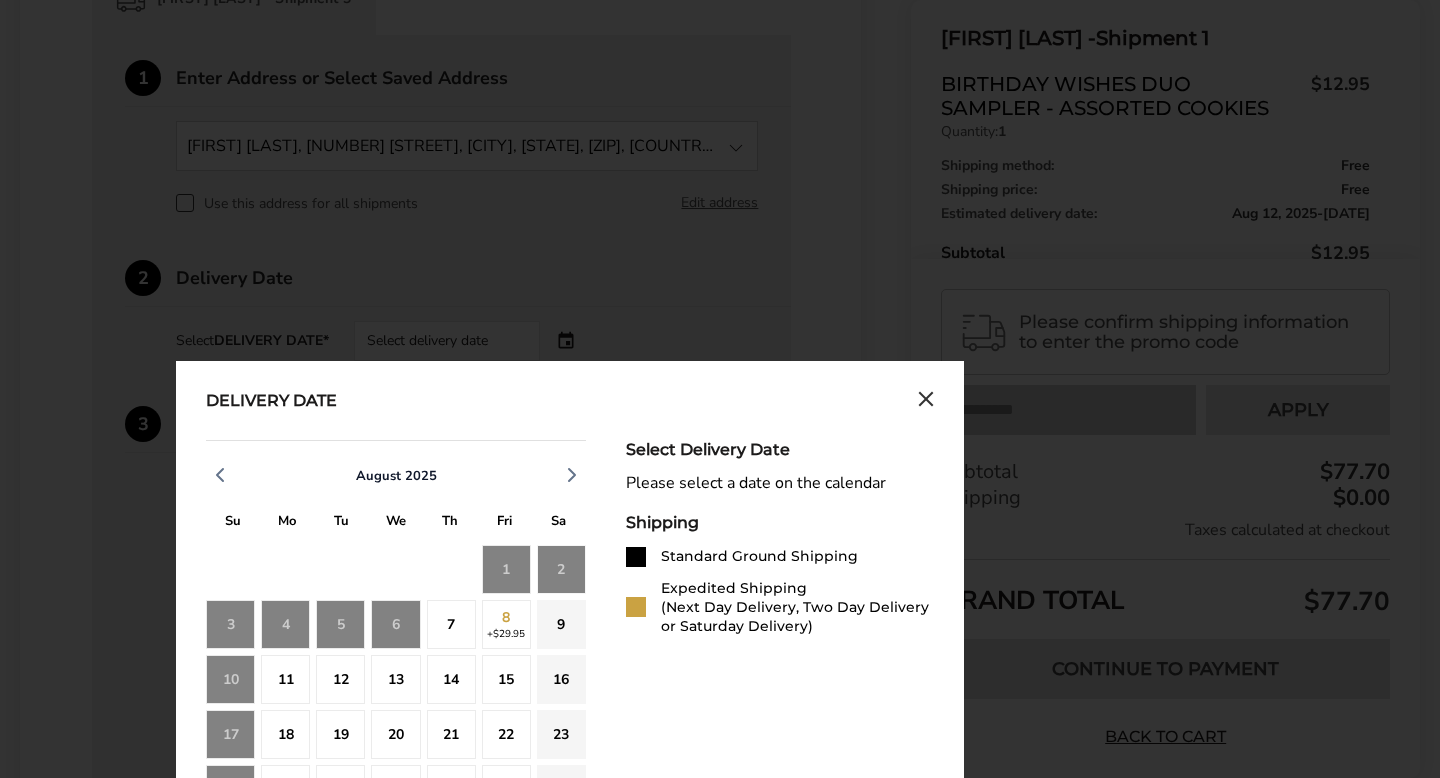 scroll, scrollTop: 1570, scrollLeft: 0, axis: vertical 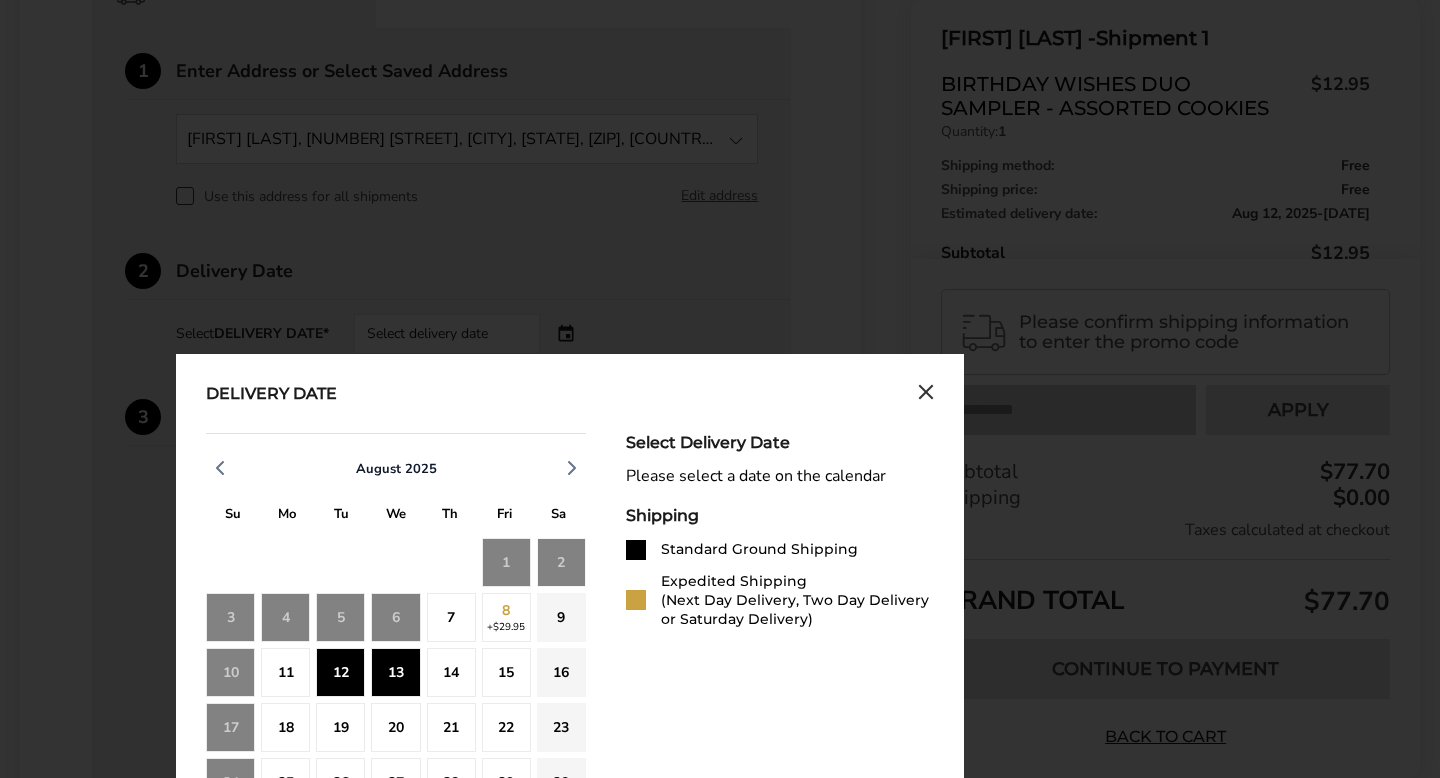 click on "11" 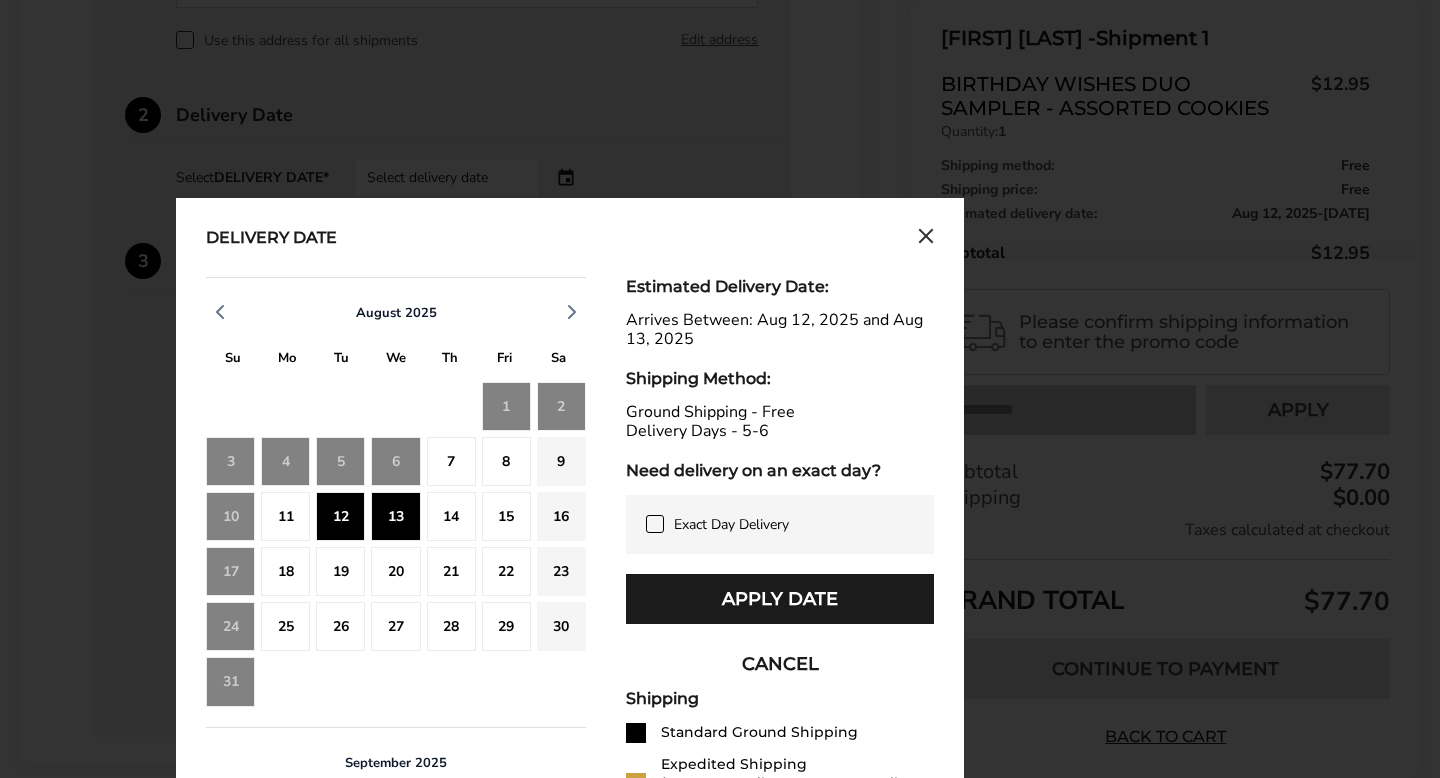 scroll, scrollTop: 1767, scrollLeft: 0, axis: vertical 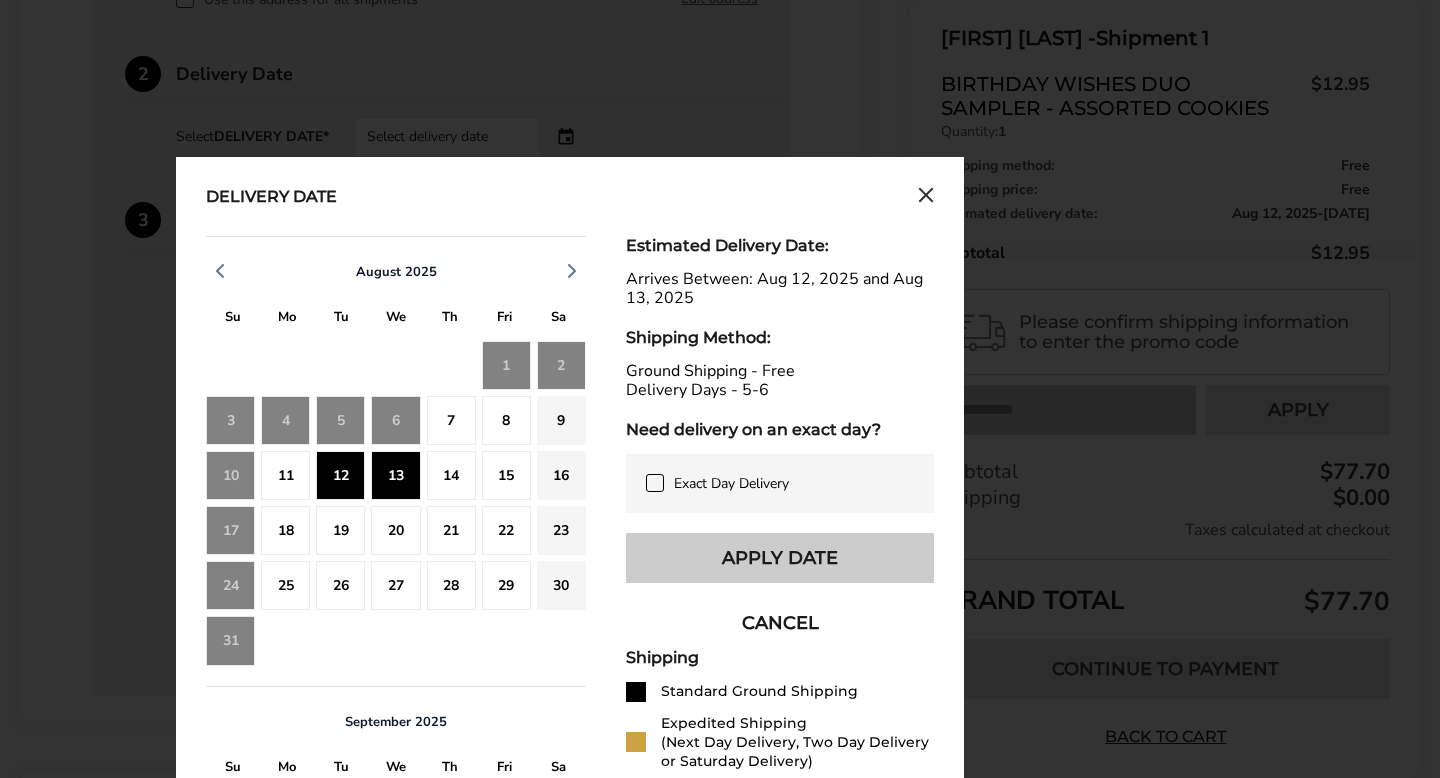 click on "Apply Date" at bounding box center (780, 558) 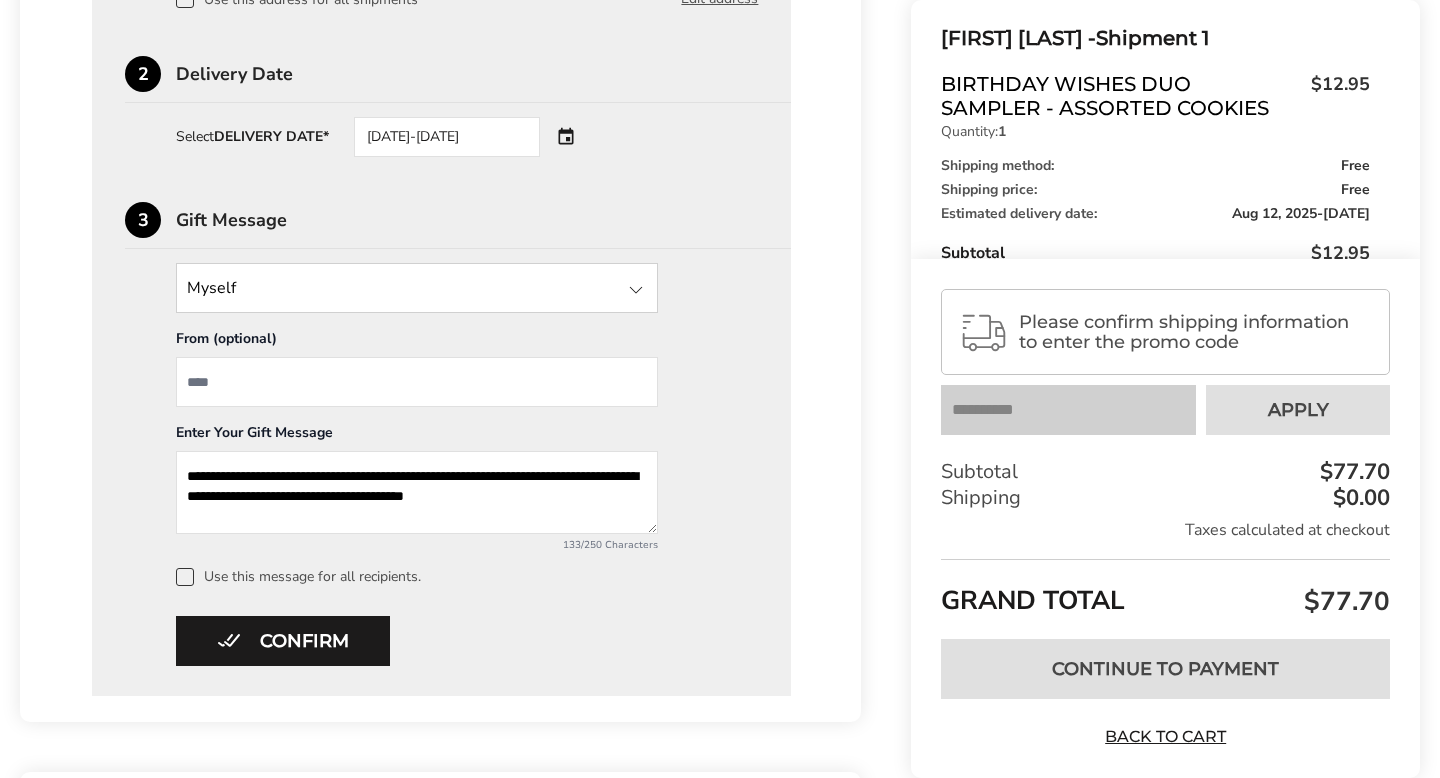 click at bounding box center (417, 382) 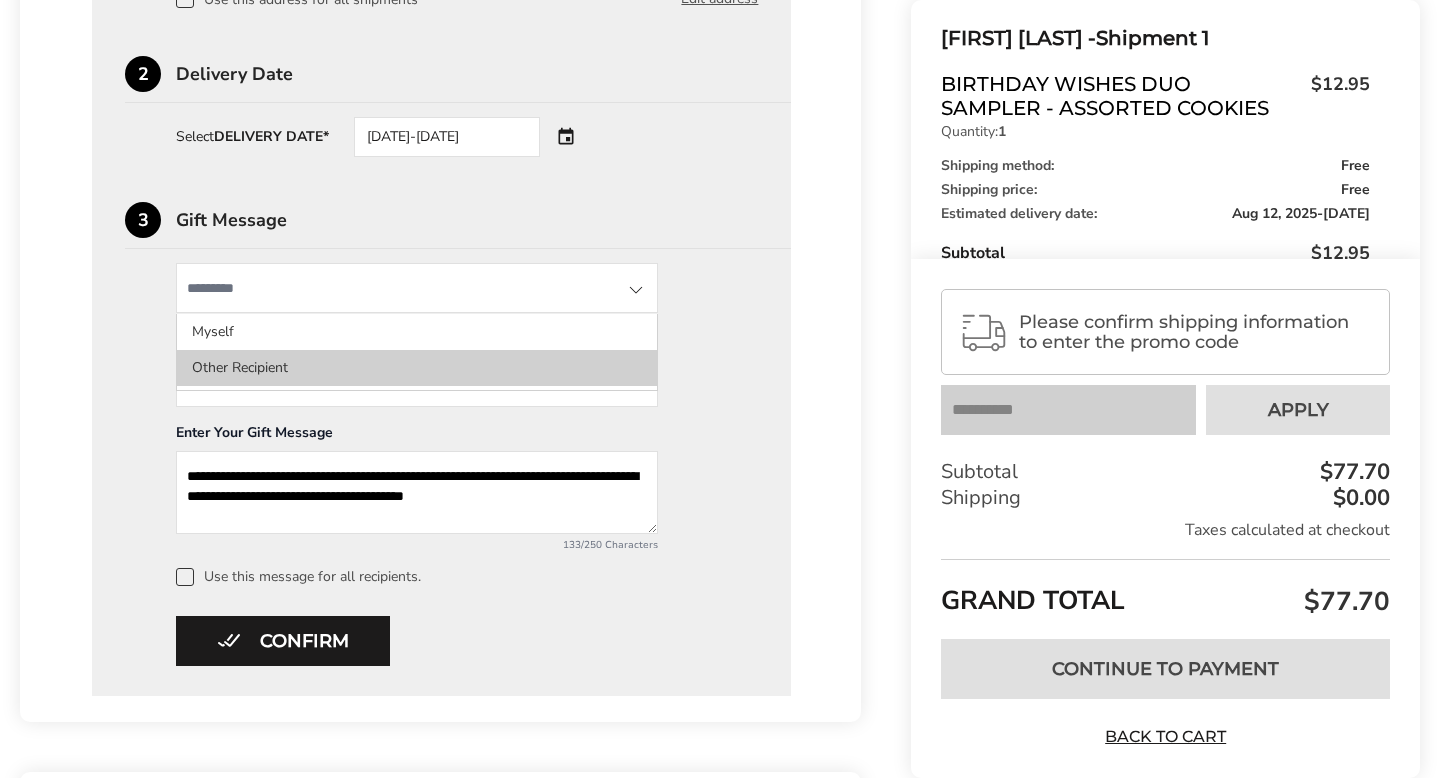 click on "Other Recipient" 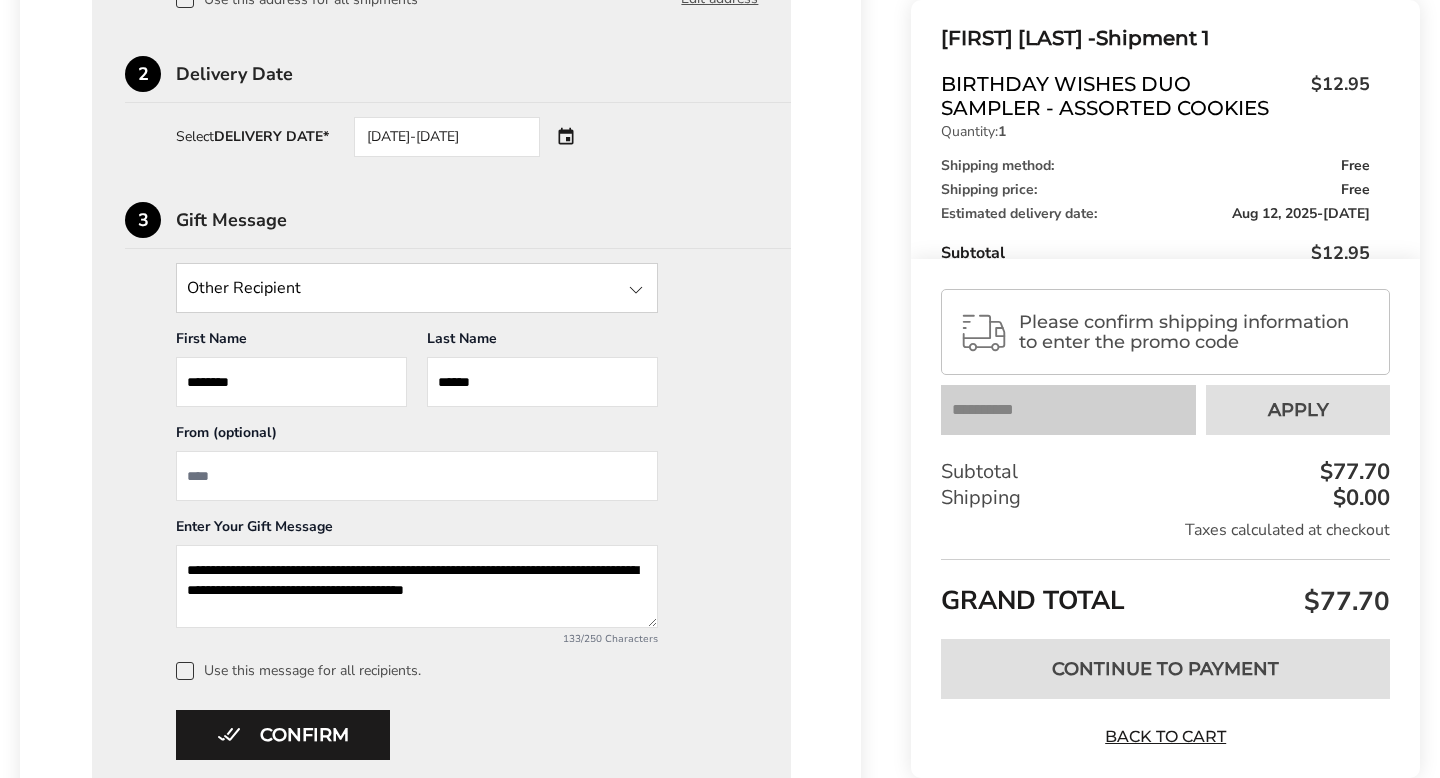 click at bounding box center [417, 476] 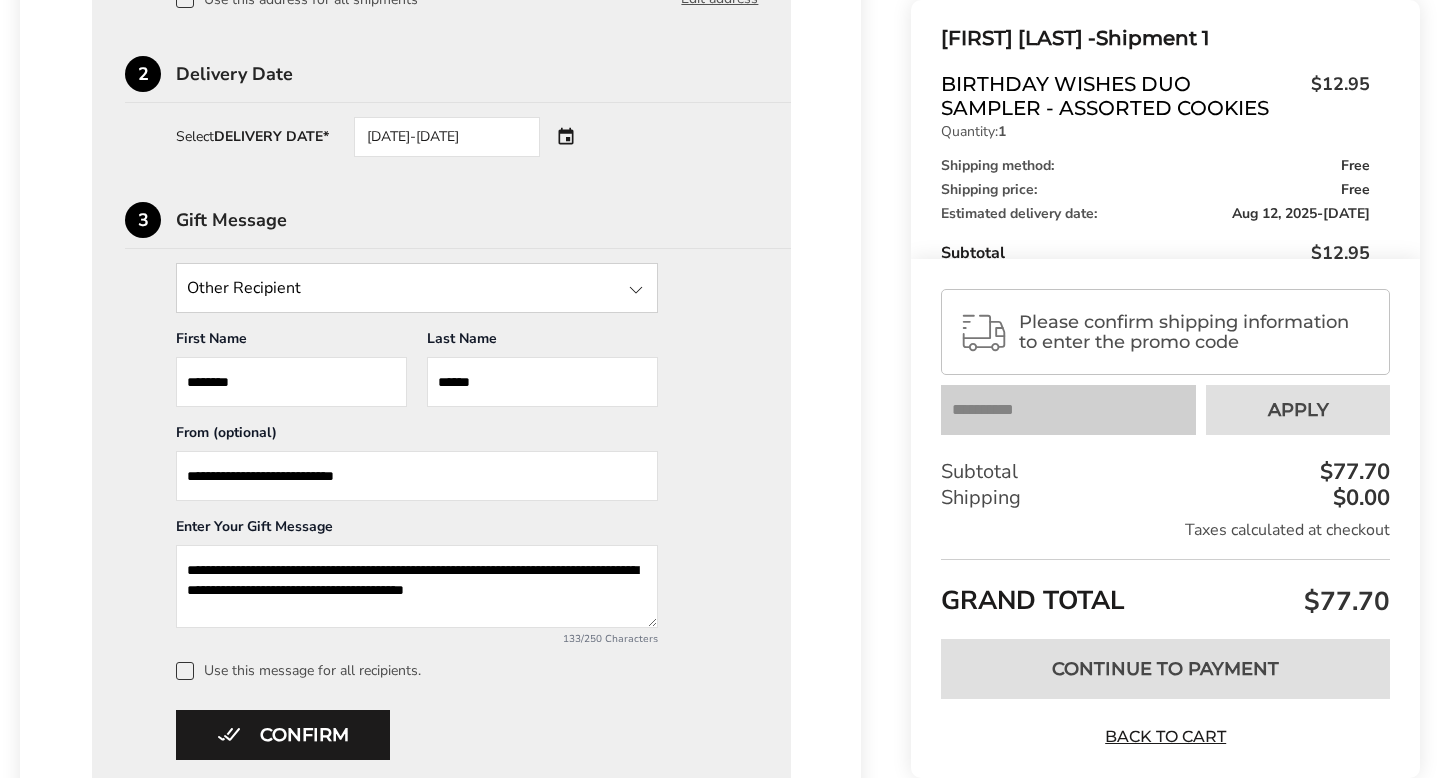 type on "**********" 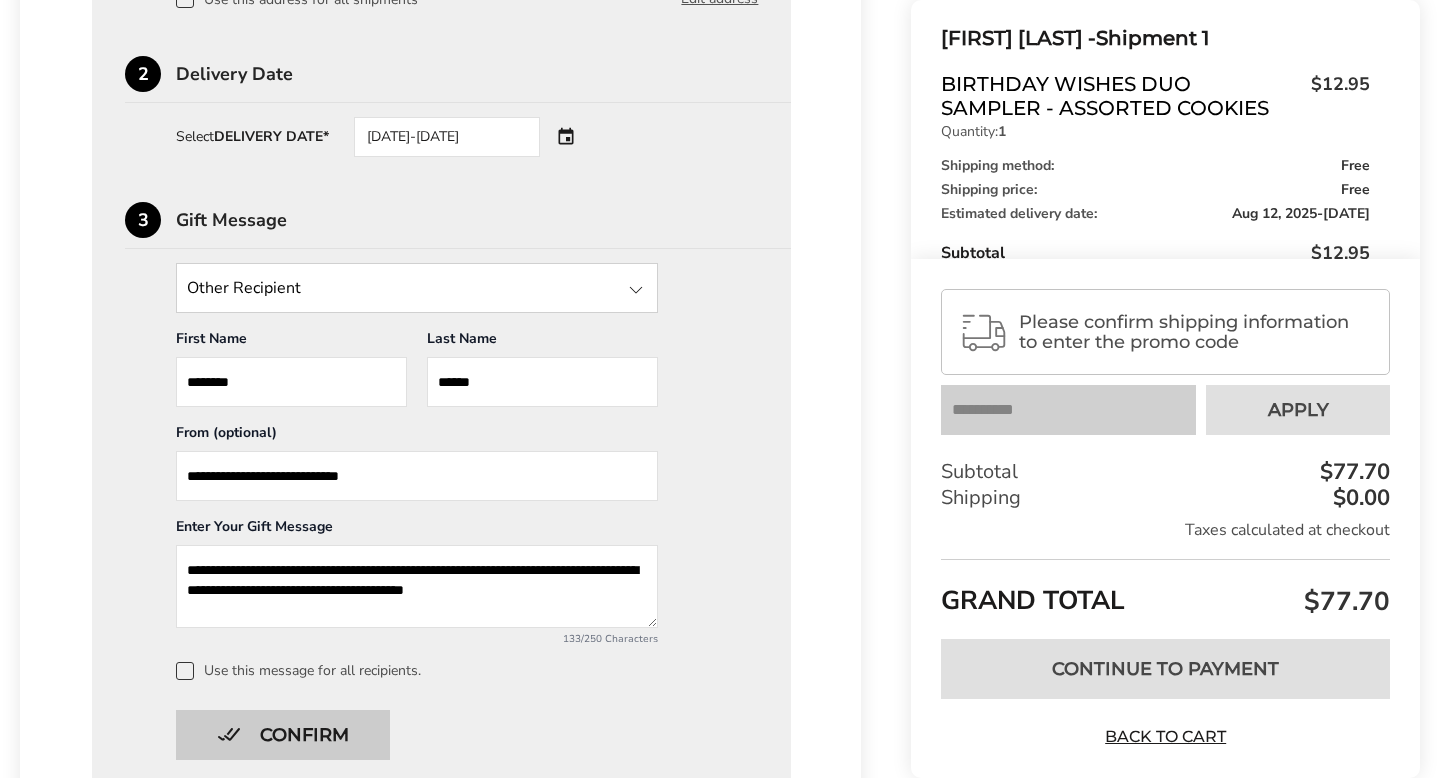 click on "Confirm" at bounding box center (283, 735) 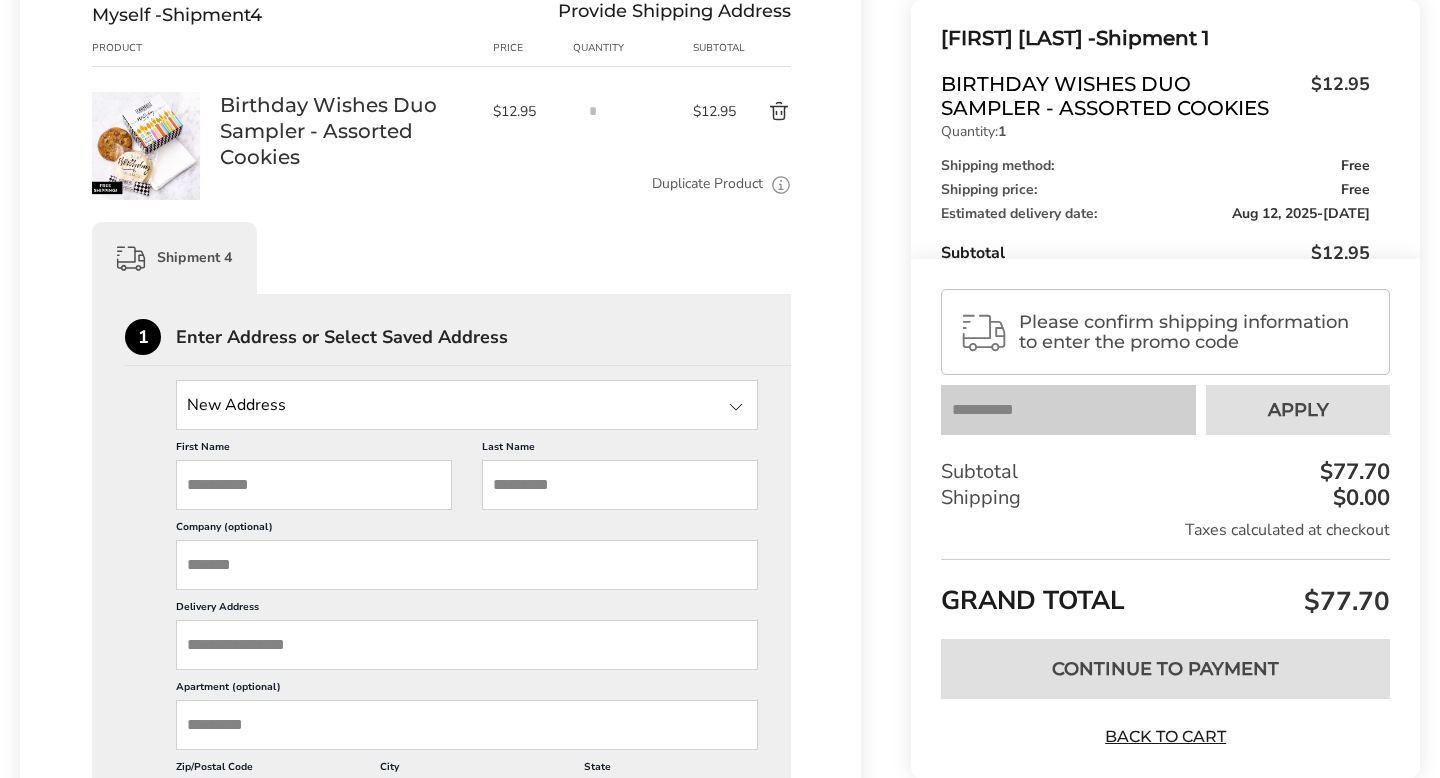 click at bounding box center [467, 405] 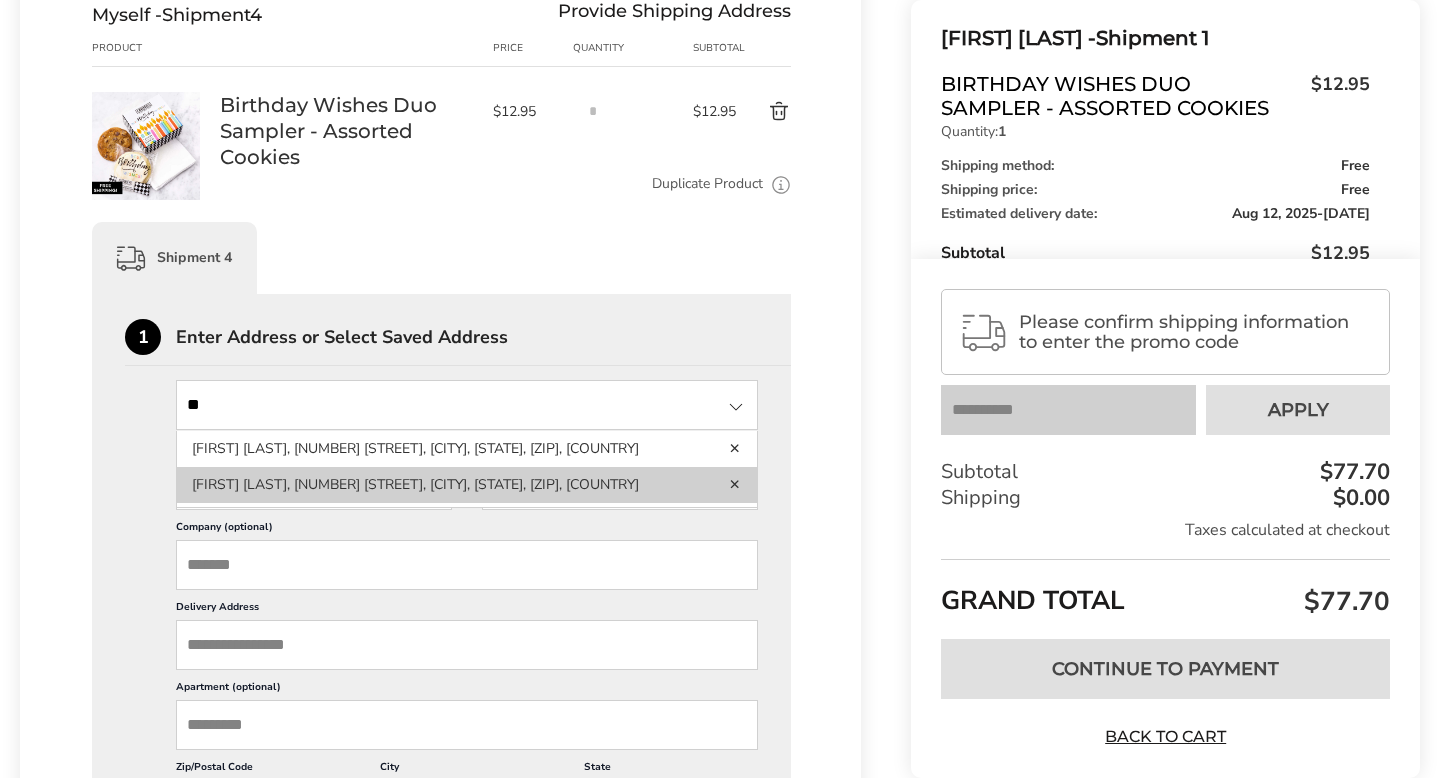 type on "**" 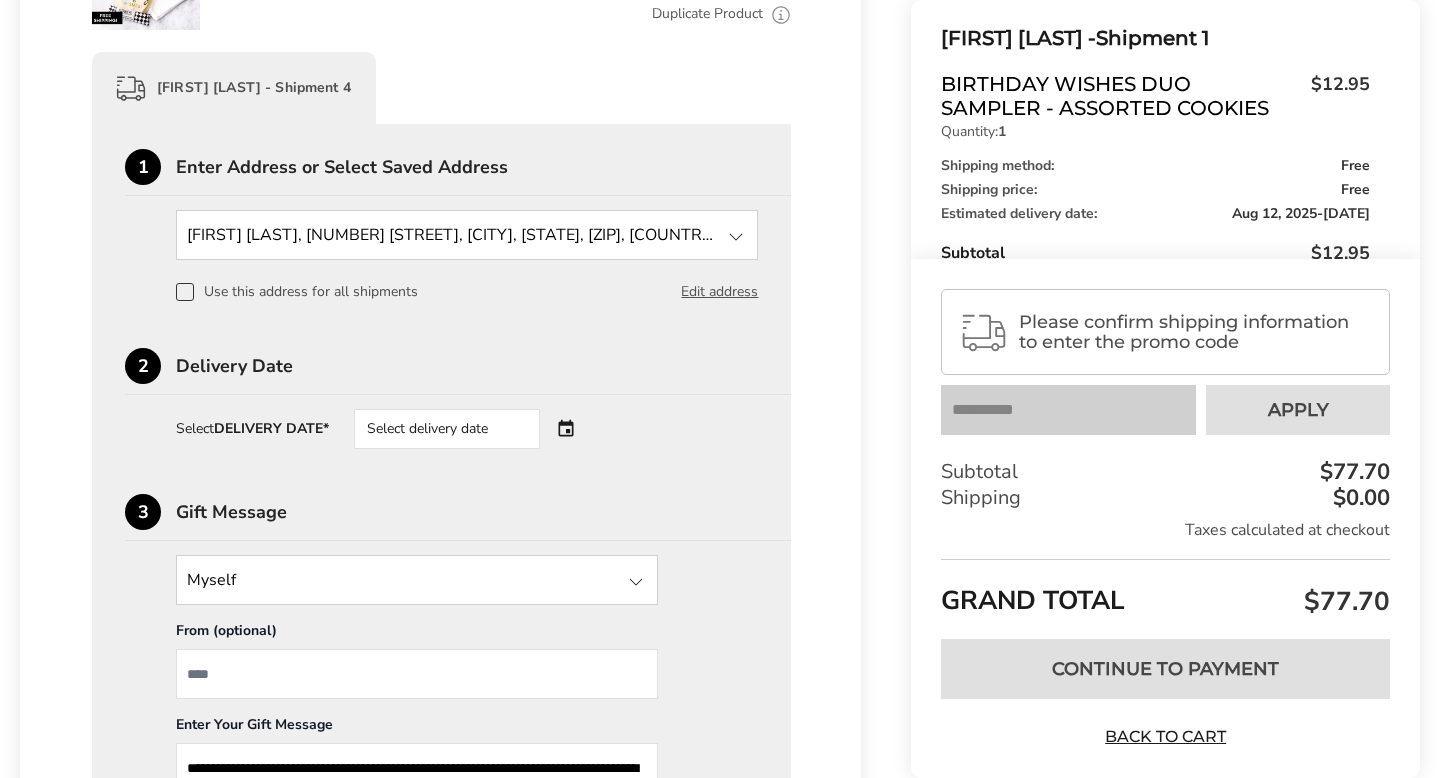 scroll, scrollTop: 1976, scrollLeft: 0, axis: vertical 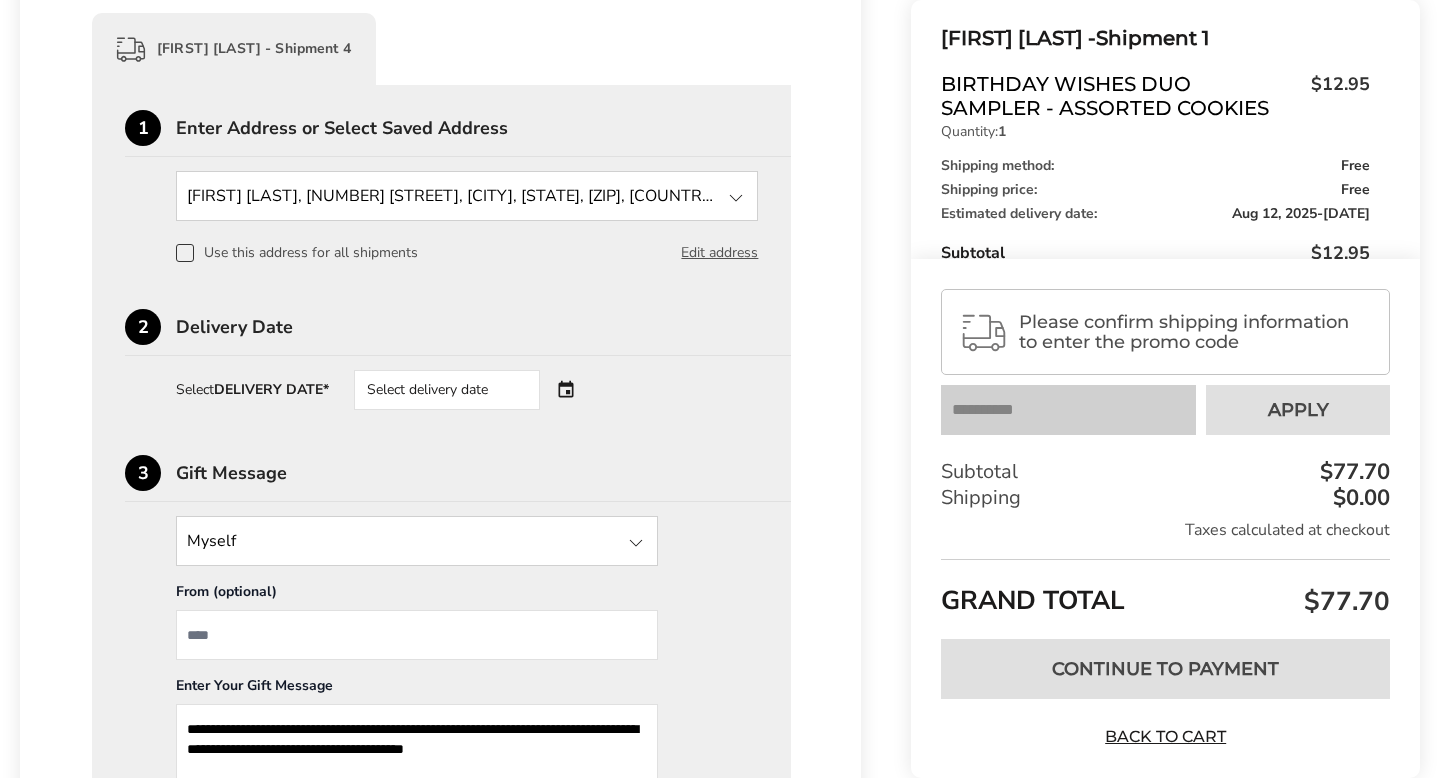 click on "Select delivery date" at bounding box center (447, 390) 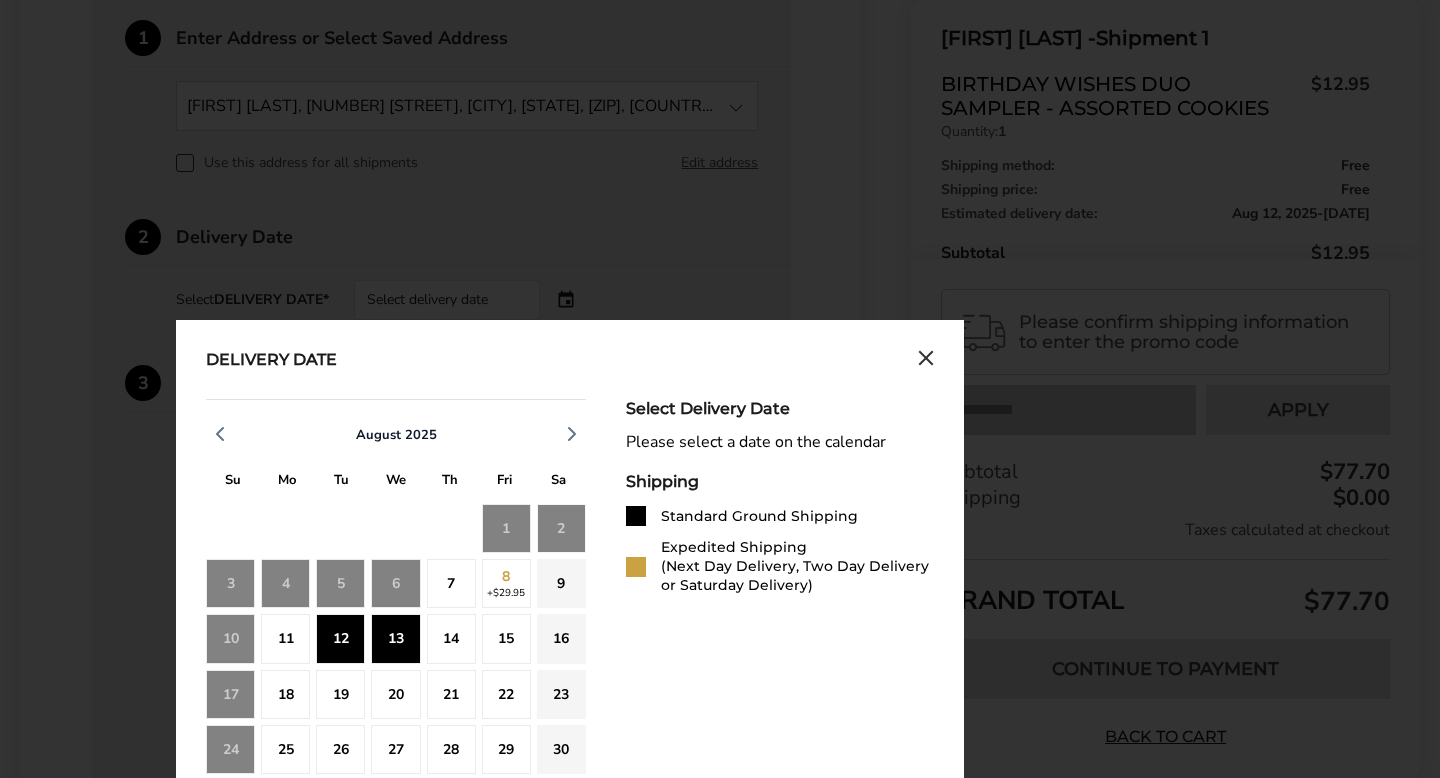 scroll, scrollTop: 2071, scrollLeft: 0, axis: vertical 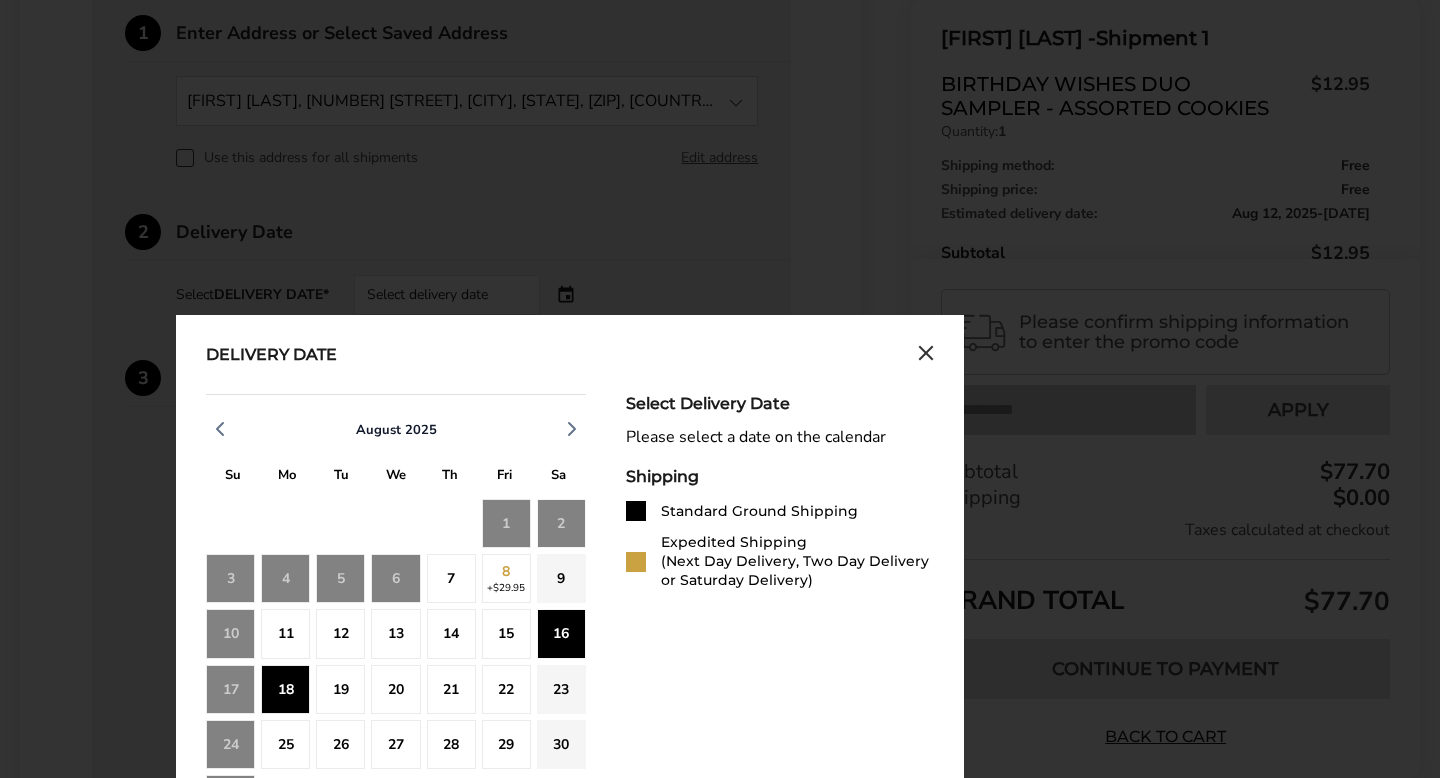 click on "18" 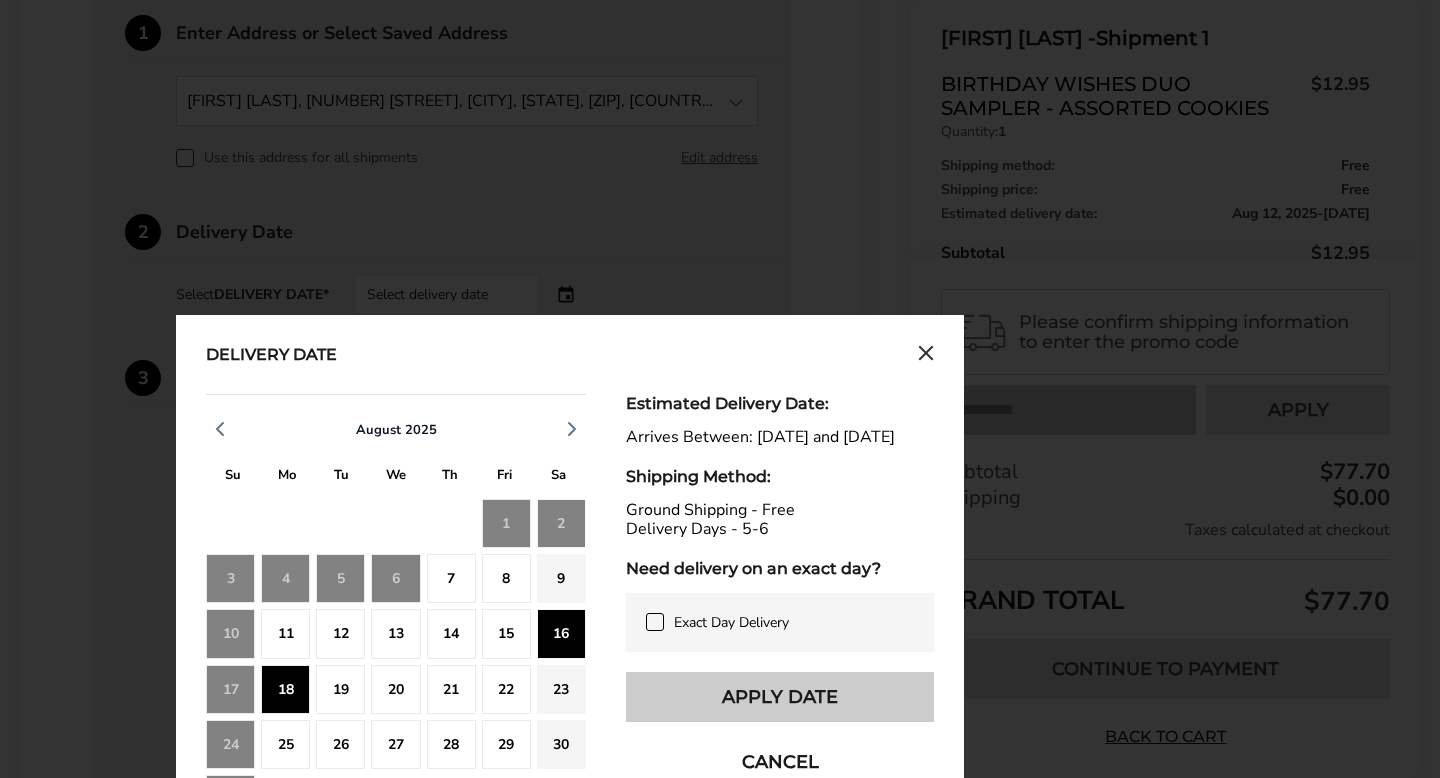 click on "Apply Date" at bounding box center (780, 697) 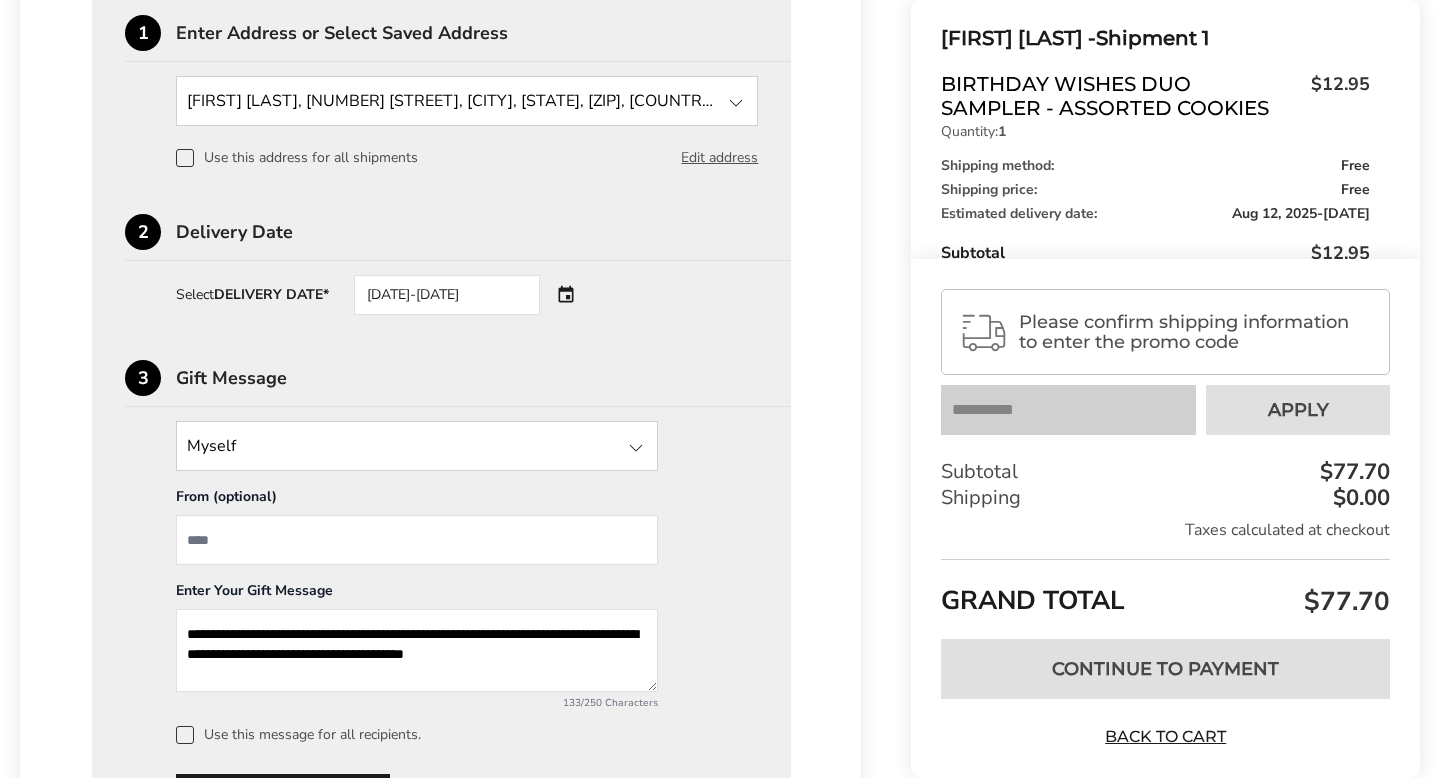 click at bounding box center (417, 540) 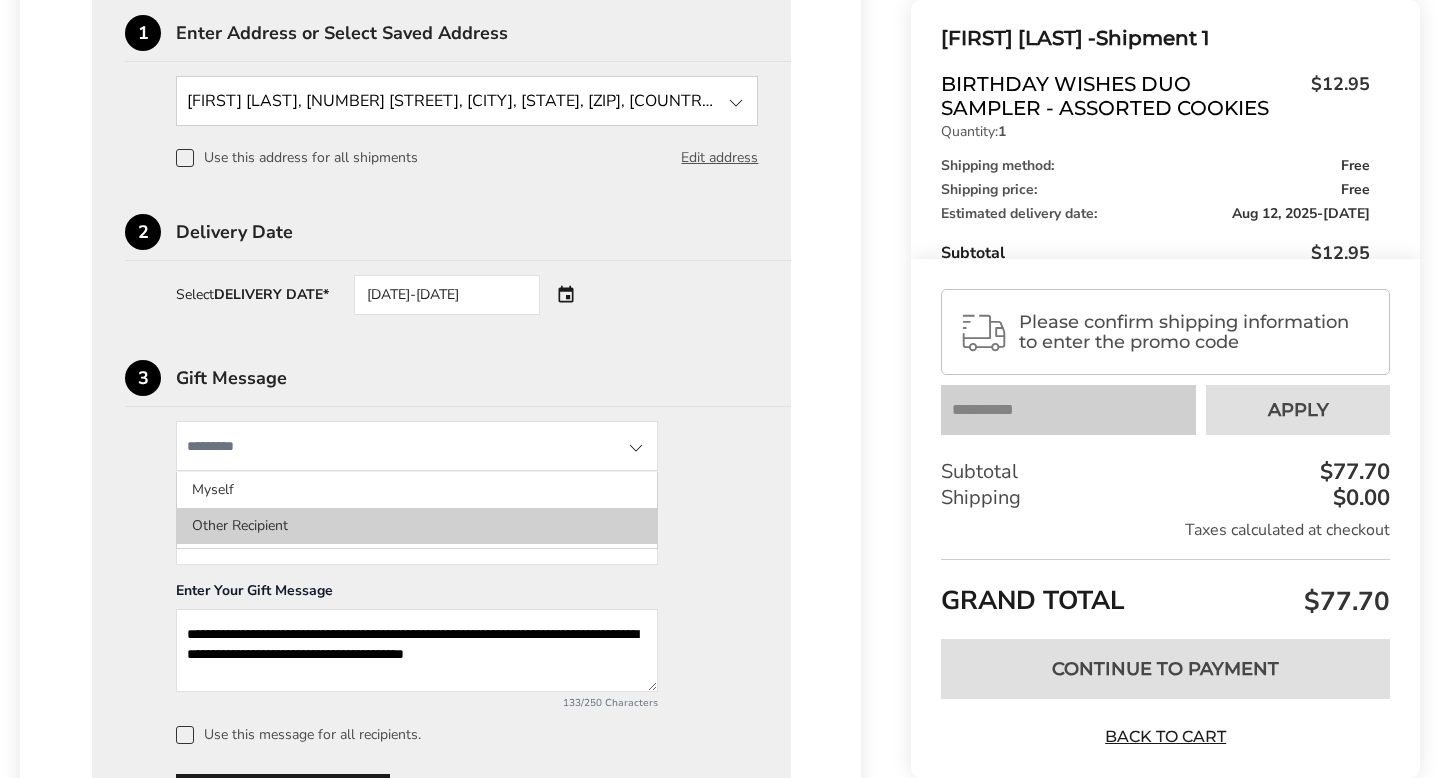 click on "Other Recipient" 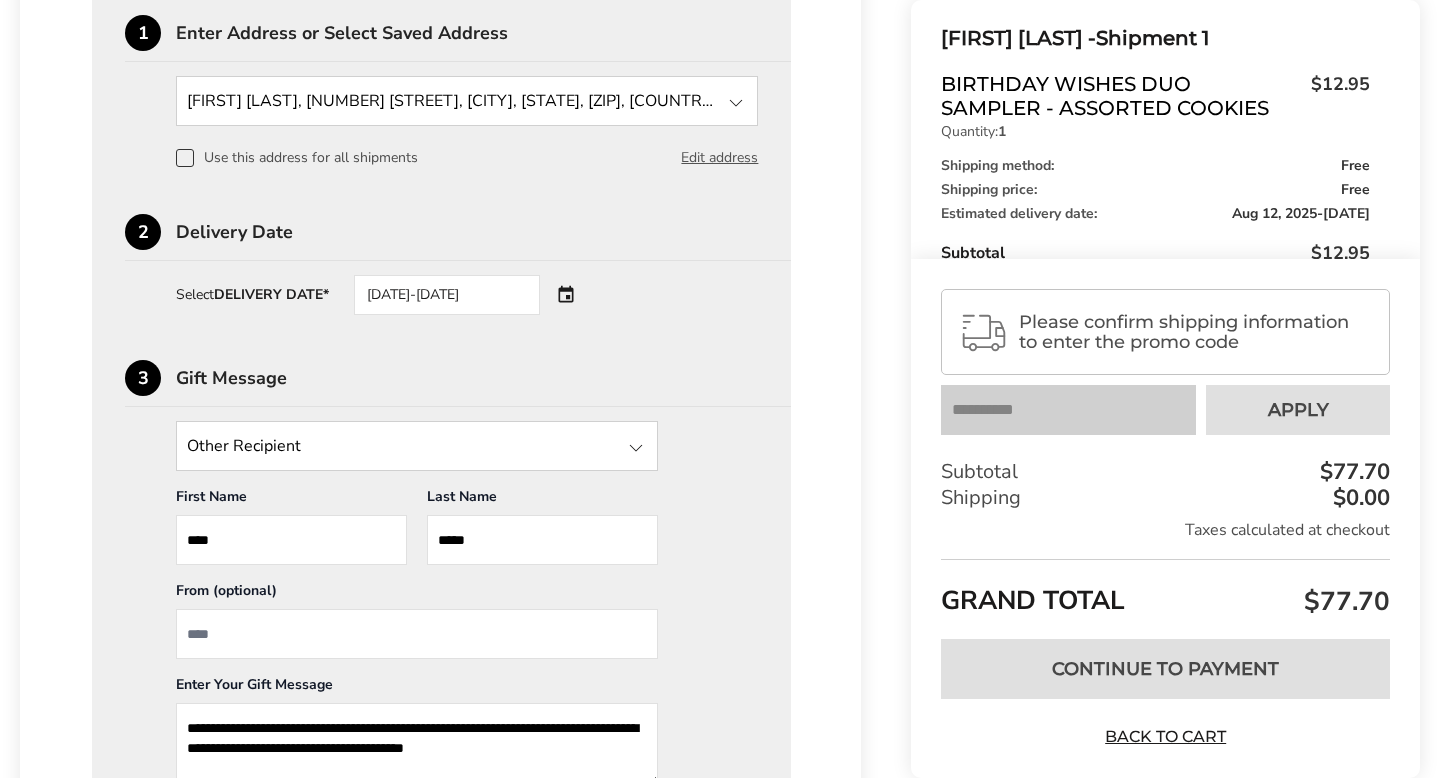 click at bounding box center [417, 634] 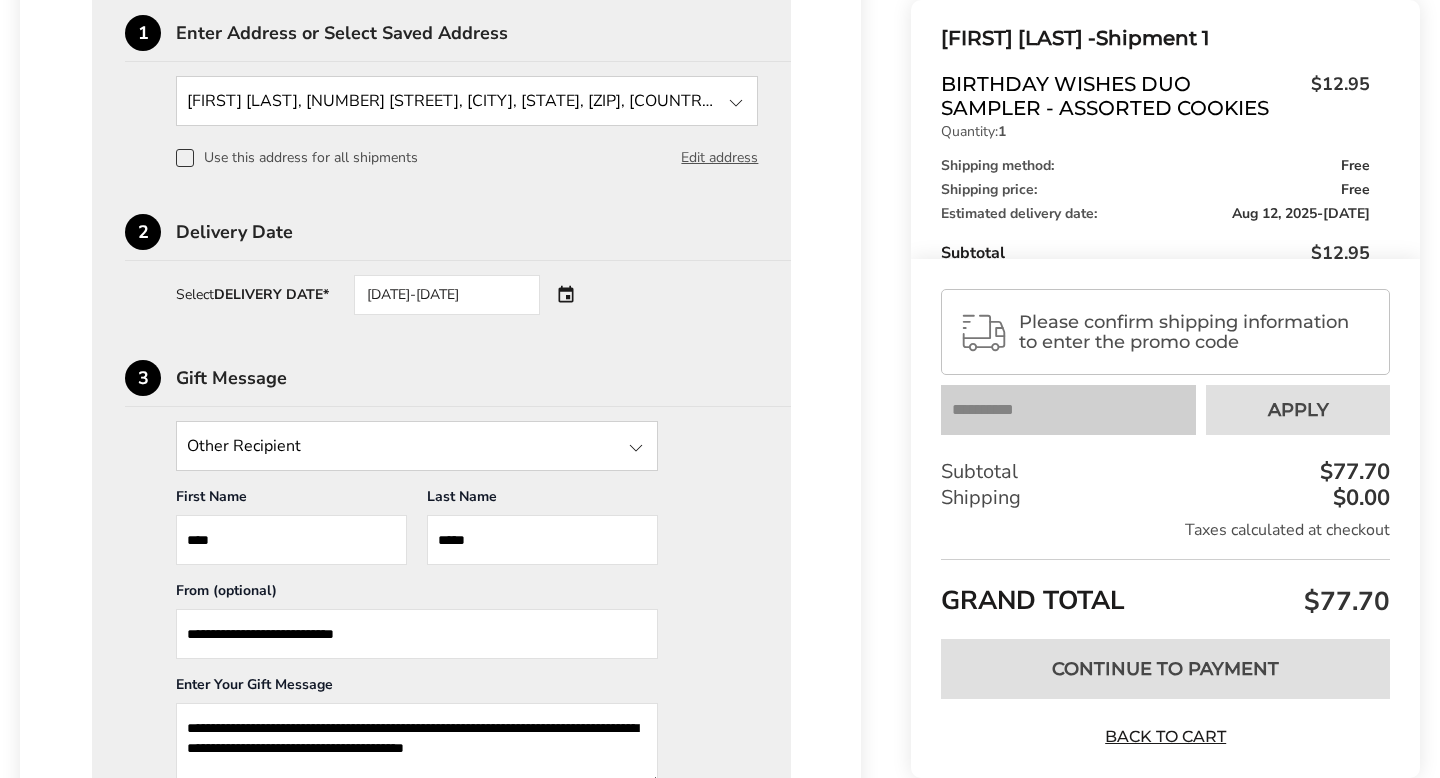 type on "**********" 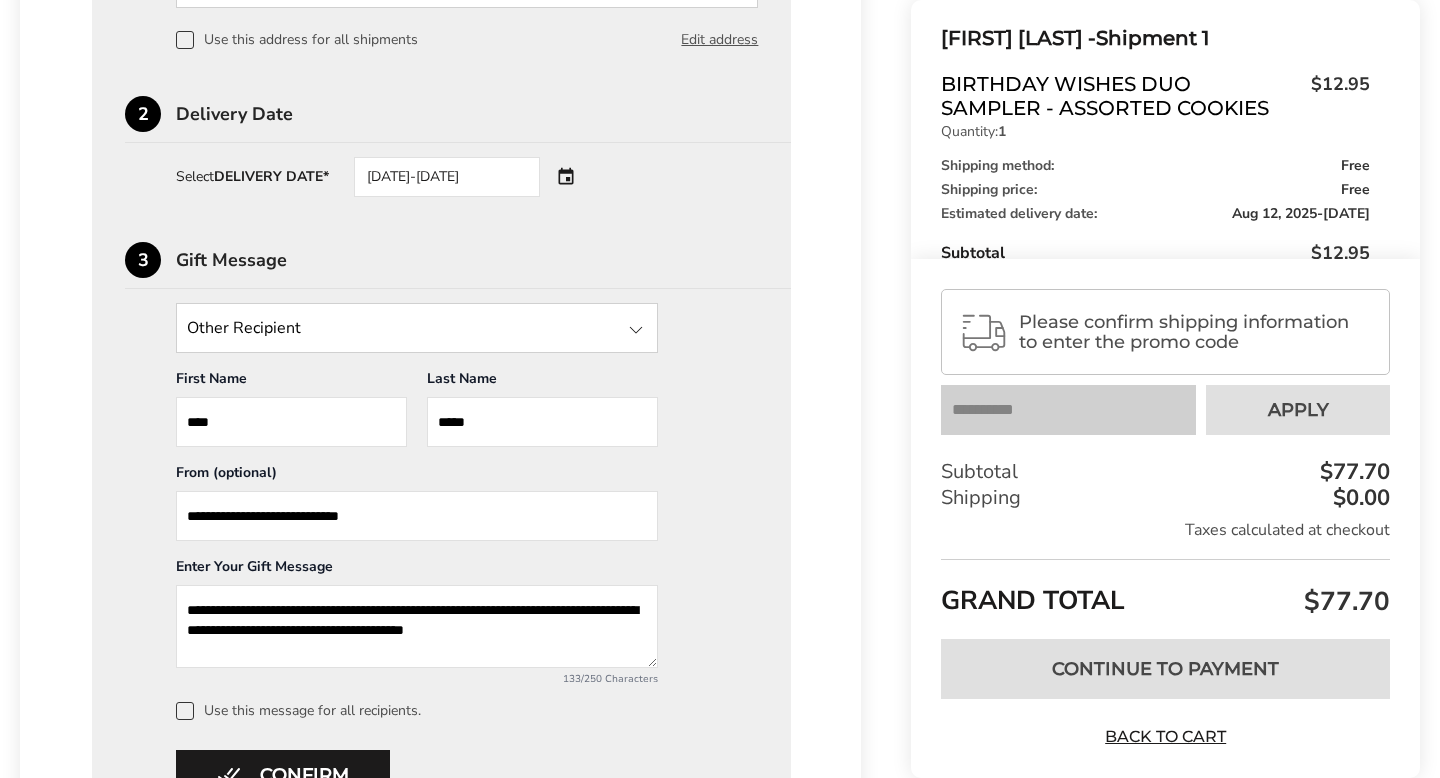 scroll, scrollTop: 2218, scrollLeft: 0, axis: vertical 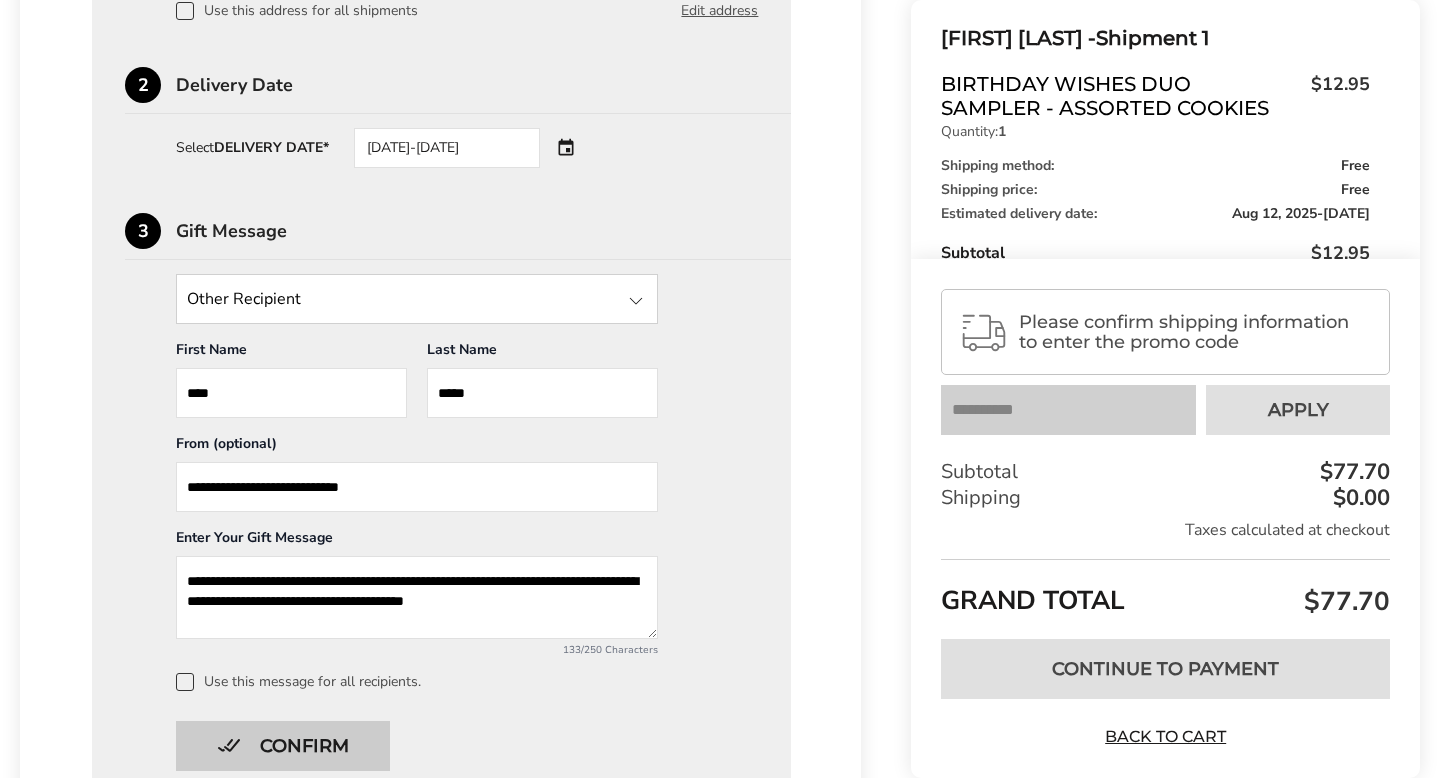 click on "Confirm" at bounding box center [283, 746] 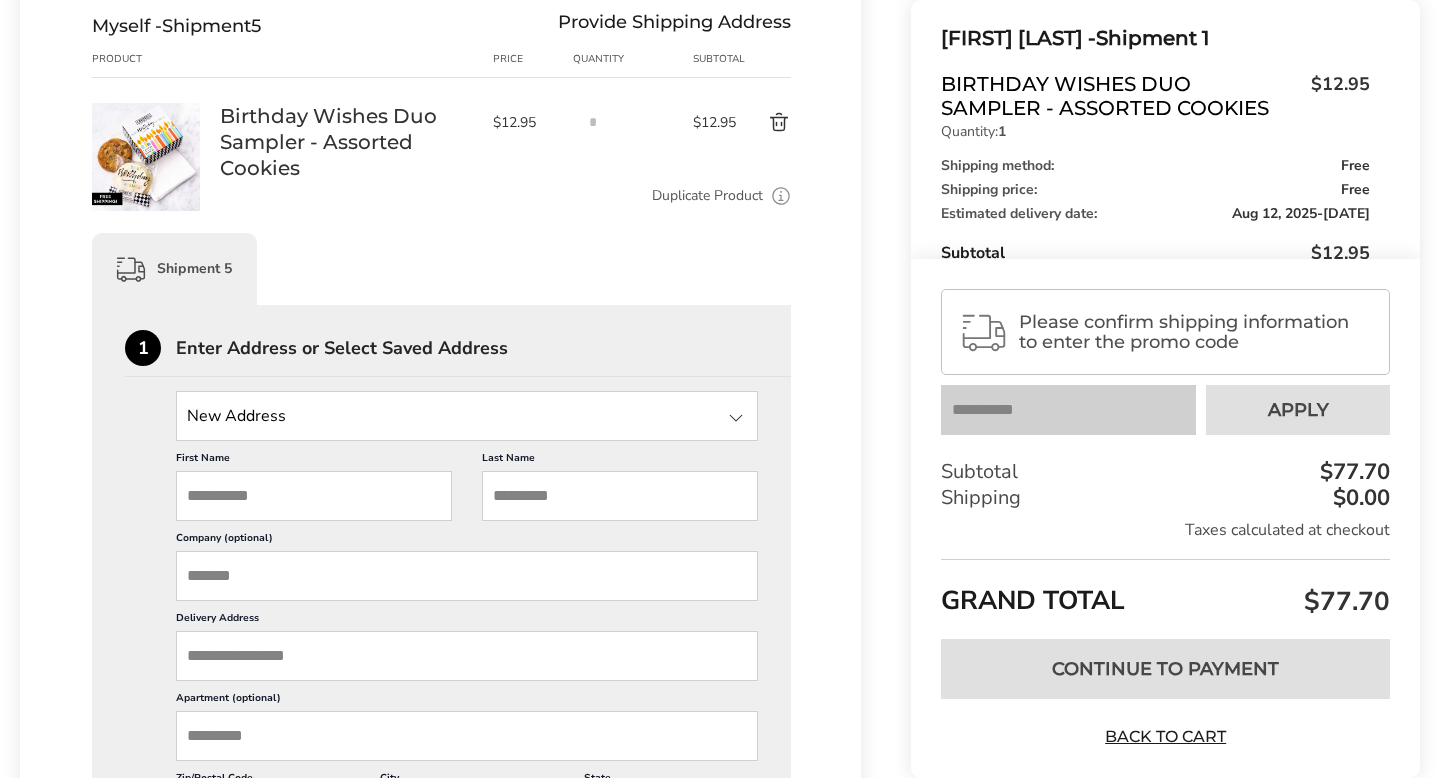 scroll, scrollTop: 2215, scrollLeft: 0, axis: vertical 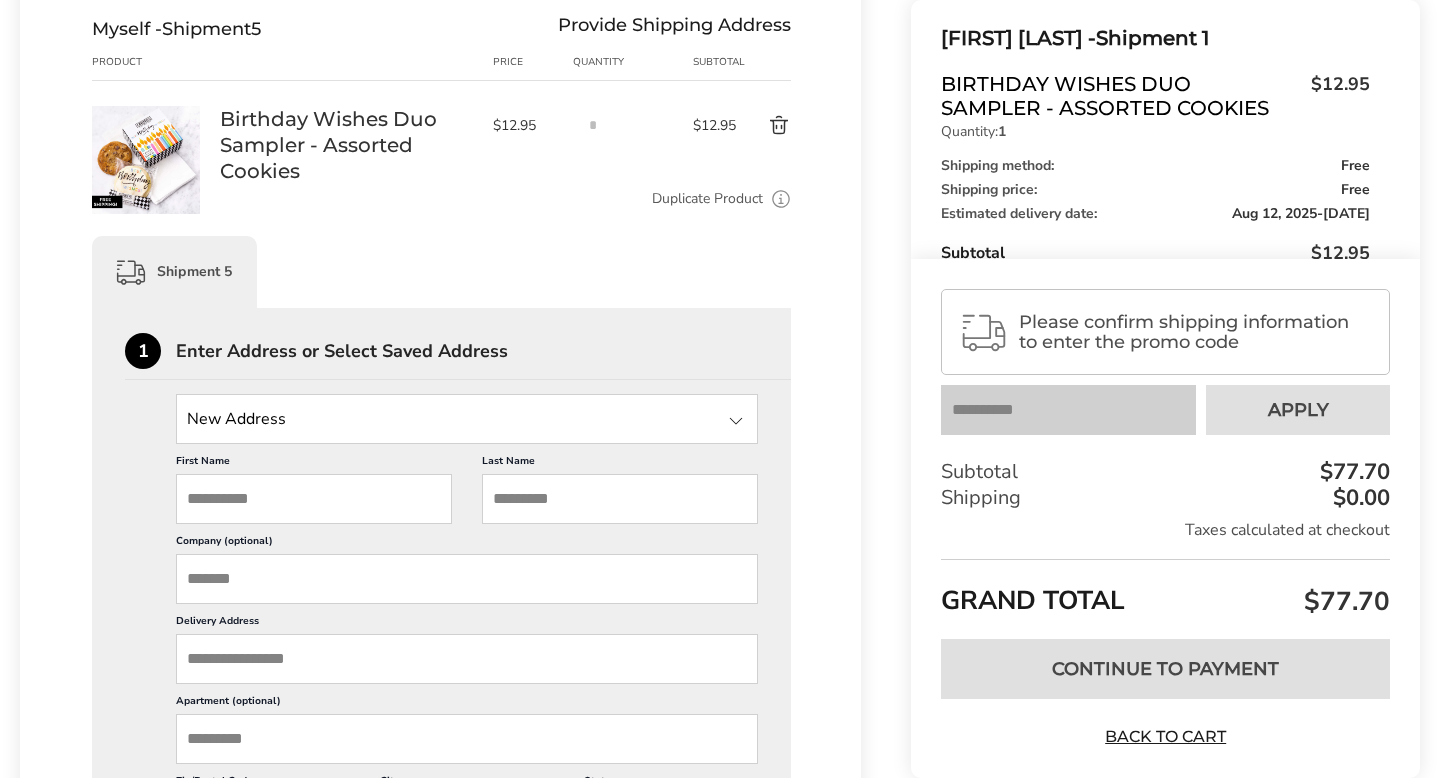 click at bounding box center (467, 419) 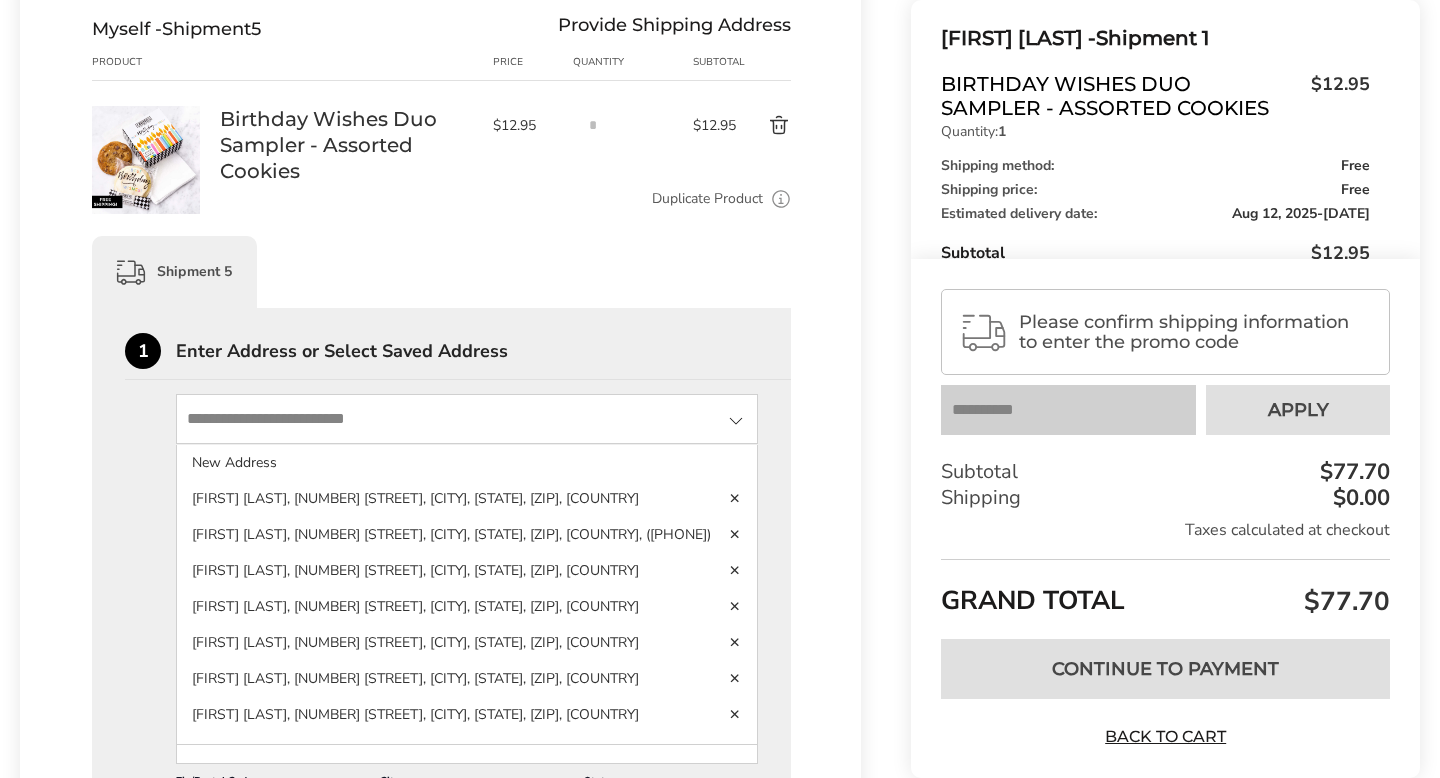 type on "*" 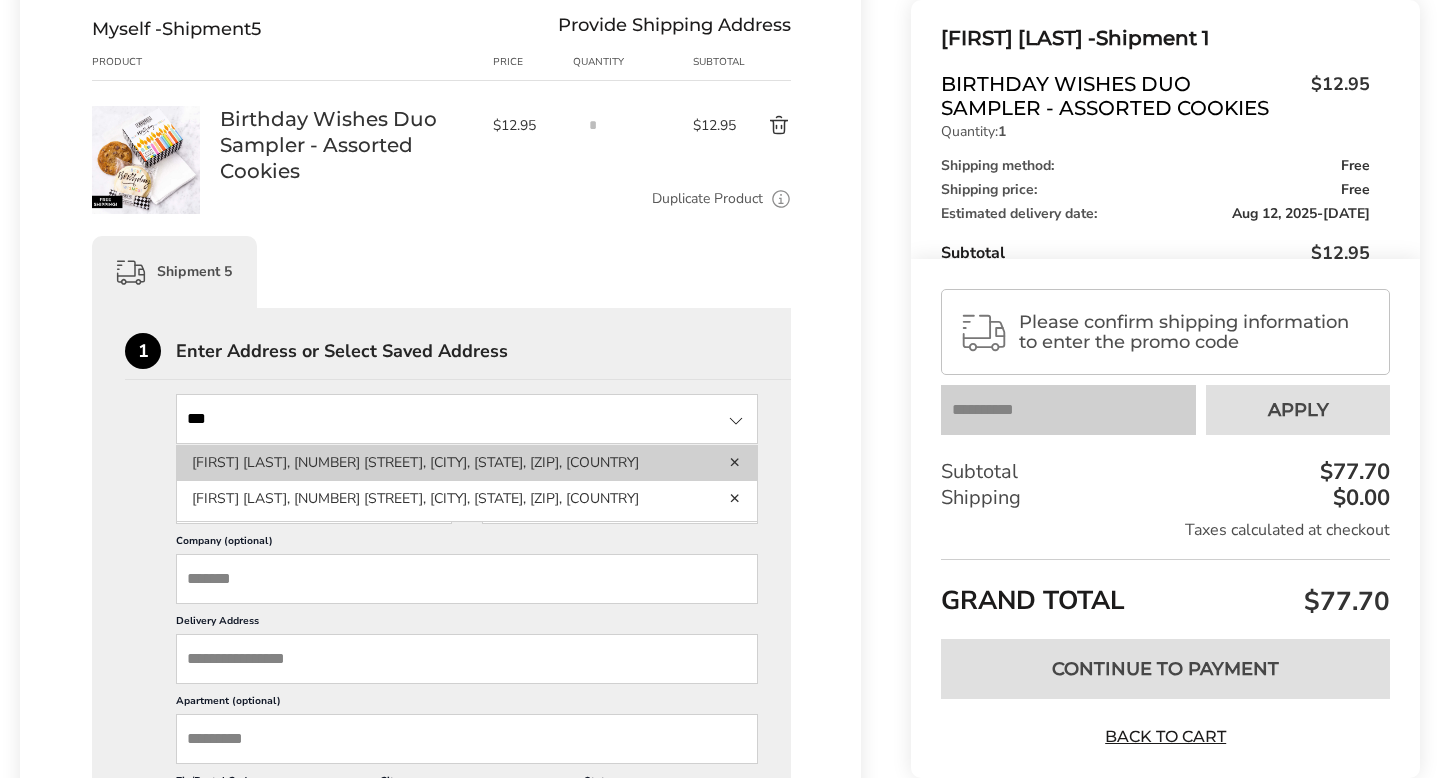 type on "***" 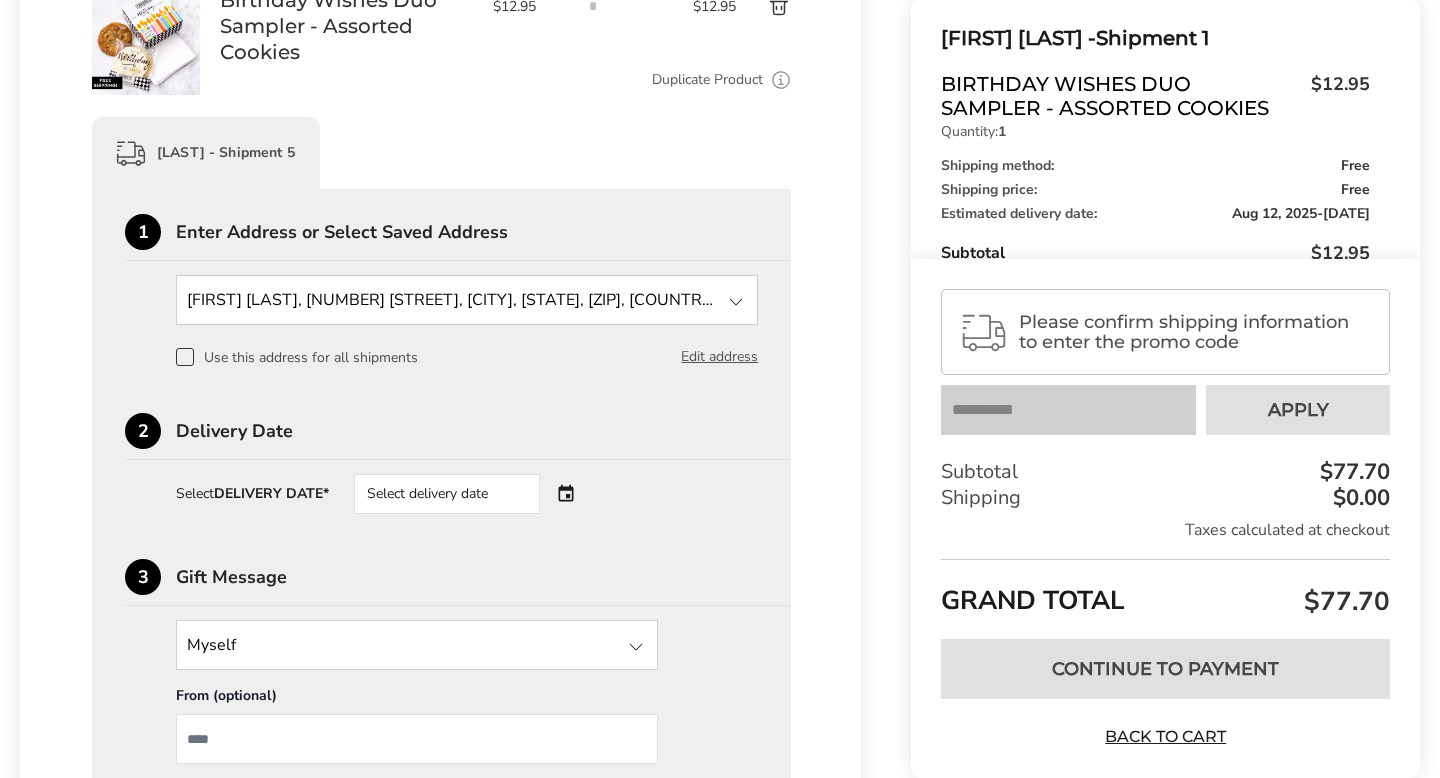 scroll, scrollTop: 2364, scrollLeft: 0, axis: vertical 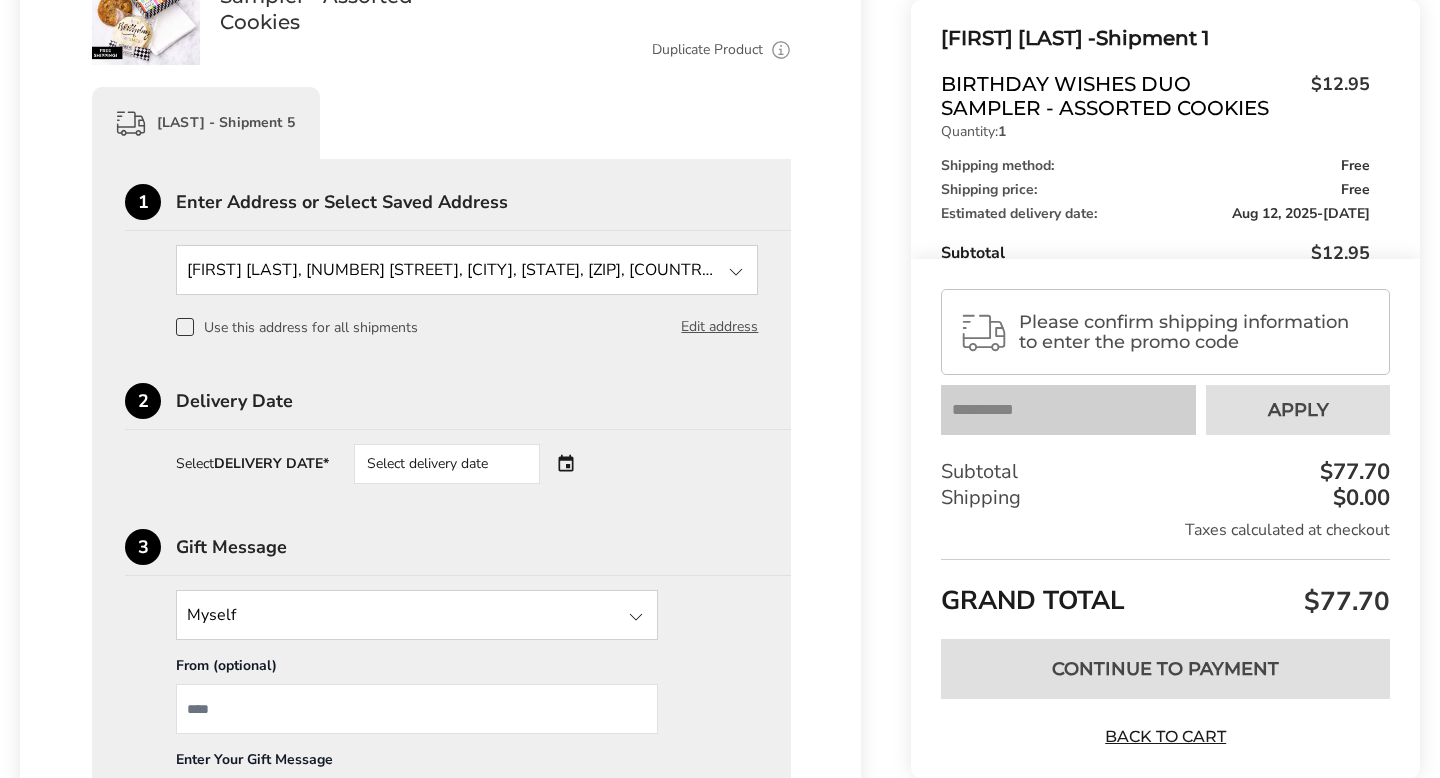 click on "Select delivery date" at bounding box center [447, 464] 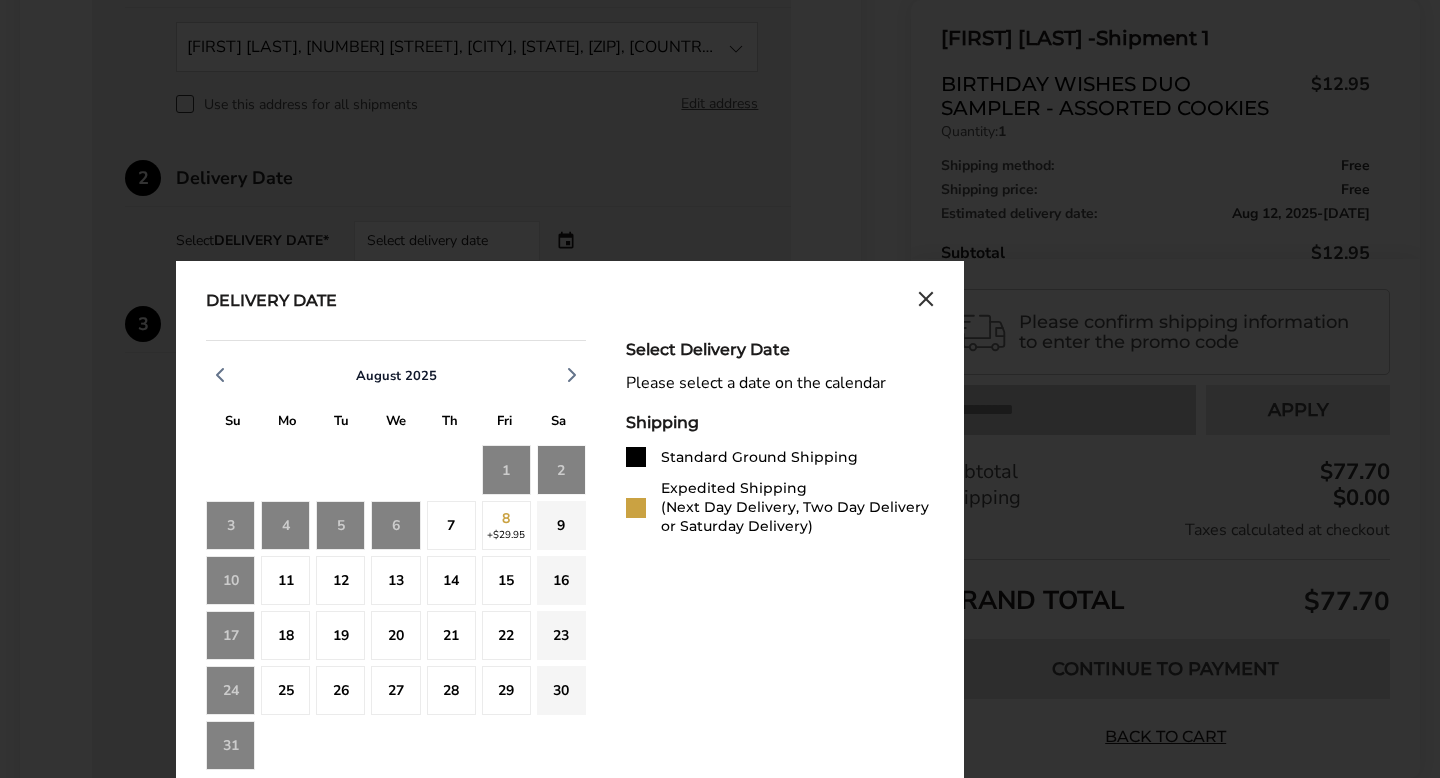 scroll, scrollTop: 2589, scrollLeft: 0, axis: vertical 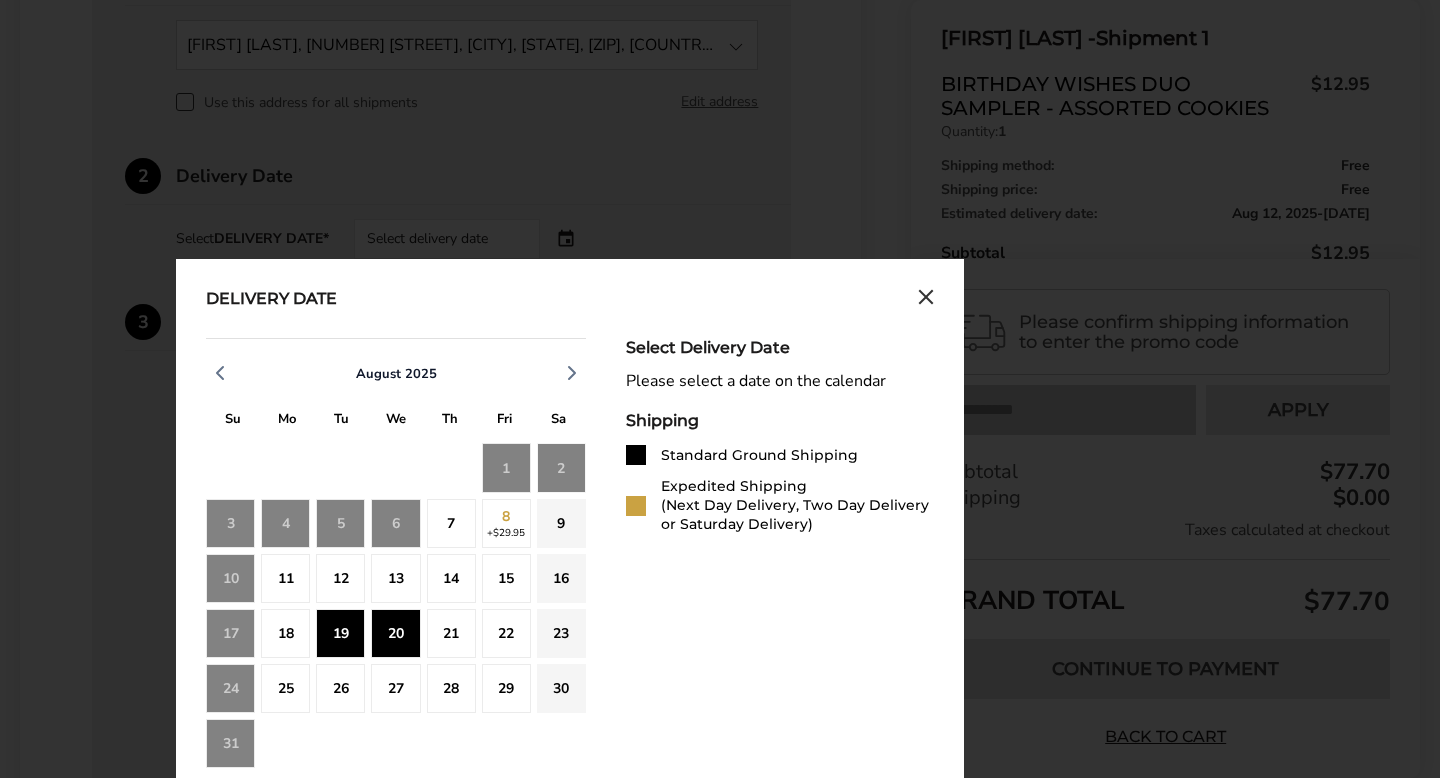click on "20" 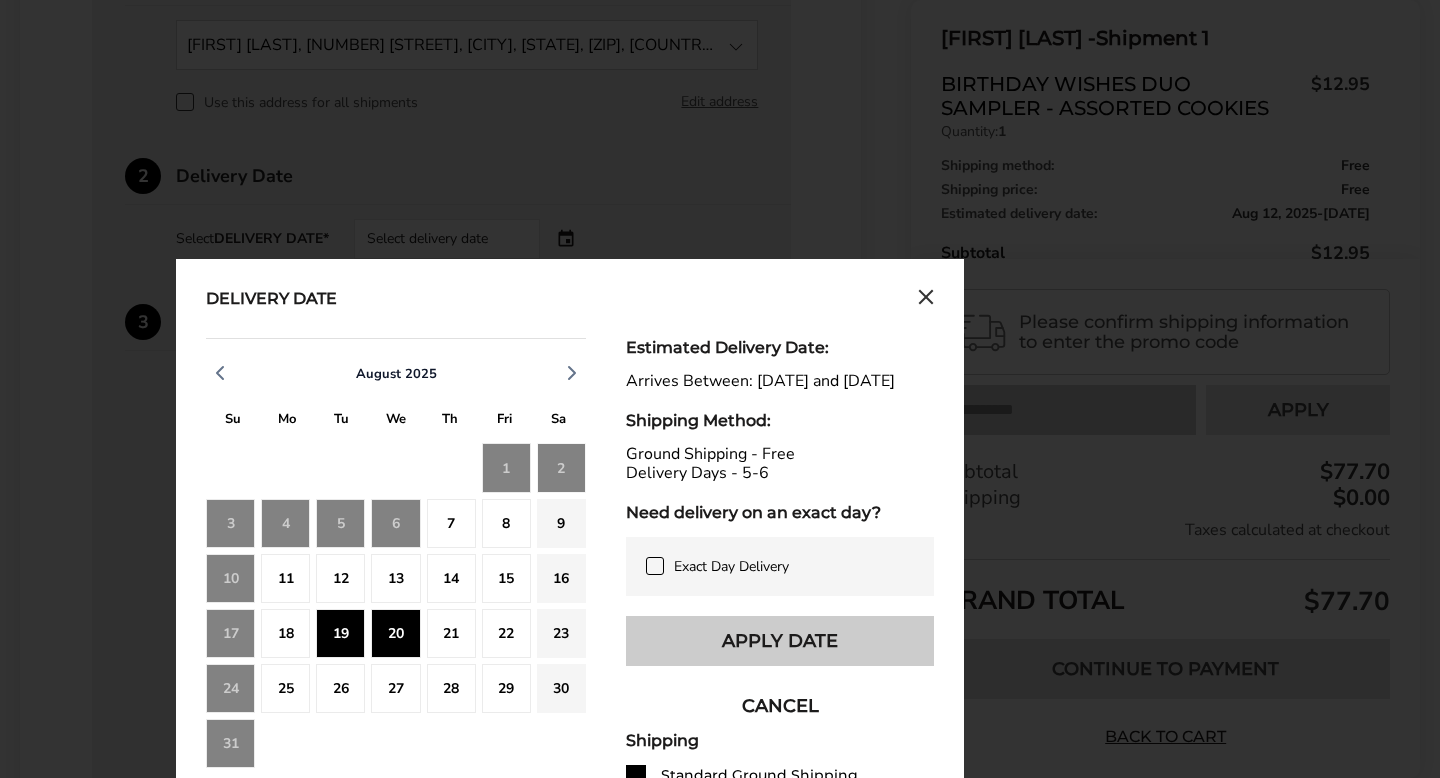 click on "Apply Date" at bounding box center [780, 641] 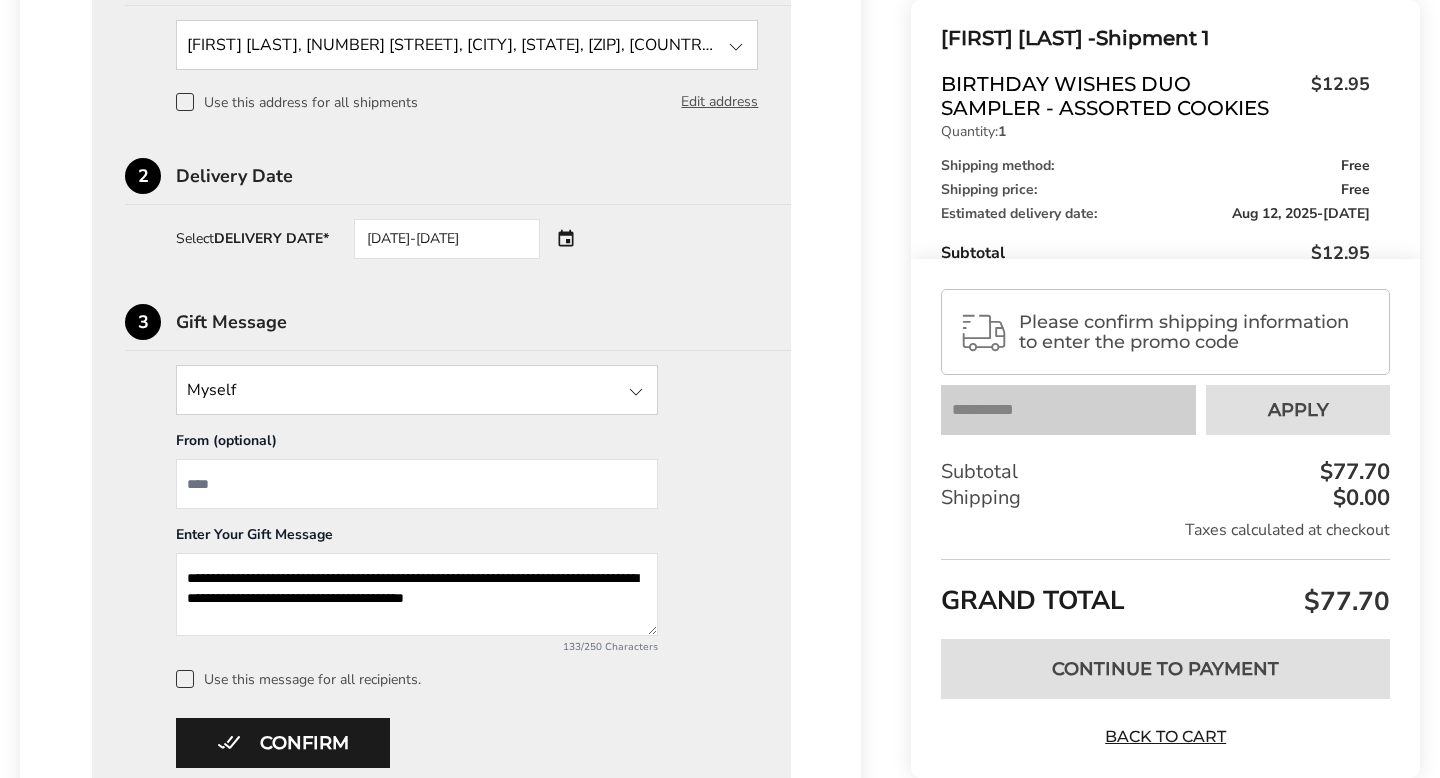 click at bounding box center (417, 484) 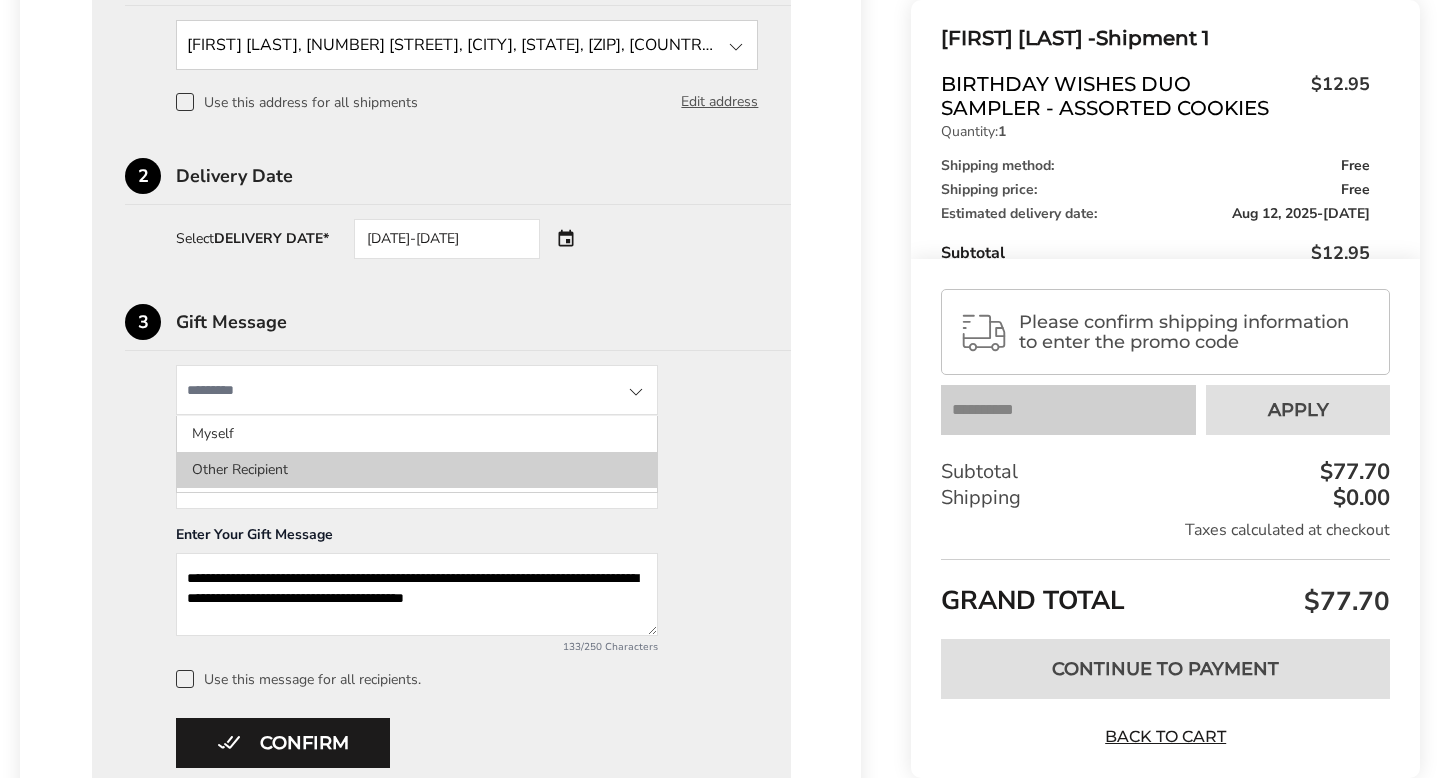 click on "Other Recipient" 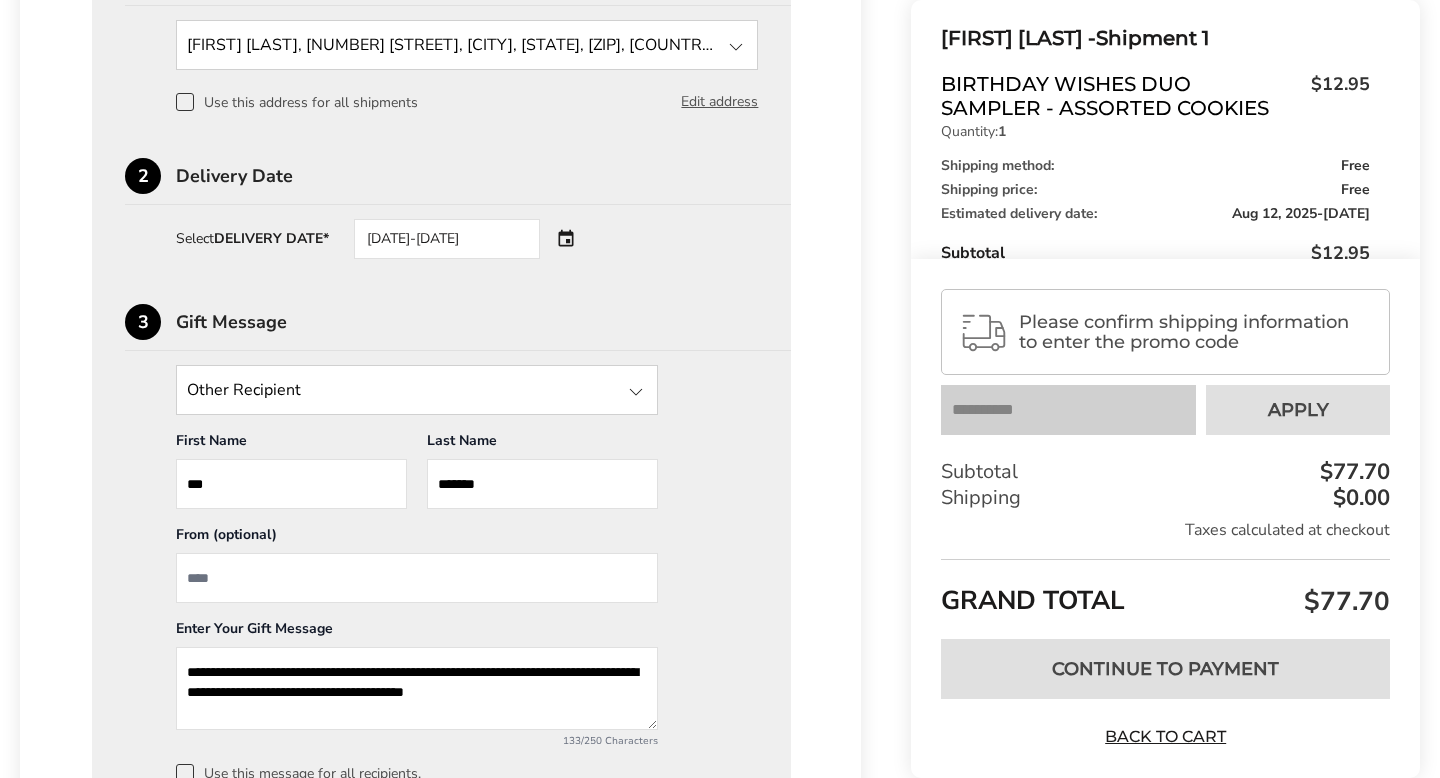 click on "***" at bounding box center [291, 484] 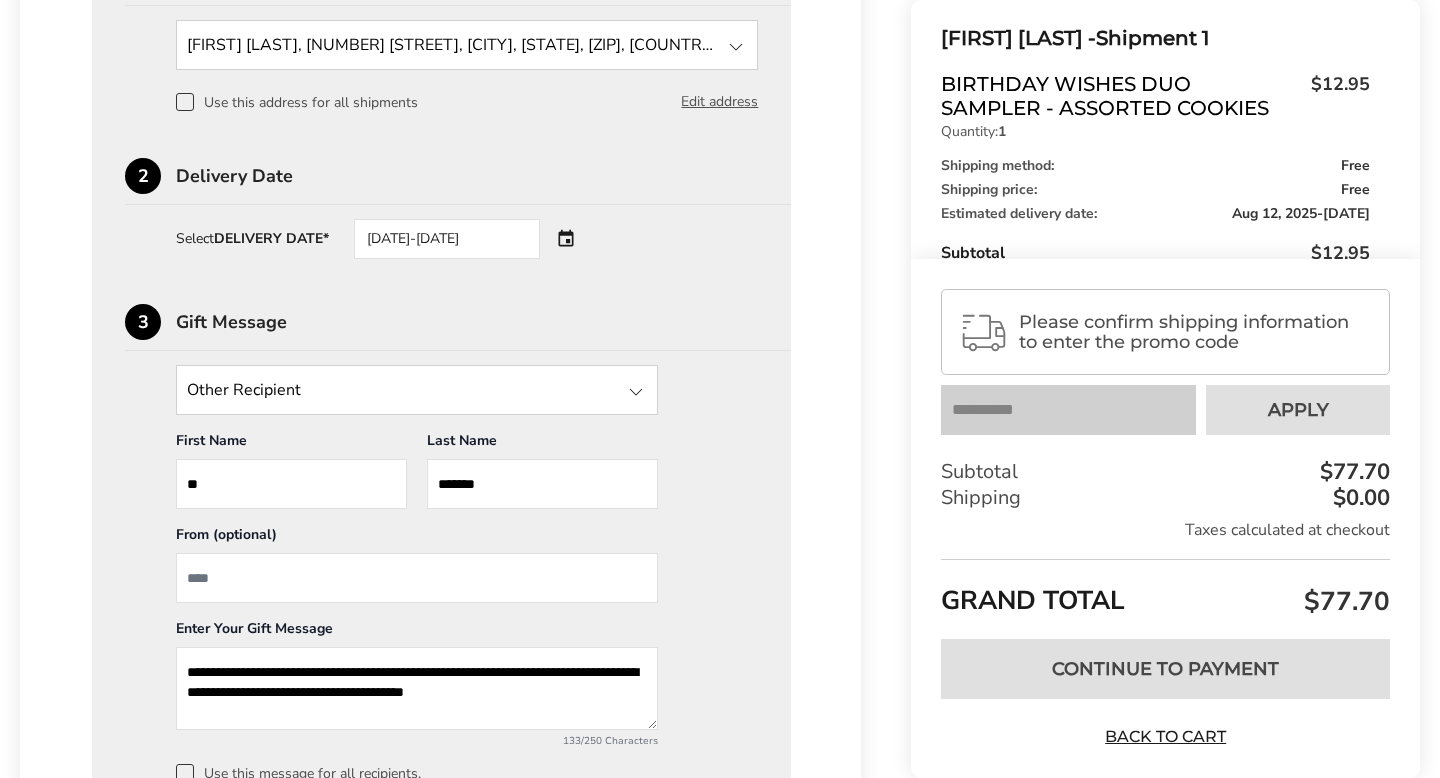 type on "*" 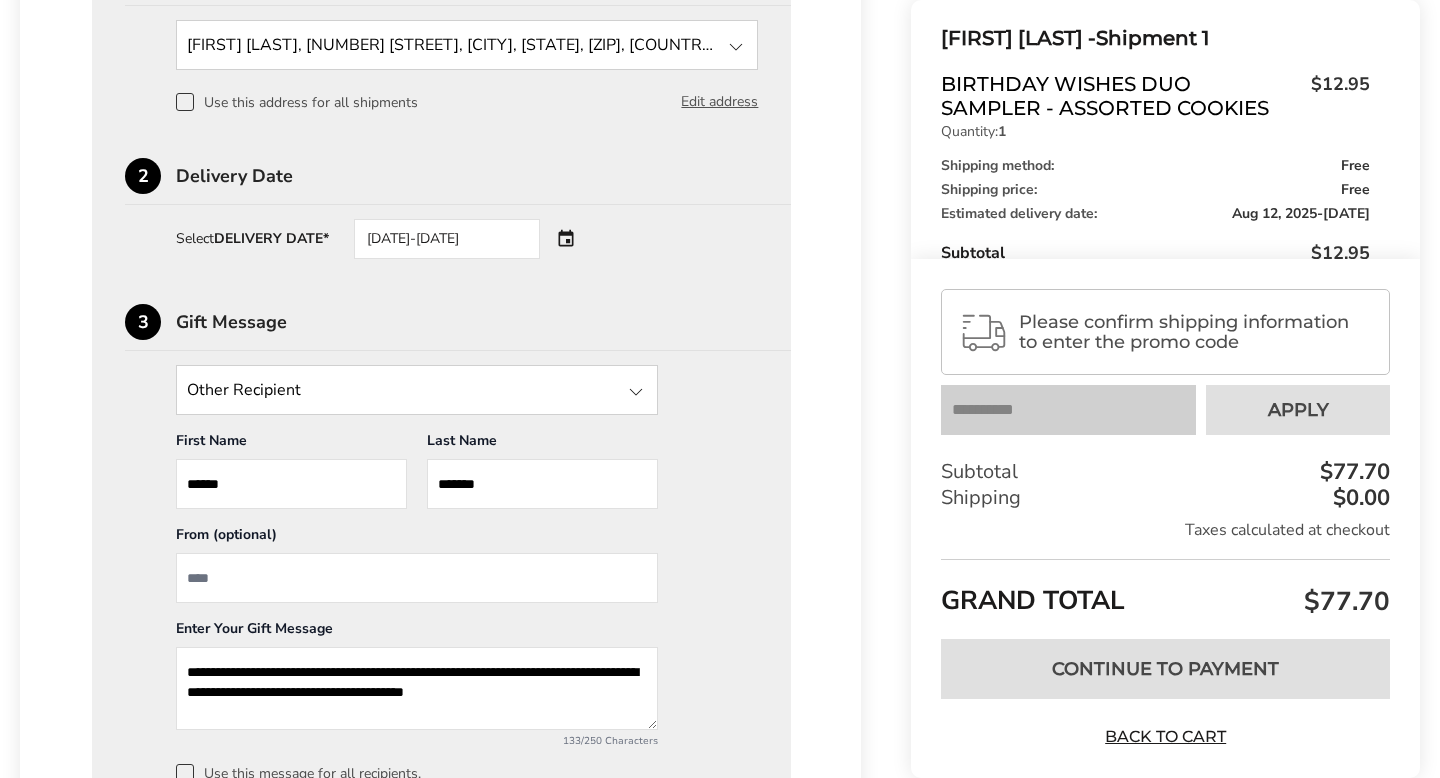type on "******" 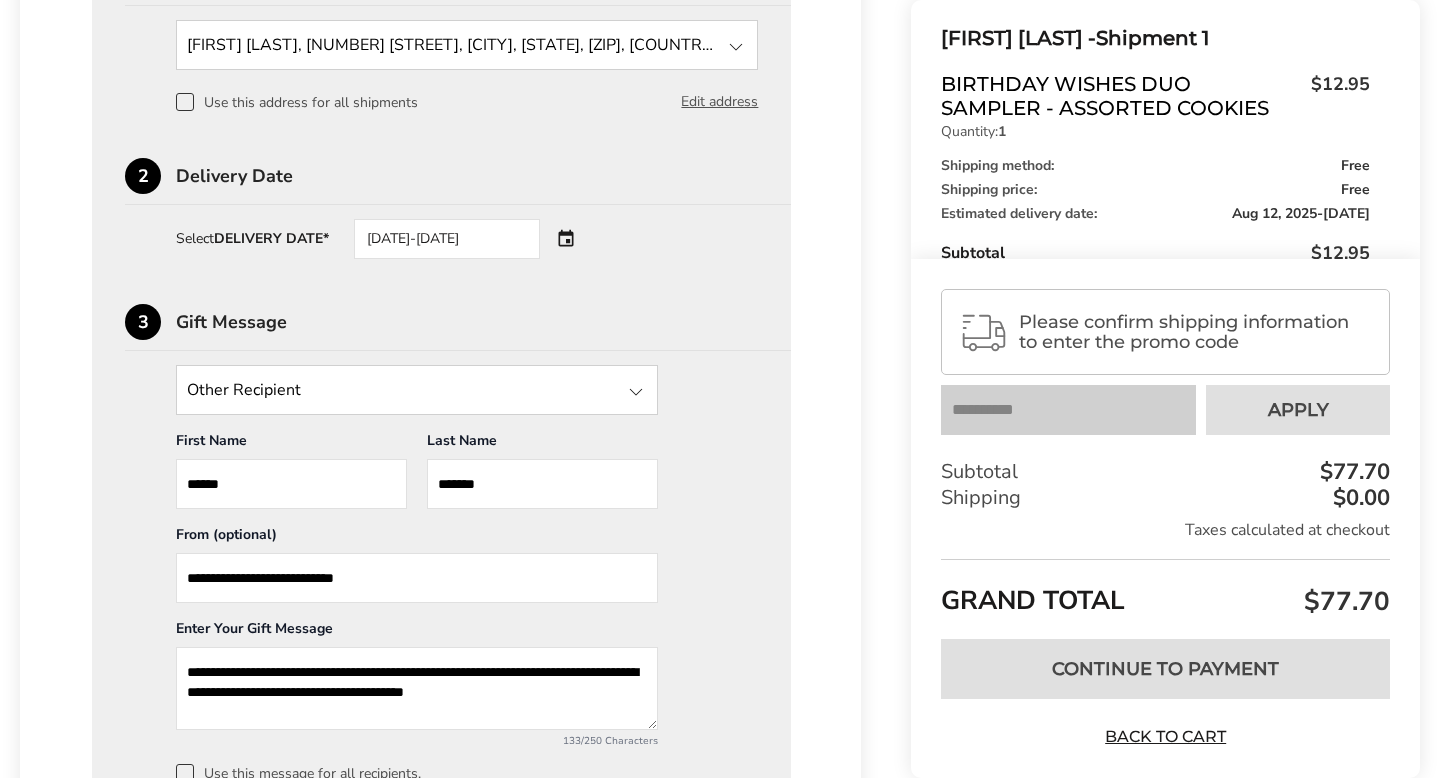type on "**********" 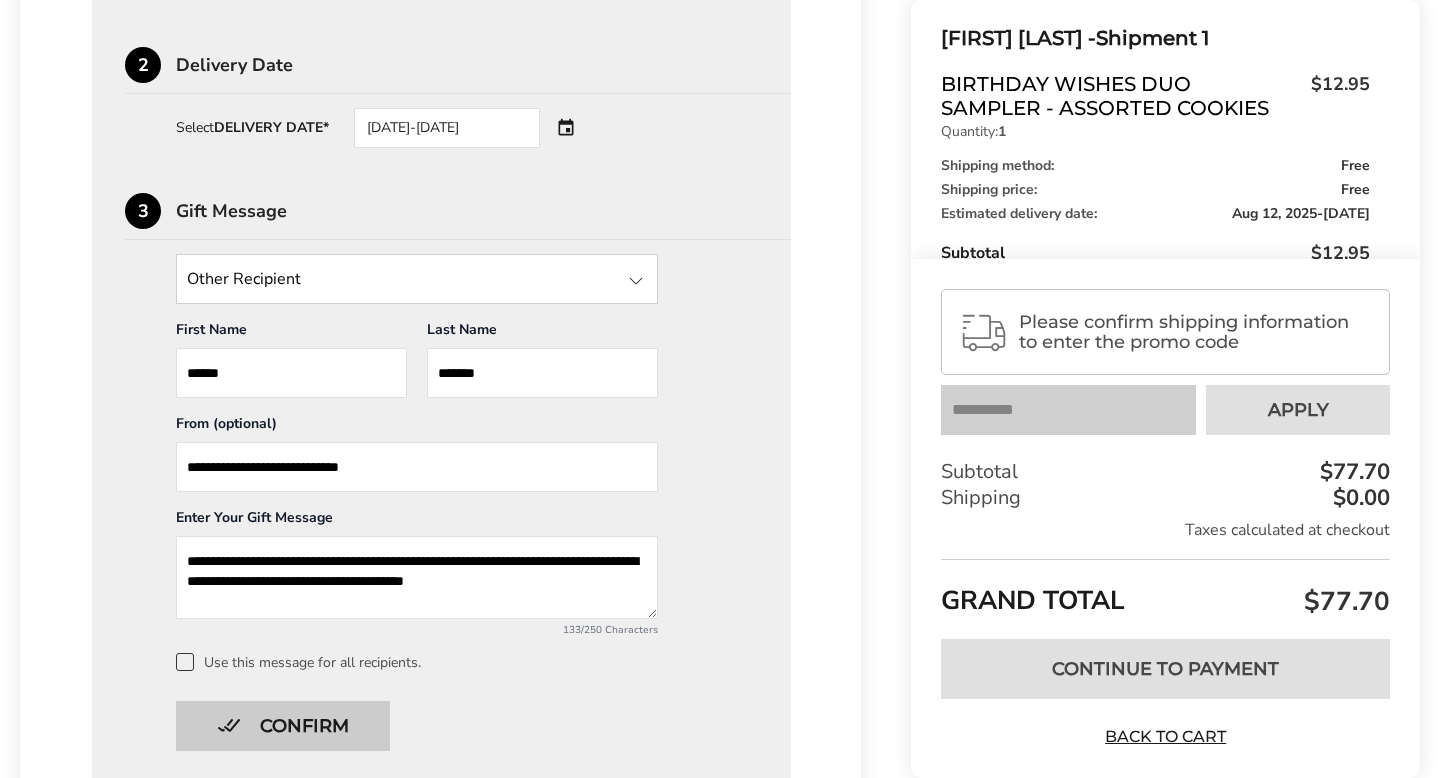 click on "Confirm" at bounding box center [283, 726] 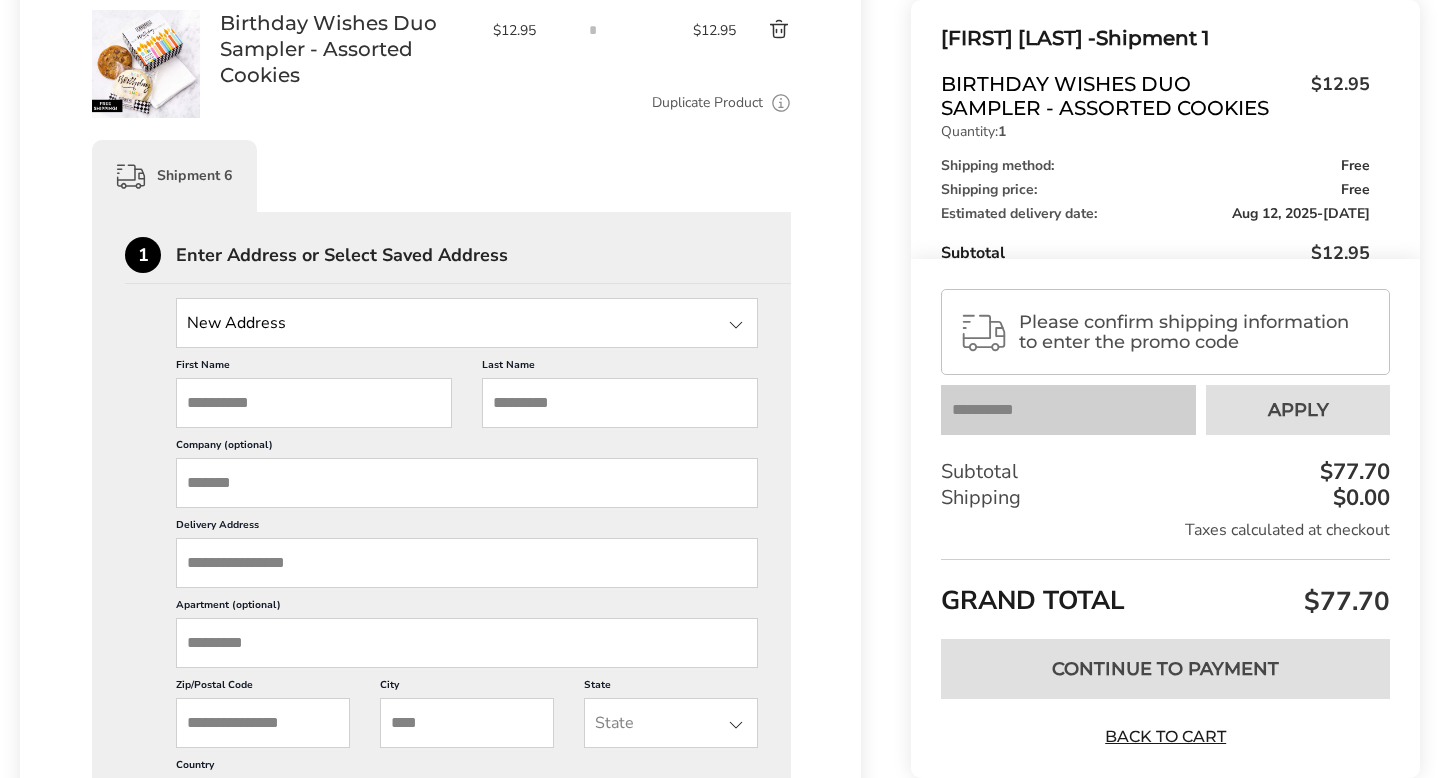 scroll, scrollTop: 2790, scrollLeft: 0, axis: vertical 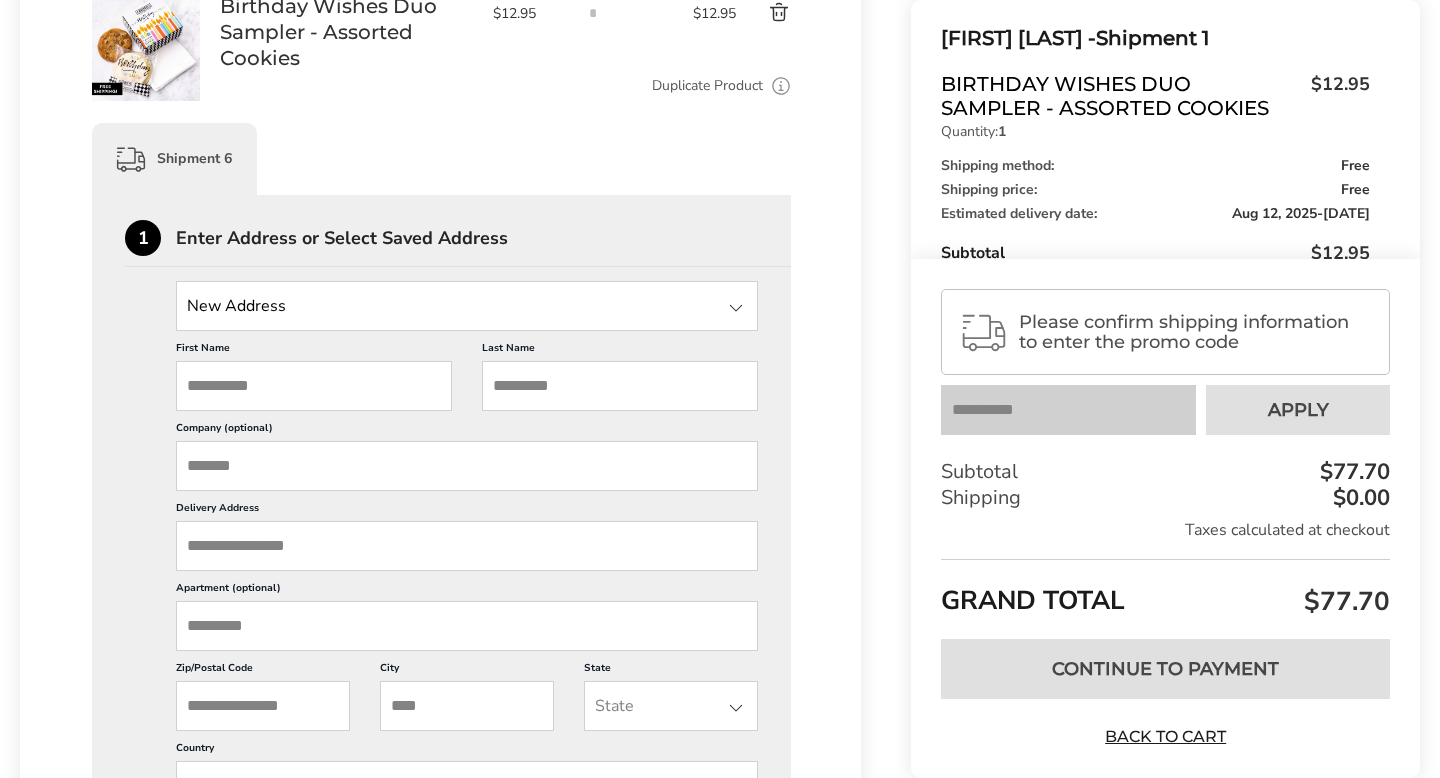 click at bounding box center (467, 306) 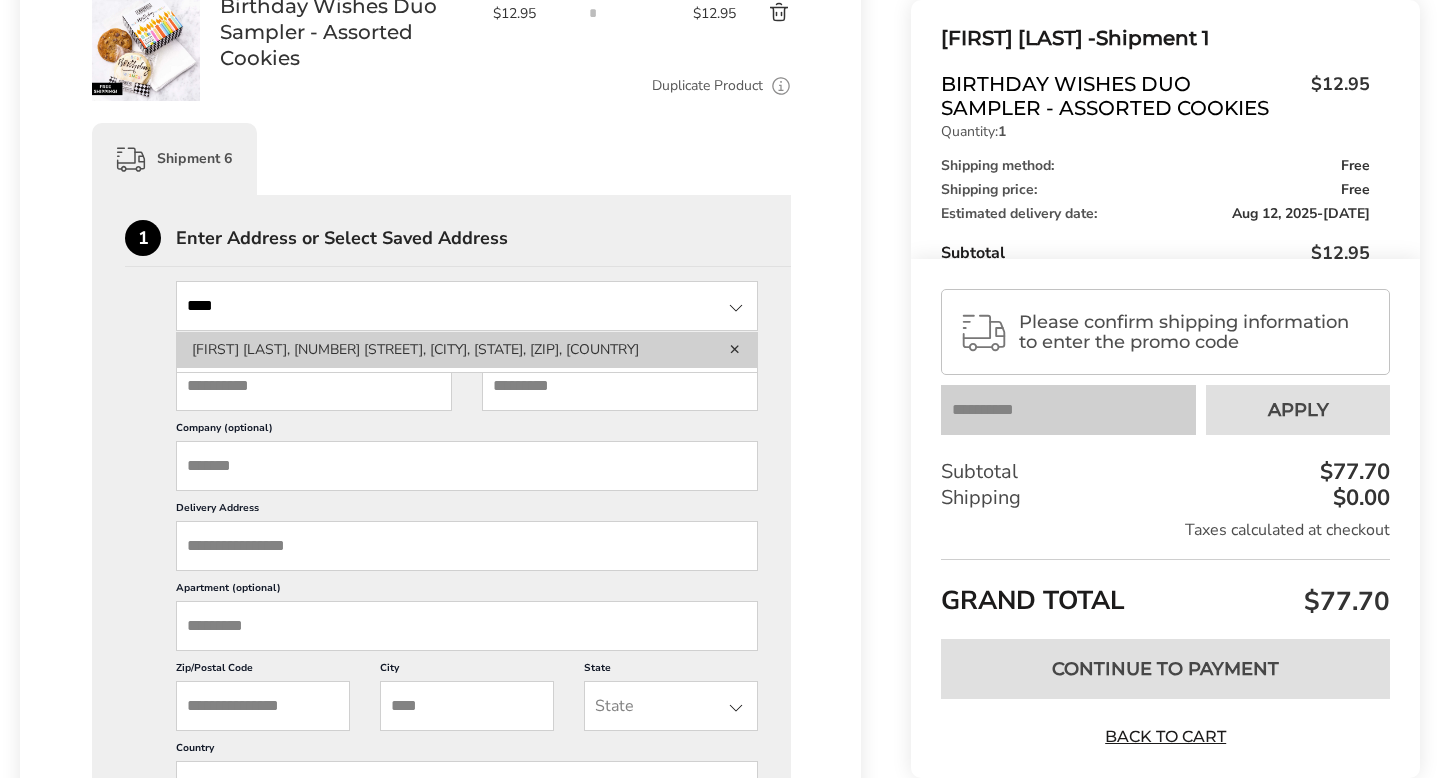type on "****" 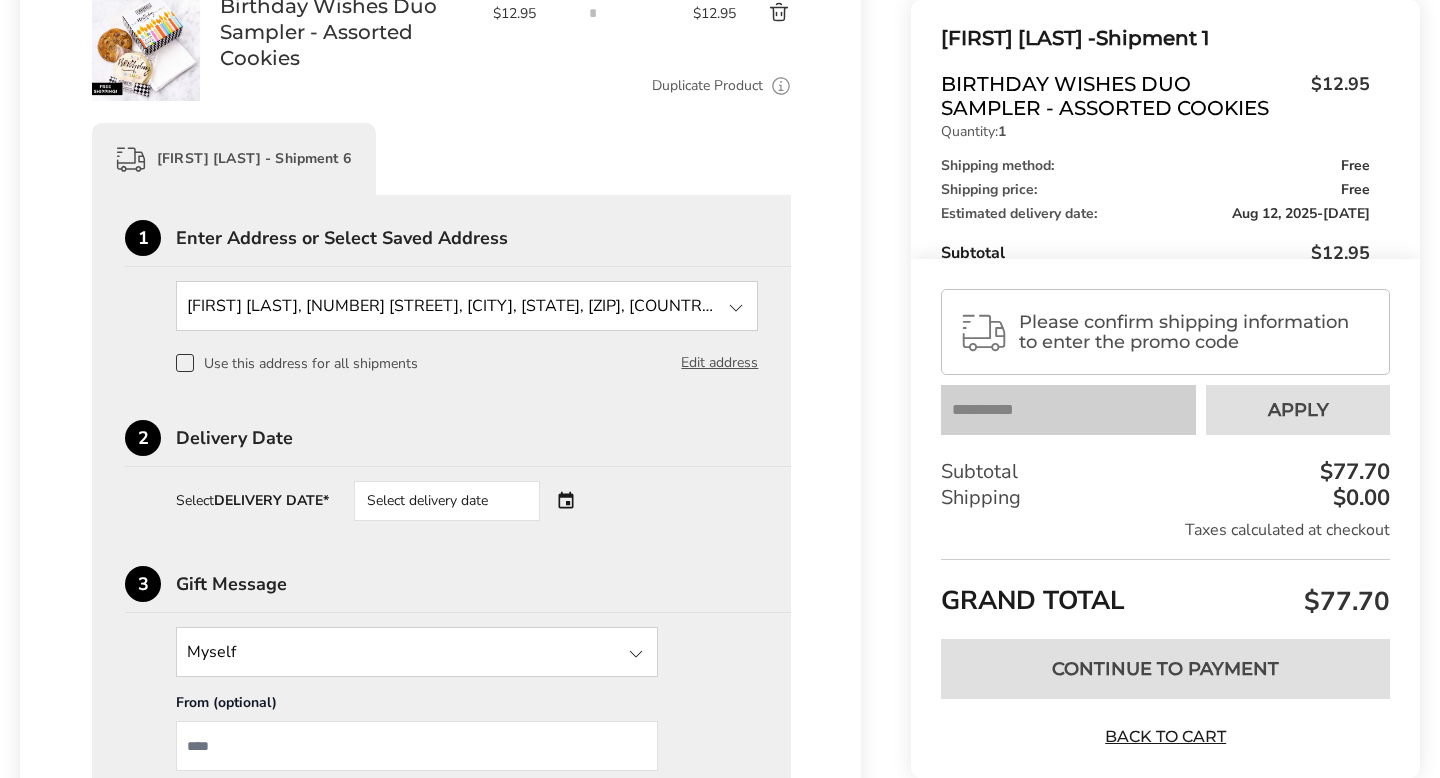 click on "Select delivery date" at bounding box center [447, 501] 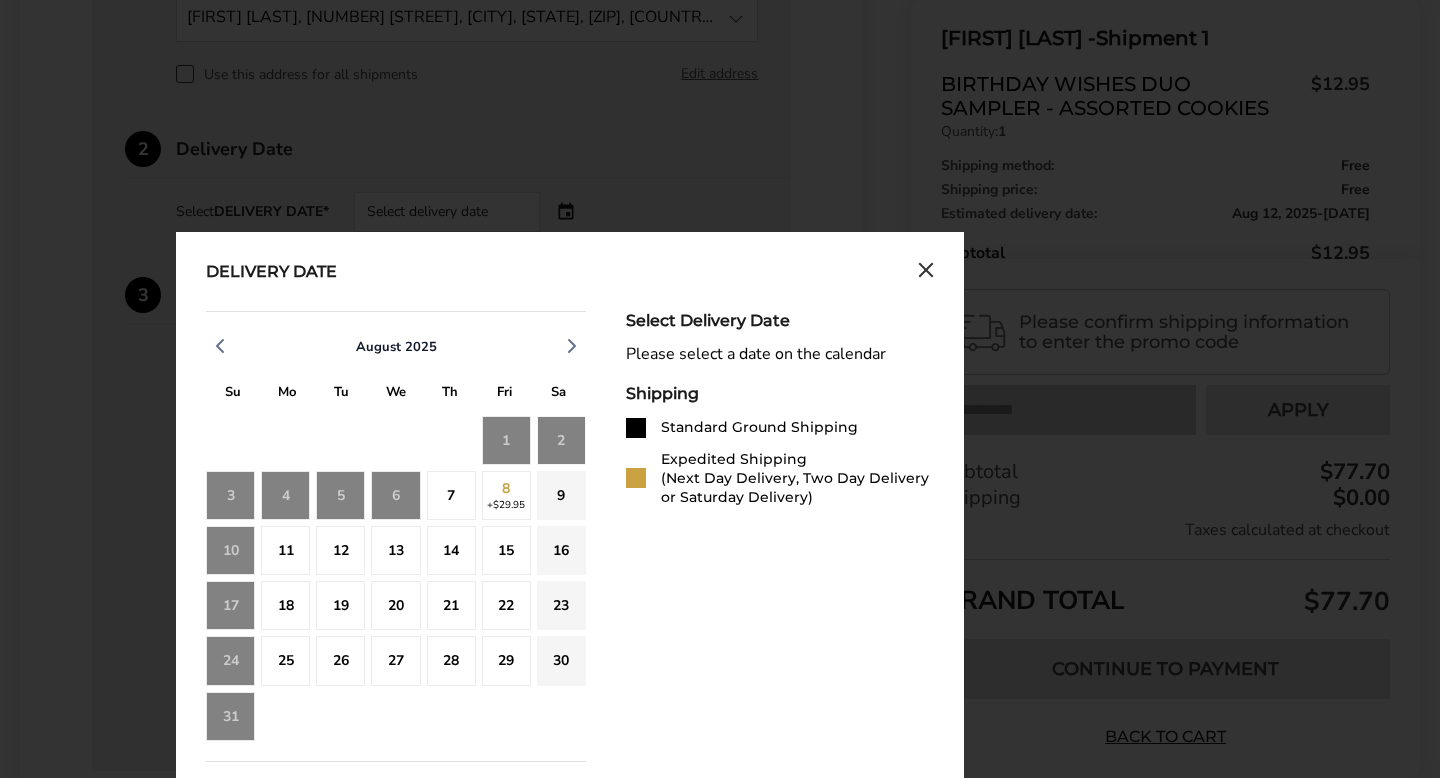 scroll, scrollTop: 3078, scrollLeft: 0, axis: vertical 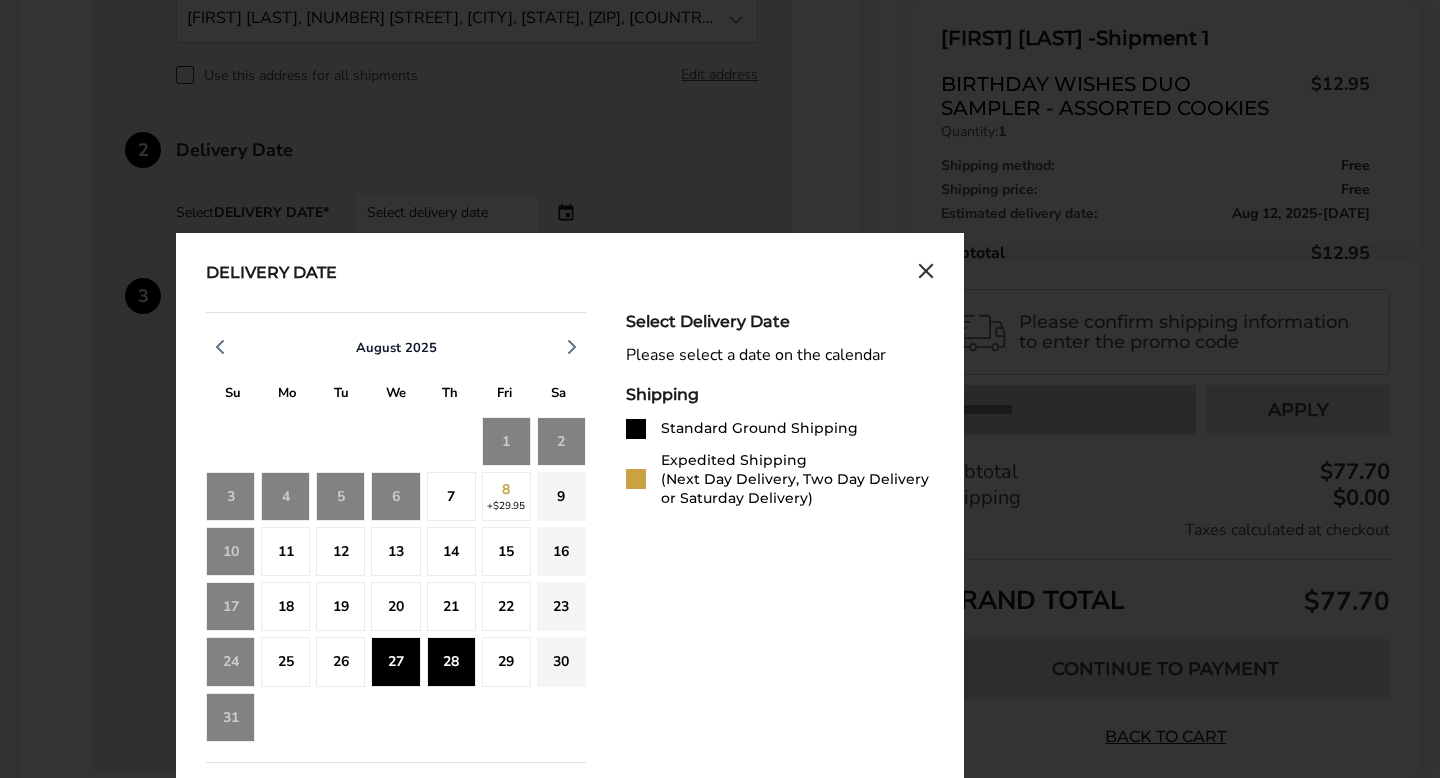 click on "28" 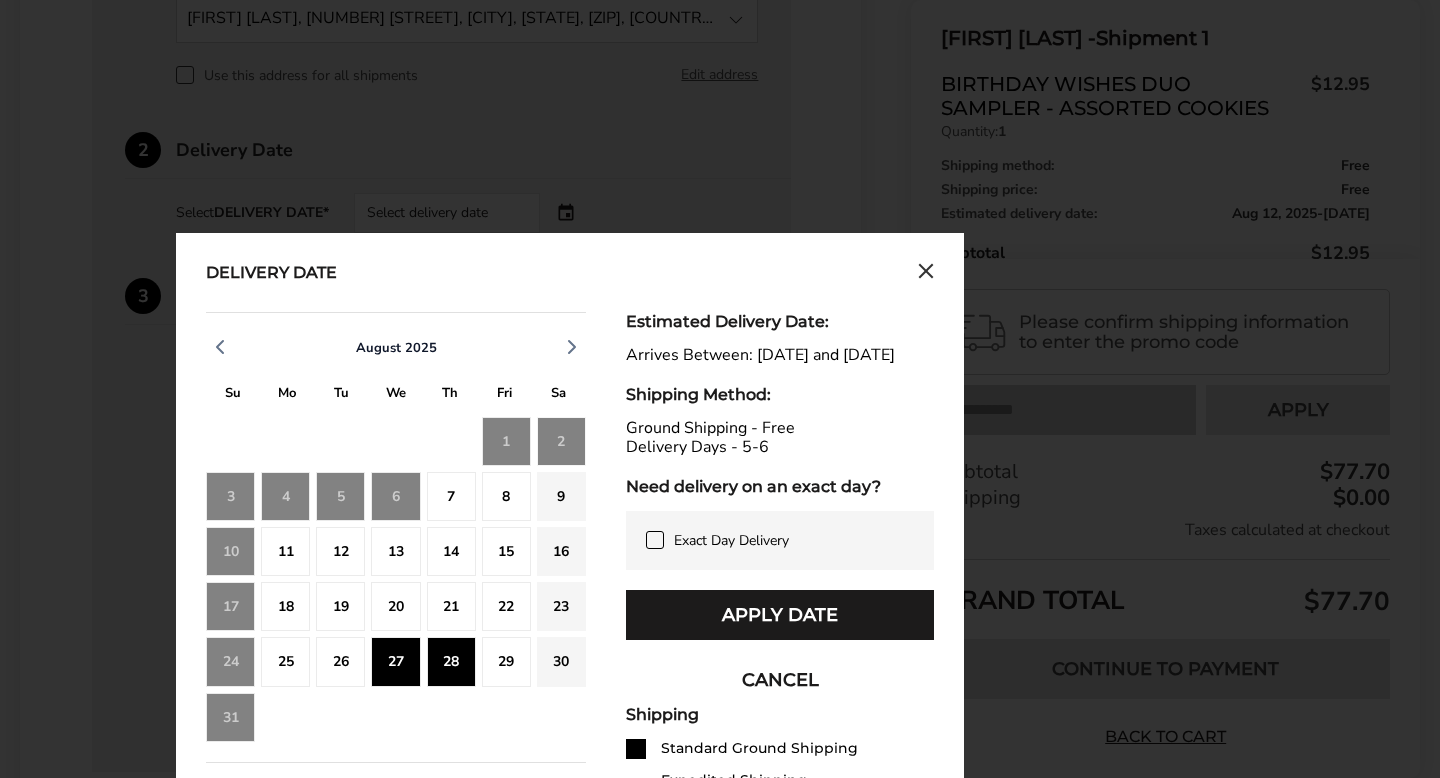 scroll, scrollTop: 3166, scrollLeft: 0, axis: vertical 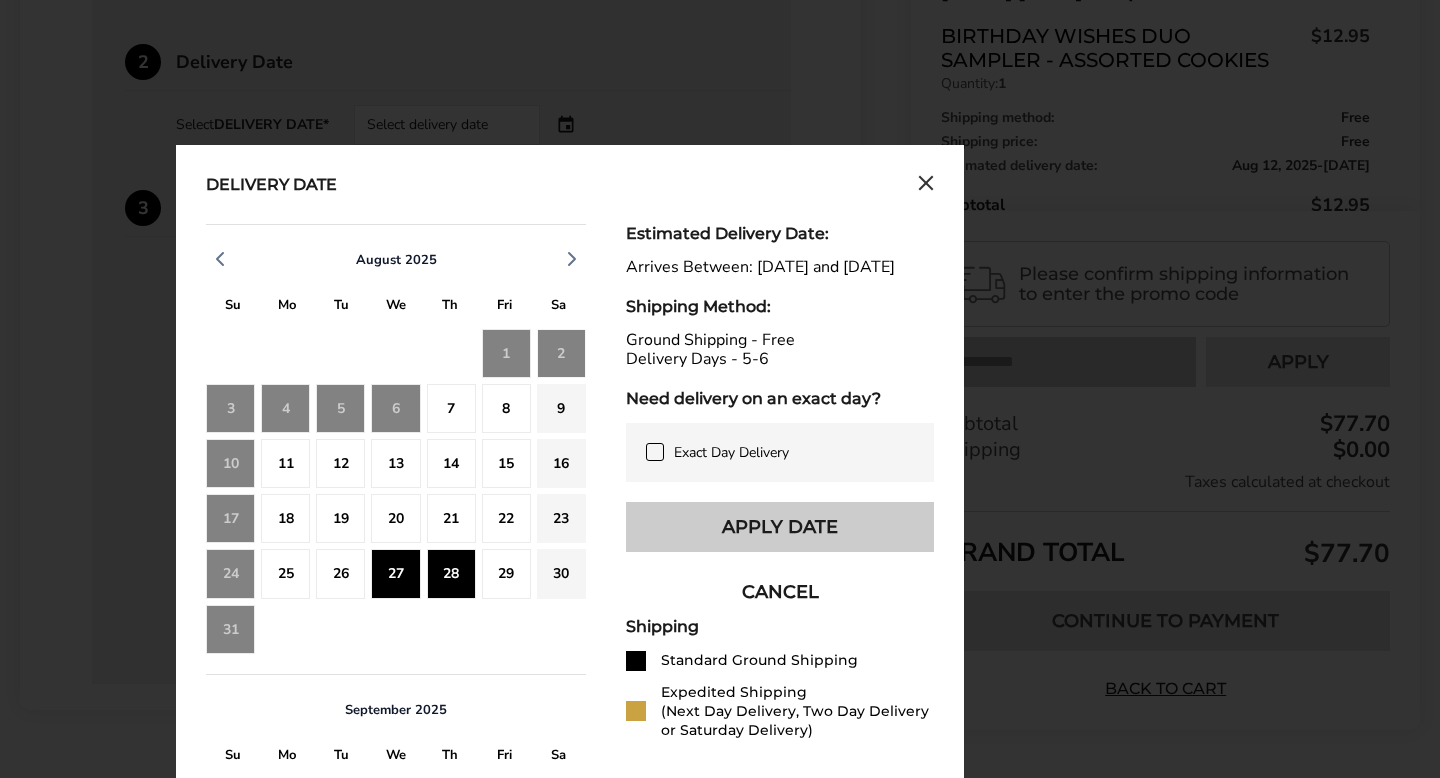 click on "Apply Date" at bounding box center (780, 527) 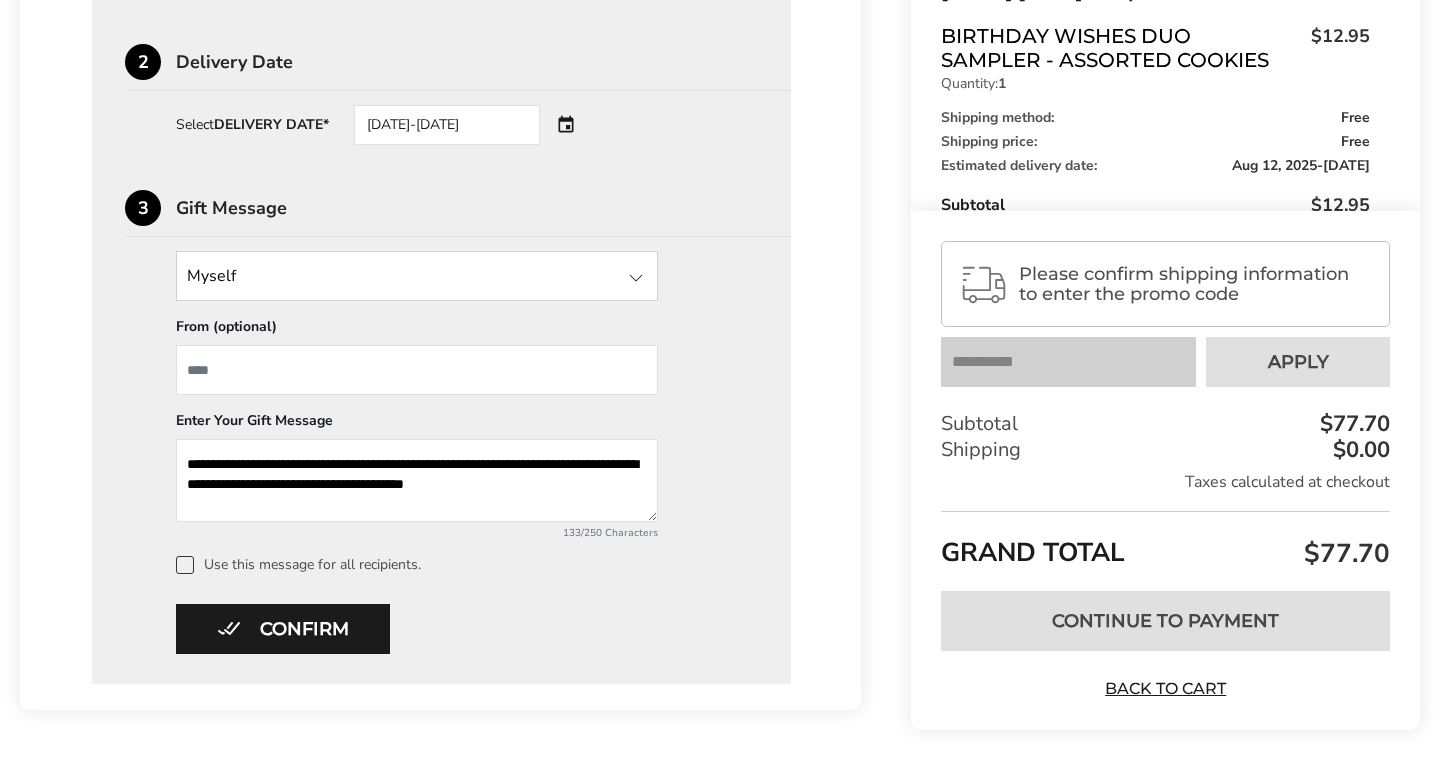 click at bounding box center (417, 276) 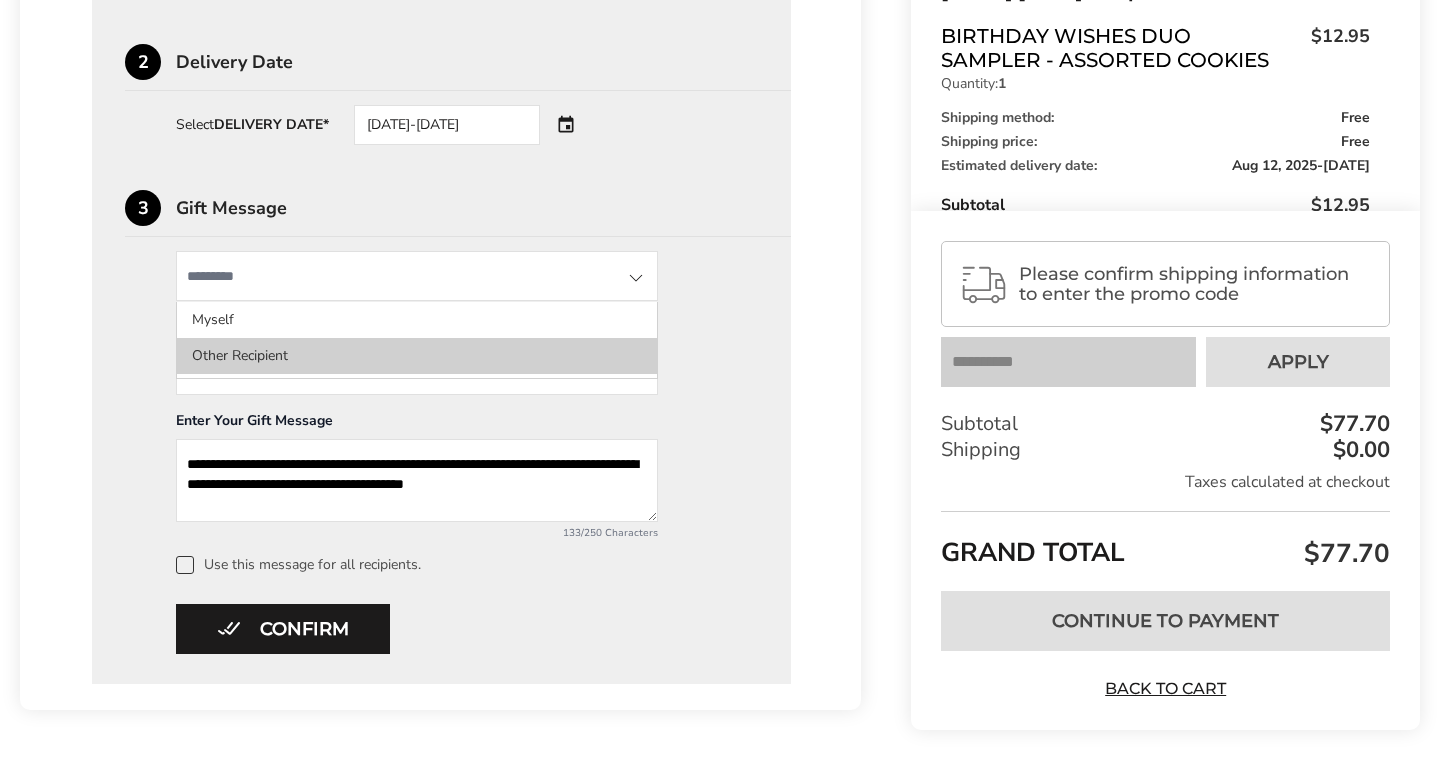 click on "Other Recipient" 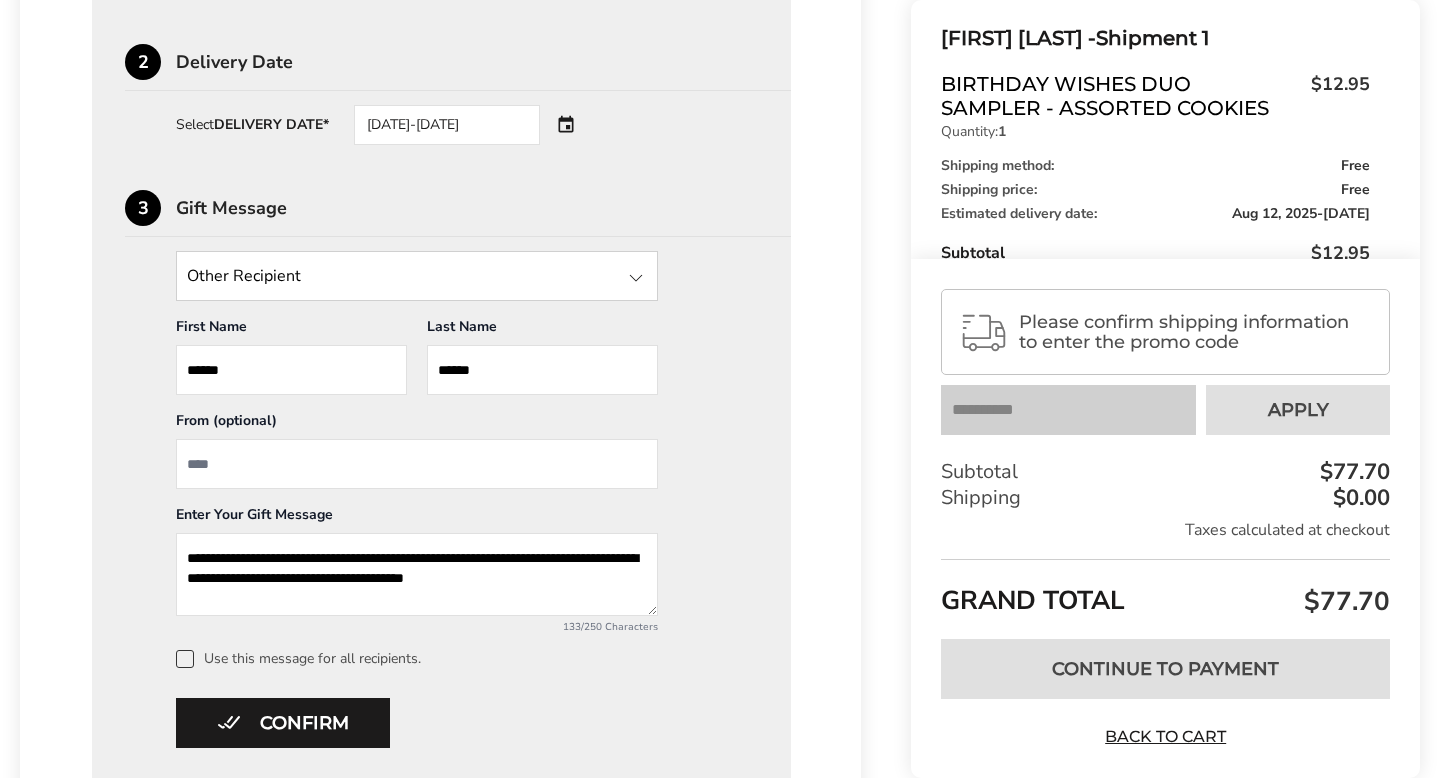 click at bounding box center (417, 464) 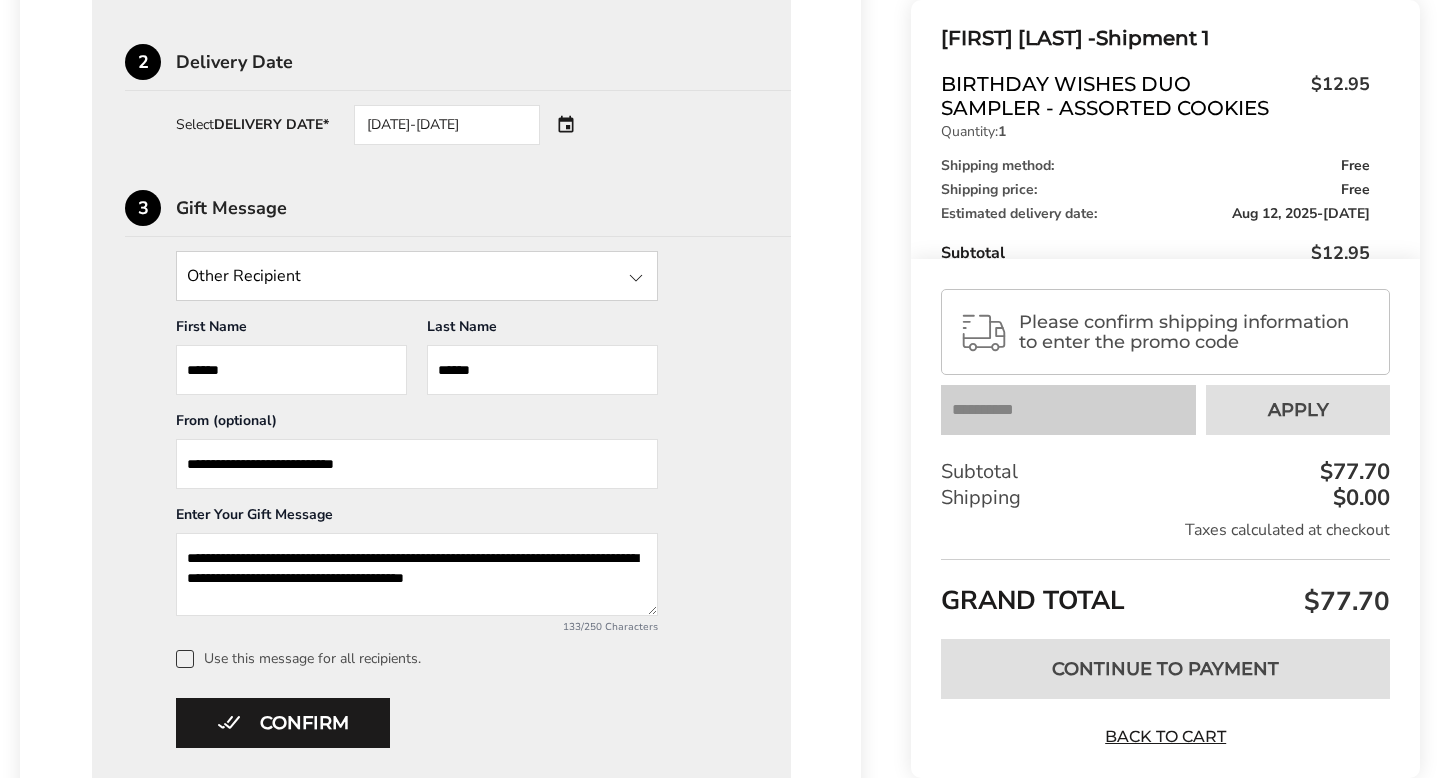 type on "**********" 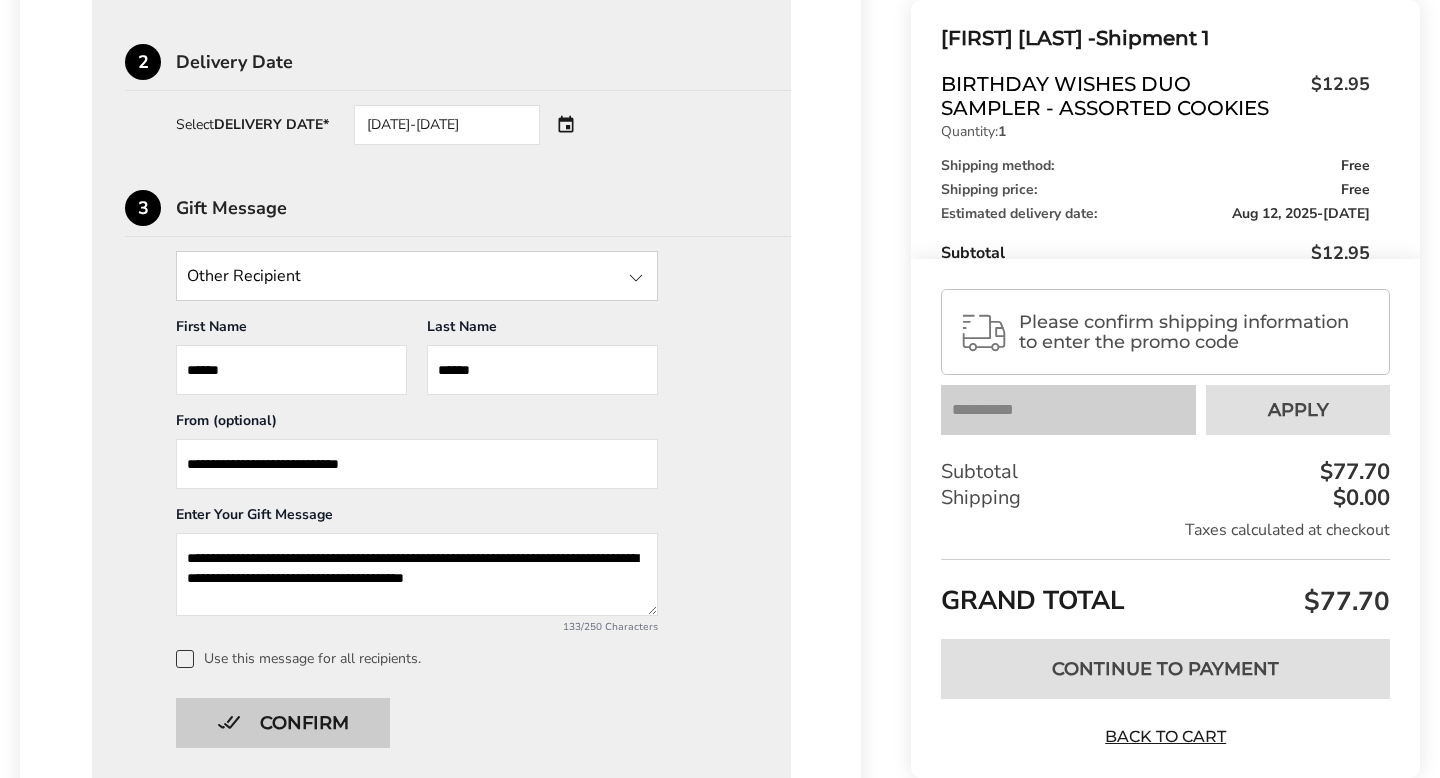 click on "Confirm" at bounding box center (283, 723) 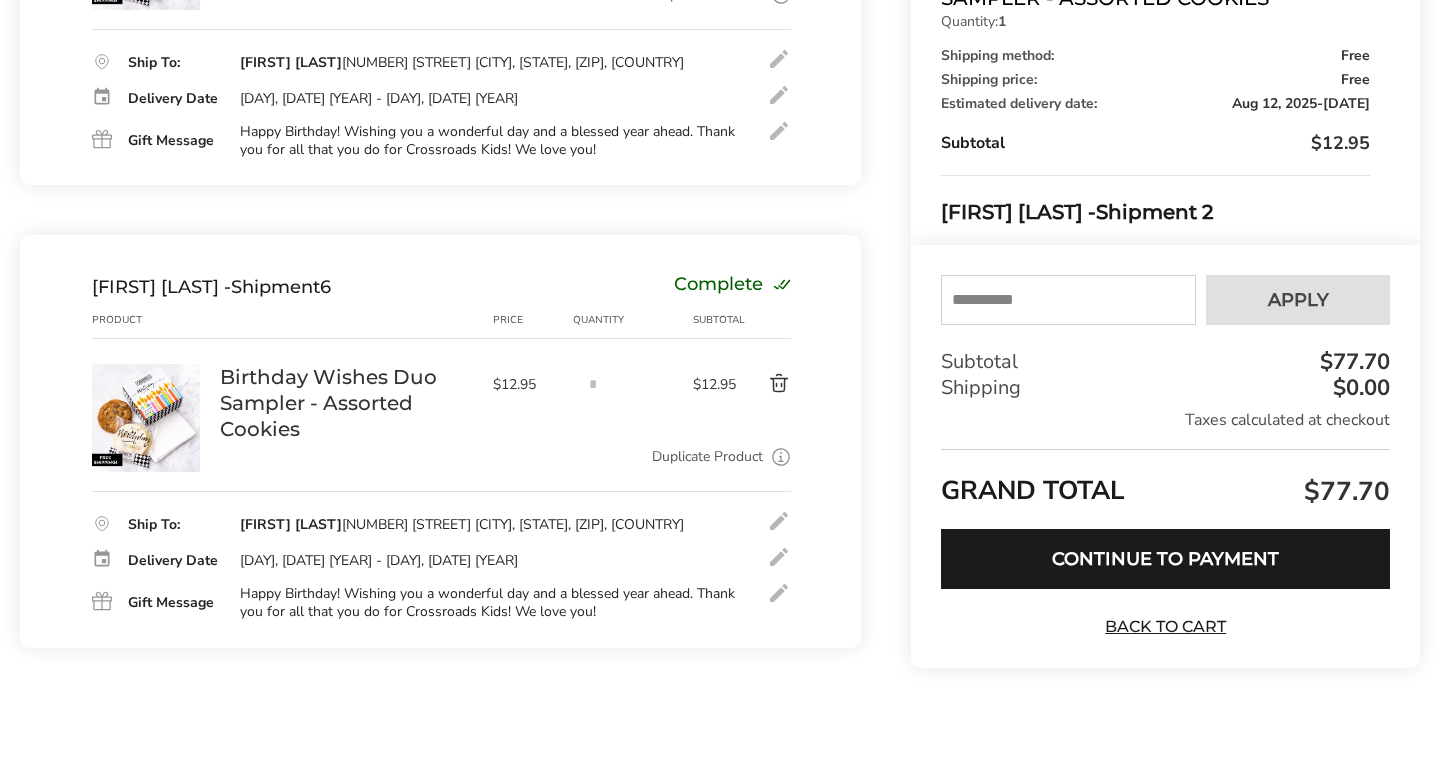 scroll, scrollTop: 2419, scrollLeft: 0, axis: vertical 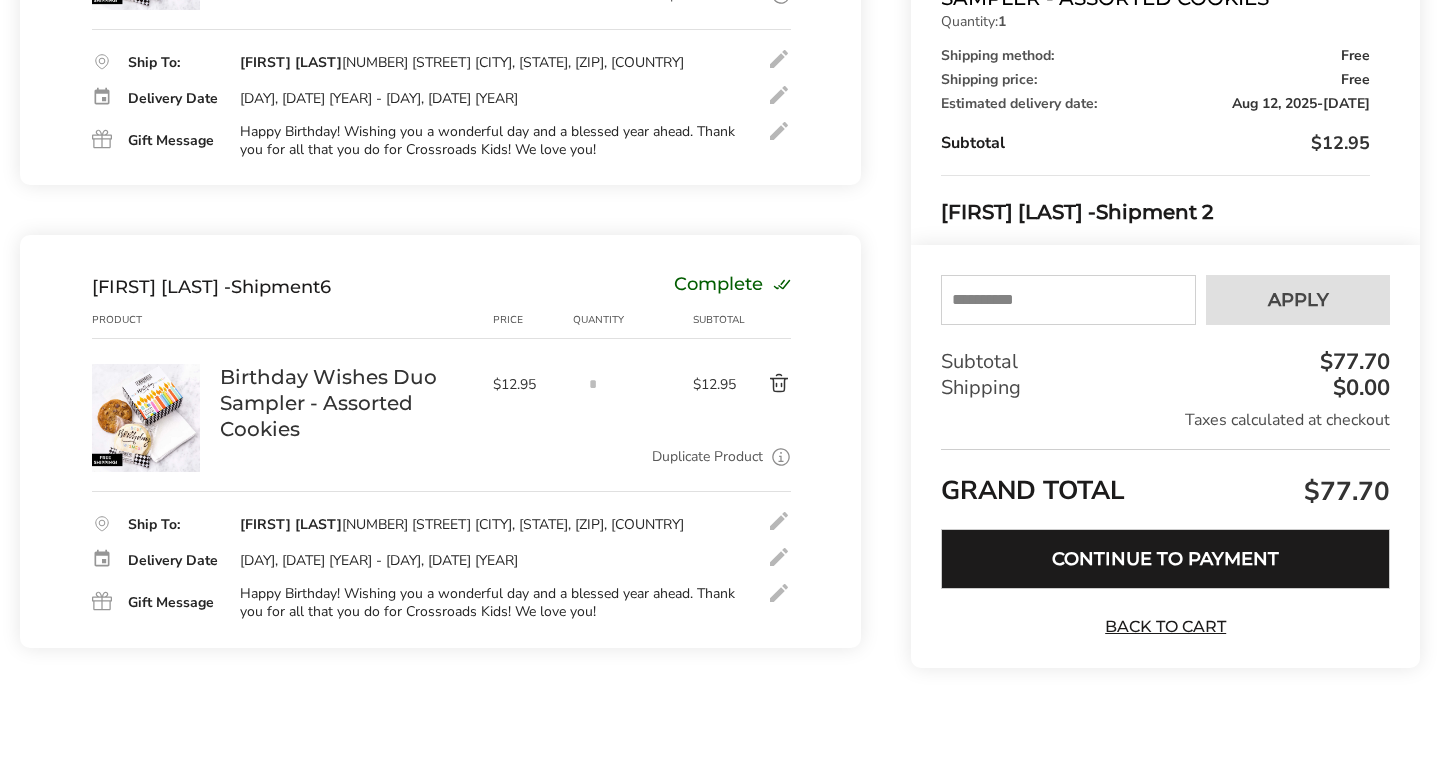 click on "Continue to Payment" at bounding box center (1165, 559) 